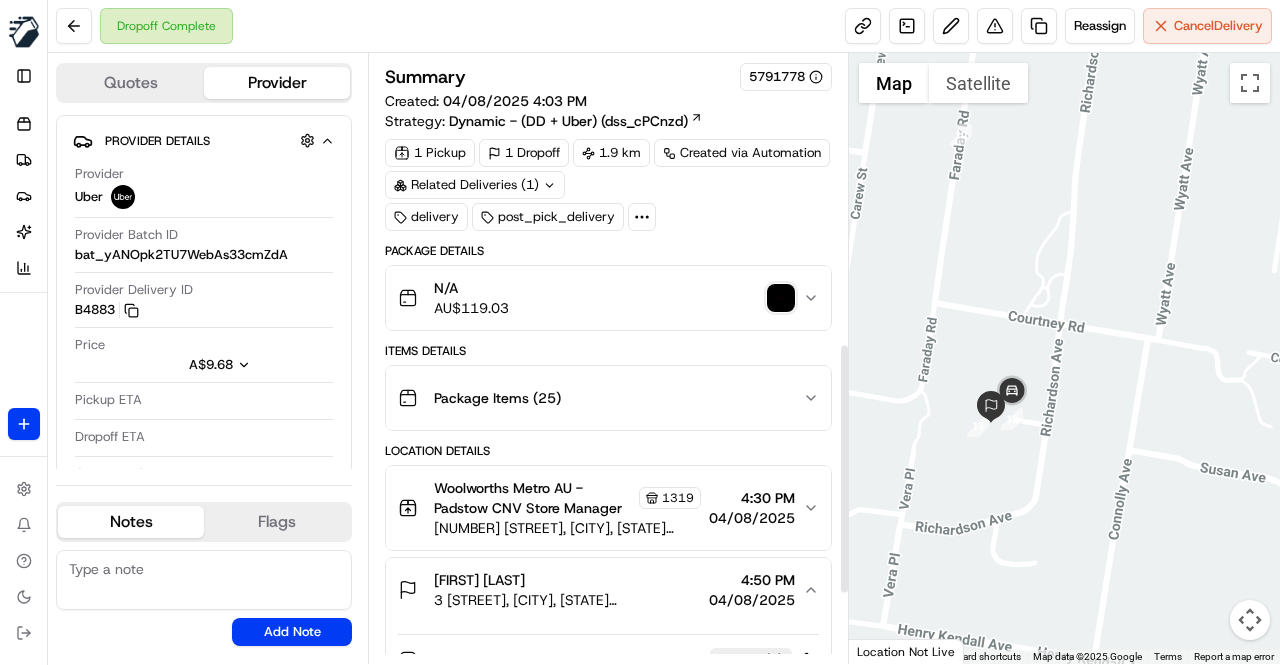 scroll, scrollTop: 0, scrollLeft: 0, axis: both 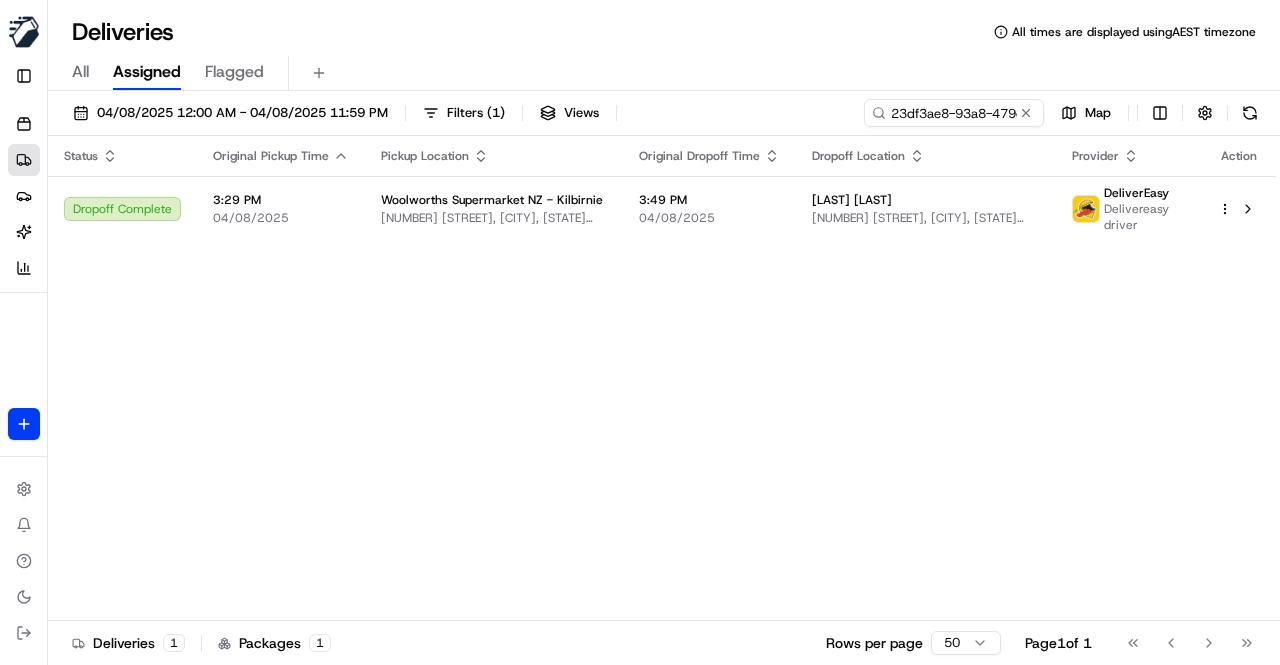 click at bounding box center [1026, 113] 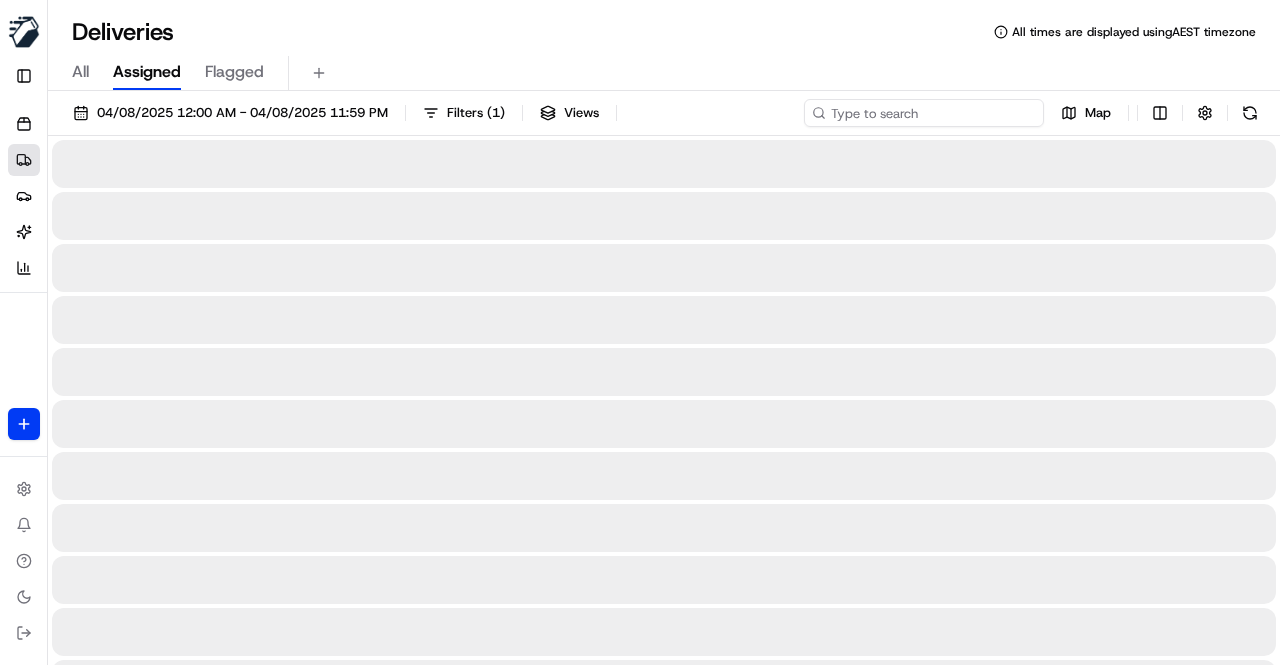 click at bounding box center [924, 113] 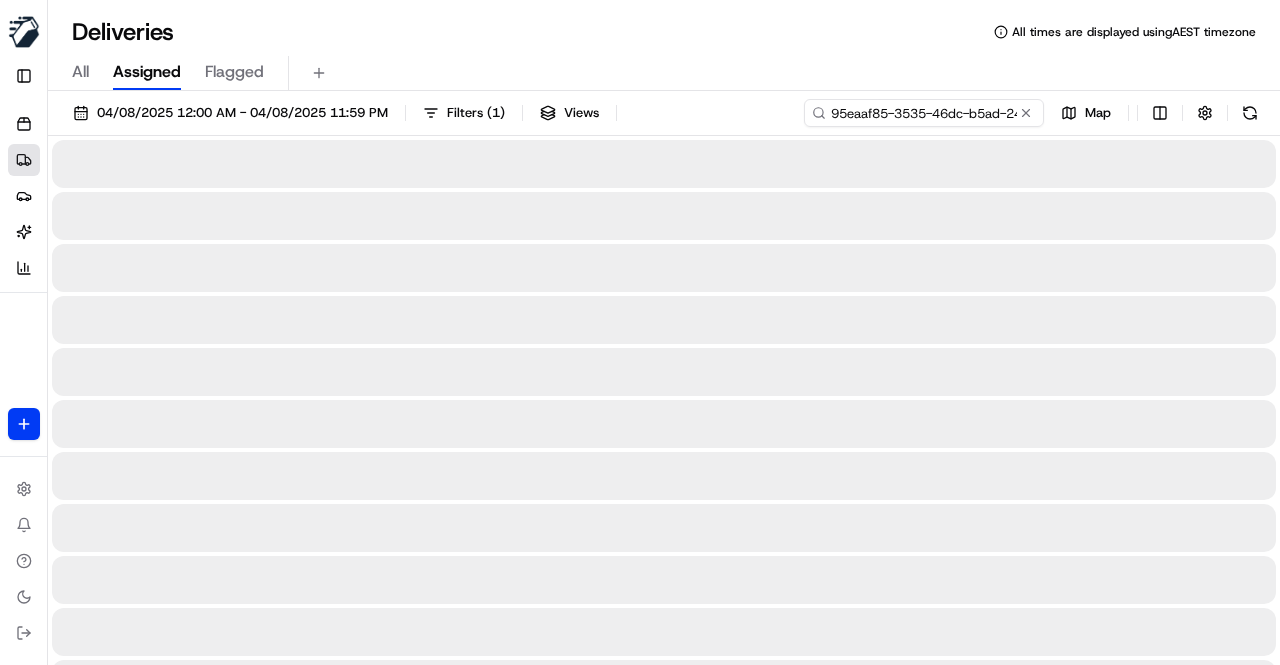 scroll, scrollTop: 0, scrollLeft: 93, axis: horizontal 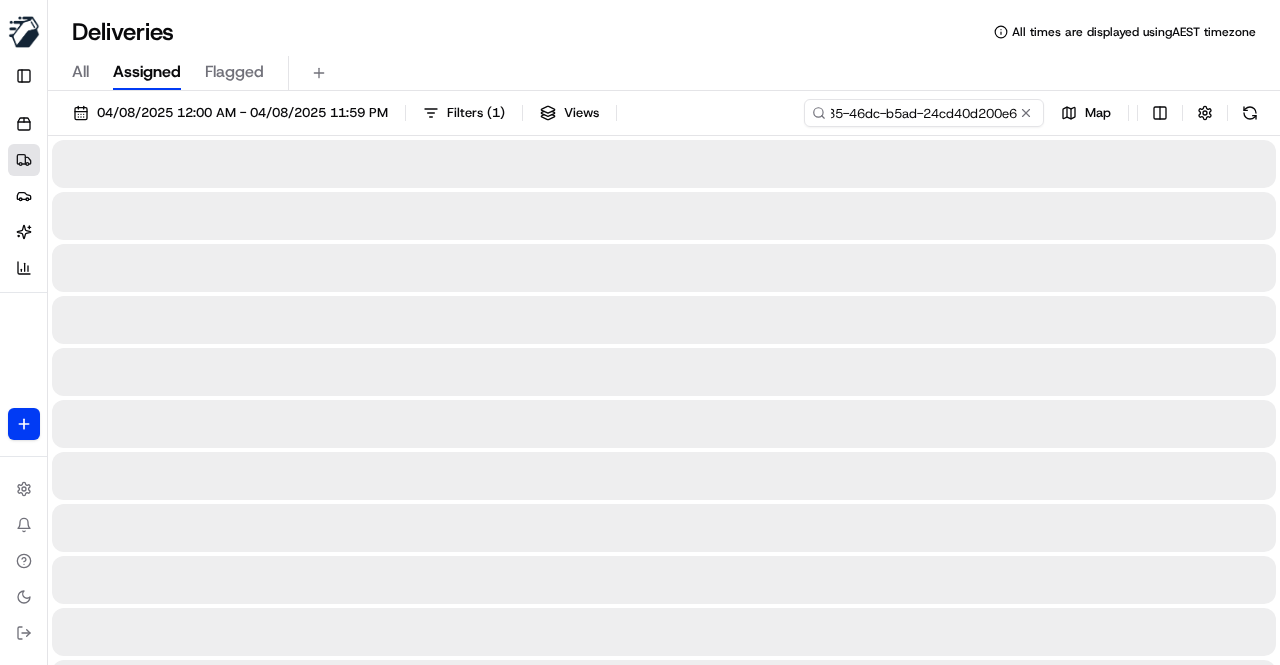 type on "95eaaf85-3535-46dc-b5ad-24cd40d200e6" 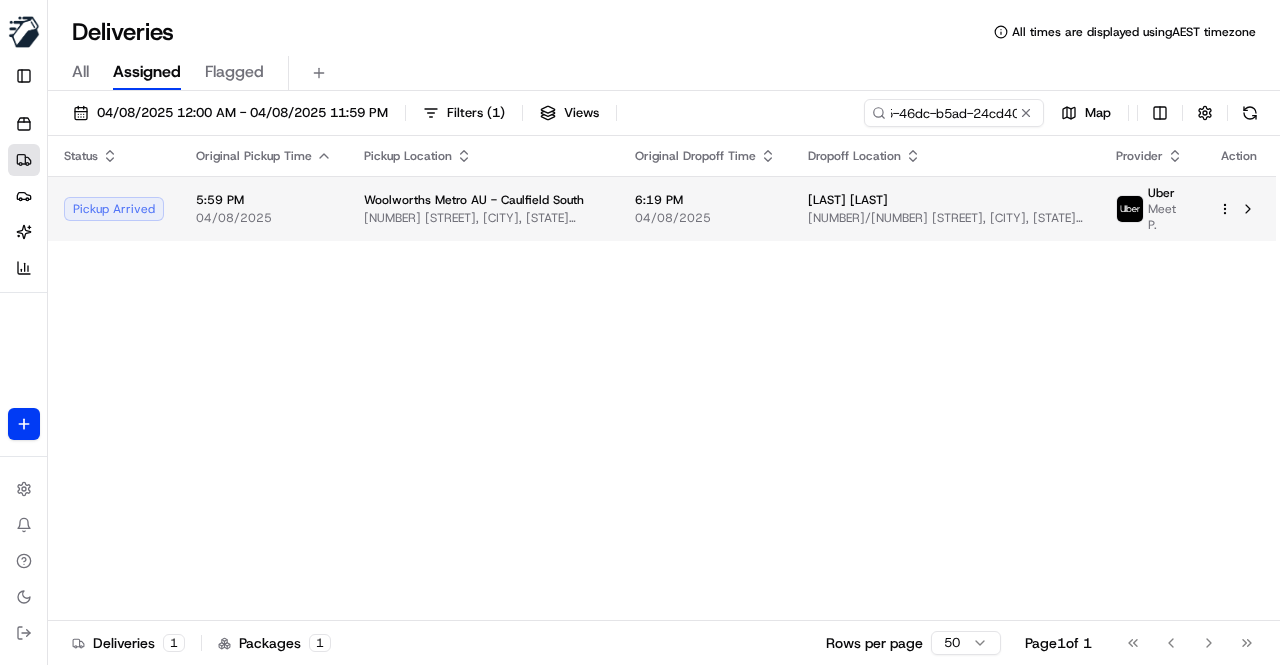 click on "Woolworths Metro AU - Caulfield South" at bounding box center (483, 200) 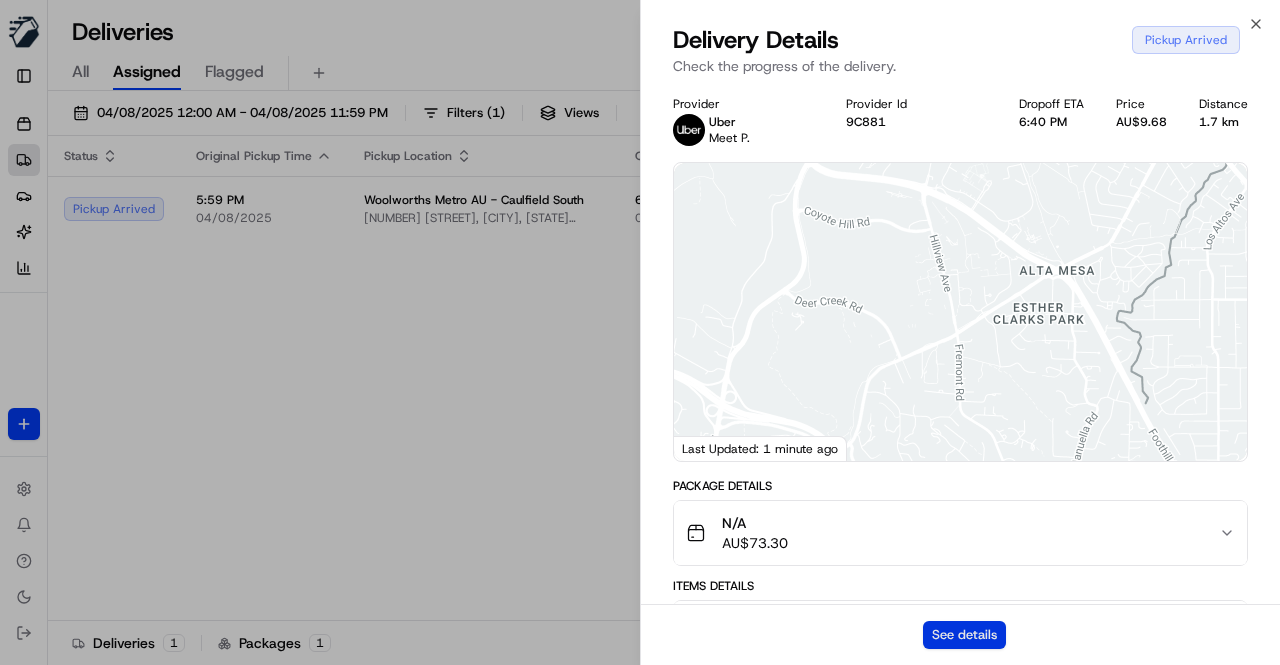 click on "See details" at bounding box center [964, 635] 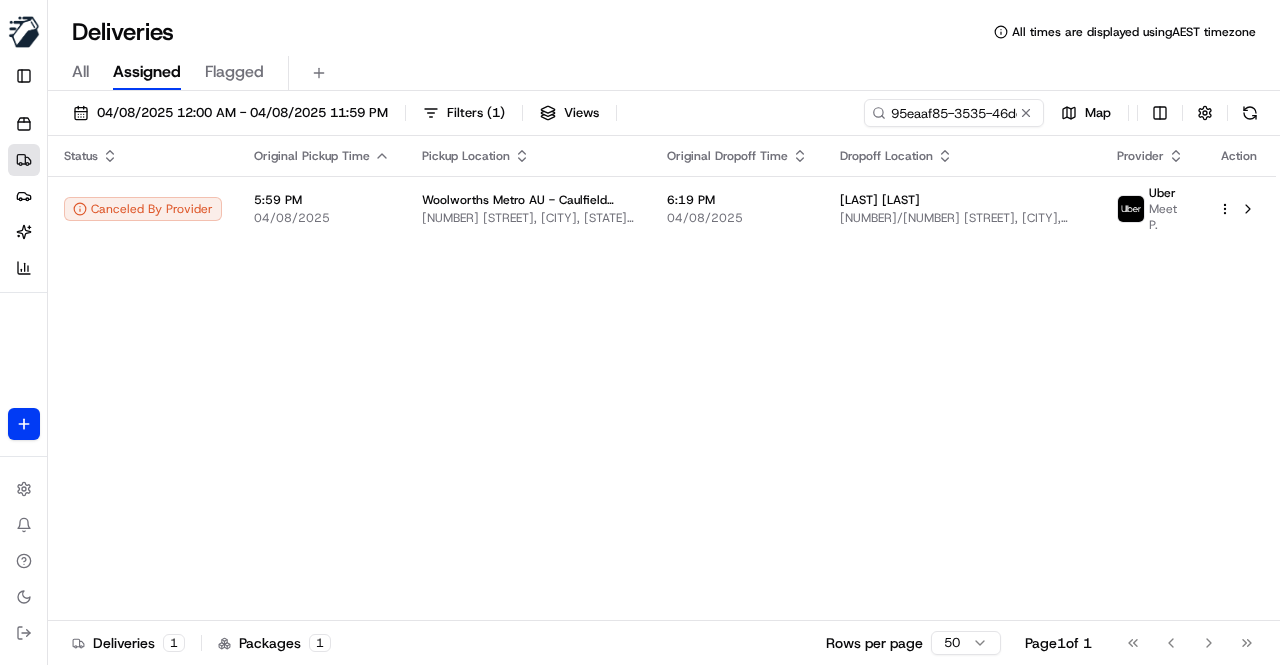 drag, startPoint x: 1030, startPoint y: 111, endPoint x: 998, endPoint y: 115, distance: 32.24903 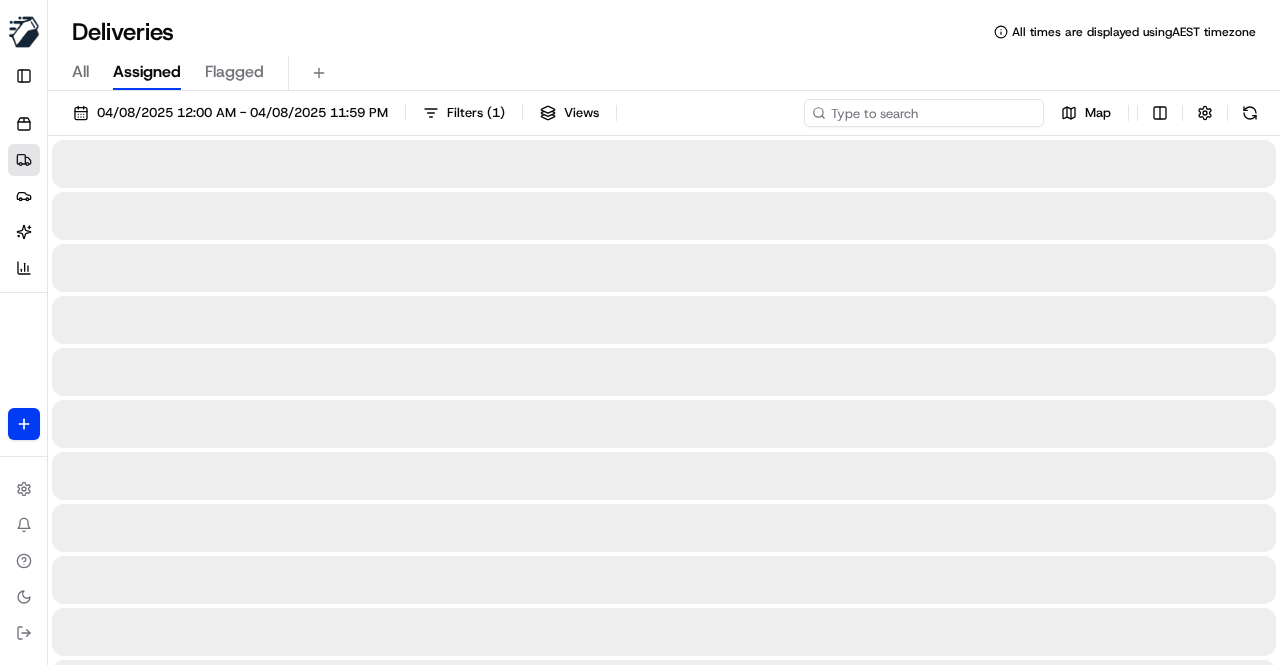 click at bounding box center [924, 113] 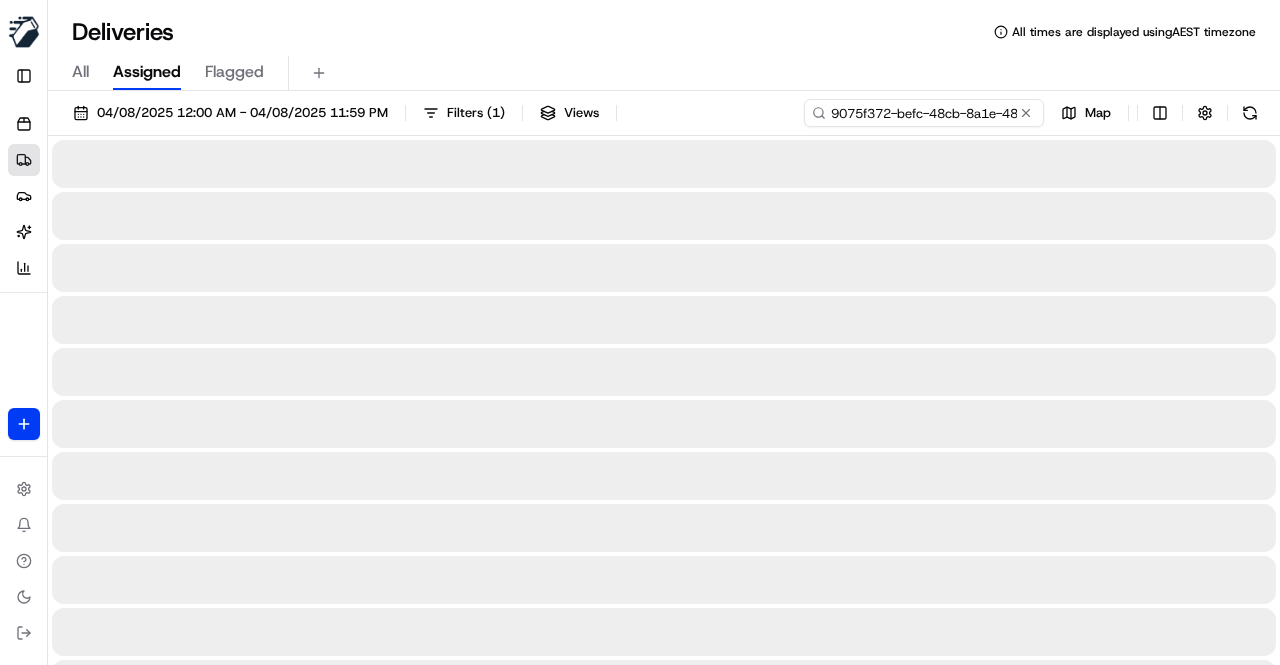 scroll, scrollTop: 0, scrollLeft: 87, axis: horizontal 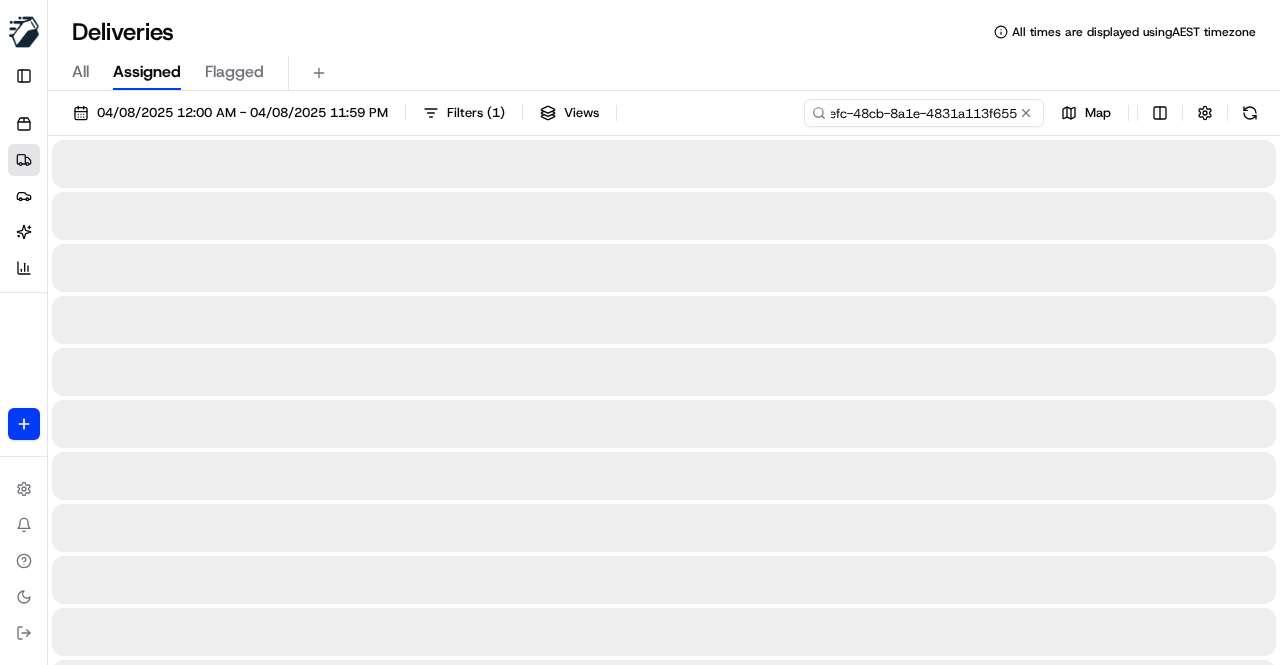 type on "9075f372-befc-48cb-8a1e-4831a113f655" 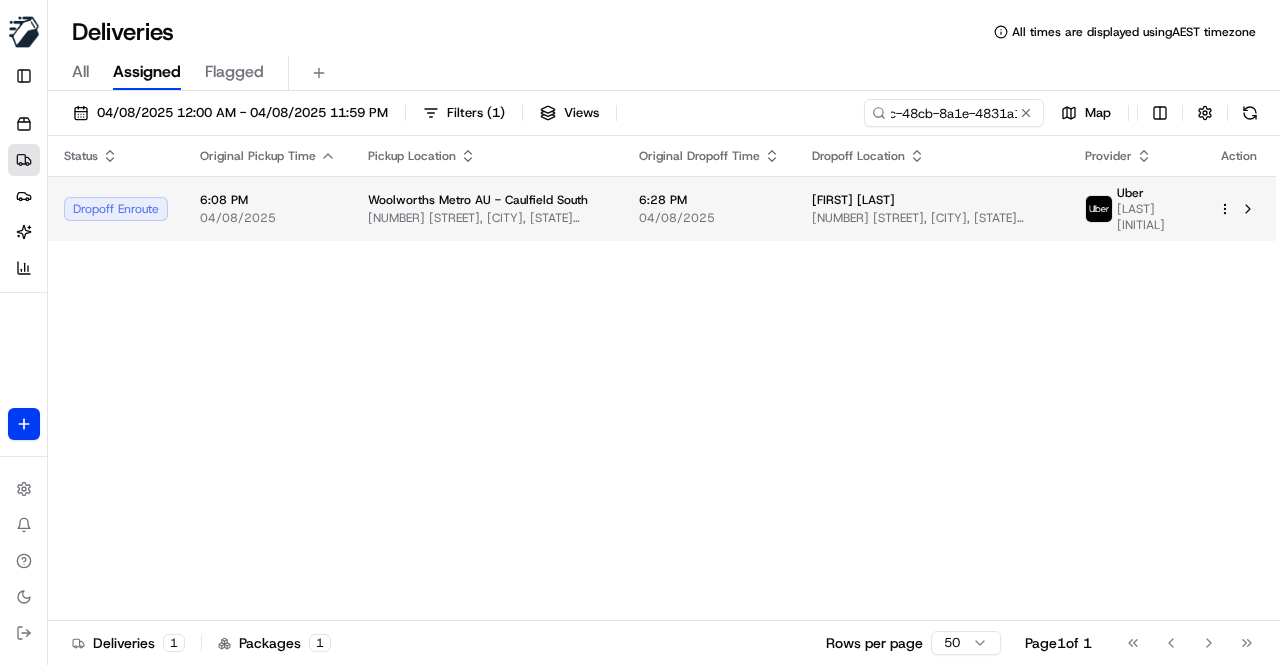 click on "Woolworths Metro AU - Caulfield South" at bounding box center [487, 200] 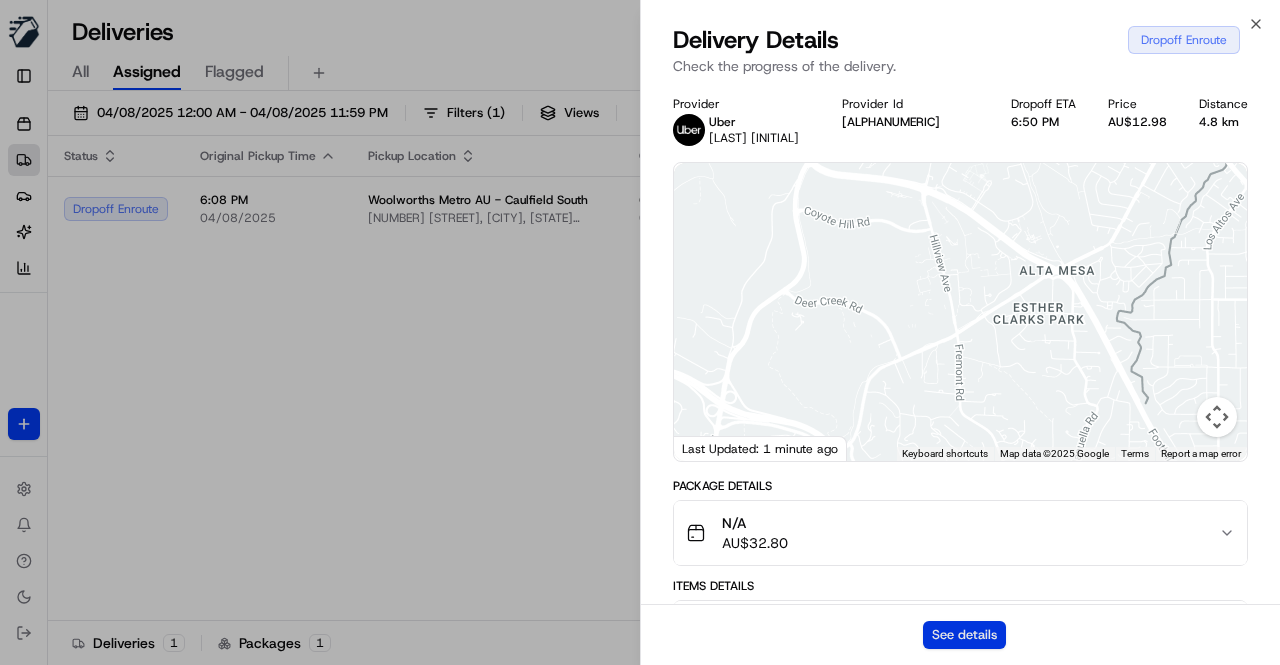 click on "See details" at bounding box center (964, 635) 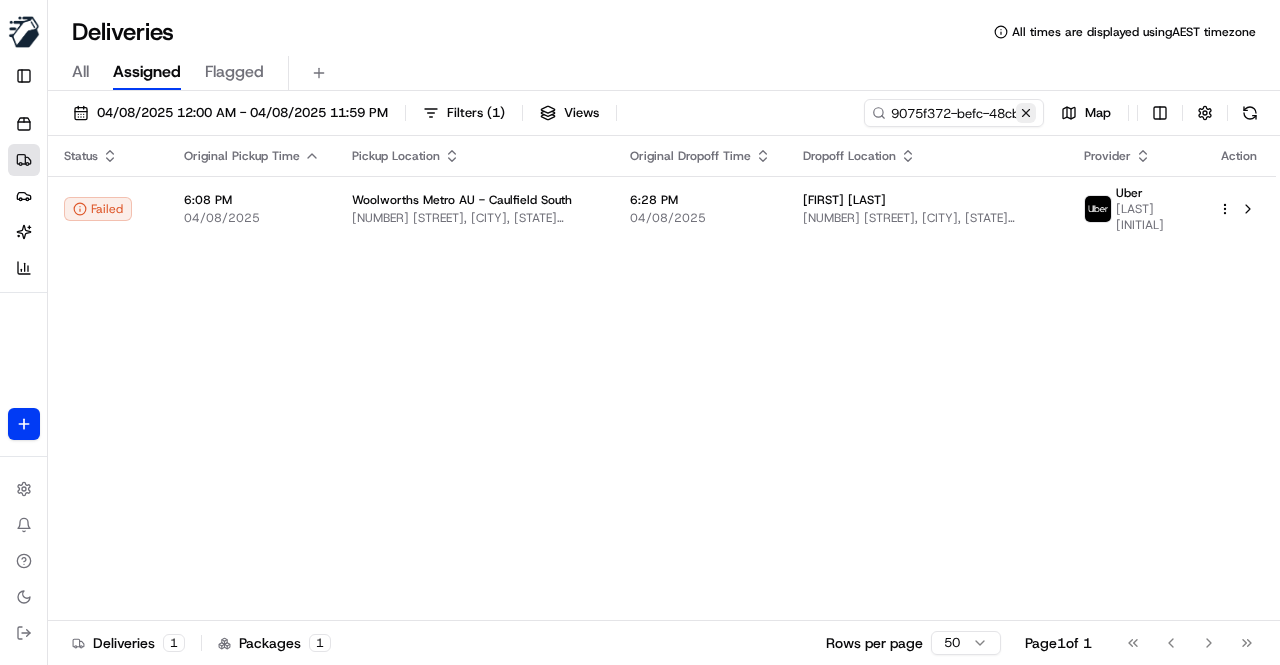 click at bounding box center [1026, 113] 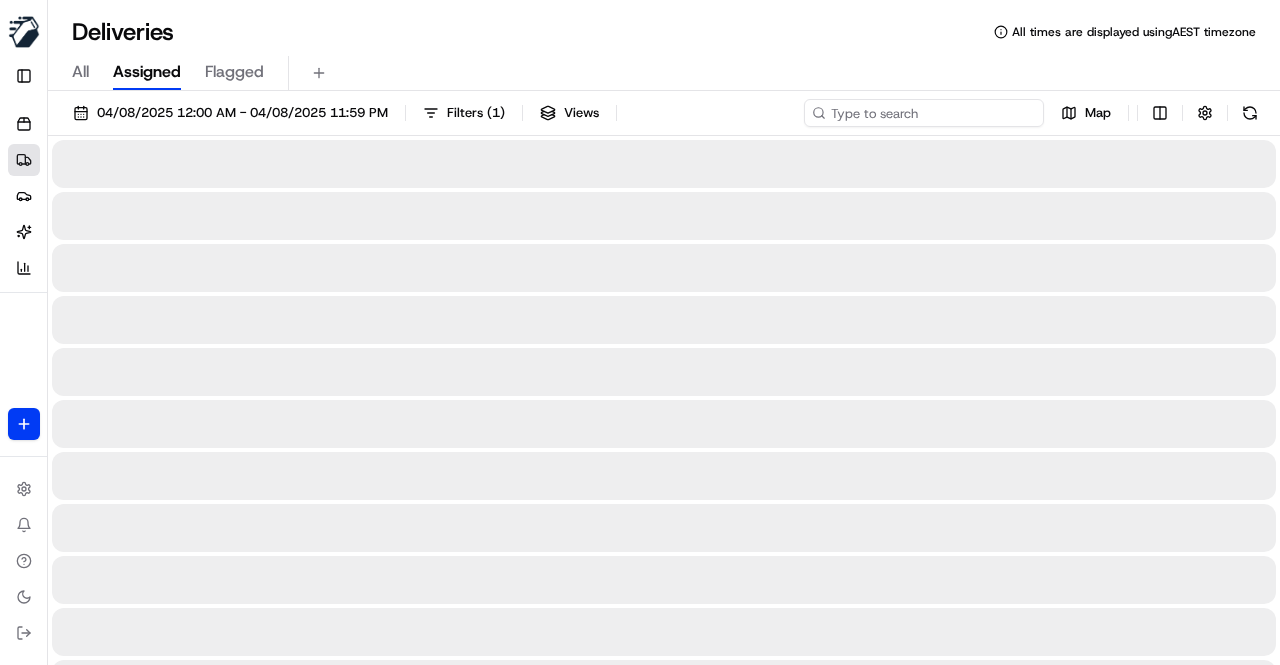 click at bounding box center (924, 113) 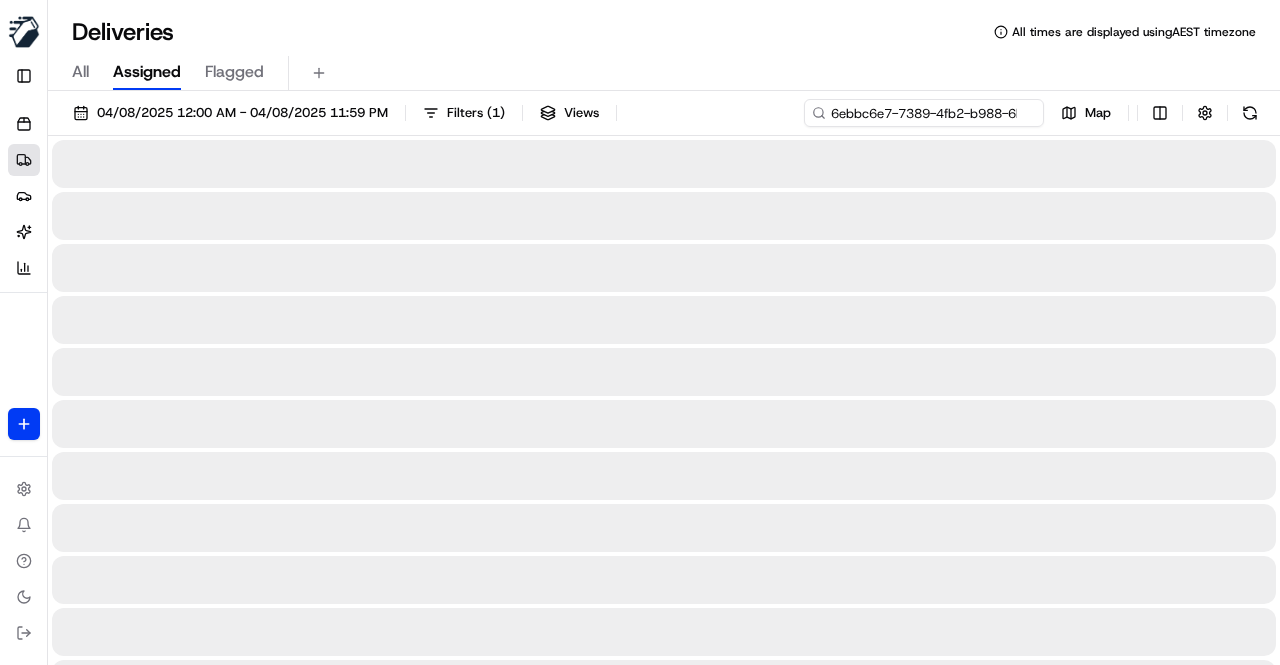 scroll, scrollTop: 0, scrollLeft: 94, axis: horizontal 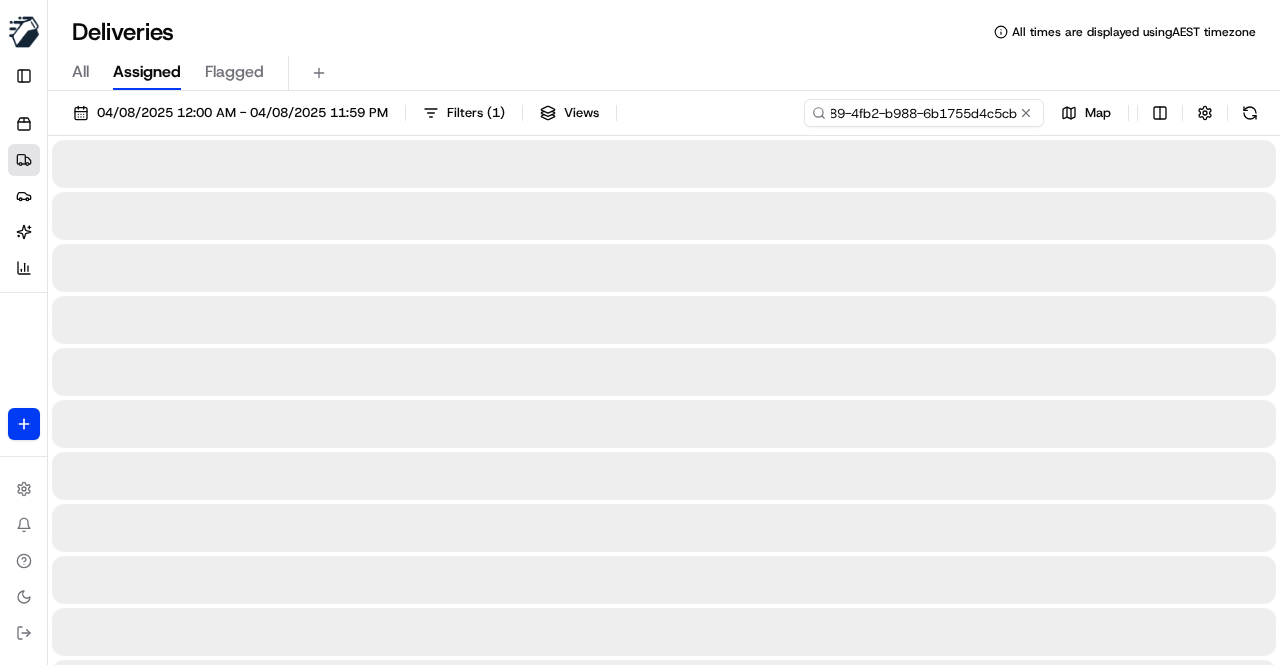 type on "6ebbc6e7-7389-4fb2-b988-6b1755d4c5cb" 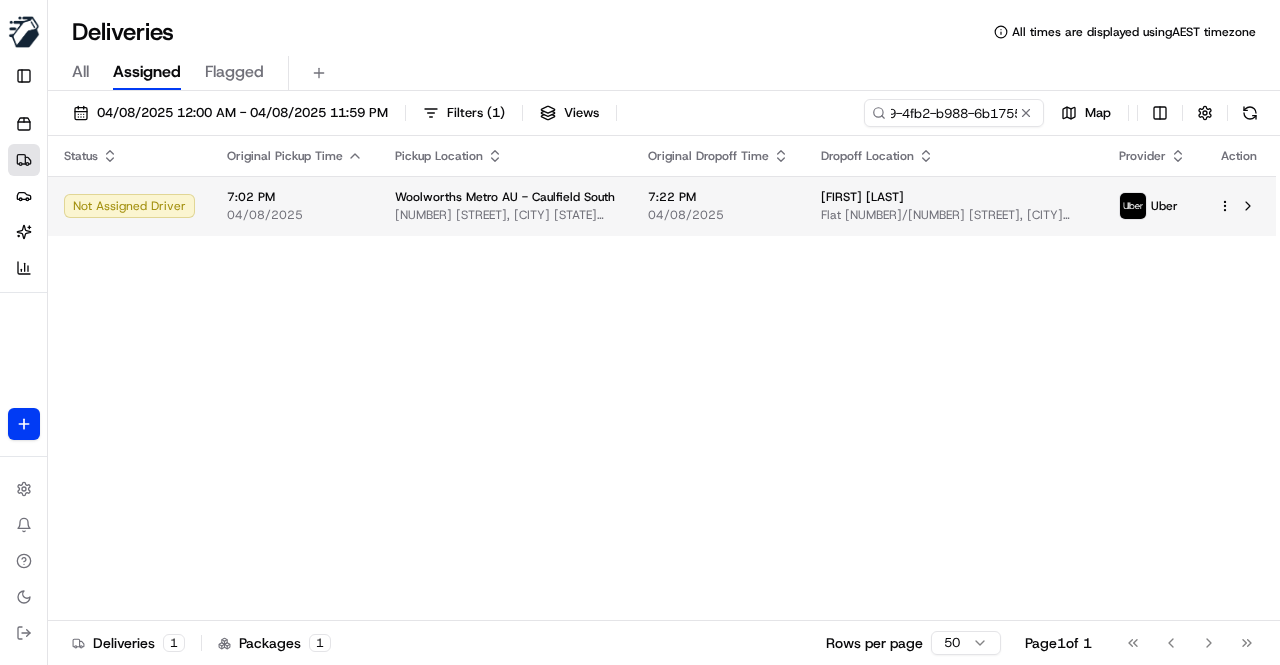 click on "Woolworths Metro AU - Caulfield South 371 Hawthorn Rd, Caulfield South VIC 3162, Australia" at bounding box center [505, 206] 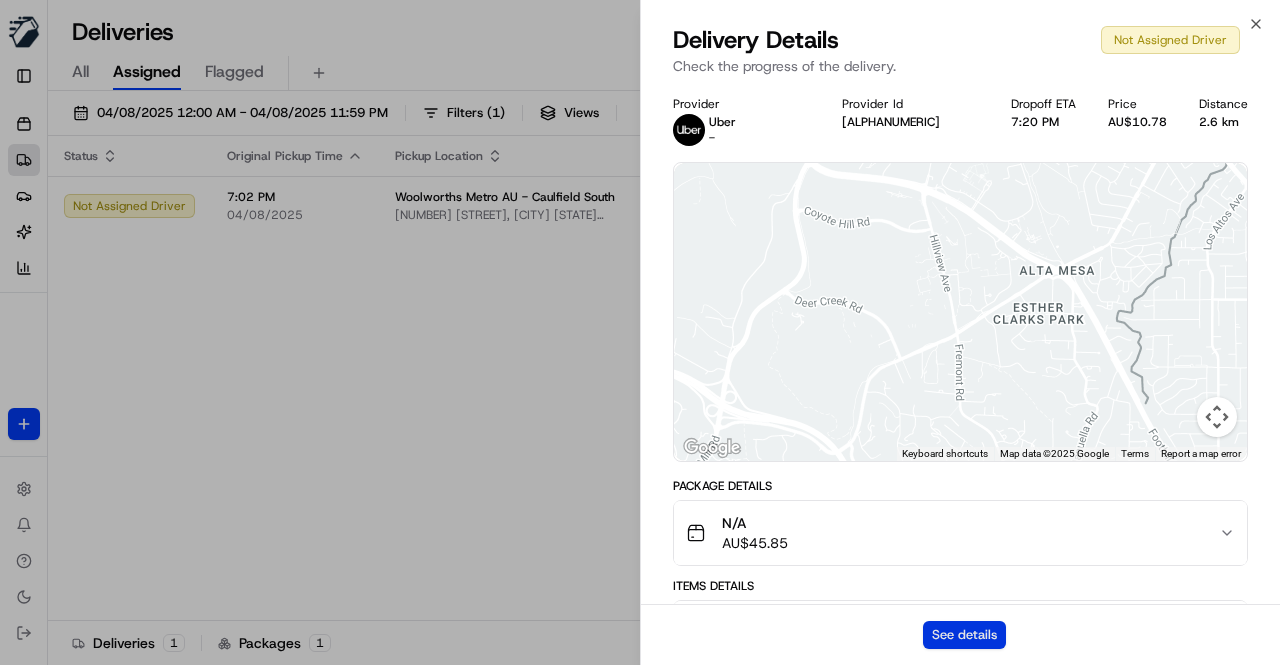 click on "See details" at bounding box center (964, 635) 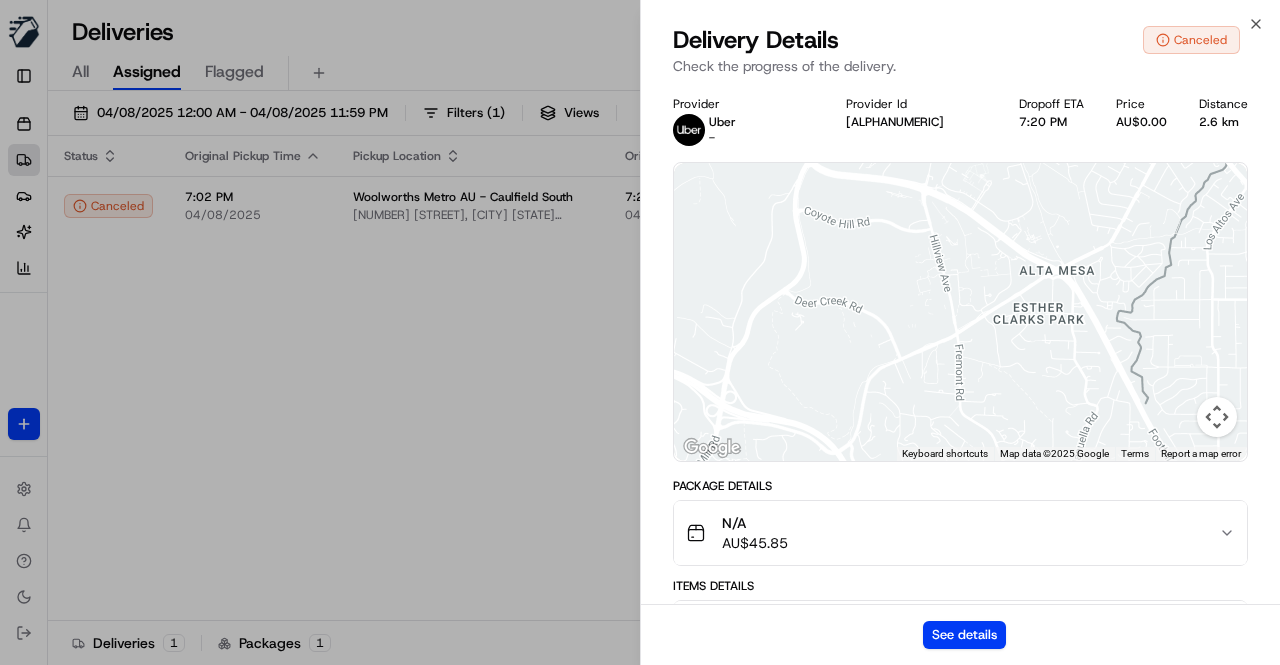 drag, startPoint x: 573, startPoint y: 315, endPoint x: 608, endPoint y: 293, distance: 41.340054 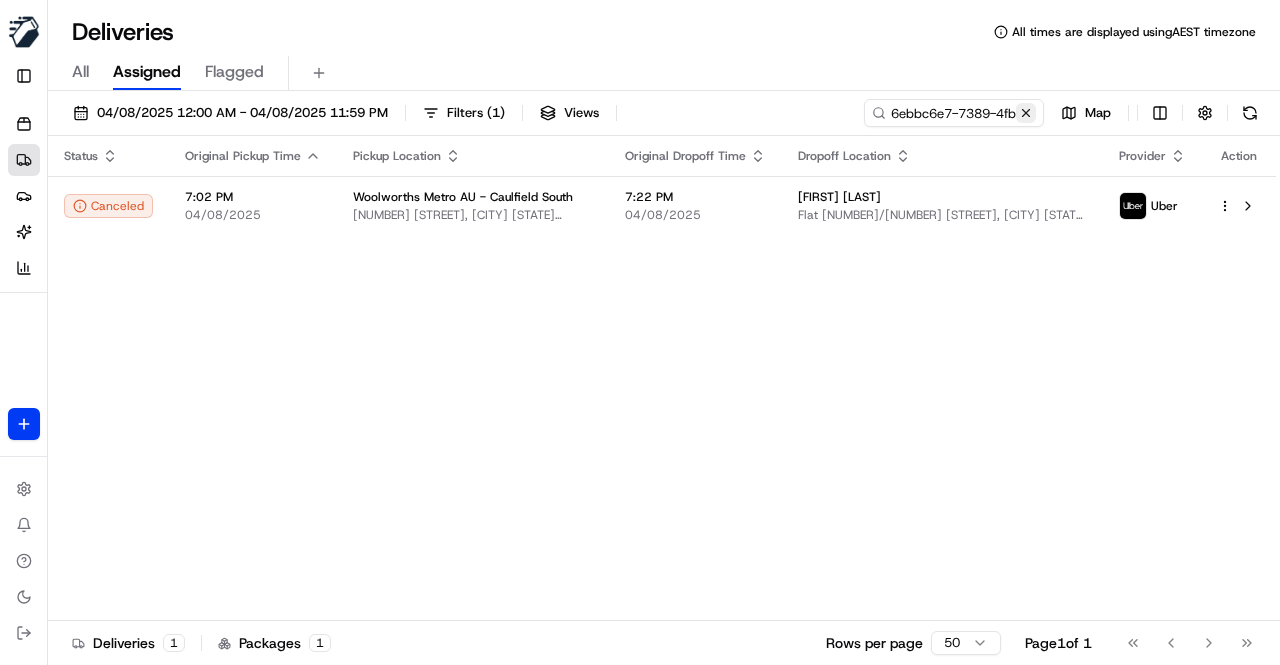click at bounding box center [1026, 113] 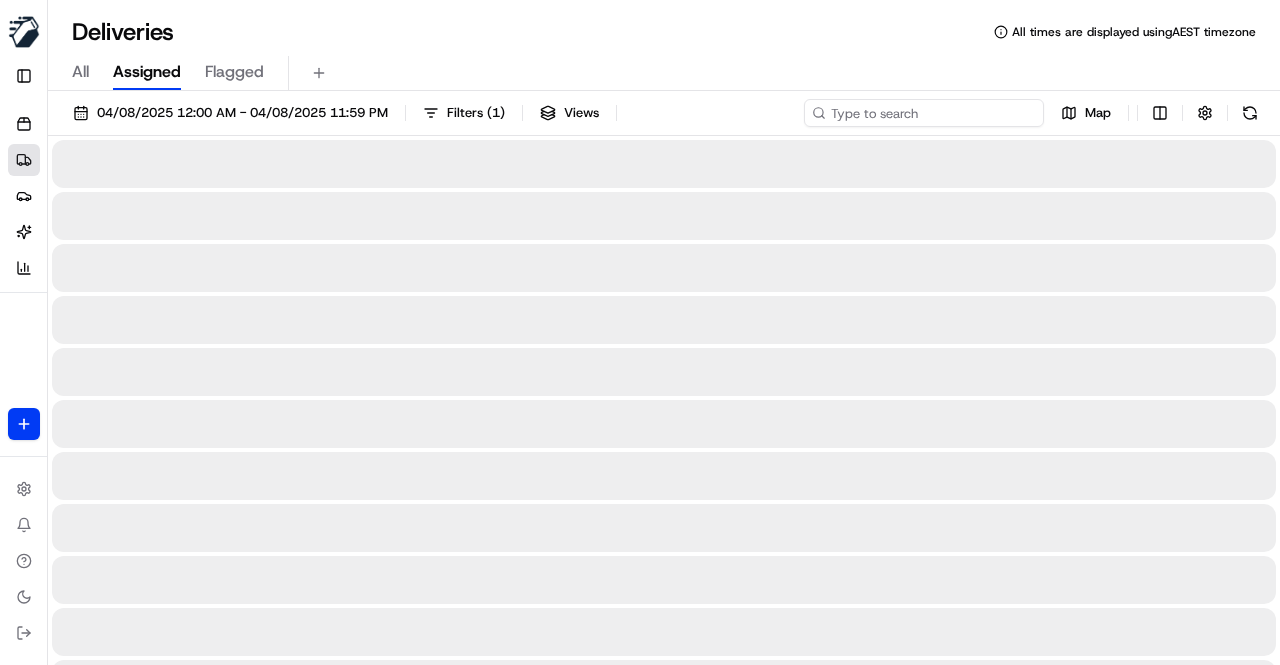 click at bounding box center [924, 113] 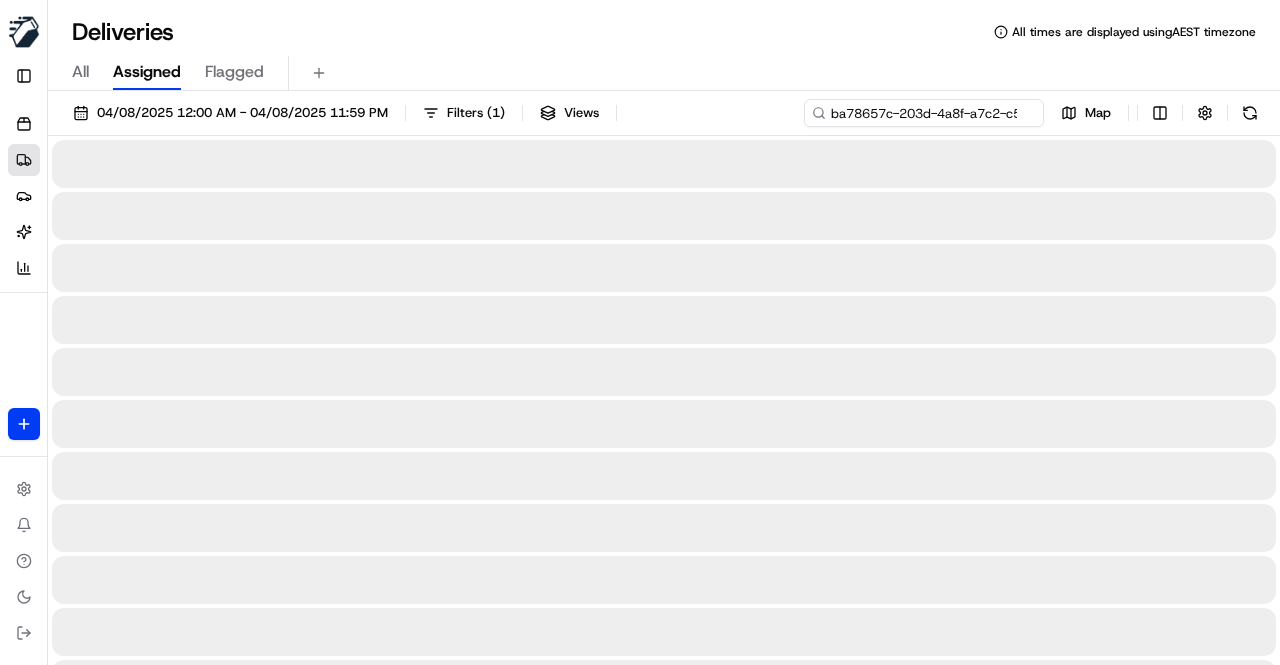 scroll, scrollTop: 0, scrollLeft: 87, axis: horizontal 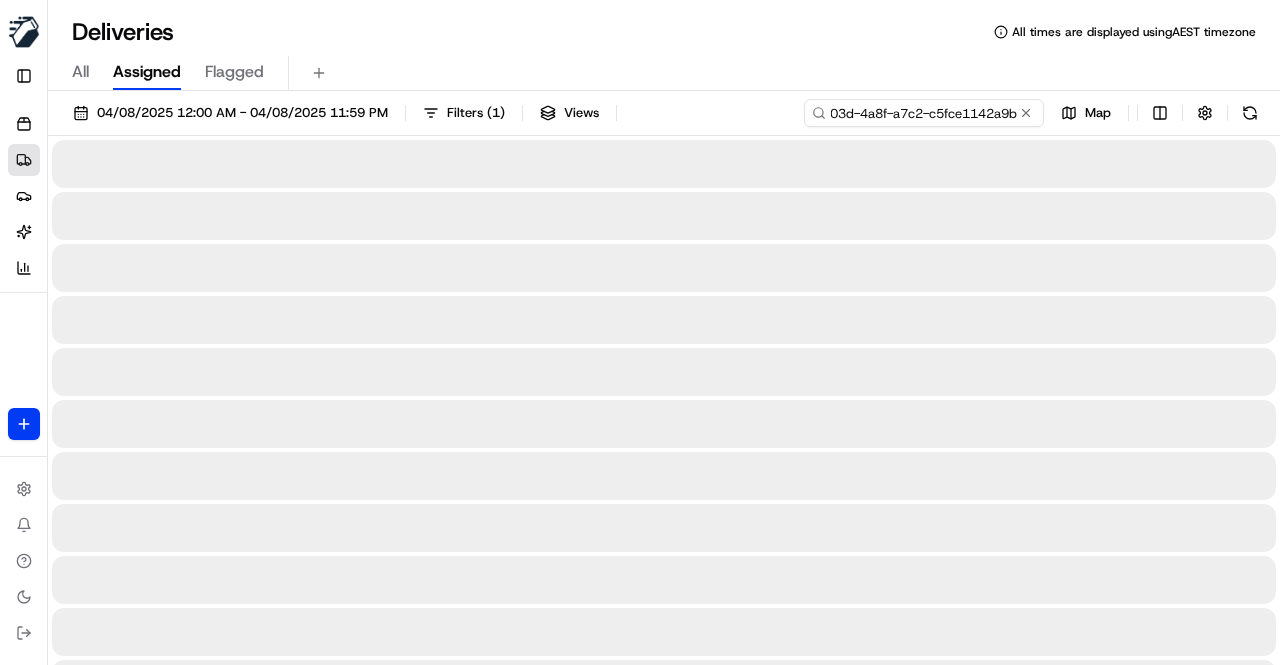 type on "ba78657c-203d-4a8f-a7c2-c5fce1142a9b" 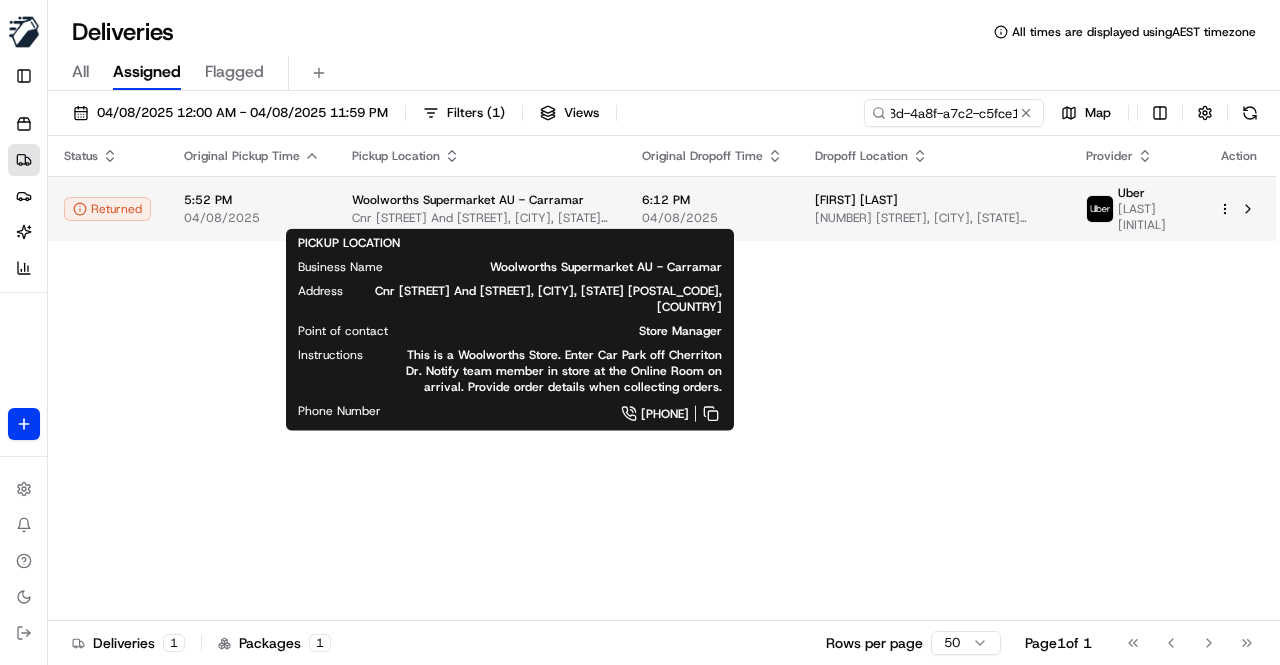 click on "Woolworths Supermarket AU - Carramar Cnr Joondalup And Cheriton Drive, Carramar, WA 6031, AU" at bounding box center [481, 209] 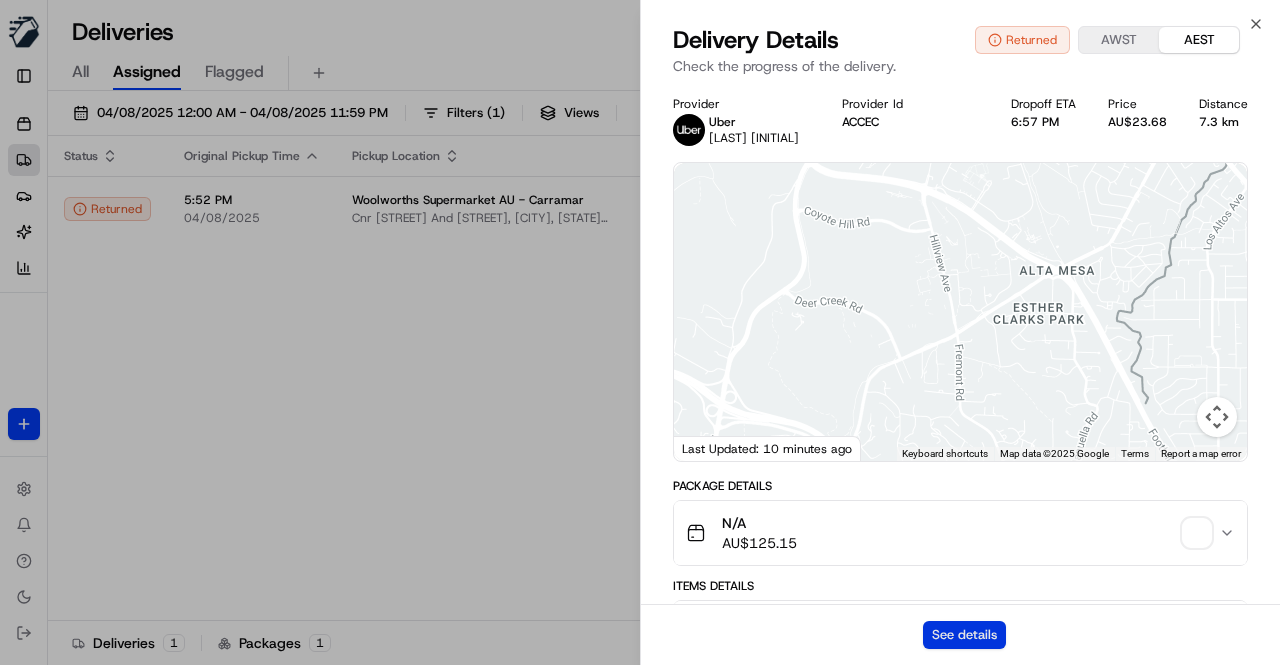click on "See details" at bounding box center [964, 635] 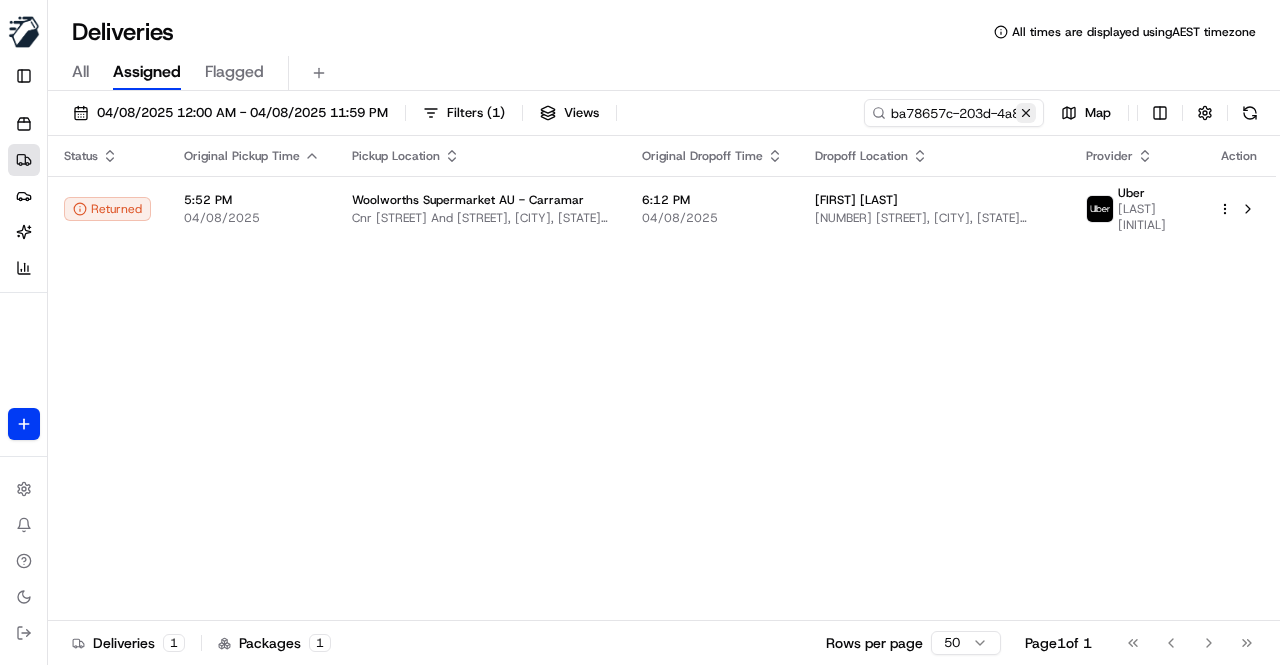 click at bounding box center (1026, 113) 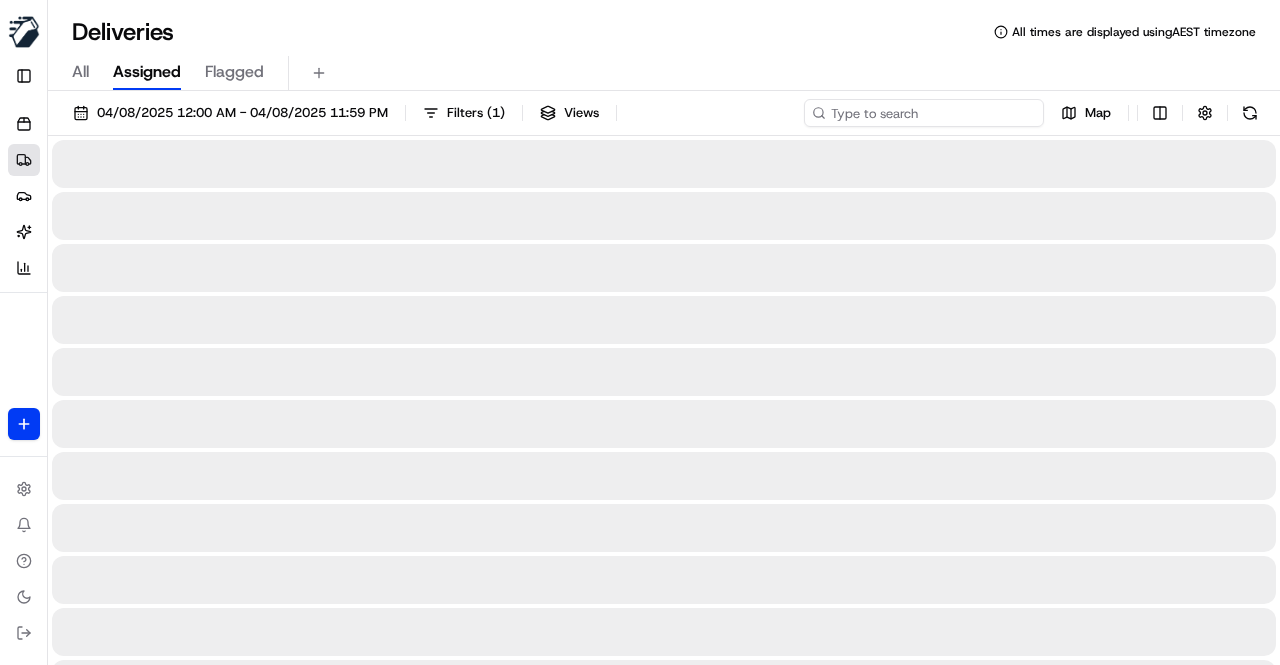 click at bounding box center [924, 113] 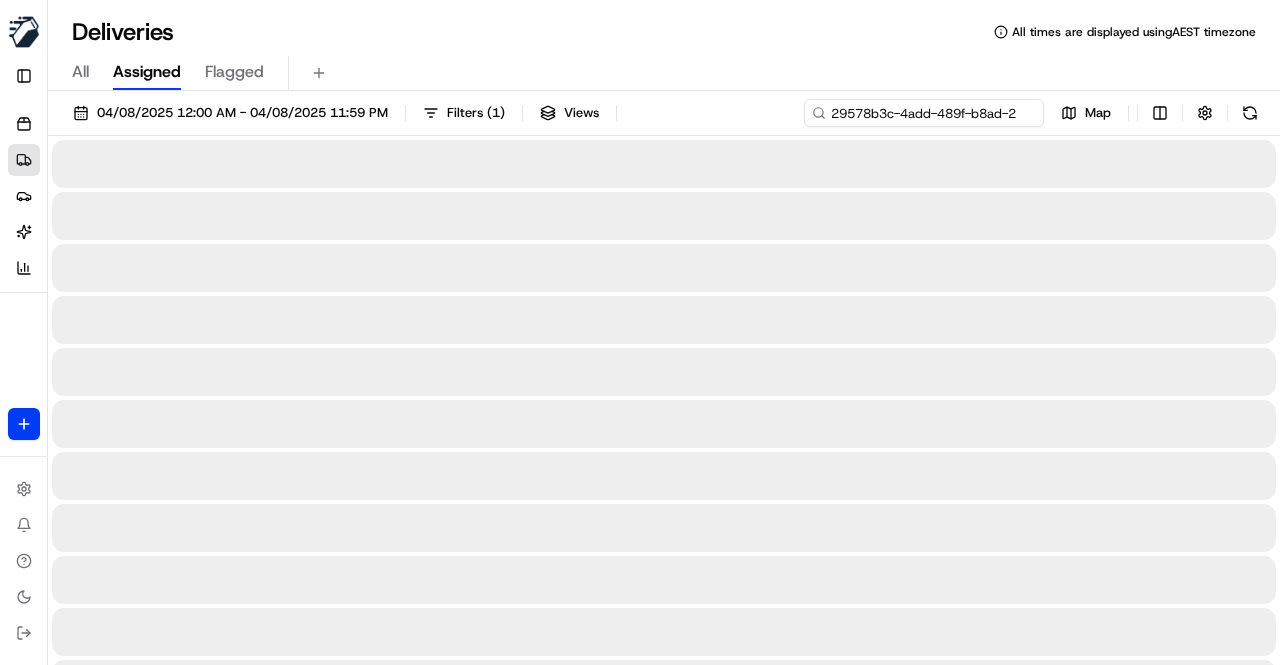scroll, scrollTop: 0, scrollLeft: 94, axis: horizontal 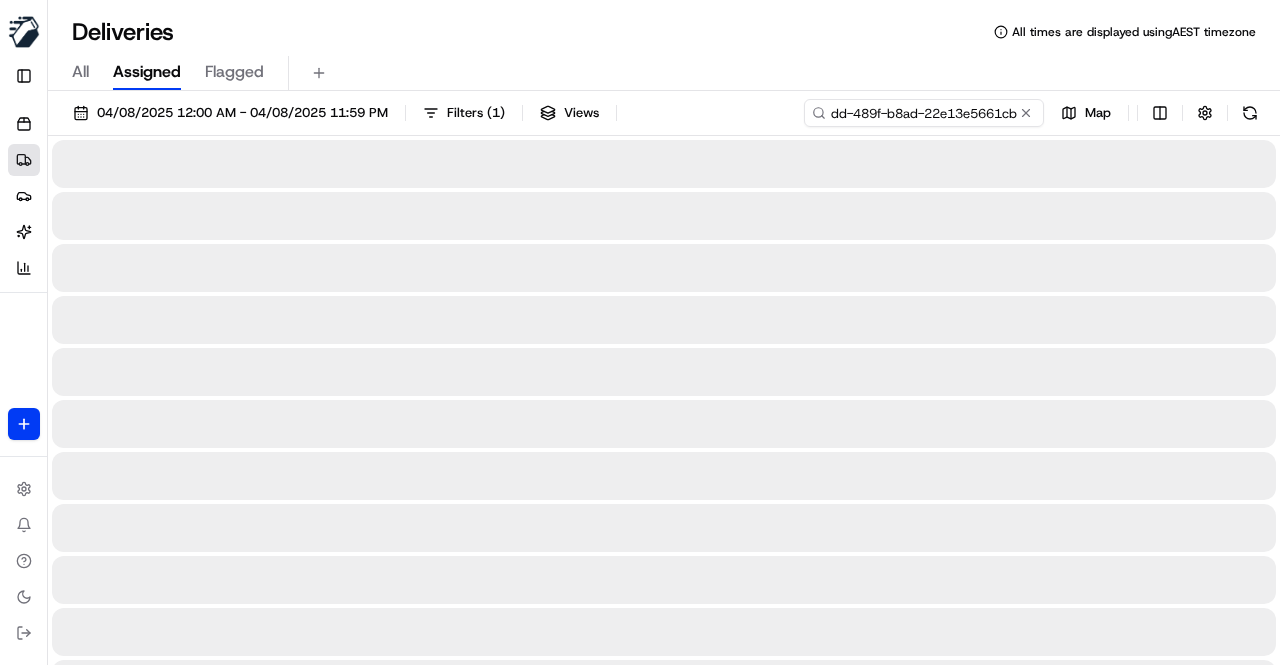 type on "29578b3c-4add-489f-b8ad-22e13e5661cb" 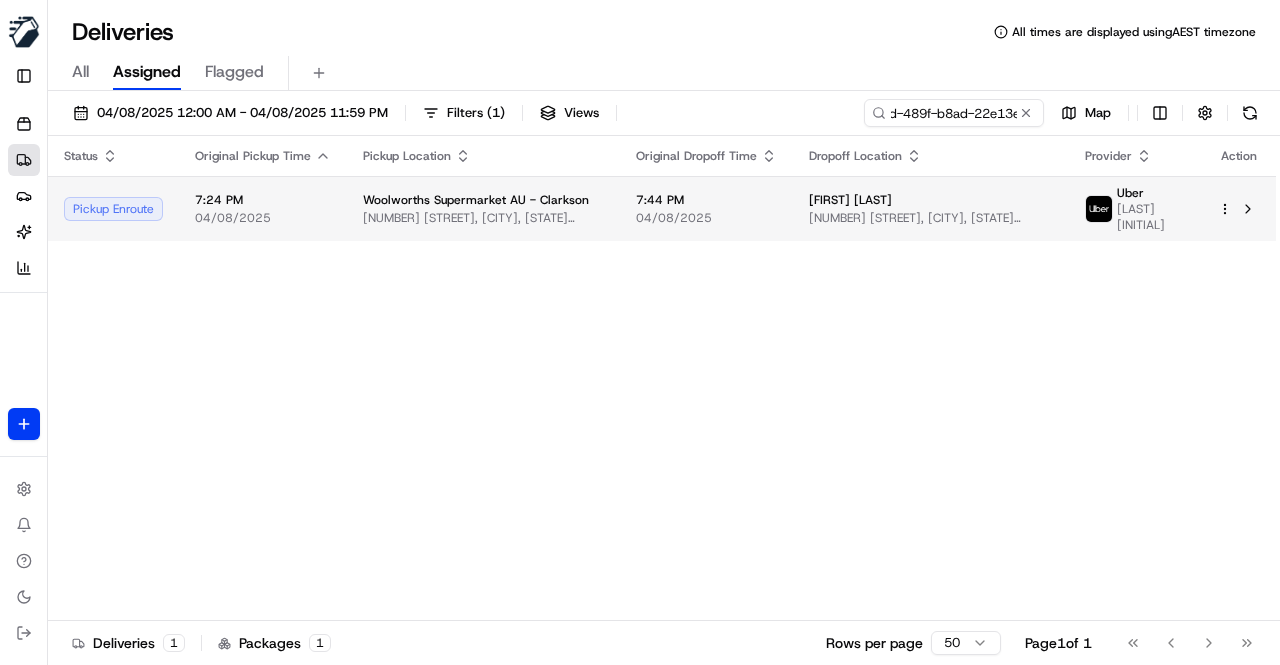 click on "Woolworths Supermarket AU - Clarkson 19 Neerabup Rd, Clarkson, WA 6030, AU" at bounding box center [483, 209] 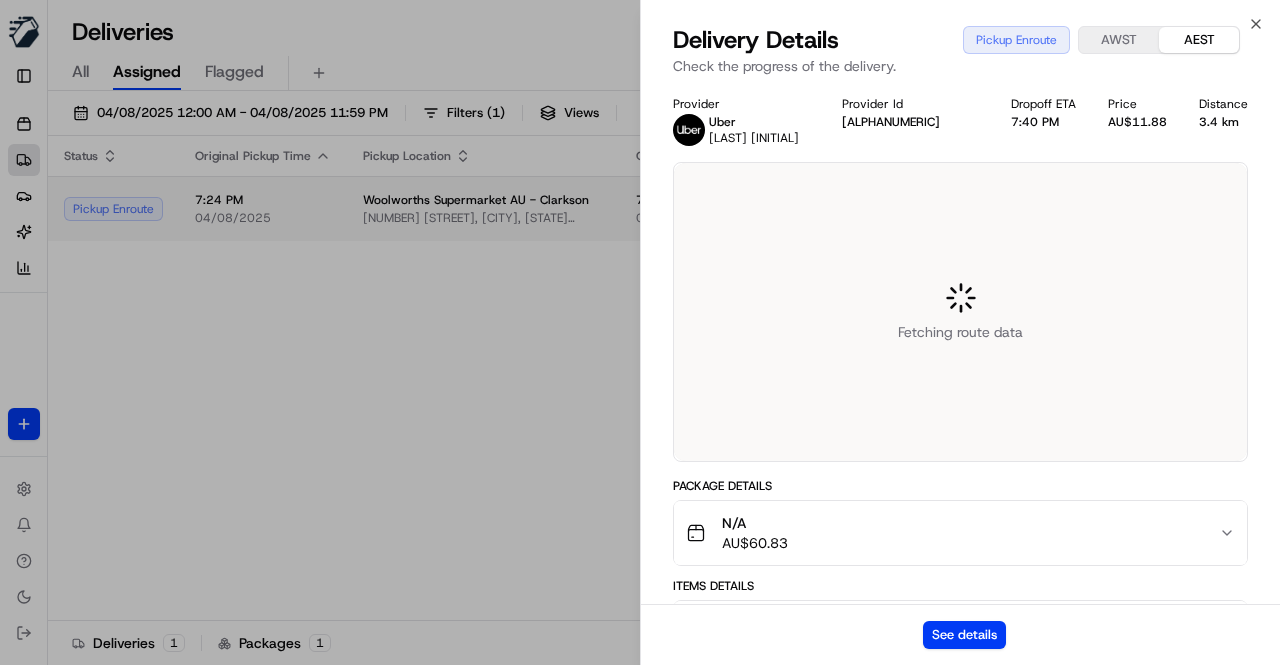 scroll, scrollTop: 0, scrollLeft: 0, axis: both 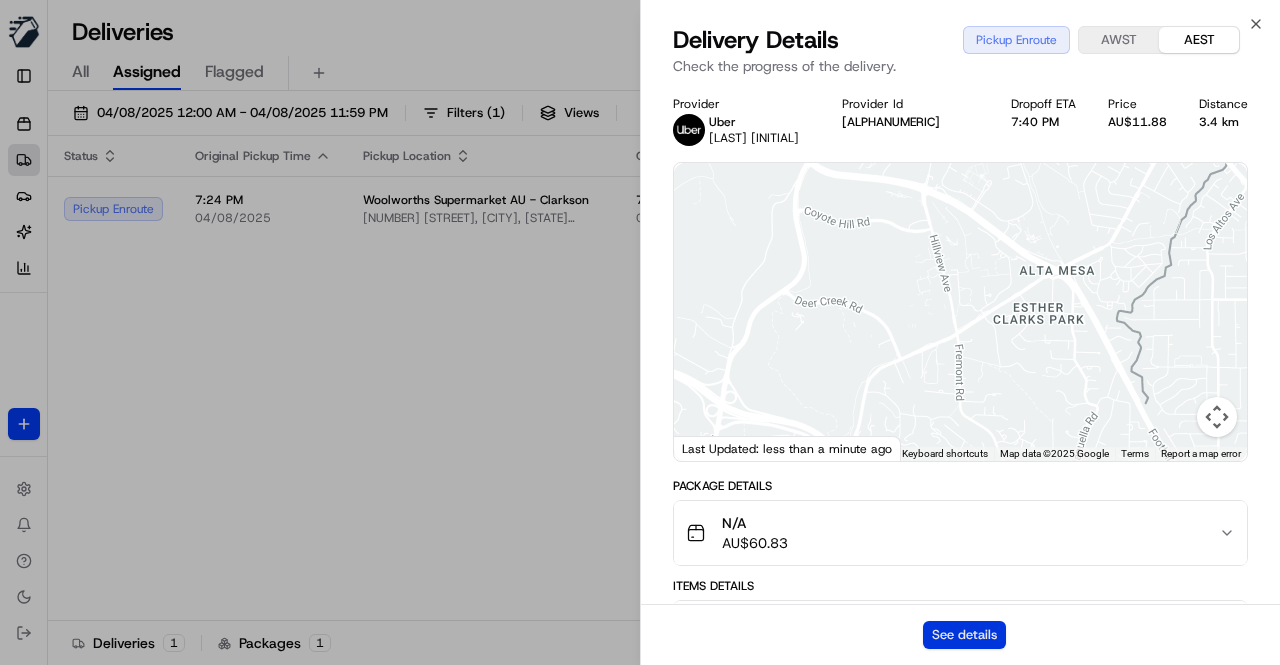 click on "See details" at bounding box center [964, 635] 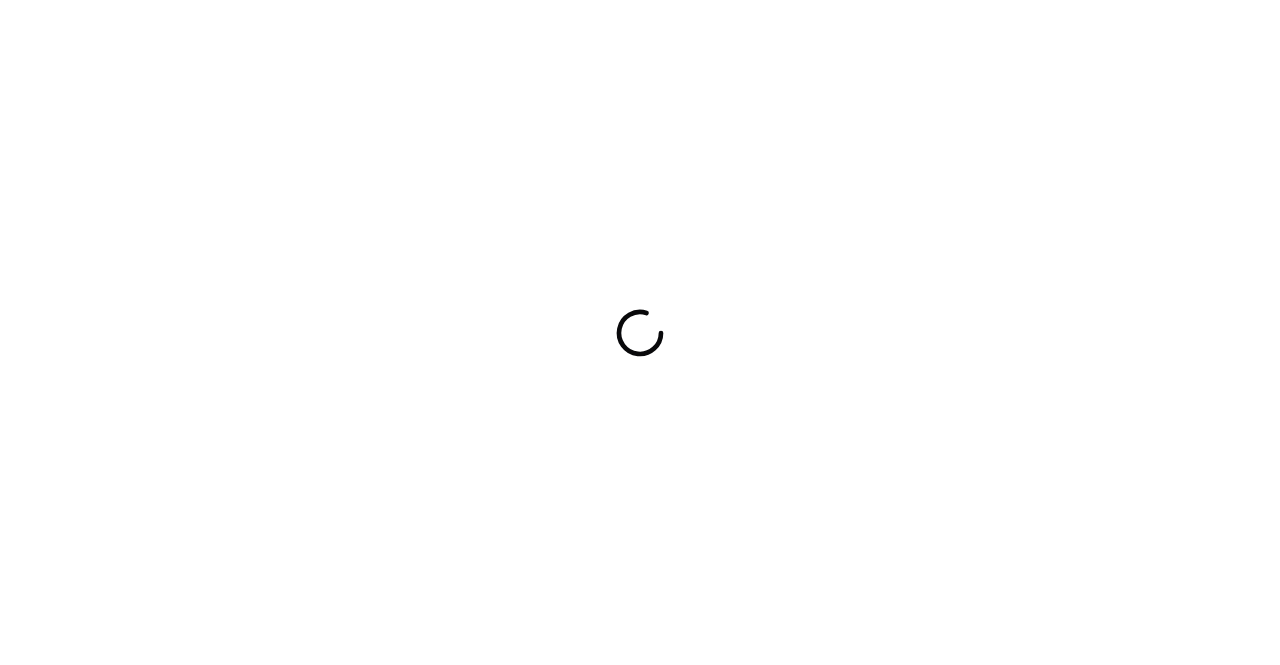 scroll, scrollTop: 0, scrollLeft: 0, axis: both 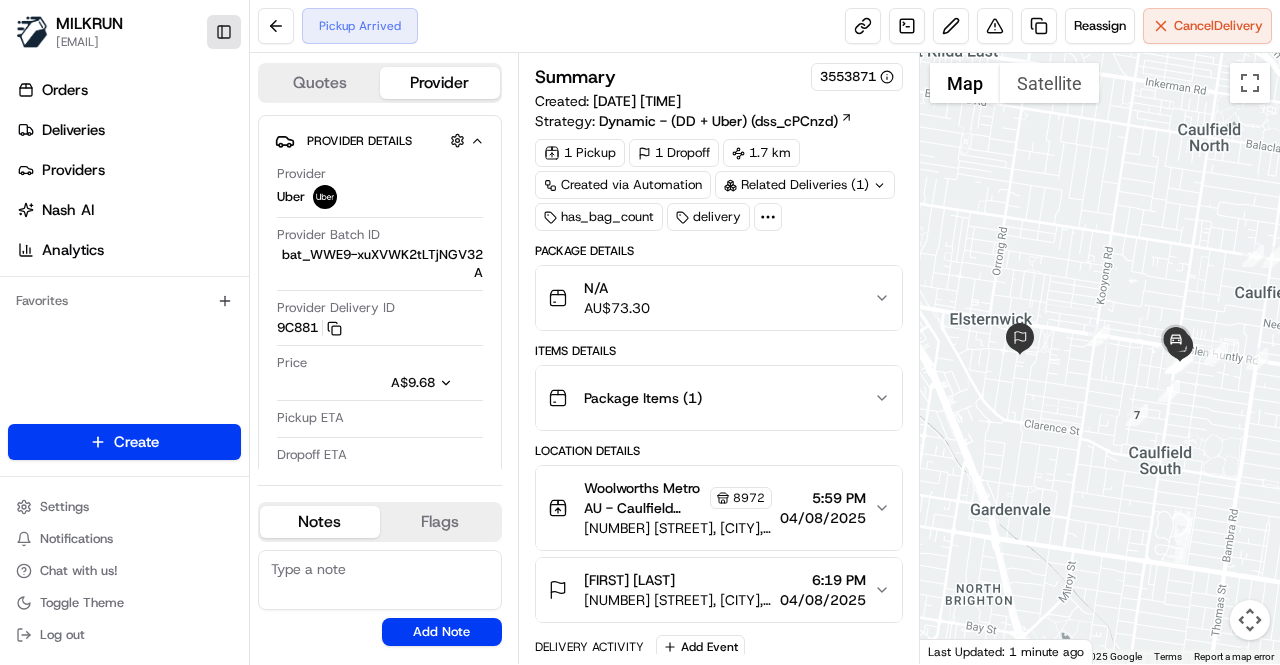 click on "Toggle Sidebar" at bounding box center (224, 32) 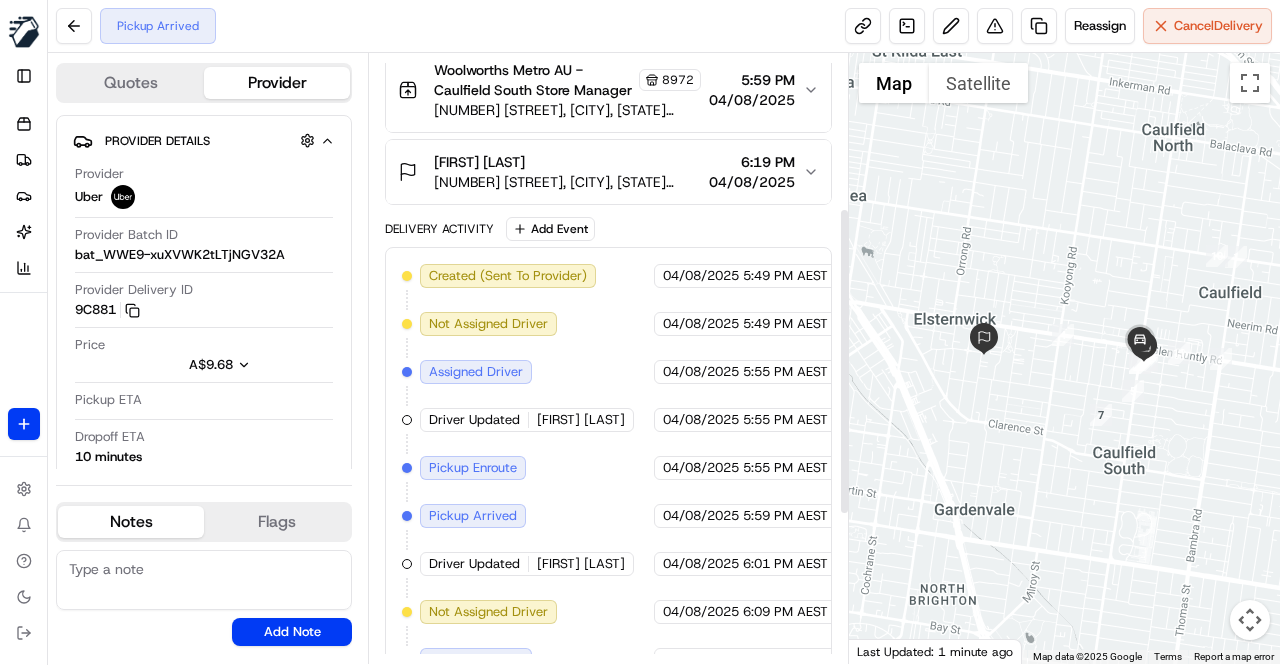 scroll, scrollTop: 598, scrollLeft: 0, axis: vertical 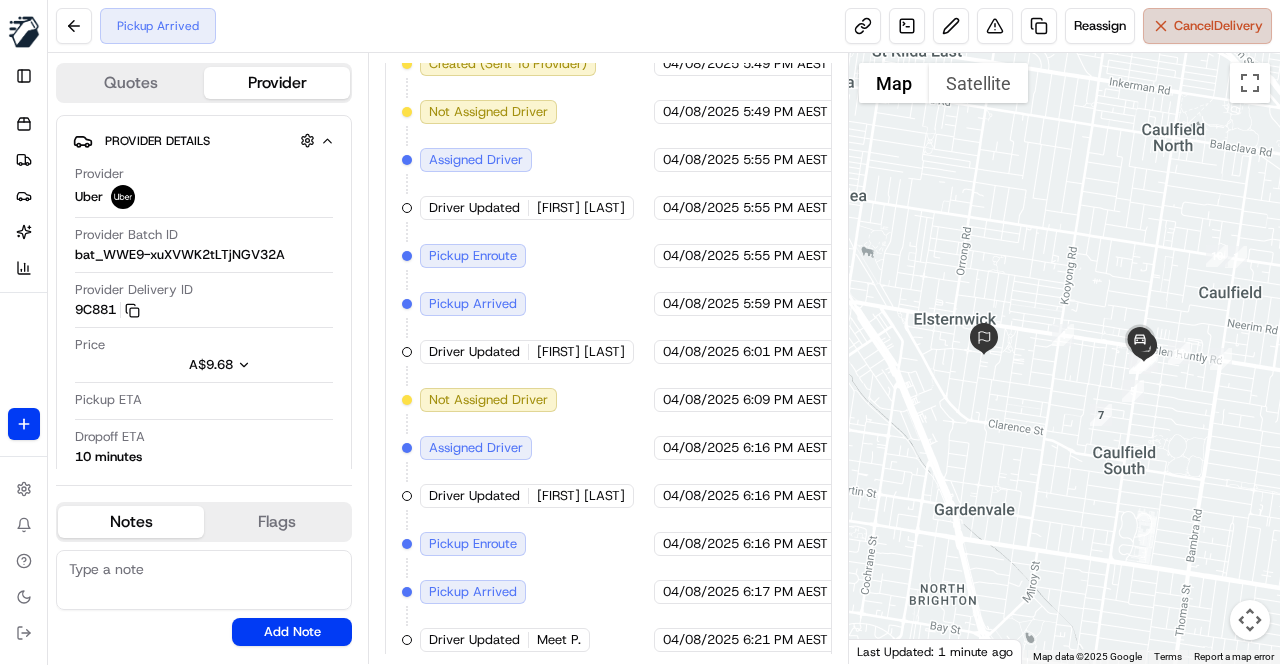 click on "Cancel  Delivery" at bounding box center (1218, 26) 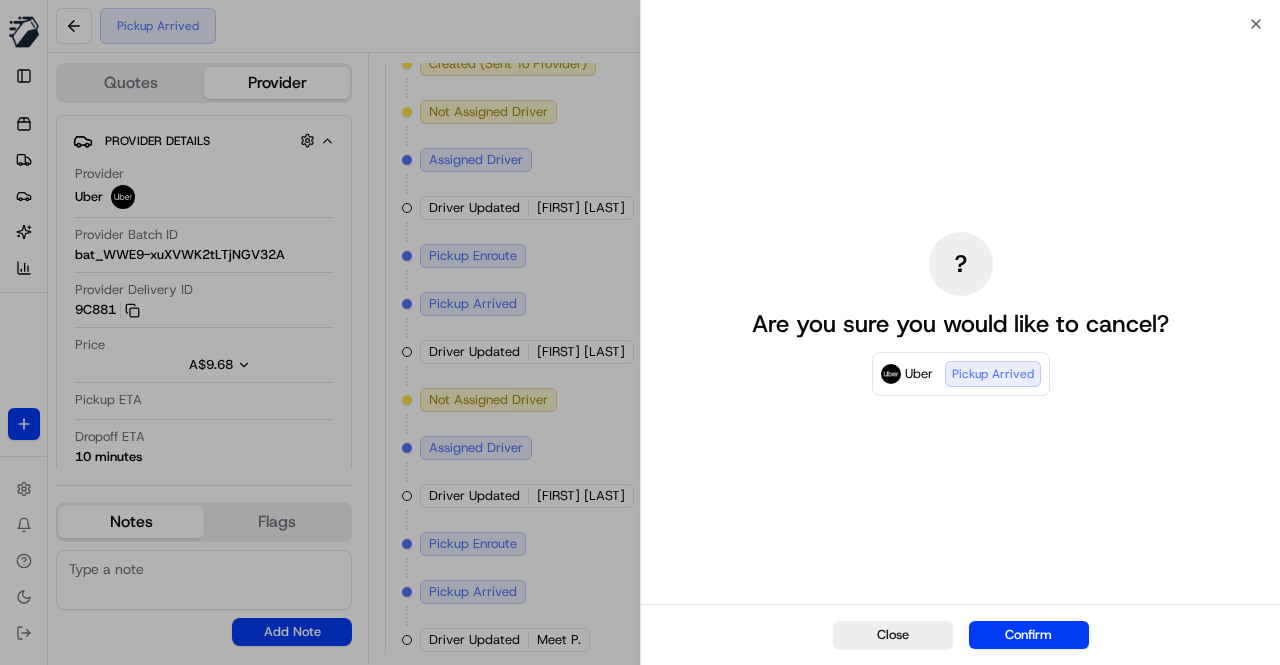 drag, startPoint x: 1023, startPoint y: 638, endPoint x: 884, endPoint y: 609, distance: 141.99295 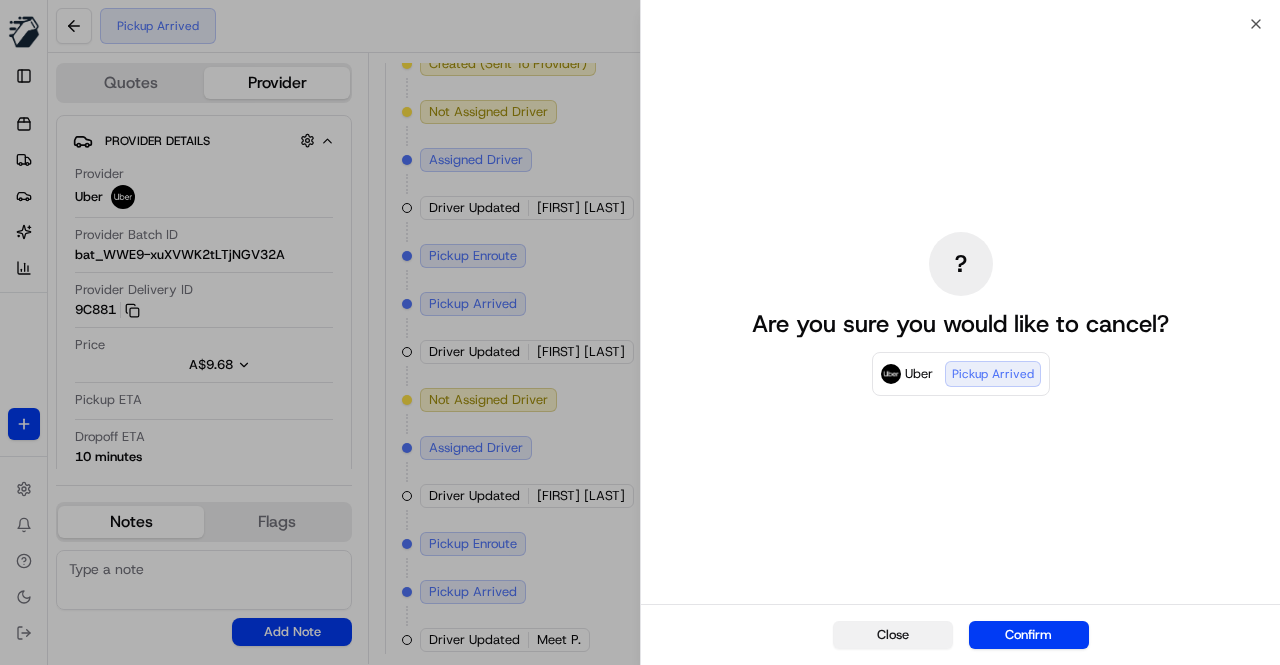 click on "Close" at bounding box center [893, 635] 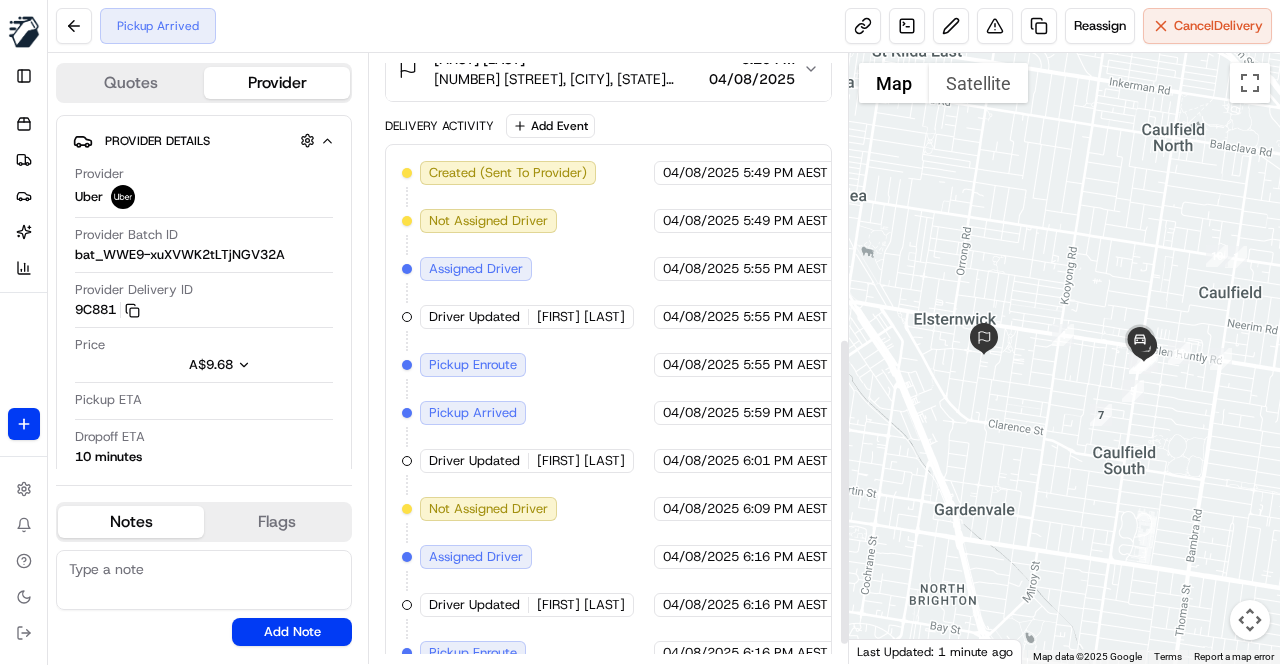 scroll, scrollTop: 298, scrollLeft: 0, axis: vertical 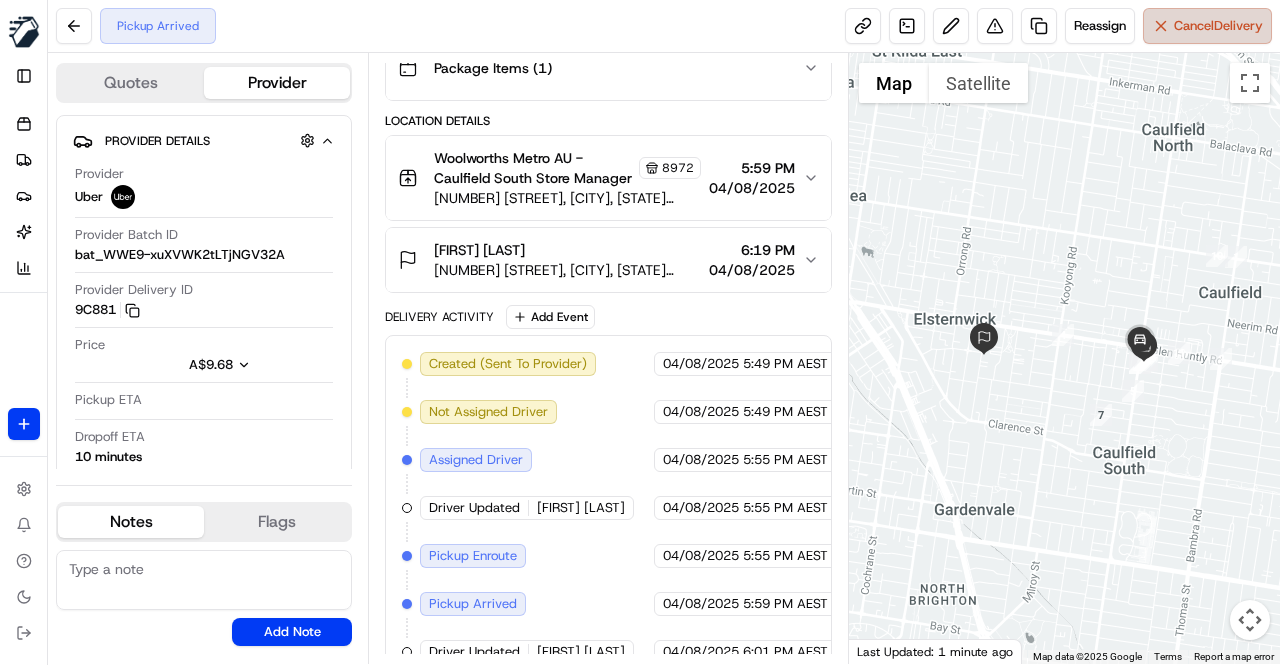 click on "Cancel  Delivery" at bounding box center [1218, 26] 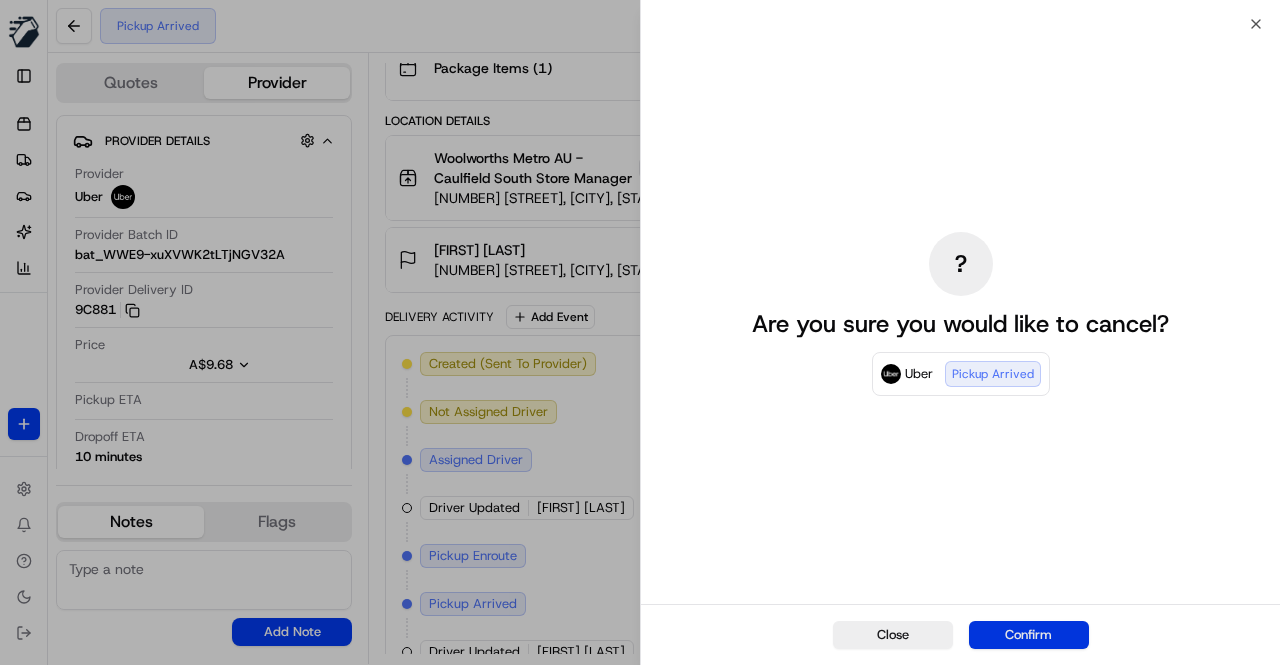 click on "Confirm" at bounding box center [1029, 635] 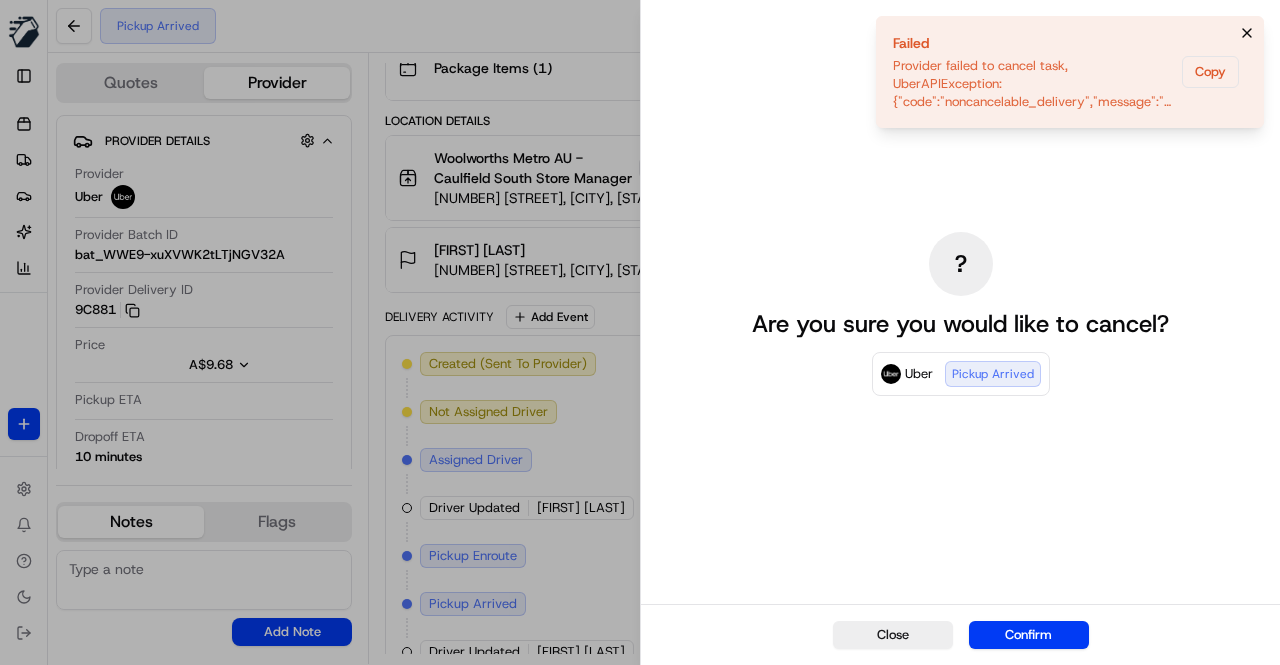 click 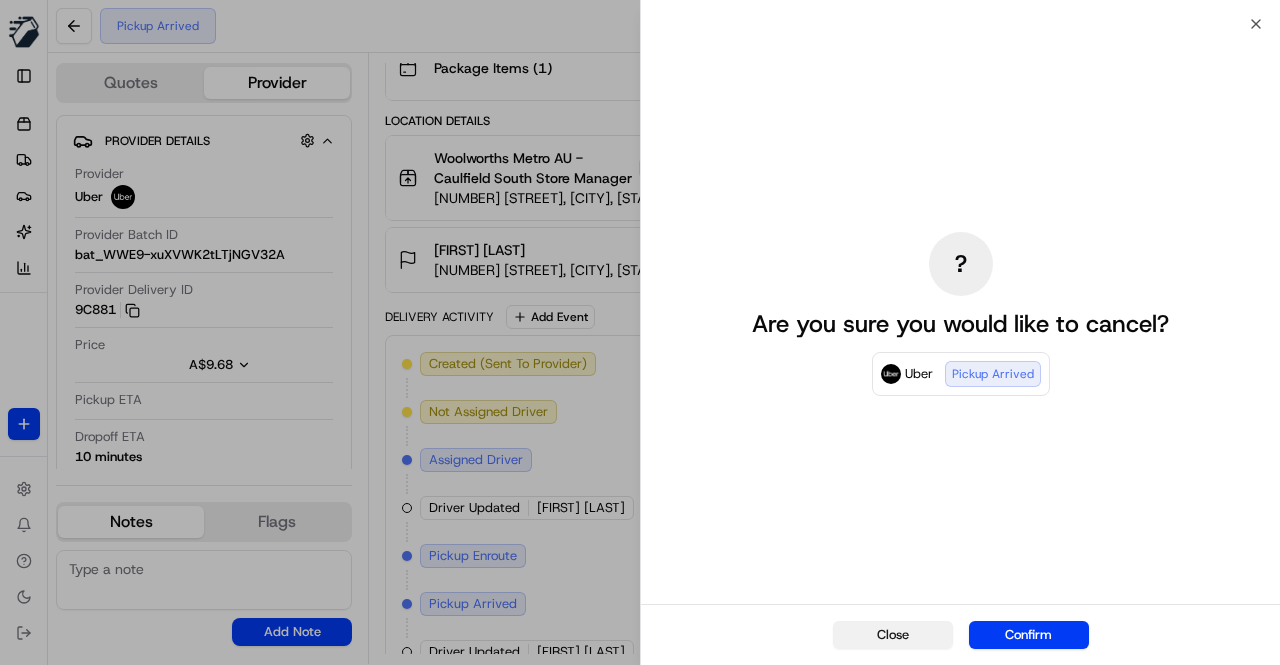 click on "Close" at bounding box center [893, 635] 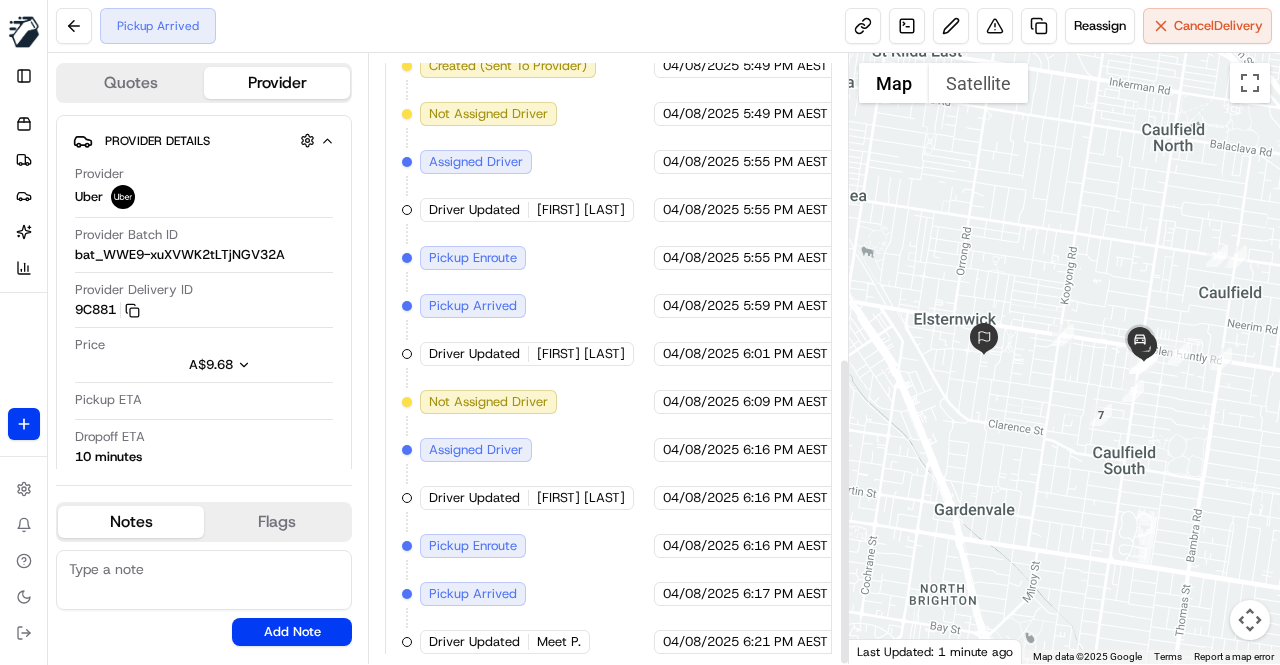 scroll, scrollTop: 598, scrollLeft: 0, axis: vertical 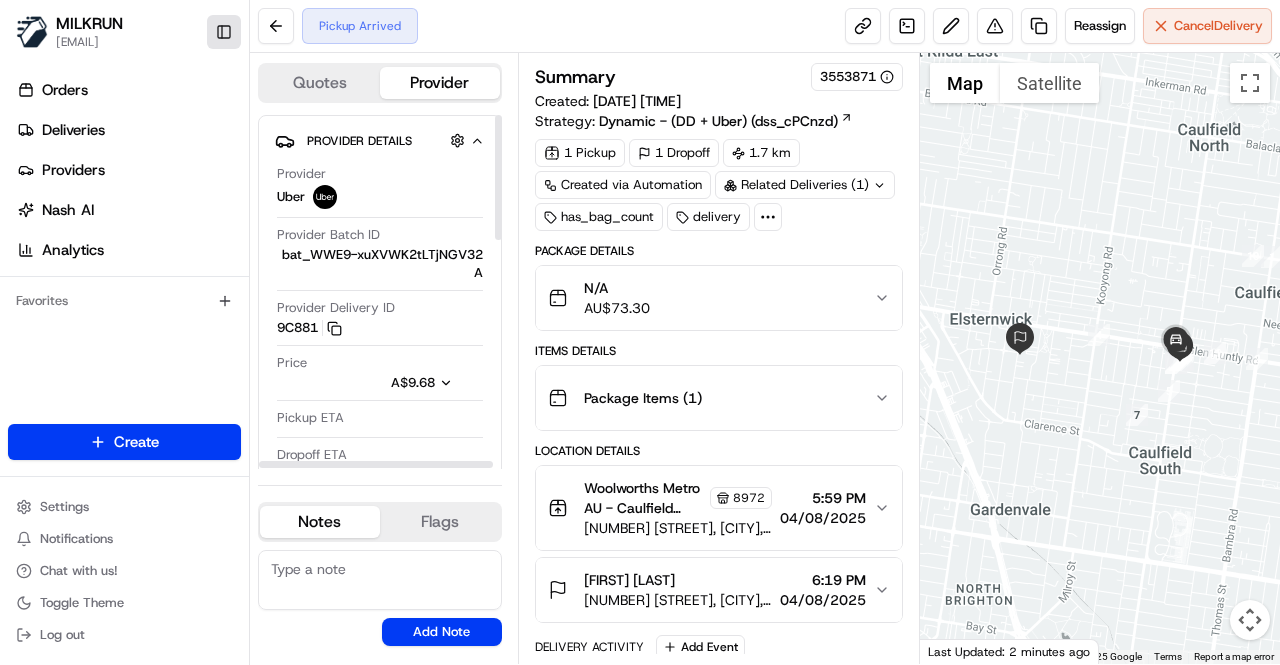 click on "Toggle Sidebar" at bounding box center [224, 32] 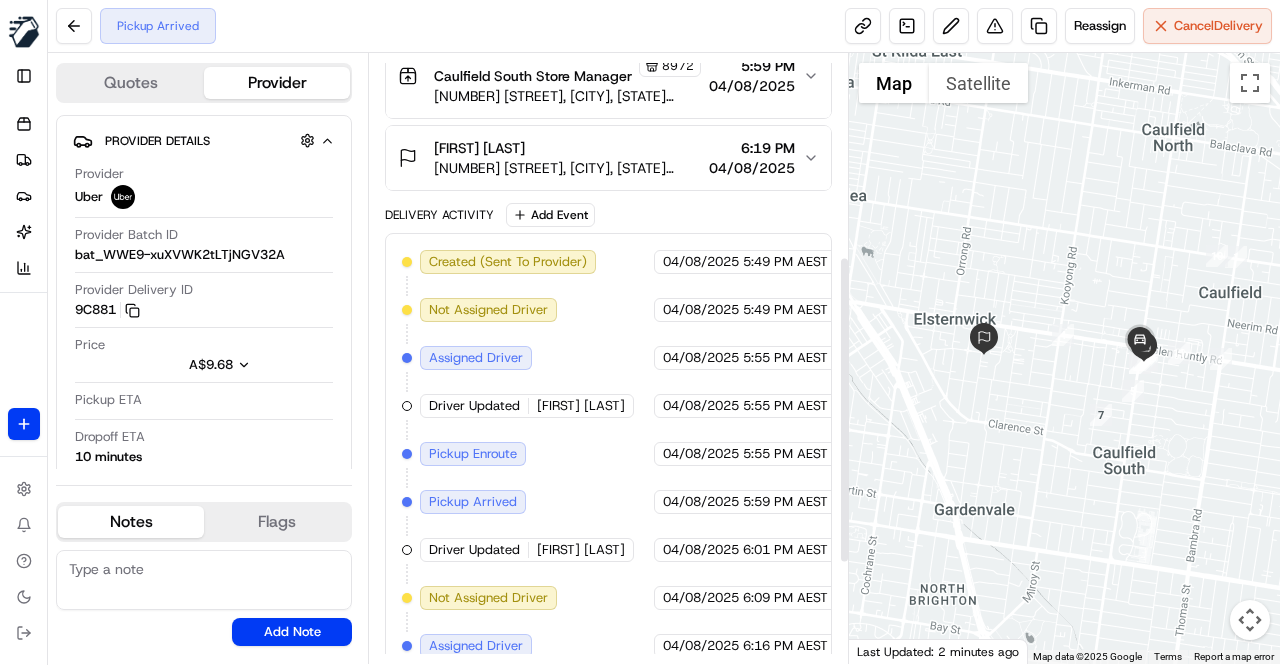 scroll, scrollTop: 598, scrollLeft: 0, axis: vertical 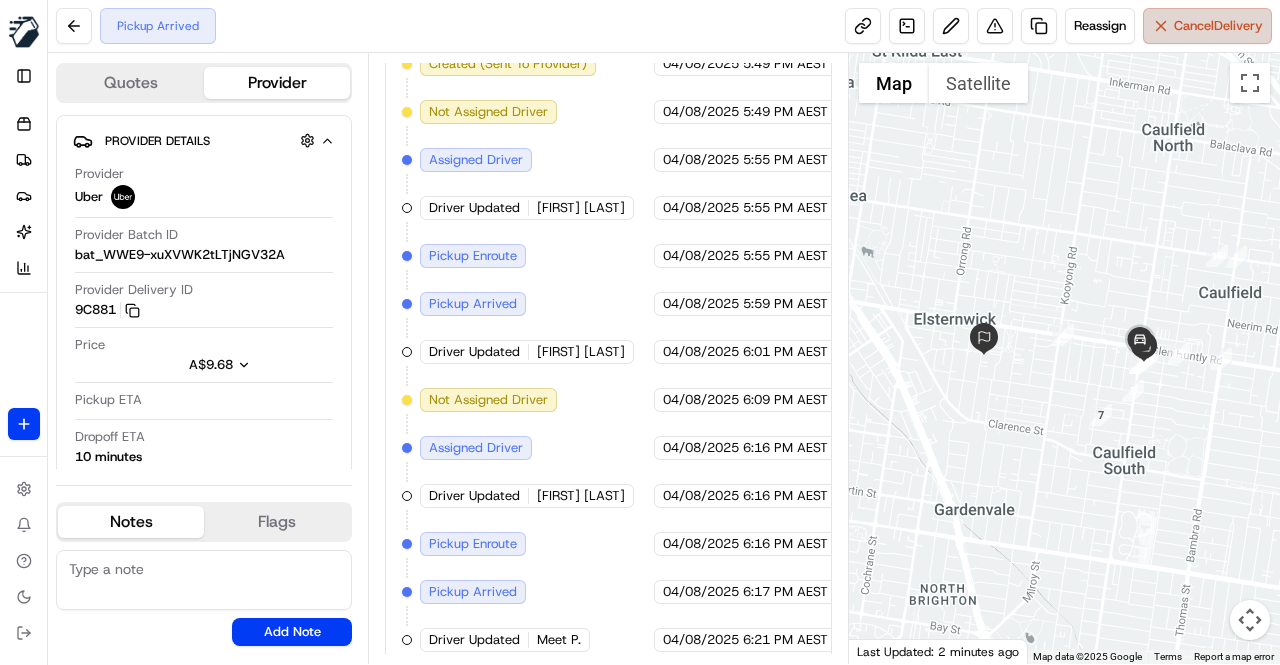 click on "Cancel  Delivery" at bounding box center [1218, 26] 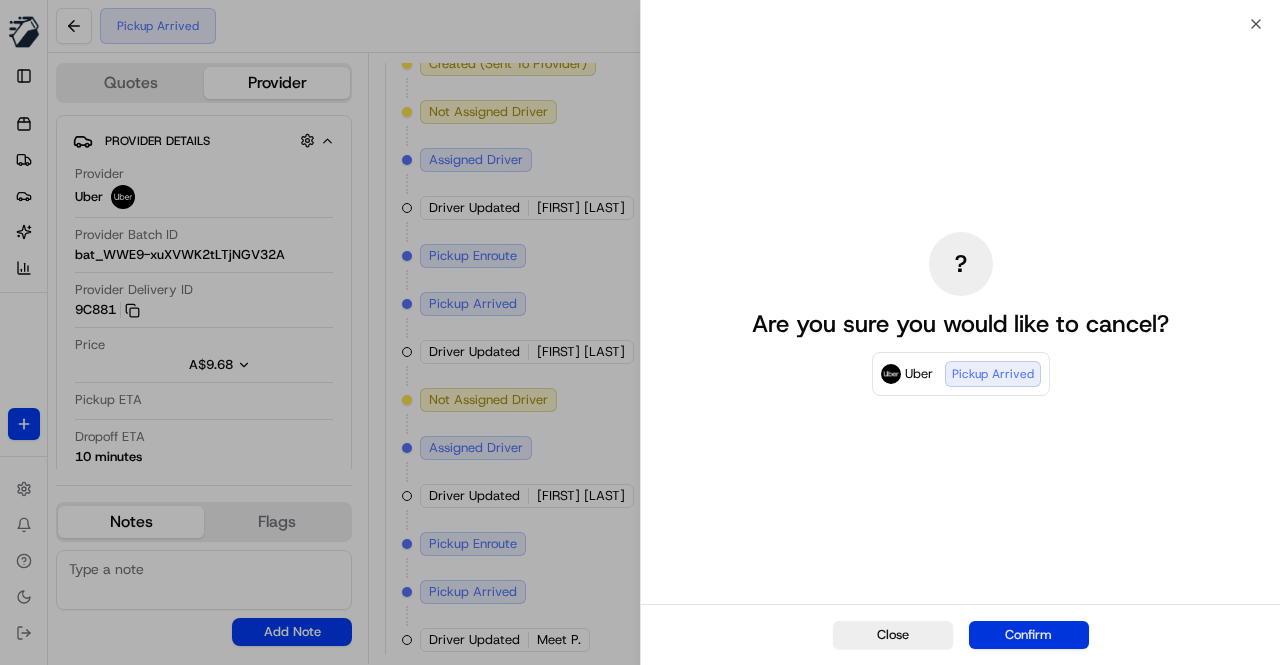 click on "Confirm" at bounding box center [1029, 635] 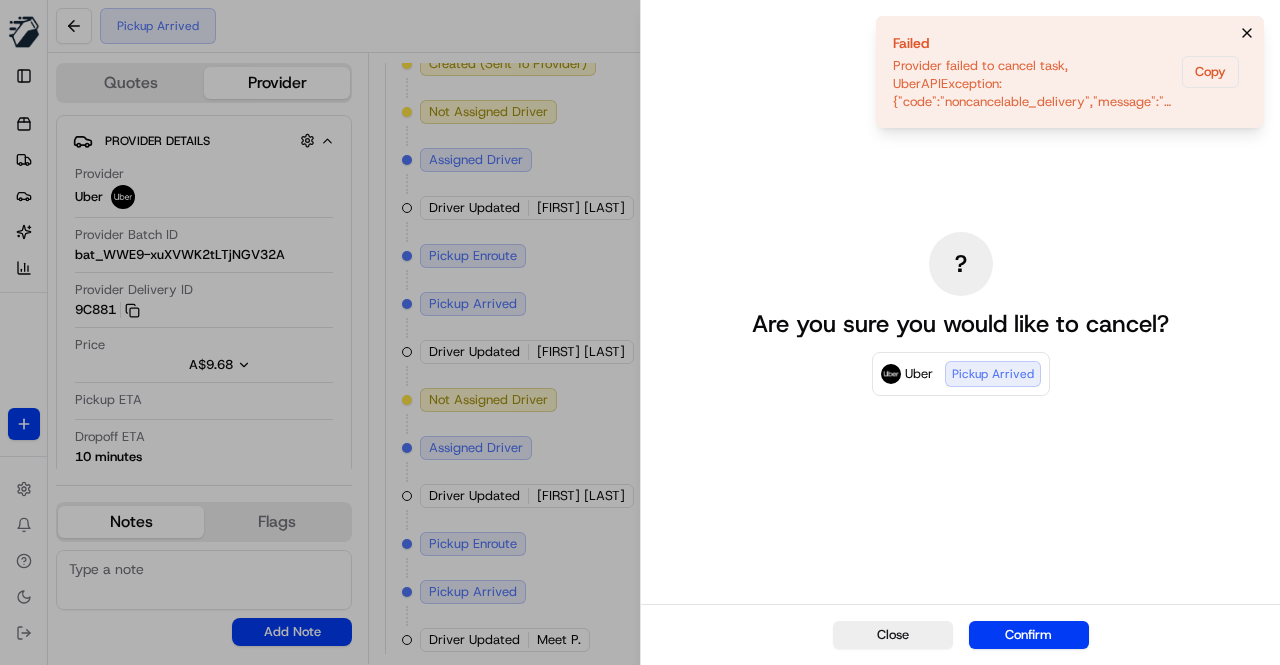 click 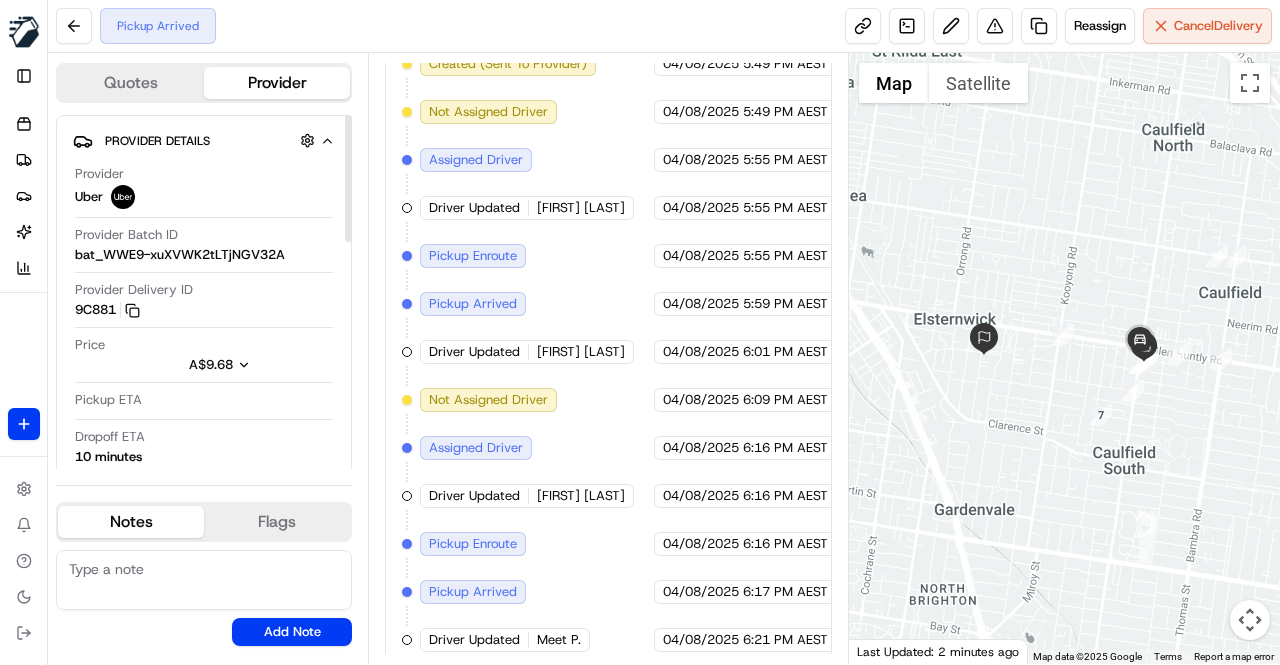 click at bounding box center (204, 580) 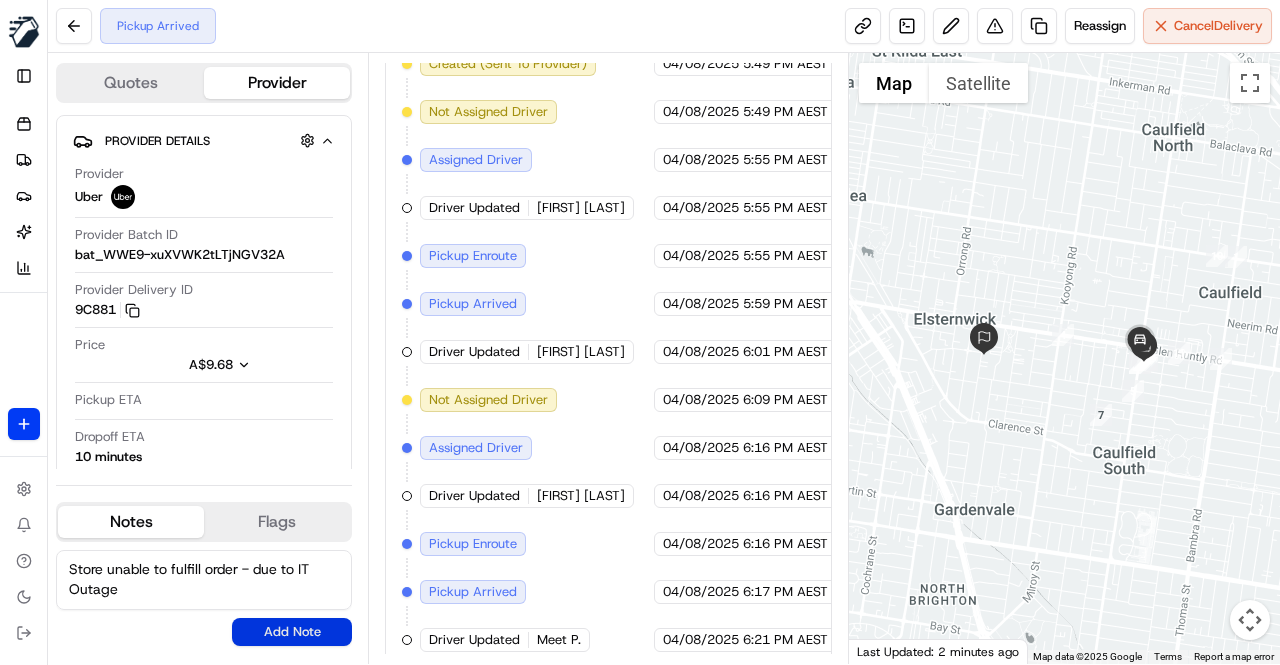 type on "Store unable to fulfill order - due to IT Outage" 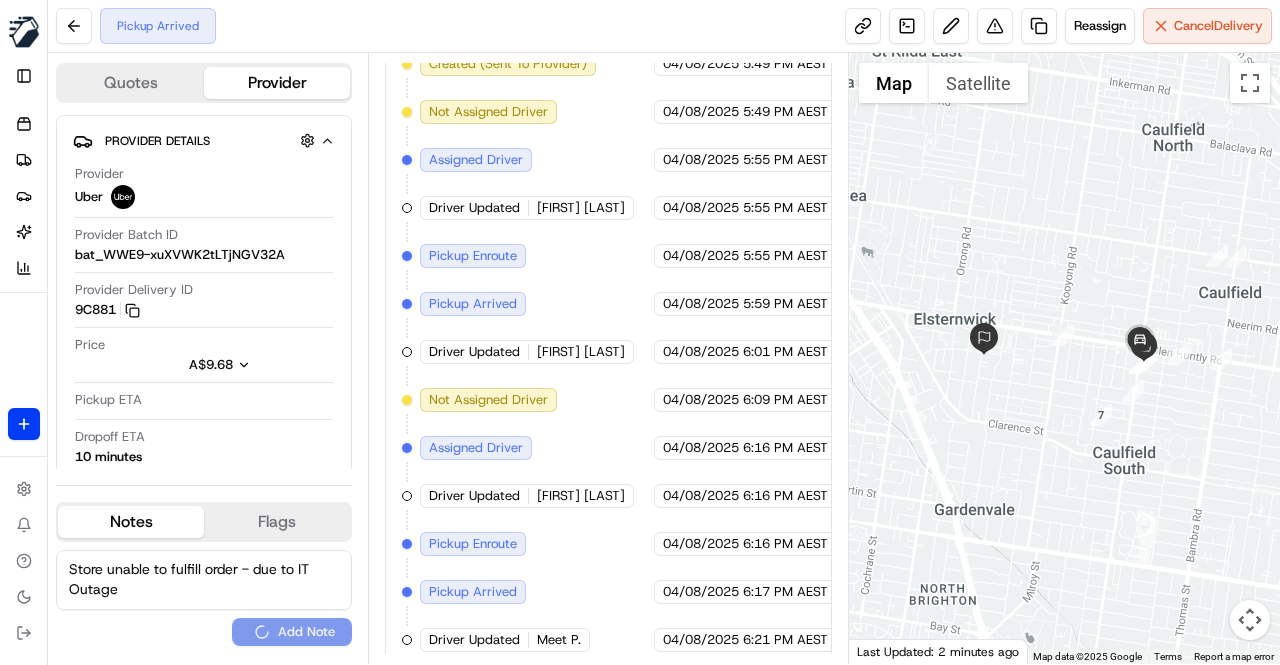 type 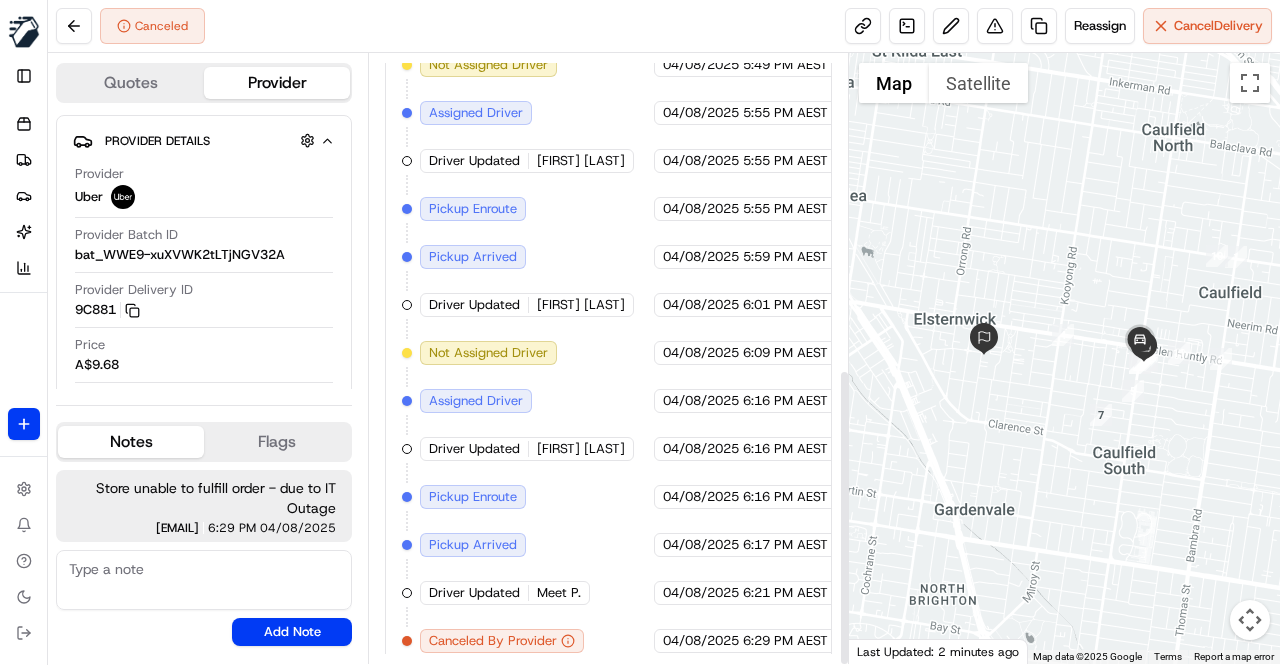 scroll, scrollTop: 646, scrollLeft: 0, axis: vertical 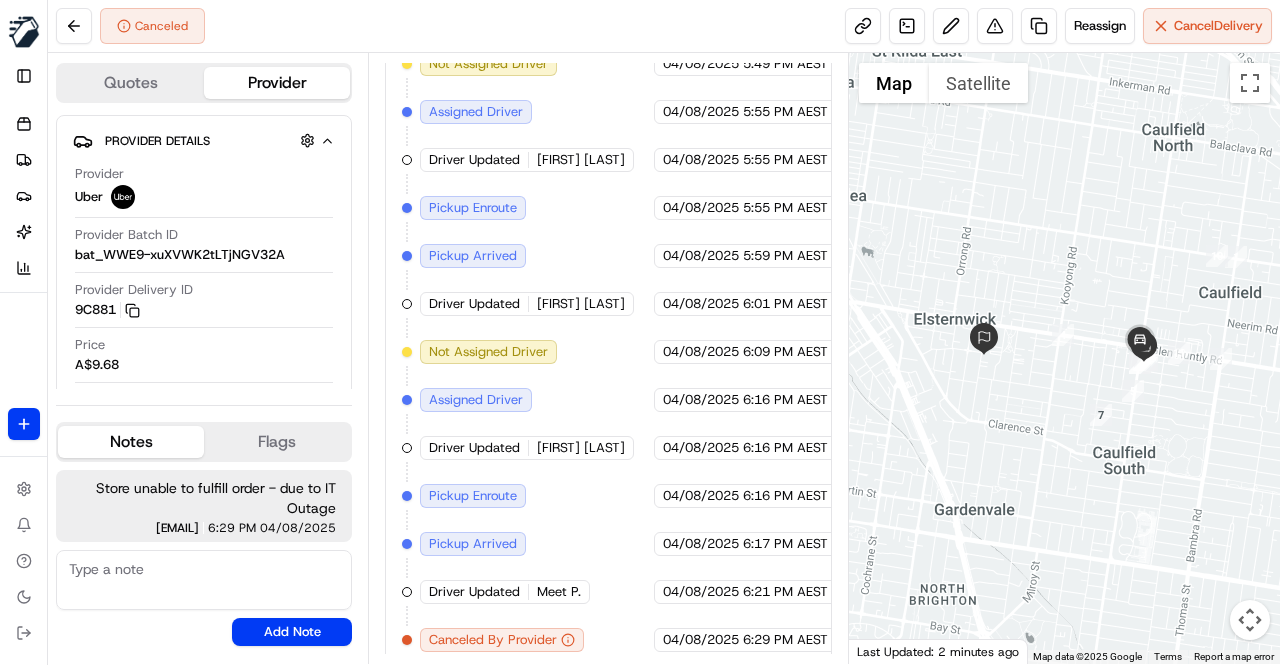 click on "Created (Sent To Provider) Uber 04/08/2025 5:49 PM AEST Not Assigned Driver Uber 04/08/2025 5:49 PM AEST Assigned Driver Uber 04/08/2025 5:55 PM AEST Driver Updated MARTIN T. Uber 04/08/2025 5:55 PM AEST Pickup Enroute Uber 04/08/2025 5:55 PM AEST Pickup Arrived Uber 04/08/2025 5:59 PM AEST Driver Updated SURAJKUMAR R. Uber 04/08/2025 6:01 PM AEST Not Assigned Driver Uber 04/08/2025 6:09 PM AEST Assigned Driver Uber 04/08/2025 6:16 PM AEST Driver Updated DANIEL A. Uber 04/08/2025 6:16 PM AEST Pickup Enroute Uber 04/08/2025 6:16 PM AEST Pickup Arrived Uber 04/08/2025 6:17 PM AEST Driver Updated Meet P. Uber 04/08/2025 6:21 PM AEST Canceled By Provider Uber 04/08/2025 6:29 PM AEST" at bounding box center [608, 328] 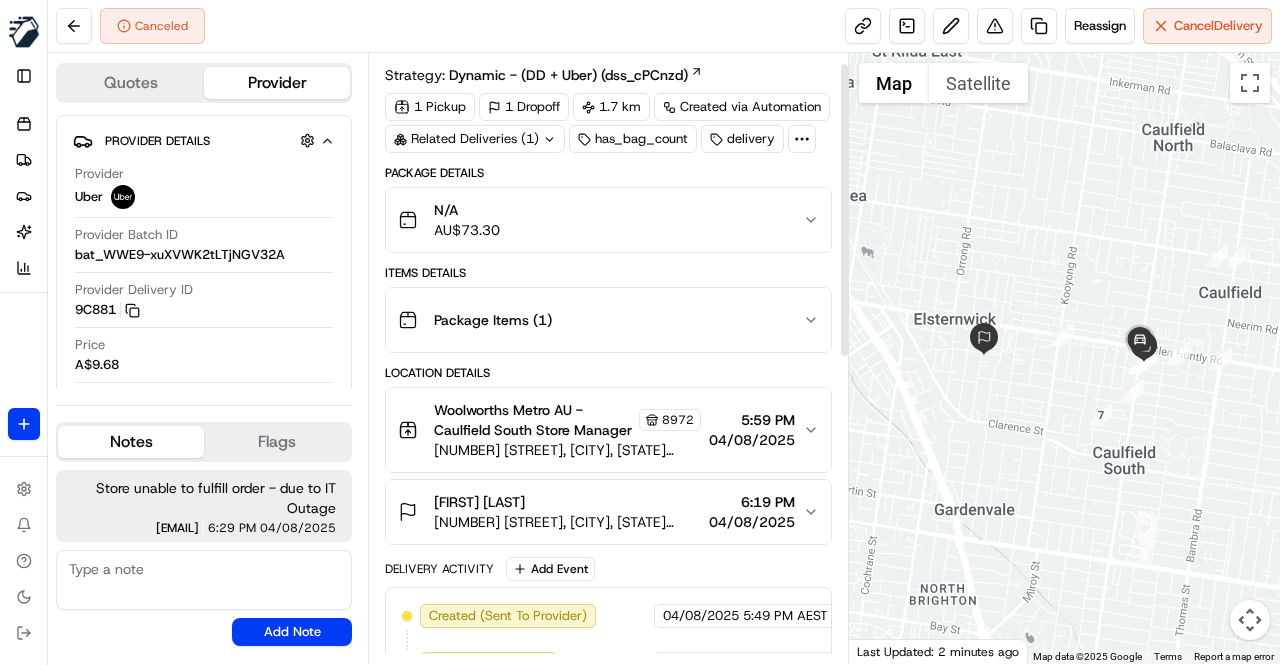 scroll, scrollTop: 0, scrollLeft: 0, axis: both 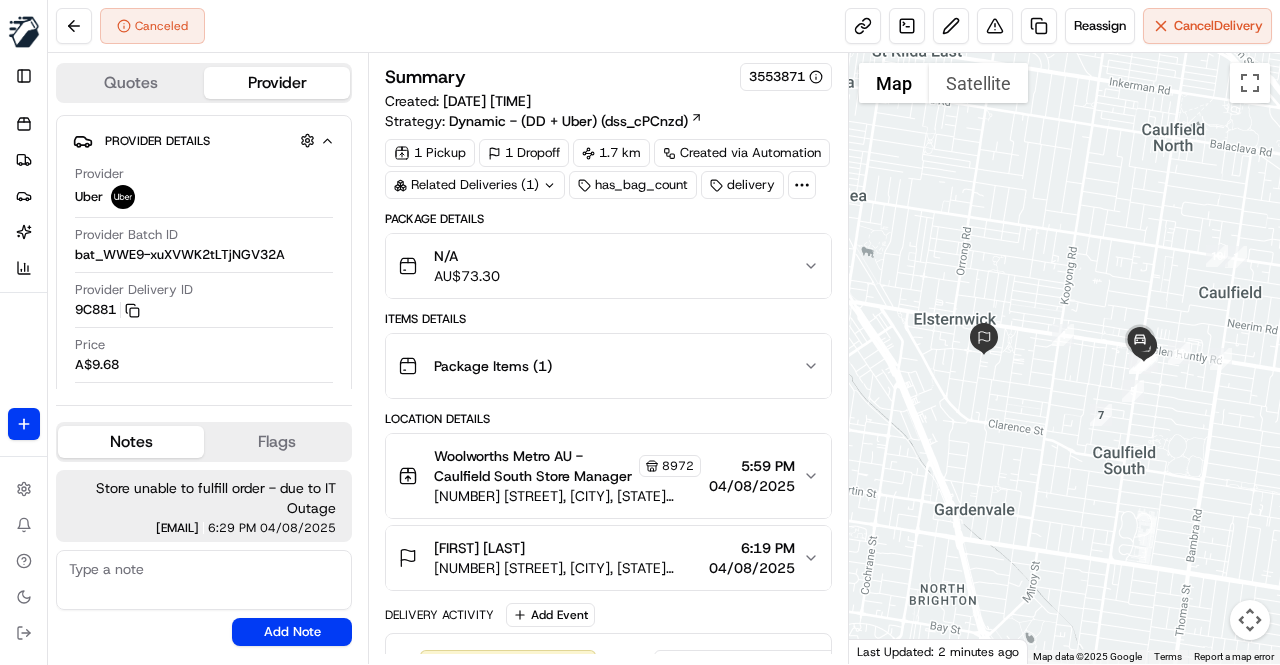 click on "Canceled Reassign Cancel  Delivery" at bounding box center [664, 26] 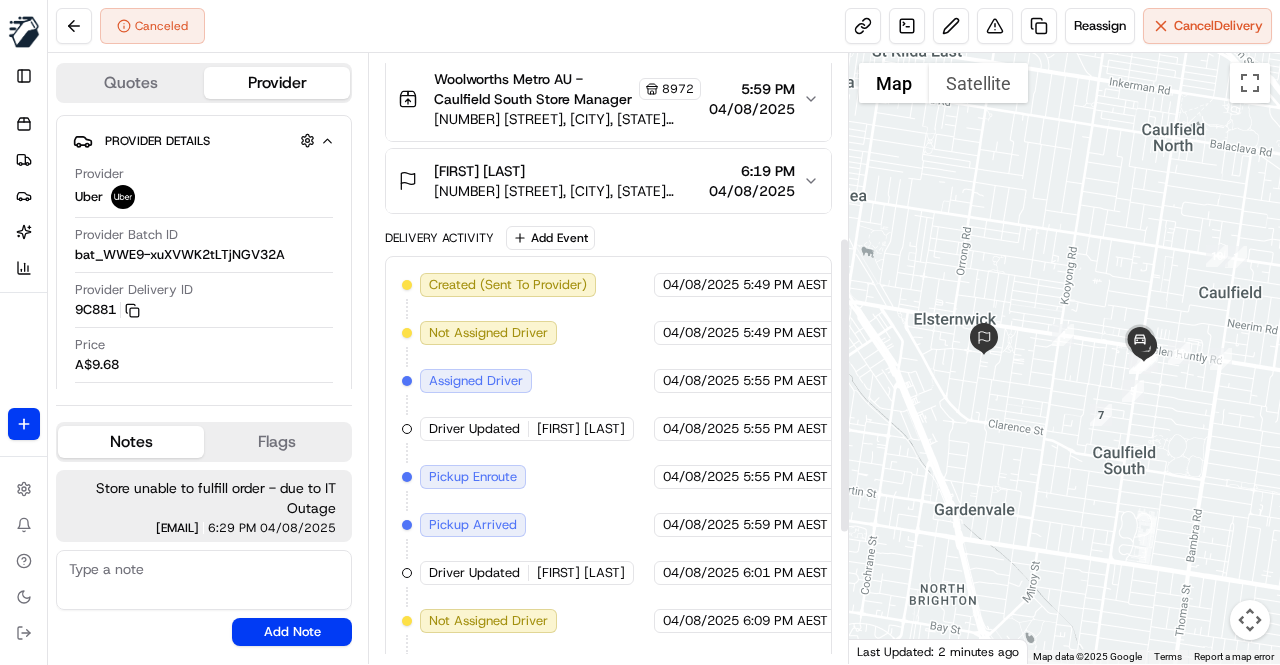scroll, scrollTop: 346, scrollLeft: 0, axis: vertical 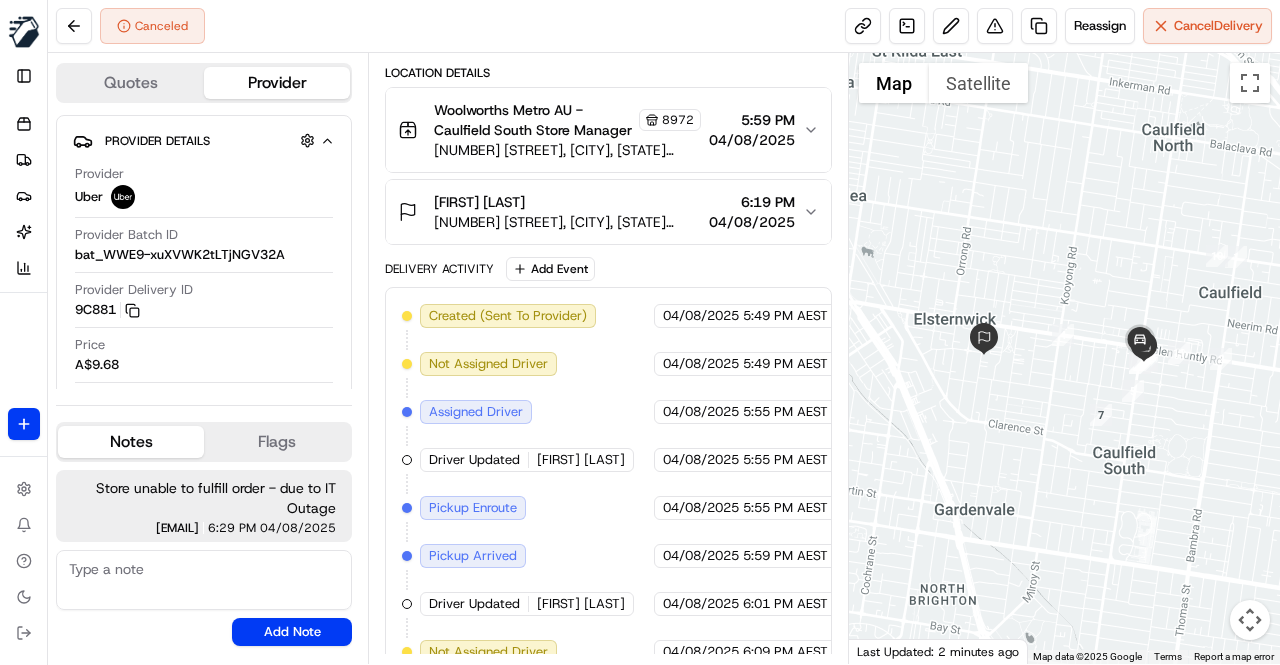click on "Created (Sent To Provider) Uber 04/08/2025 5:49 PM AEST Not Assigned Driver Uber 04/08/2025 5:49 PM AEST Assigned Driver Uber 04/08/2025 5:55 PM AEST Driver Updated MARTIN T. Uber 04/08/2025 5:55 PM AEST Pickup Enroute Uber 04/08/2025 5:55 PM AEST Pickup Arrived Uber 04/08/2025 5:59 PM AEST Driver Updated SURAJKUMAR R. Uber 04/08/2025 6:01 PM AEST Not Assigned Driver Uber 04/08/2025 6:09 PM AEST Assigned Driver Uber 04/08/2025 6:16 PM AEST Driver Updated DANIEL A. Uber 04/08/2025 6:16 PM AEST Pickup Enroute Uber 04/08/2025 6:16 PM AEST Pickup Arrived Uber 04/08/2025 6:17 PM AEST Driver Updated Meet P. Uber 04/08/2025 6:21 PM AEST Canceled By Provider Uber 04/08/2025 6:29 PM AEST" at bounding box center (608, 628) 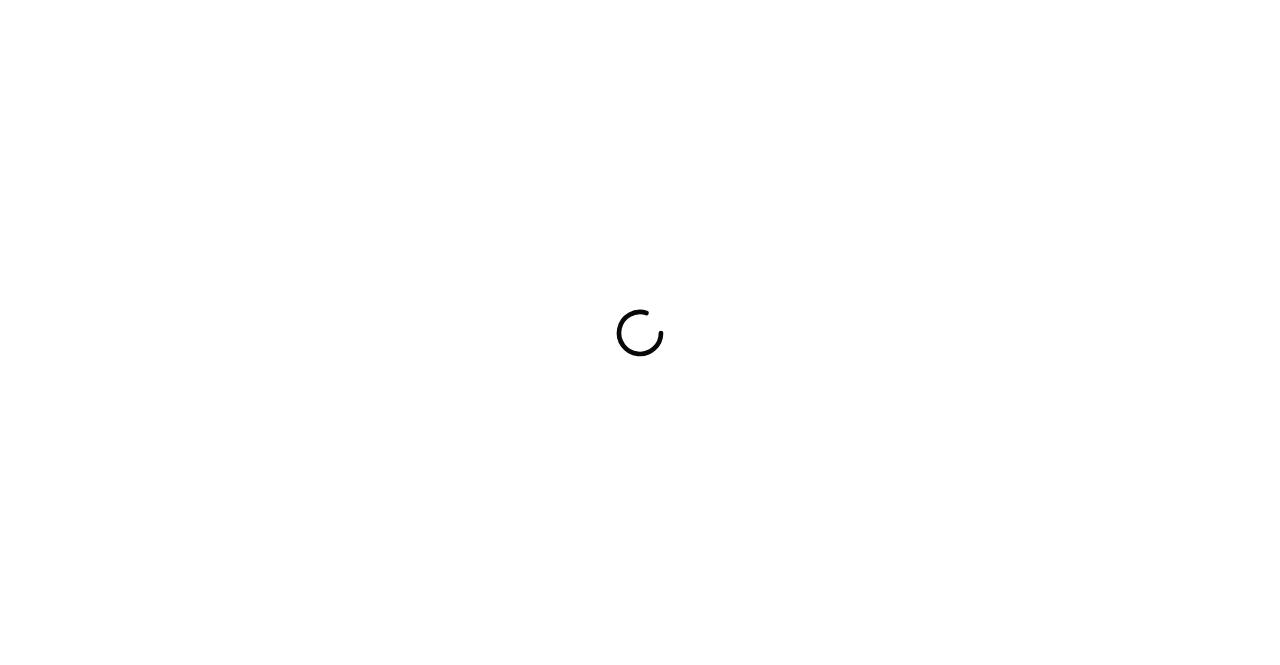scroll, scrollTop: 0, scrollLeft: 0, axis: both 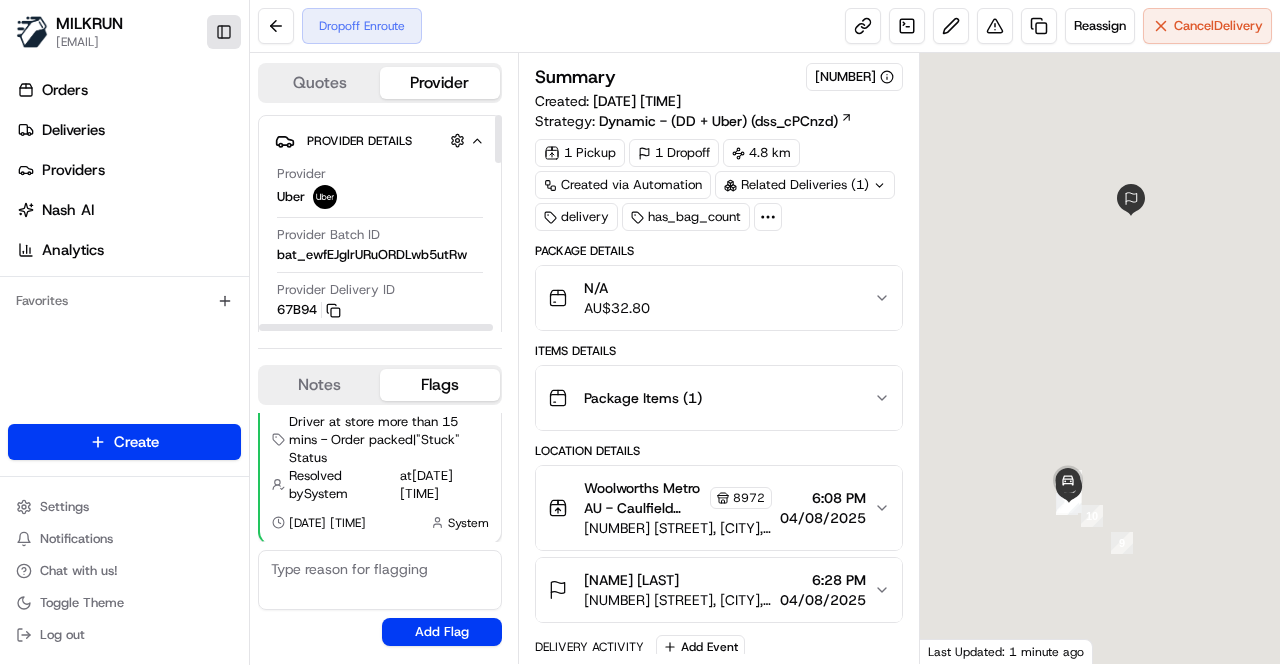 click on "Toggle Sidebar" at bounding box center (224, 32) 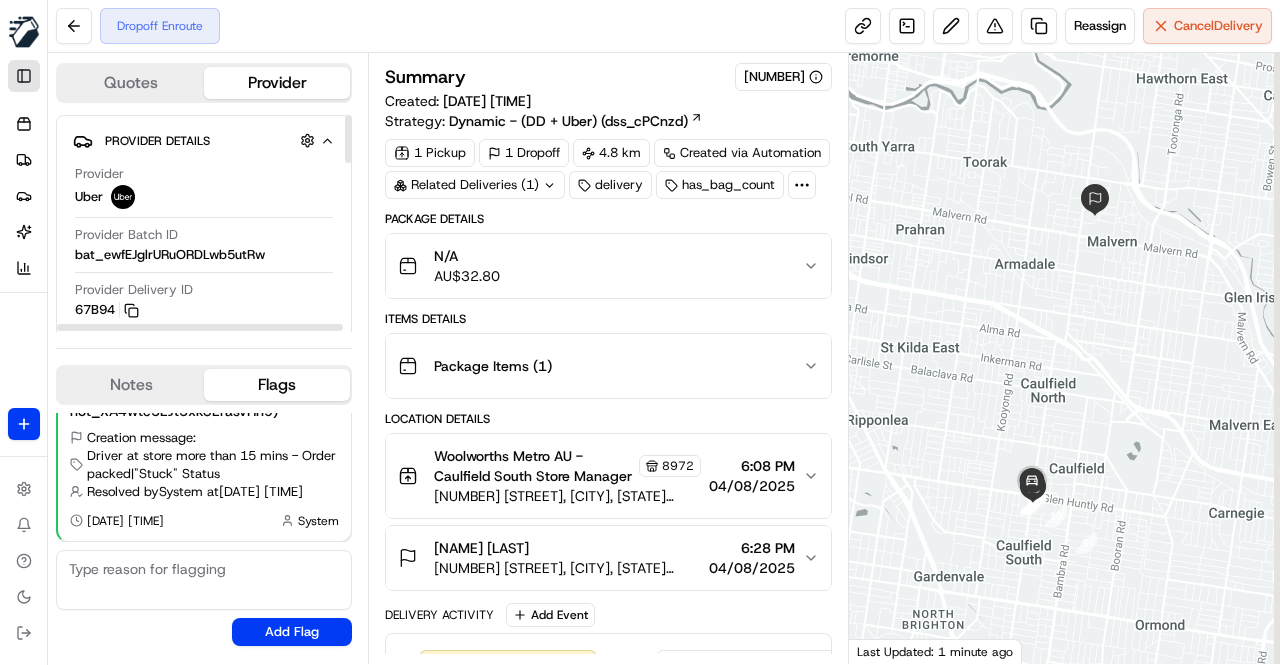 scroll, scrollTop: 93, scrollLeft: 0, axis: vertical 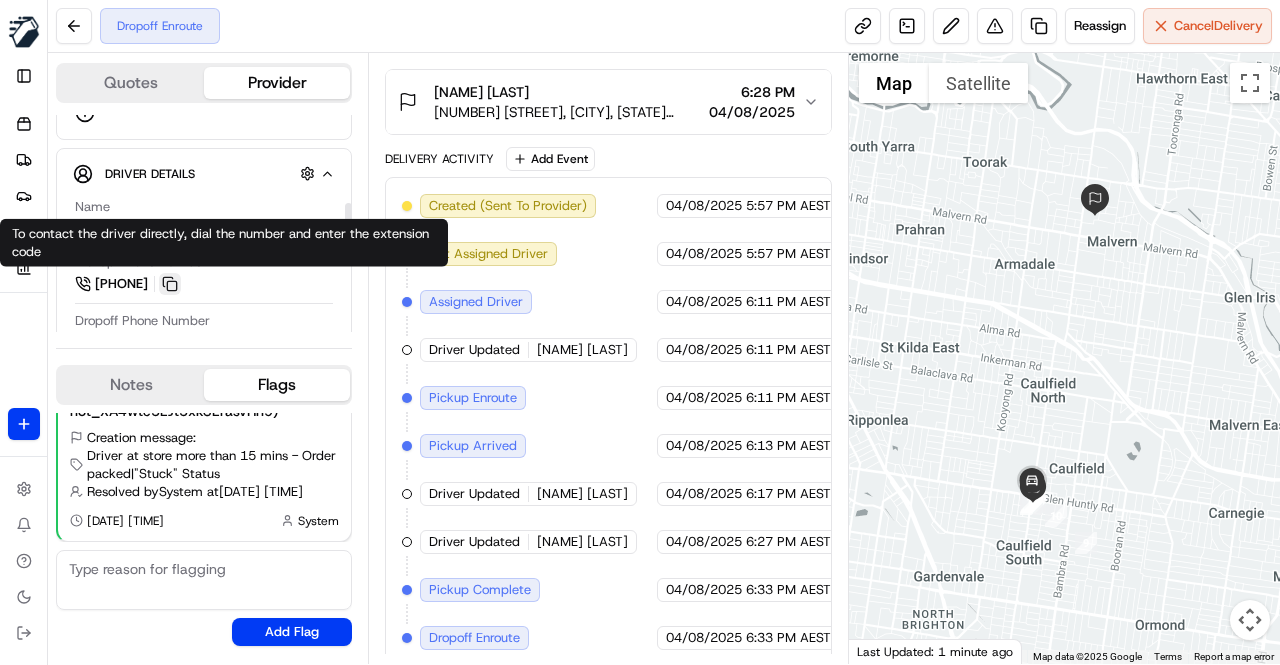 click at bounding box center (170, 284) 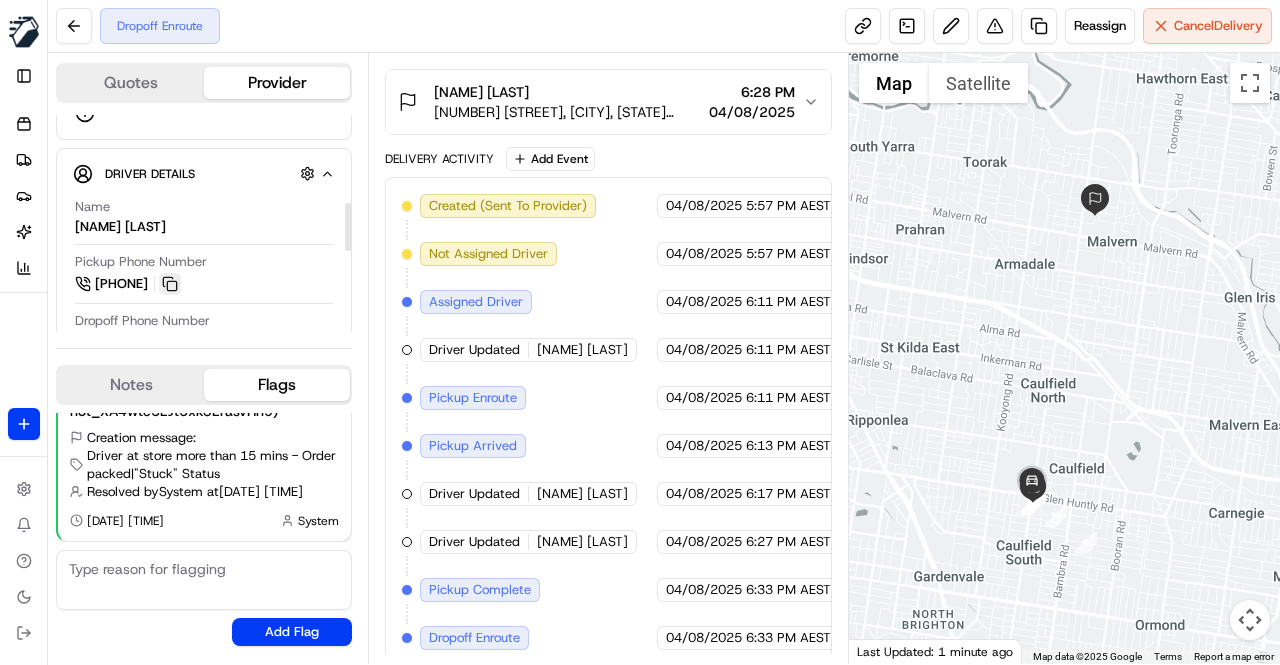 type 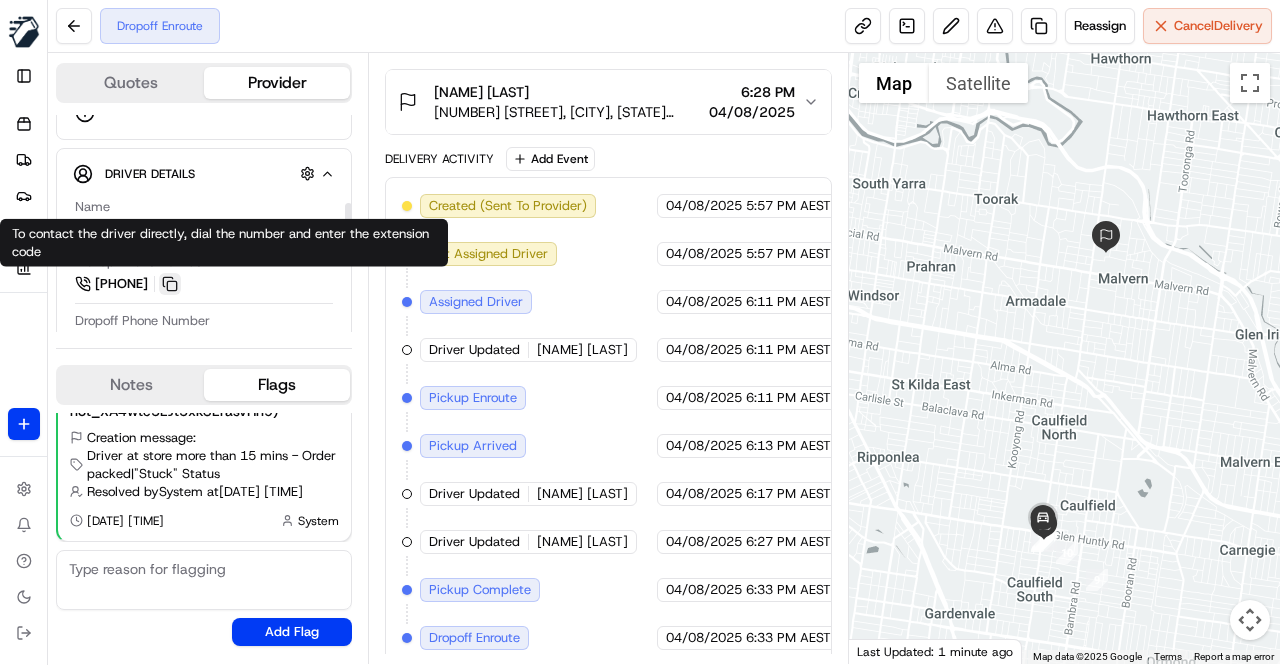 click at bounding box center [170, 284] 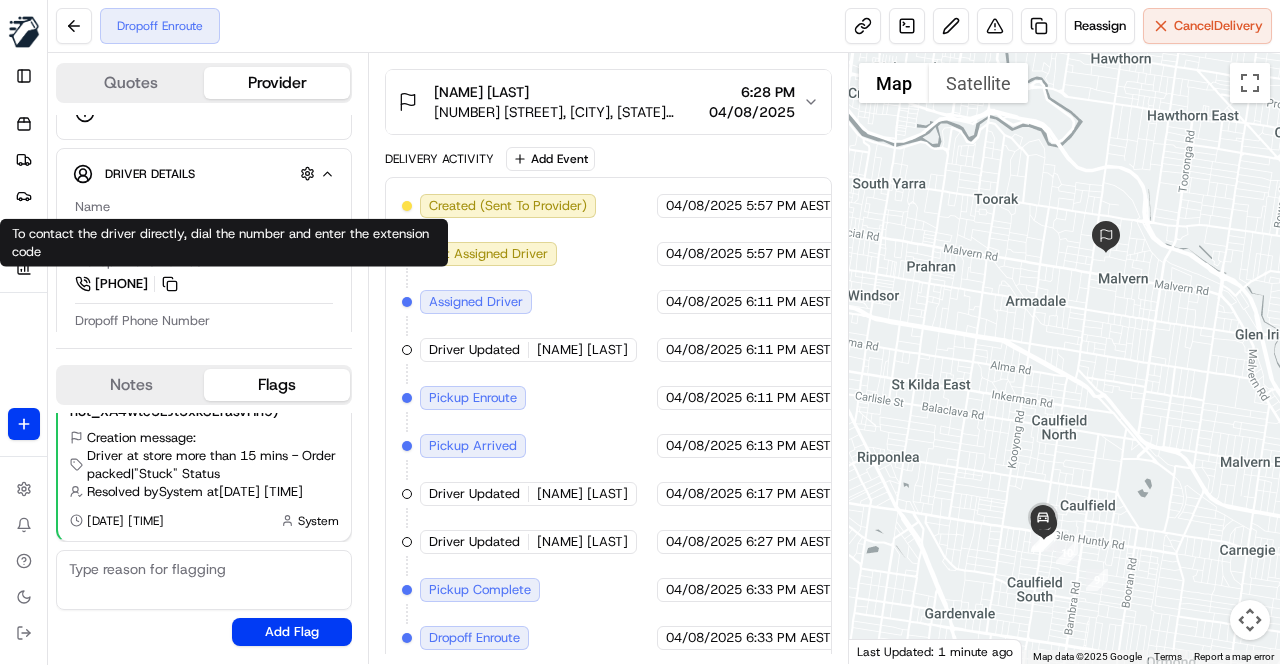 click on "Created (Sent To Provider) Uber 04/08/2025 5:57 PM AEST Not Assigned Driver Uber 04/08/2025 5:57 PM AEST Assigned Driver Uber 04/08/2025 6:11 PM AEST Driver Updated SIVANUJA T. Uber 04/08/2025 6:11 PM AEST Pickup Enroute Uber 04/08/2025 6:11 PM AEST Pickup Arrived Uber 04/08/2025 6:13 PM AEST Driver Updated SAJEEV T. Uber 04/08/2025 6:17 PM AEST Driver Updated HEMANT H. Uber 04/08/2025 6:27 PM AEST Pickup Complete Uber 04/08/2025 6:33 PM AEST Dropoff Enroute Uber 04/08/2025 6:33 PM AEST" at bounding box center [608, 422] 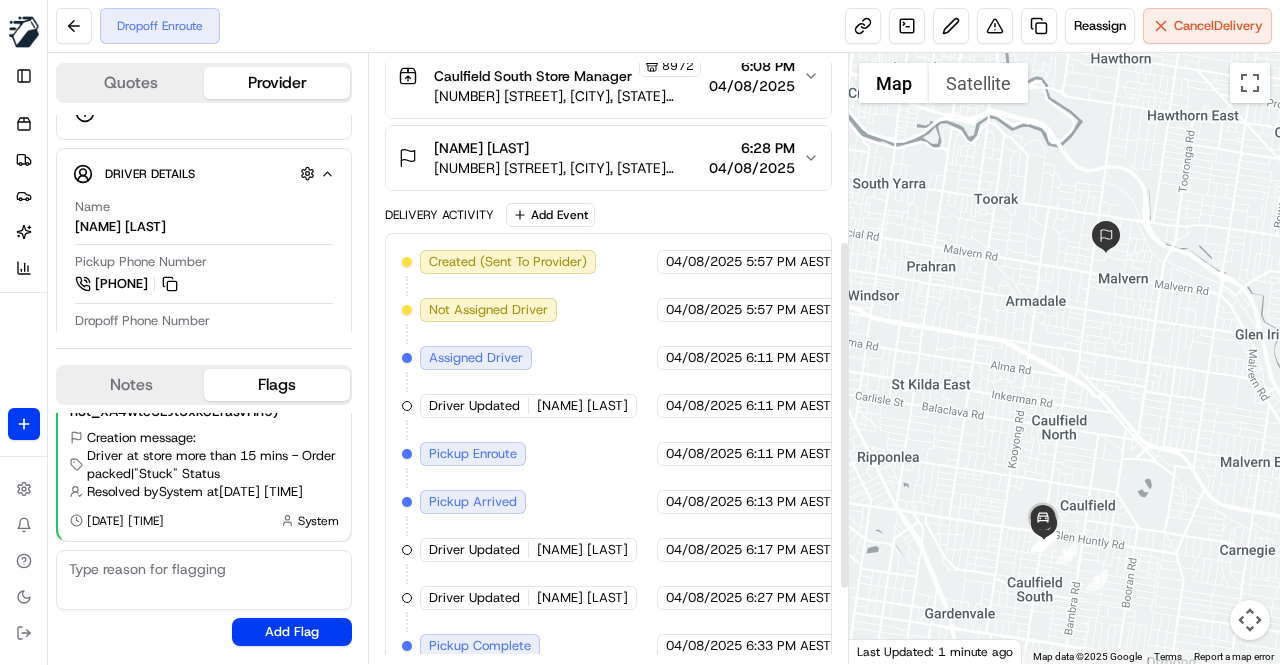 scroll, scrollTop: 456, scrollLeft: 0, axis: vertical 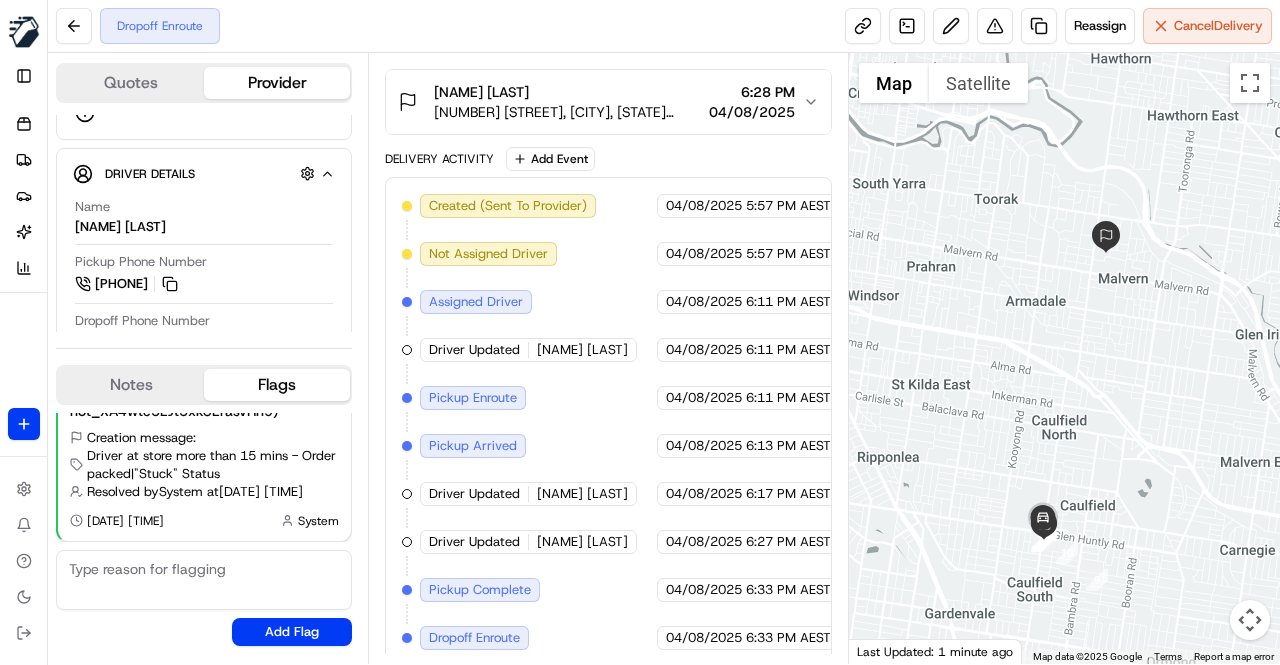 click on "Created (Sent To Provider) Uber 04/08/2025 5:57 PM AEST Not Assigned Driver Uber 04/08/2025 5:57 PM AEST Assigned Driver Uber 04/08/2025 6:11 PM AEST Driver Updated SIVANUJA T. Uber 04/08/2025 6:11 PM AEST Pickup Enroute Uber 04/08/2025 6:11 PM AEST Pickup Arrived Uber 04/08/2025 6:13 PM AEST Driver Updated SAJEEV T. Uber 04/08/2025 6:17 PM AEST Driver Updated HEMANT H. Uber 04/08/2025 6:27 PM AEST Pickup Complete Uber 04/08/2025 6:33 PM AEST Dropoff Enroute Uber 04/08/2025 6:33 PM AEST" at bounding box center [608, 422] 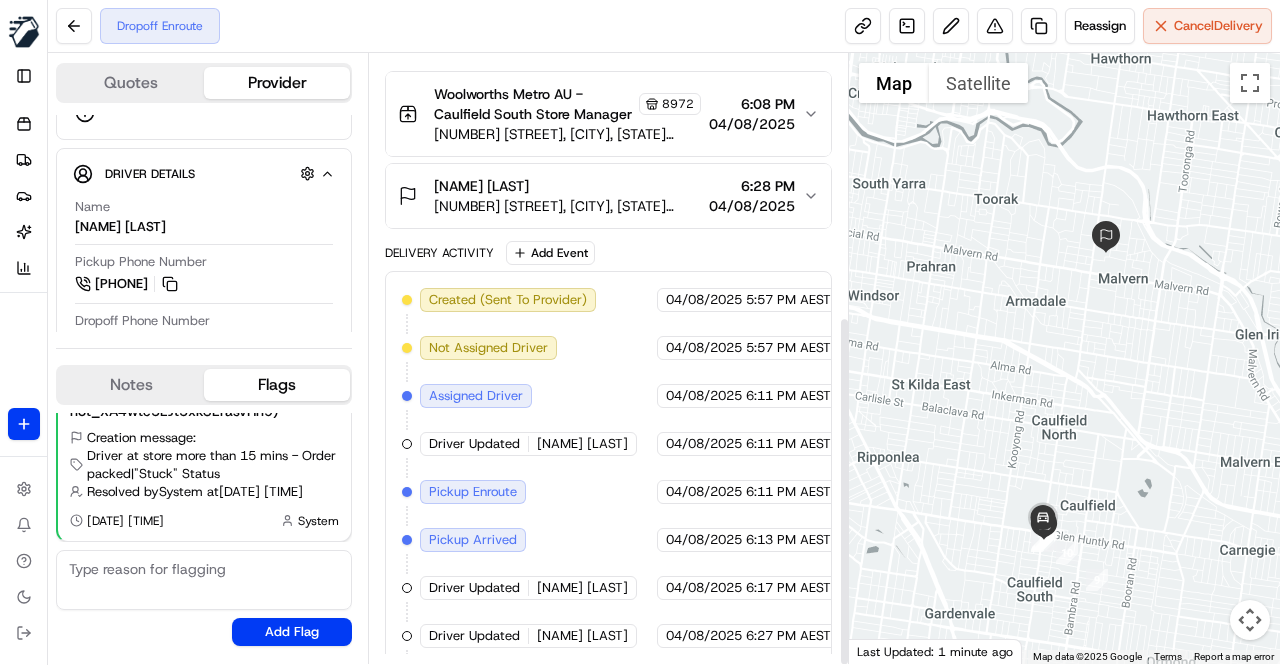 scroll, scrollTop: 456, scrollLeft: 0, axis: vertical 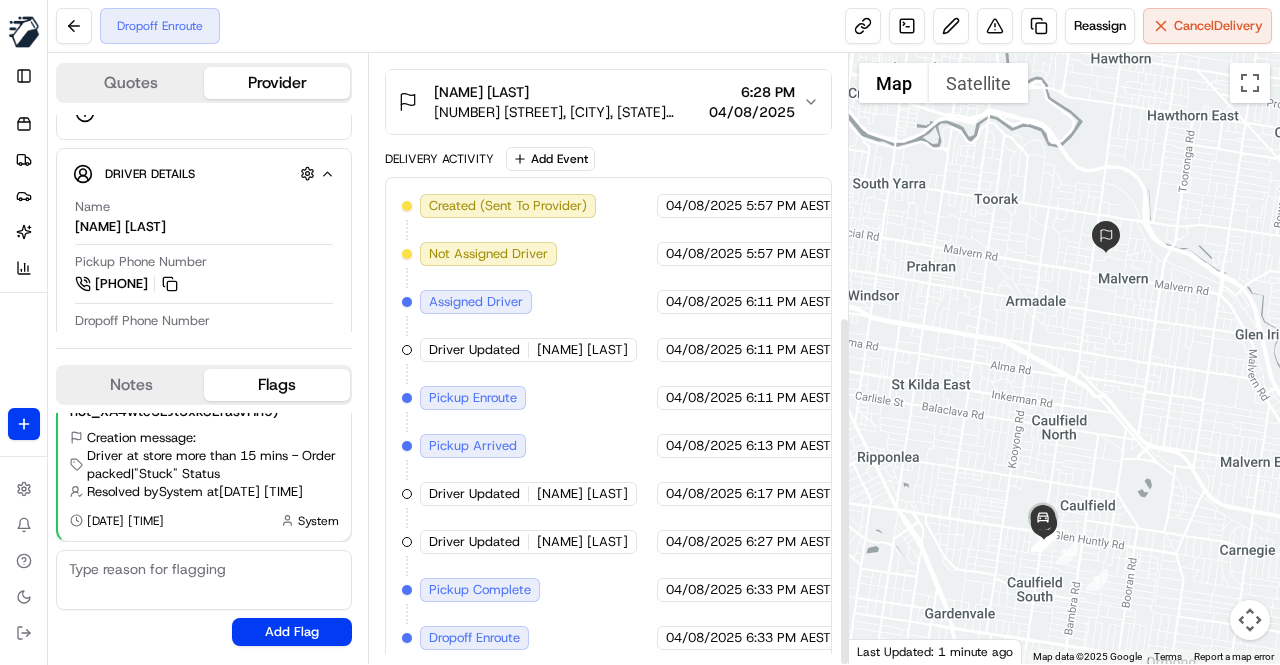click on "Created (Sent To Provider) Uber 04/08/2025 5:57 PM AEST Not Assigned Driver Uber 04/08/2025 5:57 PM AEST Assigned Driver Uber 04/08/2025 6:11 PM AEST Driver Updated SIVANUJA T. Uber 04/08/2025 6:11 PM AEST Pickup Enroute Uber 04/08/2025 6:11 PM AEST Pickup Arrived Uber 04/08/2025 6:13 PM AEST Driver Updated SAJEEV T. Uber 04/08/2025 6:17 PM AEST Driver Updated HEMANT H. Uber 04/08/2025 6:27 PM AEST Pickup Complete Uber 04/08/2025 6:33 PM AEST Dropoff Enroute Uber 04/08/2025 6:33 PM AEST" at bounding box center [608, 422] 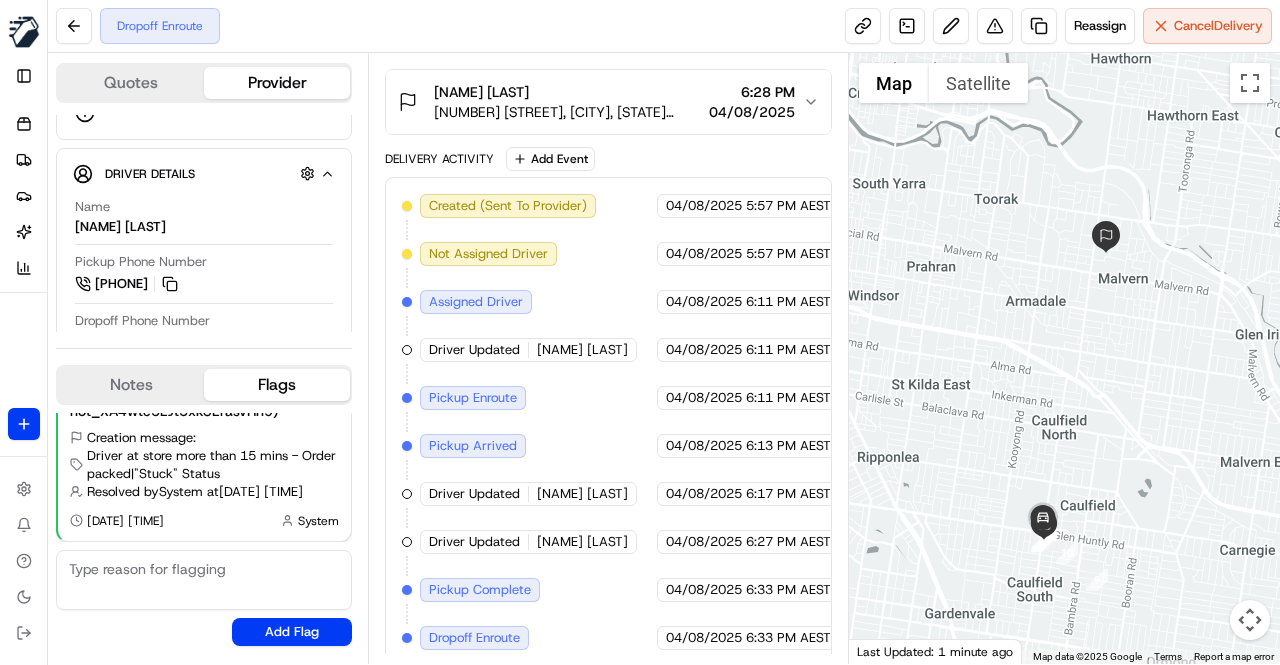 click on "Created (Sent To Provider) Uber 04/08/2025 5:57 PM AEST Not Assigned Driver Uber 04/08/2025 5:57 PM AEST Assigned Driver Uber 04/08/2025 6:11 PM AEST Driver Updated SIVANUJA T. Uber 04/08/2025 6:11 PM AEST Pickup Enroute Uber 04/08/2025 6:11 PM AEST Pickup Arrived Uber 04/08/2025 6:13 PM AEST Driver Updated SAJEEV T. Uber 04/08/2025 6:17 PM AEST Driver Updated HEMANT H. Uber 04/08/2025 6:27 PM AEST Pickup Complete Uber 04/08/2025 6:33 PM AEST Dropoff Enroute Uber 04/08/2025 6:33 PM AEST" at bounding box center (608, 422) 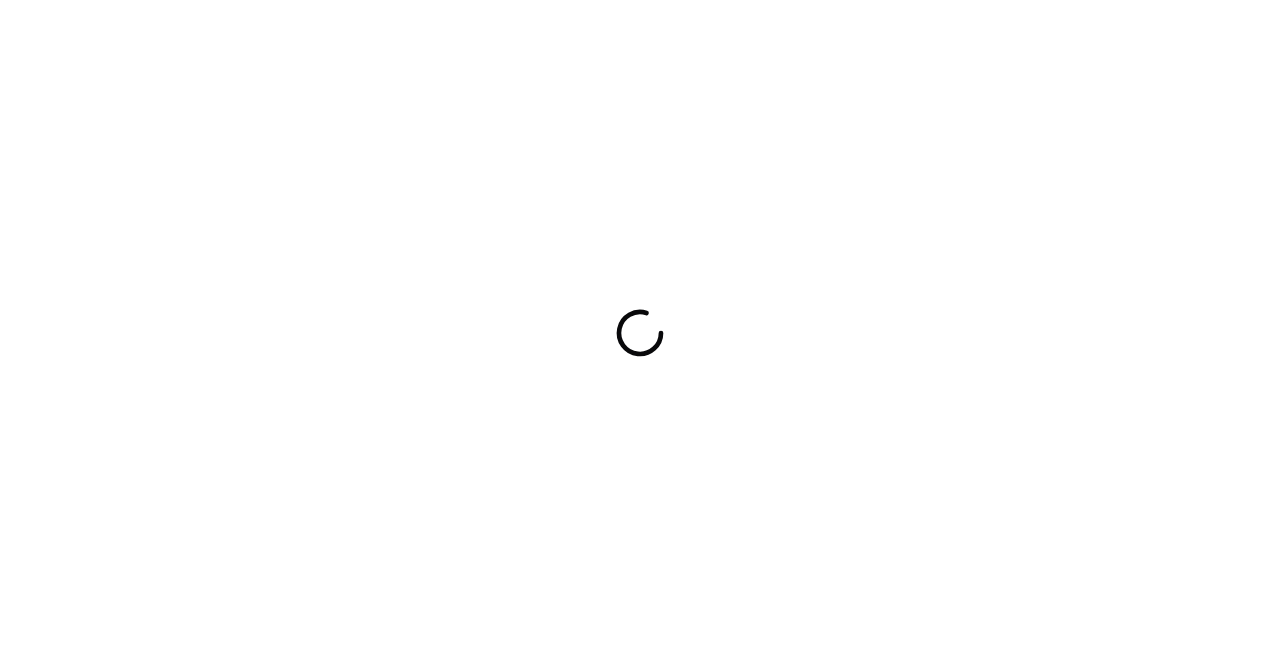 scroll, scrollTop: 0, scrollLeft: 0, axis: both 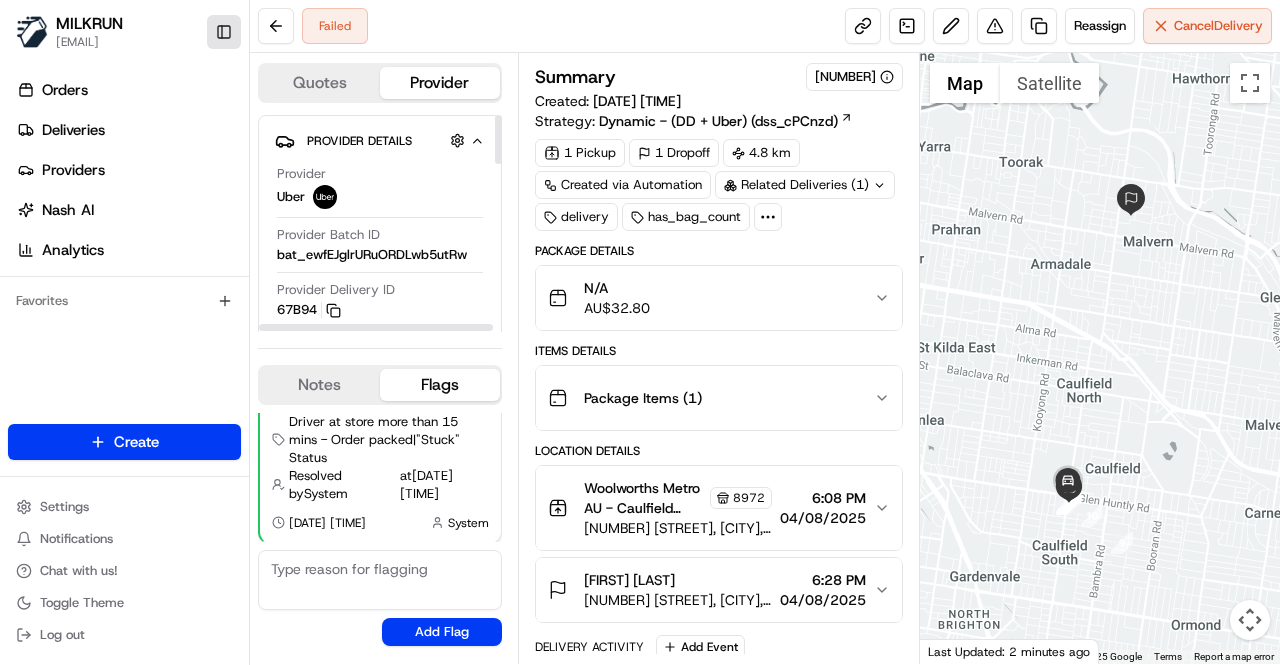 click on "Toggle Sidebar" at bounding box center [224, 32] 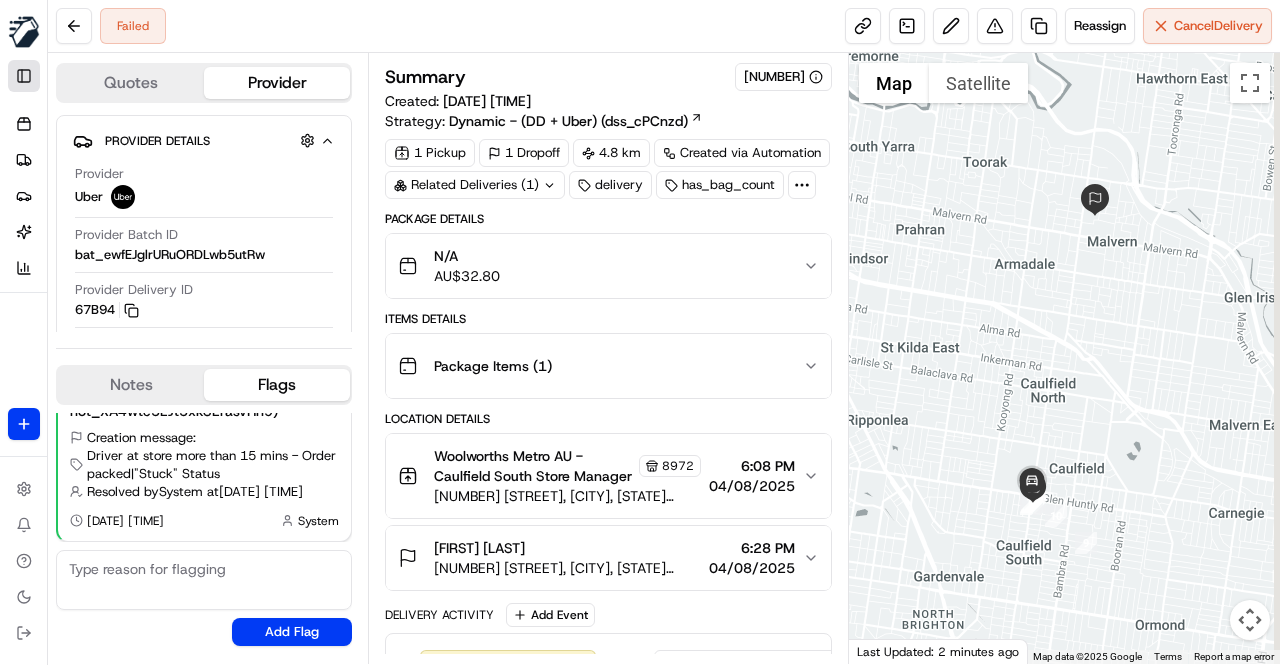 scroll, scrollTop: 93, scrollLeft: 0, axis: vertical 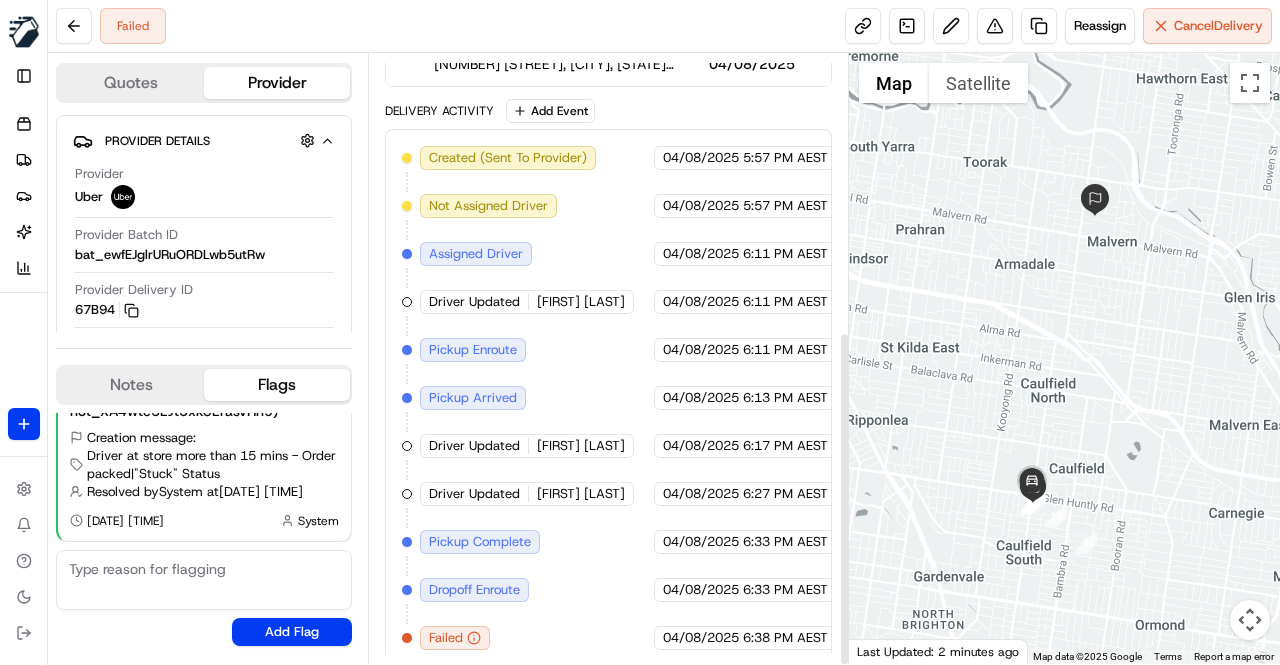 type 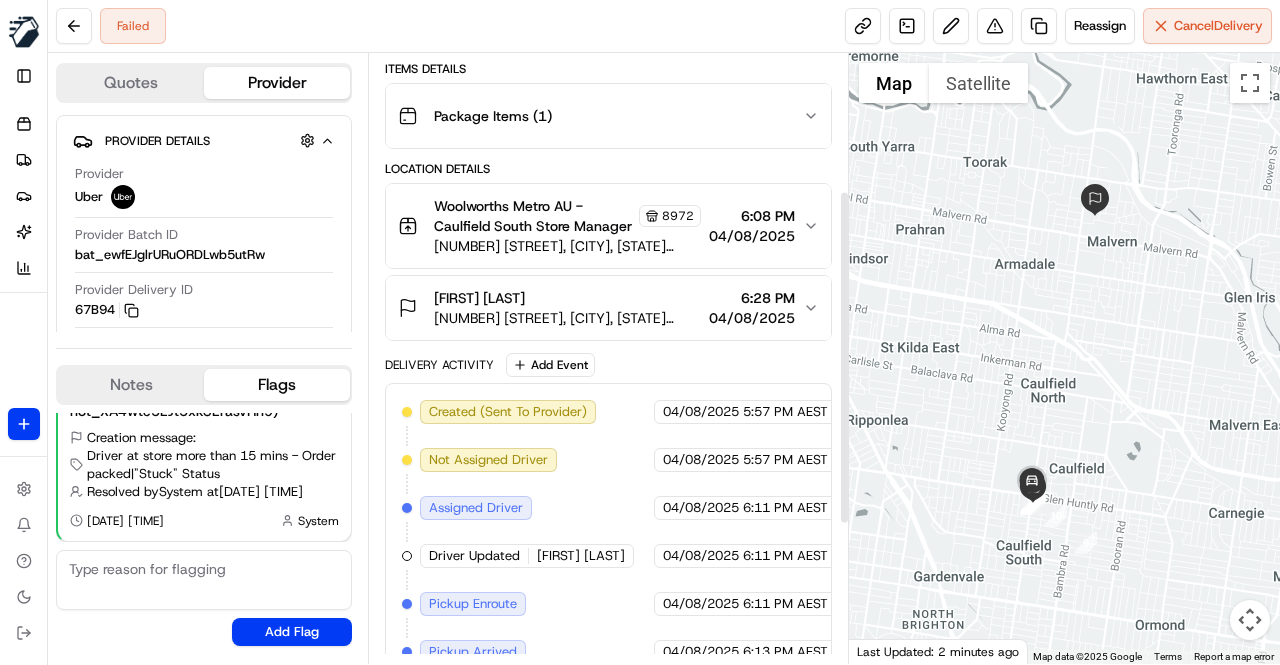 scroll, scrollTop: 204, scrollLeft: 0, axis: vertical 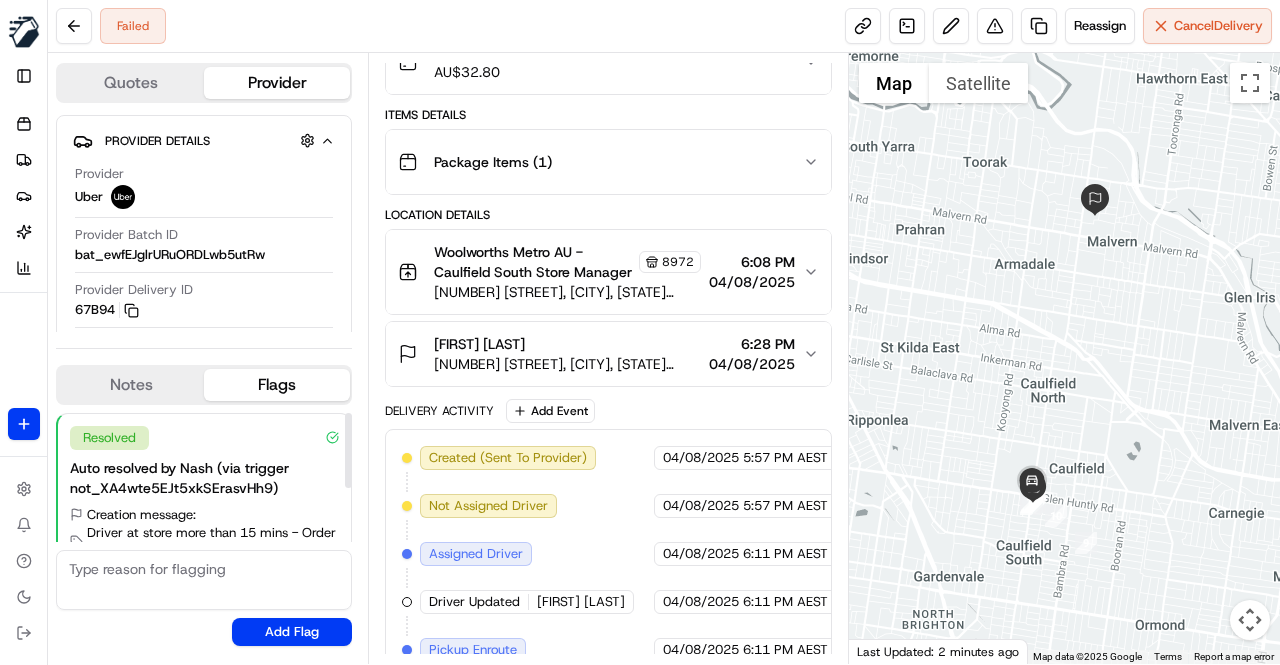 click on "Notes" at bounding box center (131, 385) 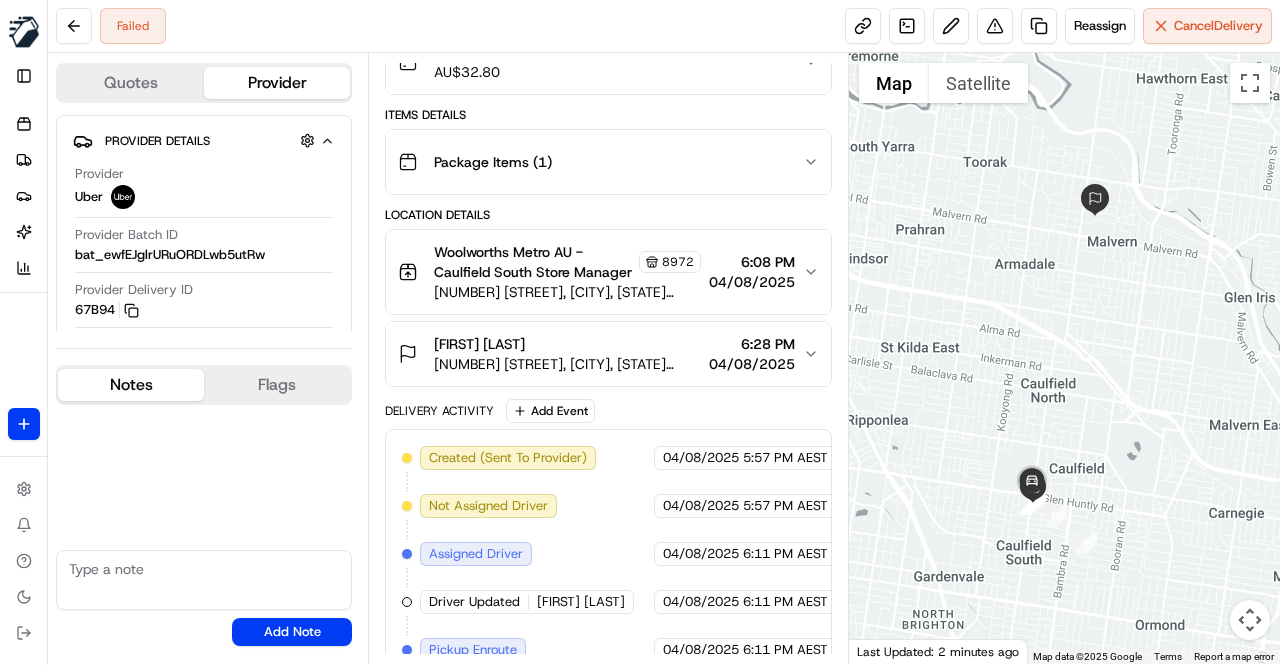click at bounding box center (204, 580) 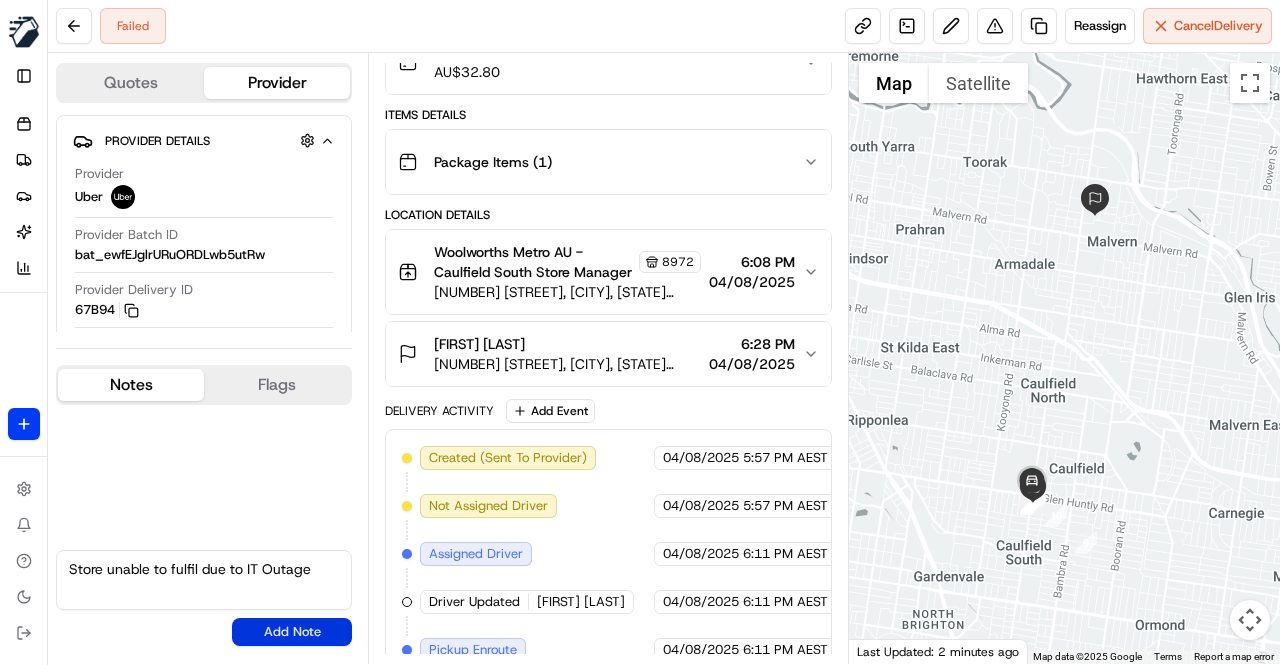 type on "Store unable to fulfil due to IT Outage" 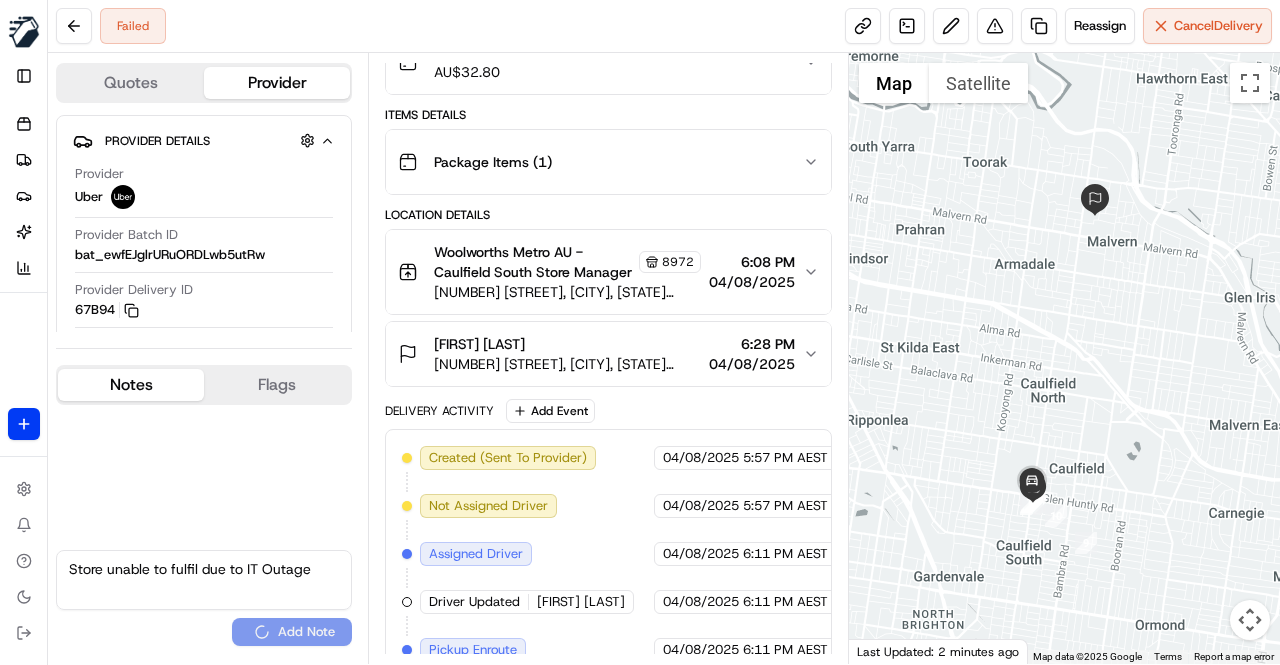 type 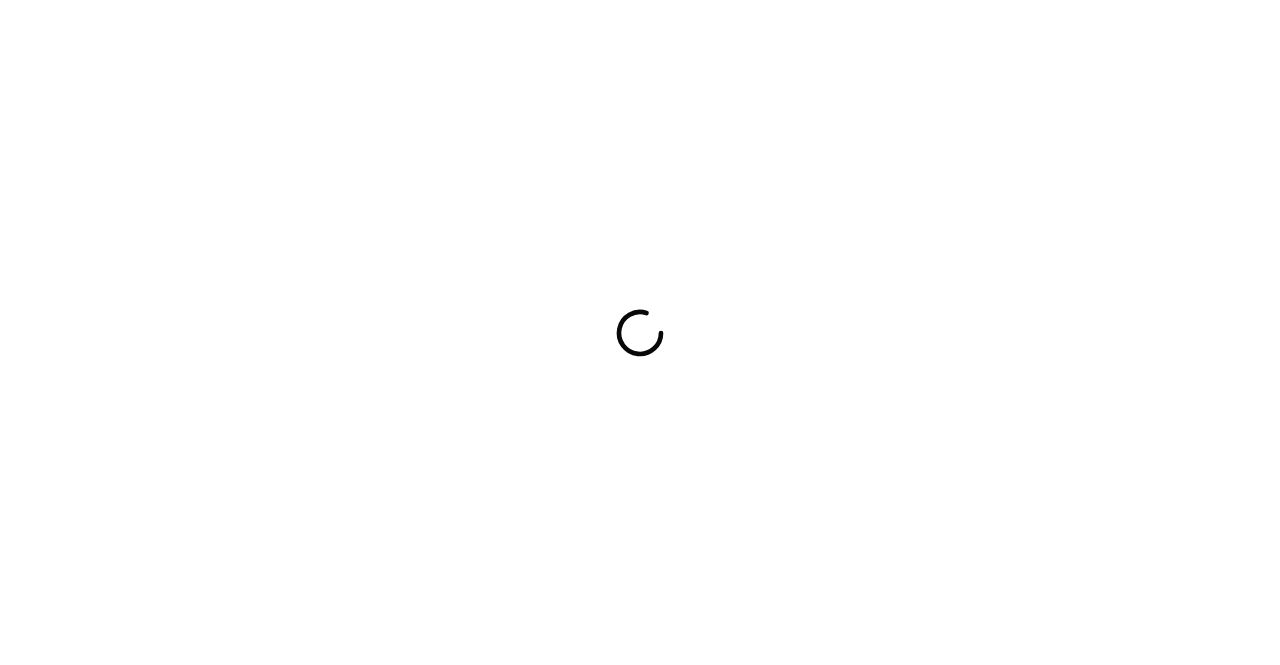 scroll, scrollTop: 0, scrollLeft: 0, axis: both 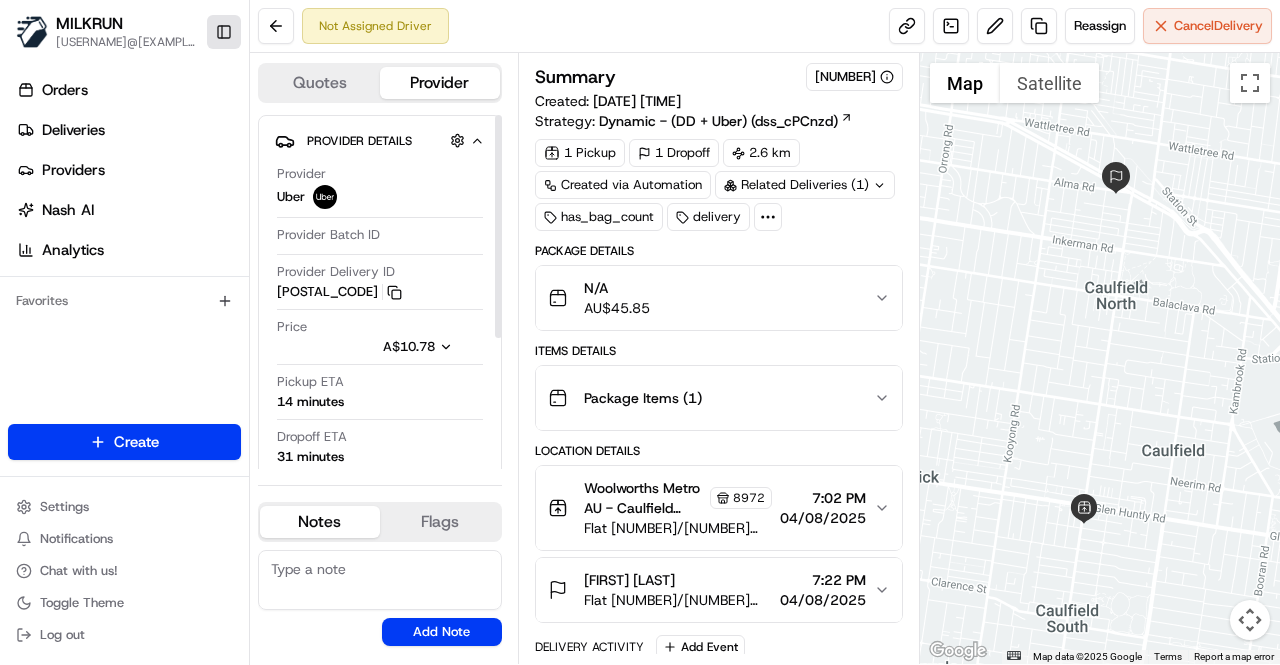 click on "Toggle Sidebar" at bounding box center [224, 32] 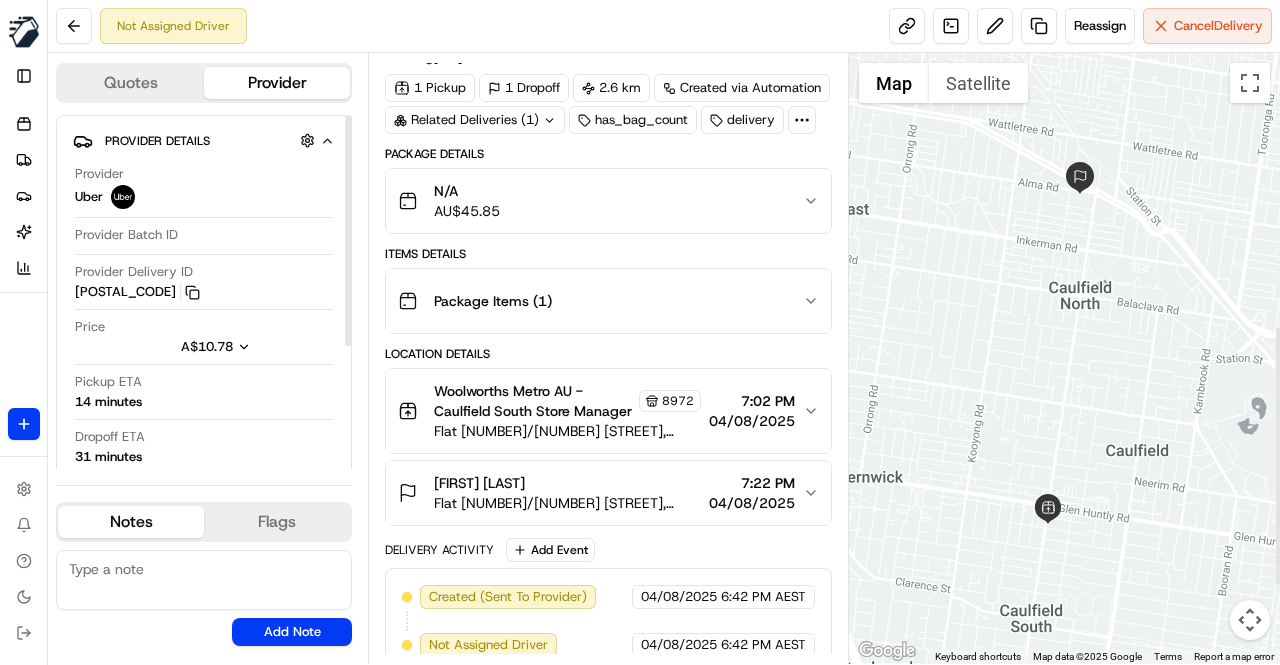 scroll, scrollTop: 78, scrollLeft: 0, axis: vertical 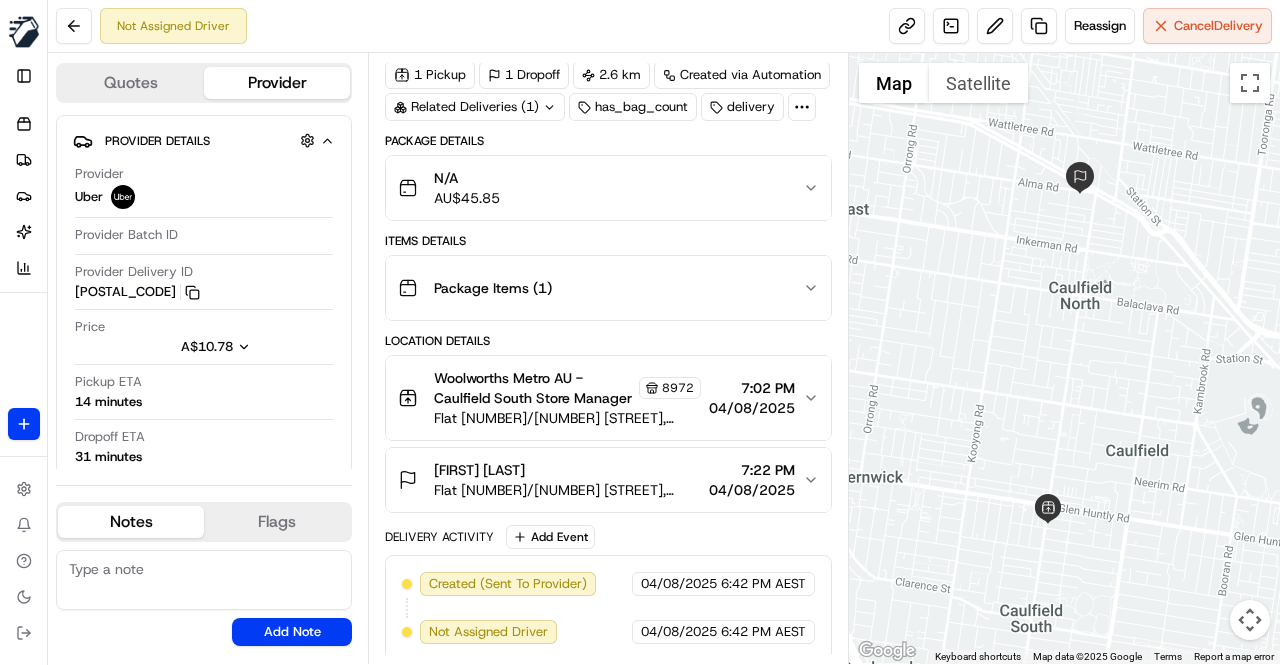 click on "Items Details" at bounding box center (608, 241) 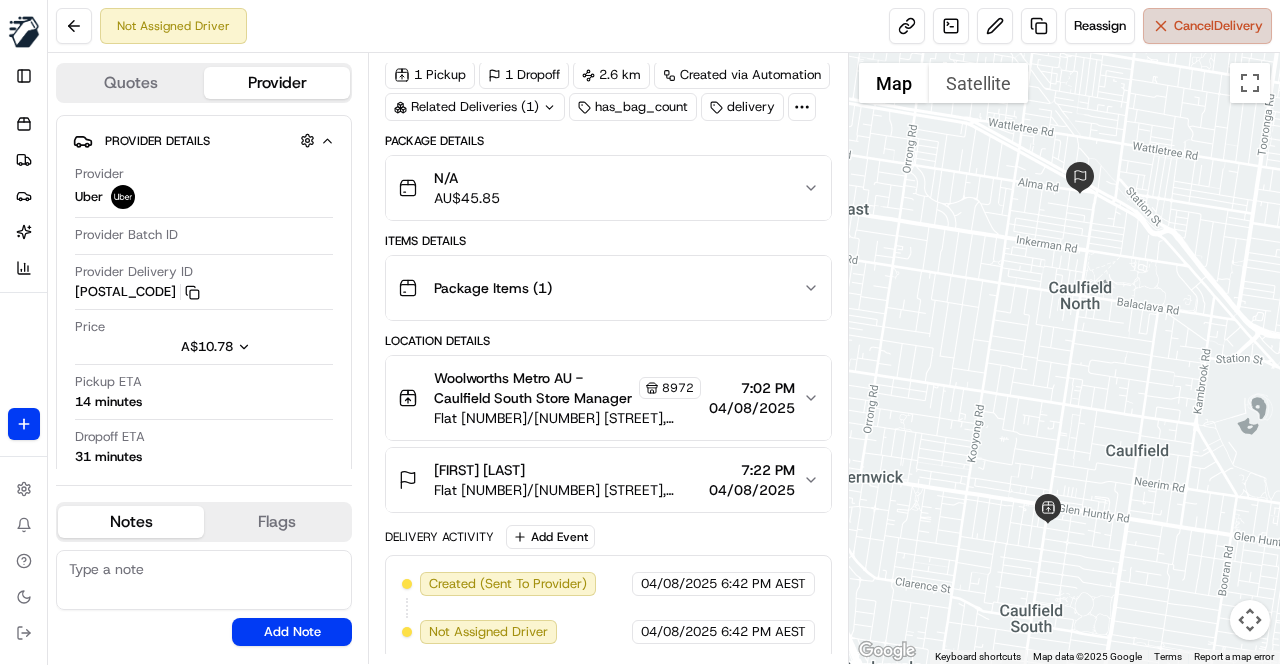 click on "Cancel  Delivery" at bounding box center (1218, 26) 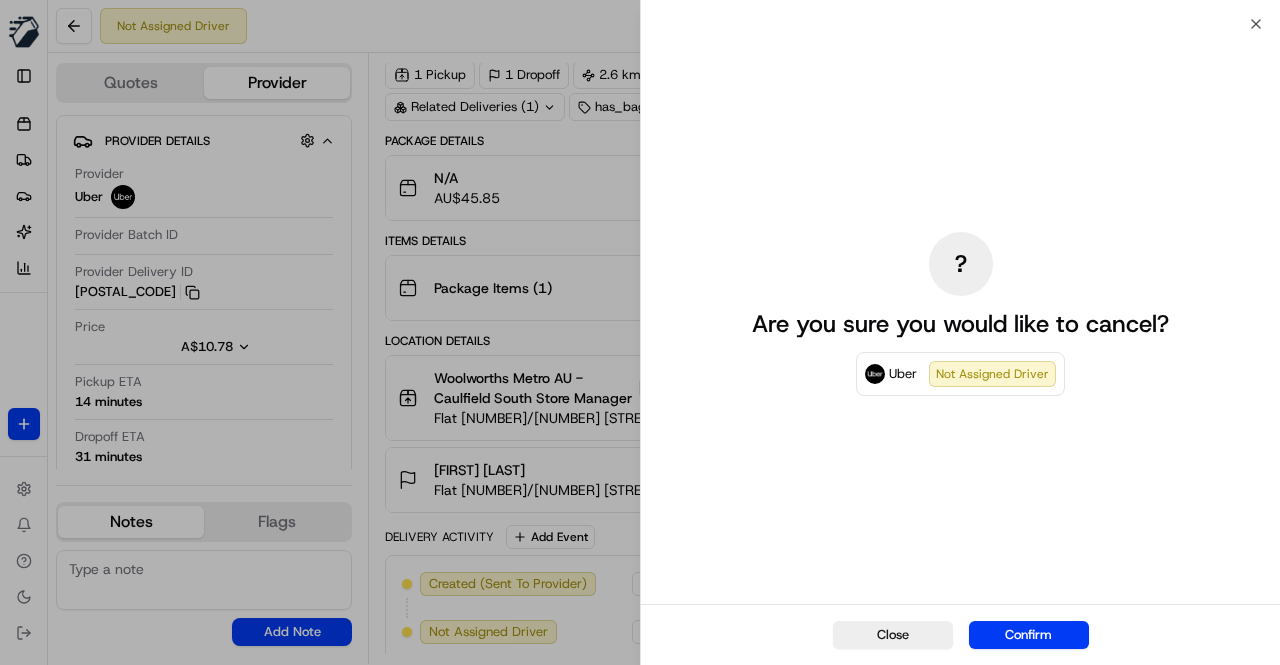 type 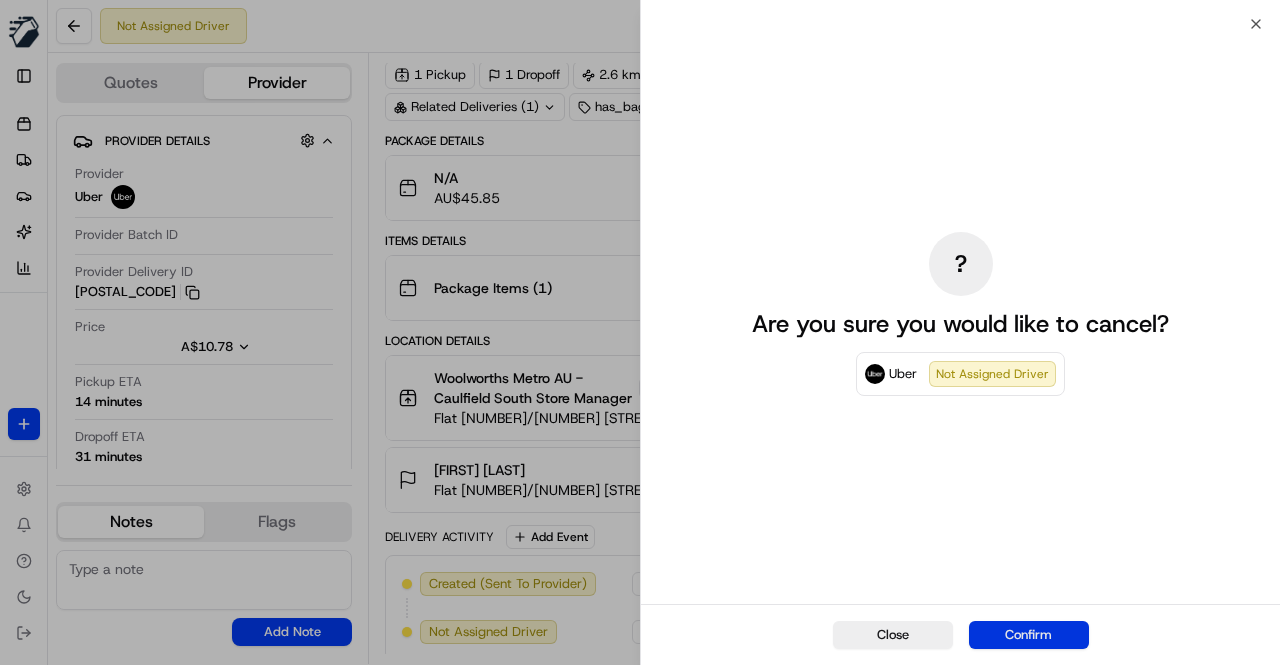 click on "Confirm" at bounding box center [1029, 635] 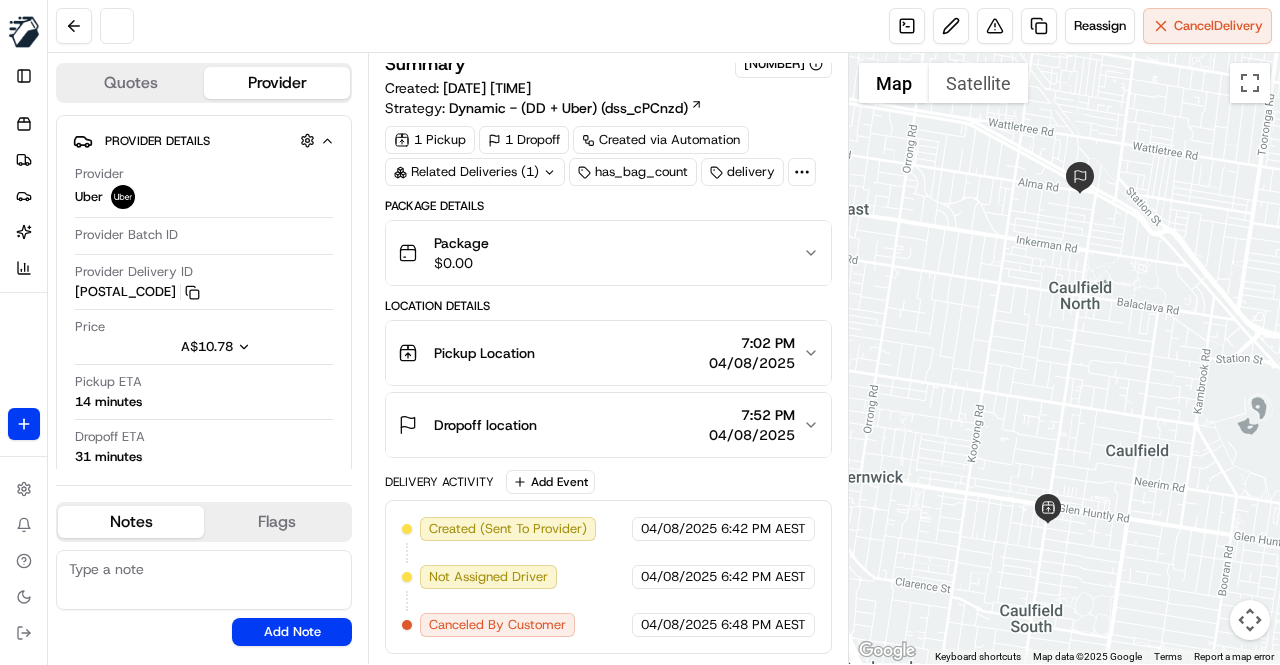 scroll, scrollTop: 78, scrollLeft: 0, axis: vertical 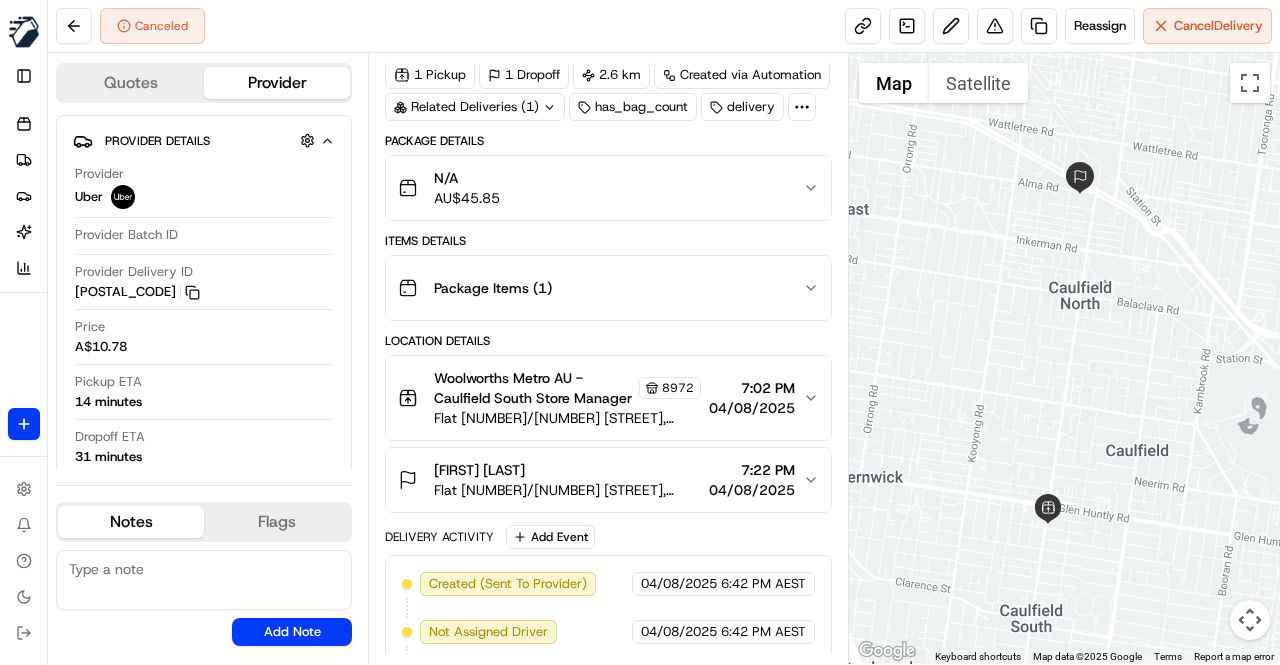 click at bounding box center [204, 580] 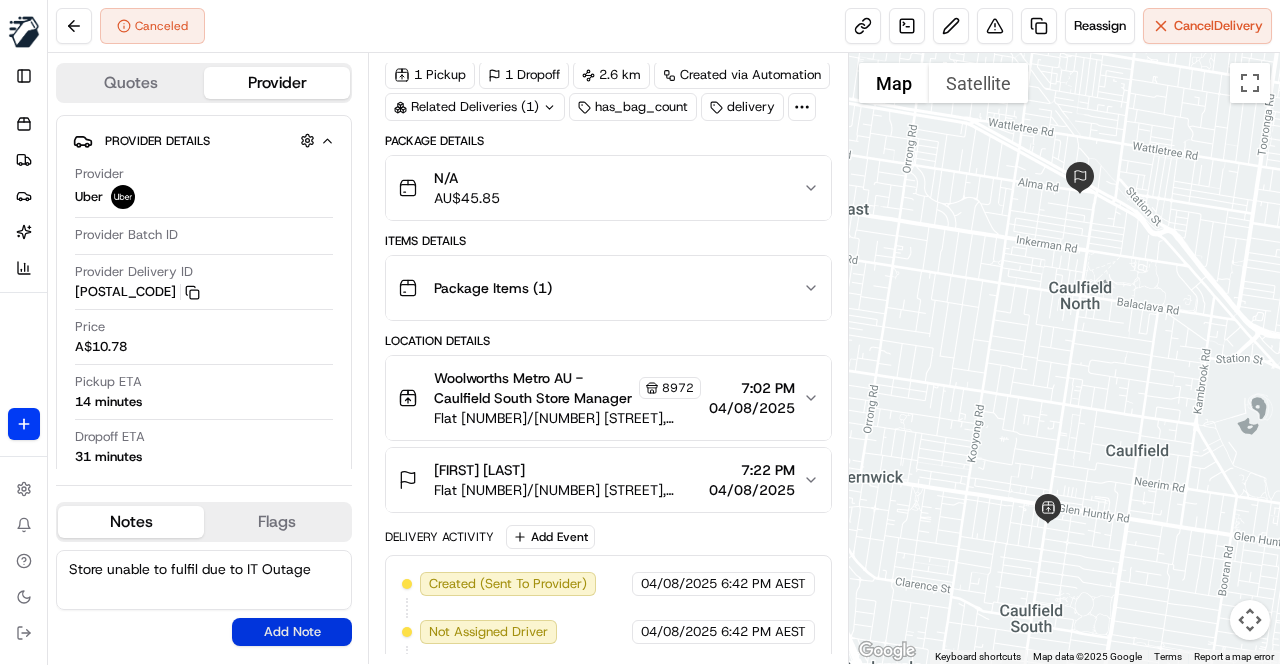 type on "Store unable to fulfil due to IT Outage" 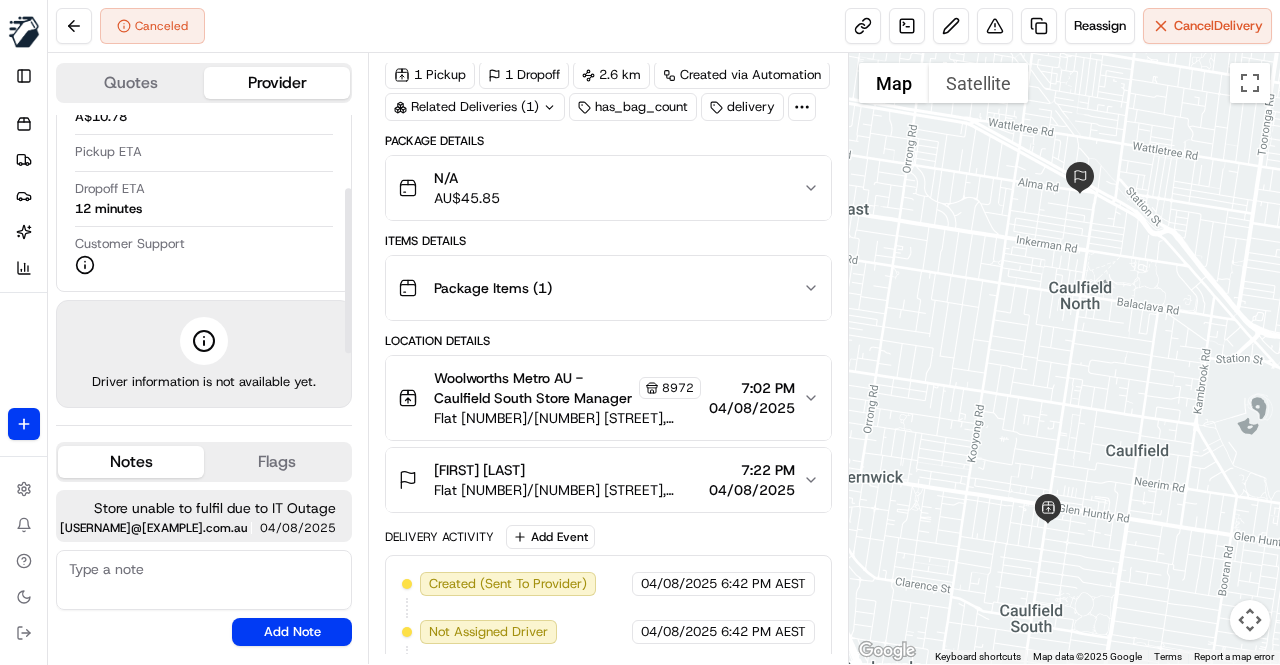 scroll, scrollTop: 130, scrollLeft: 0, axis: vertical 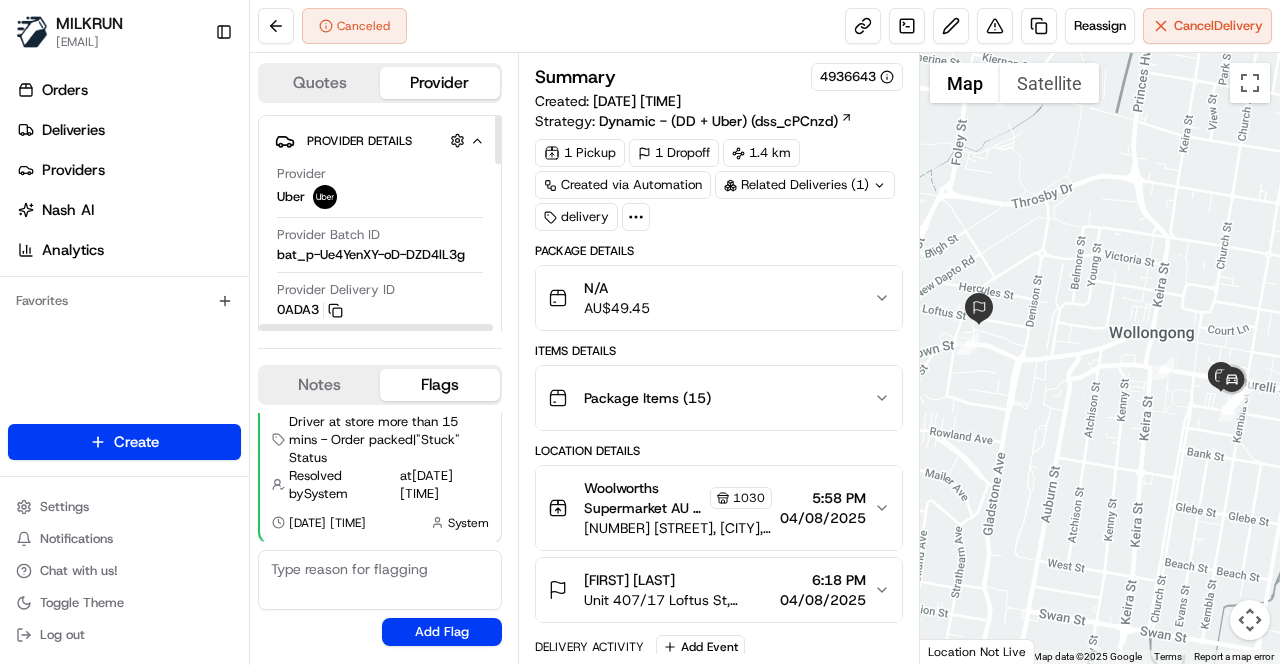 click on "Toggle Sidebar" at bounding box center (224, 32) 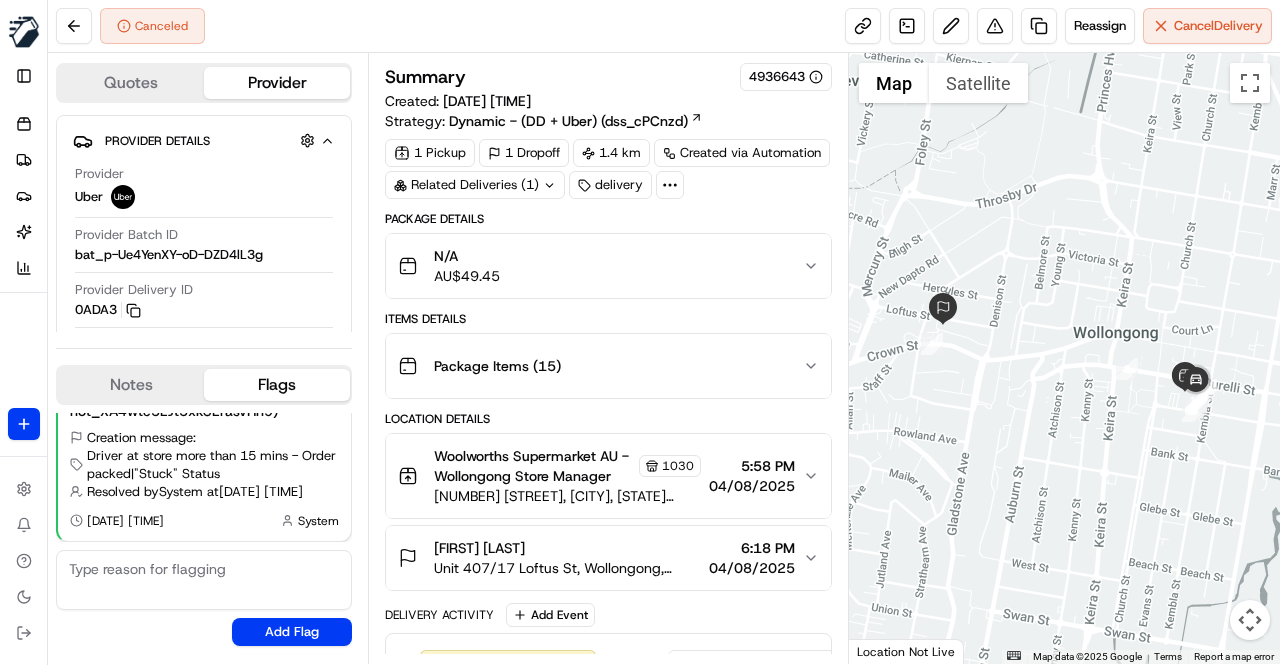 scroll, scrollTop: 93, scrollLeft: 0, axis: vertical 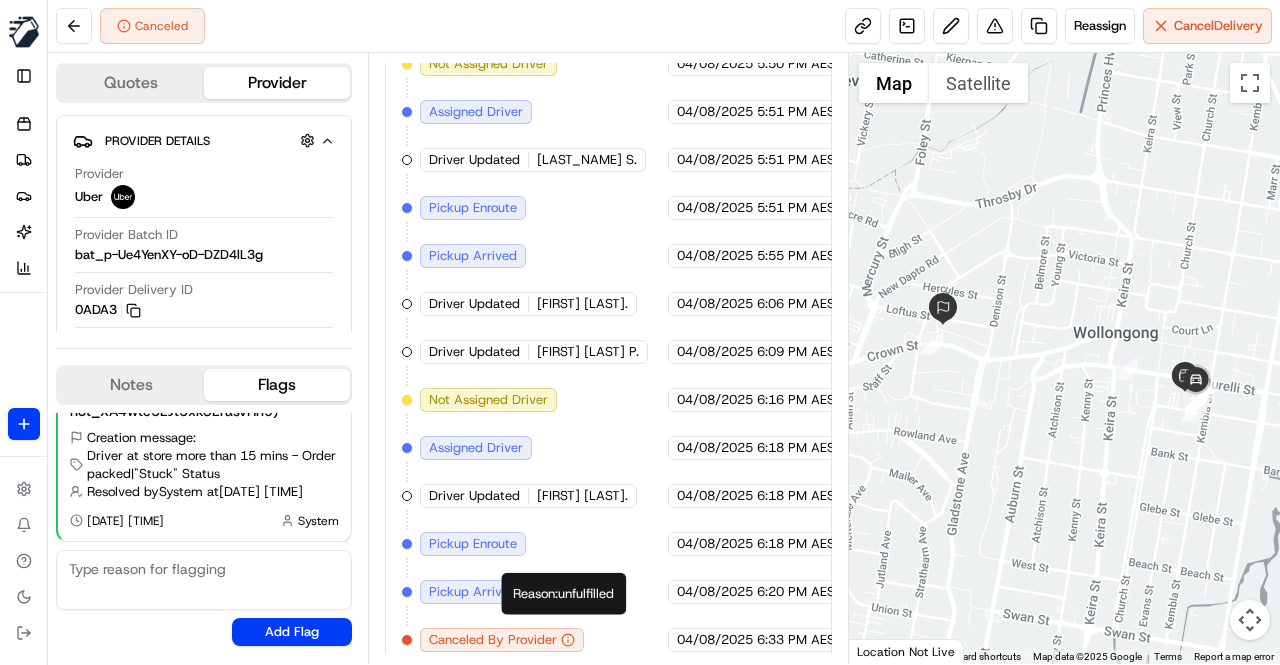 click on "Created (Sent To Provider) Uber 04/08/2025 5:50 PM AEST Not Assigned Driver Uber 04/08/2025 5:50 PM AEST Assigned Driver Uber 04/08/2025 5:51 PM AEST Driver Updated BABAR S. Uber 04/08/2025 5:51 PM AEST Pickup Enroute Uber 04/08/2025 5:51 PM AEST Pickup Arrived Uber 04/08/2025 5:55 PM AEST Driver Updated MUHAMMAD N. Uber 04/08/2025 6:06 PM AEST Driver Updated PRITPAL SINGH P. Uber 04/08/2025 6:09 PM AEST Not Assigned Driver Uber 04/08/2025 6:16 PM AEST Assigned Driver Uber 04/08/2025 6:18 PM AEST Driver Updated ADARSH B. Uber 04/08/2025 6:18 PM AEST Pickup Enroute Uber 04/08/2025 6:18 PM AEST Pickup Arrived Uber 04/08/2025 6:20 PM AEST Canceled By Provider Uber 04/08/2025 6:33 PM AEST" at bounding box center [608, 328] 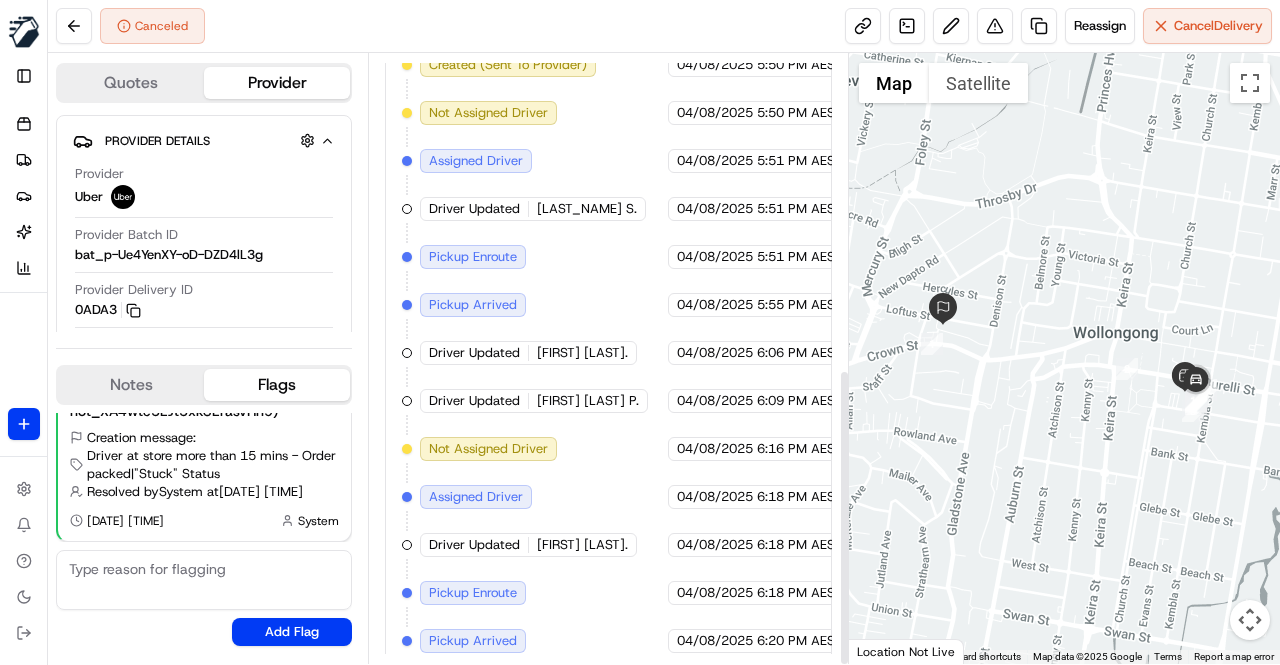 scroll, scrollTop: 646, scrollLeft: 0, axis: vertical 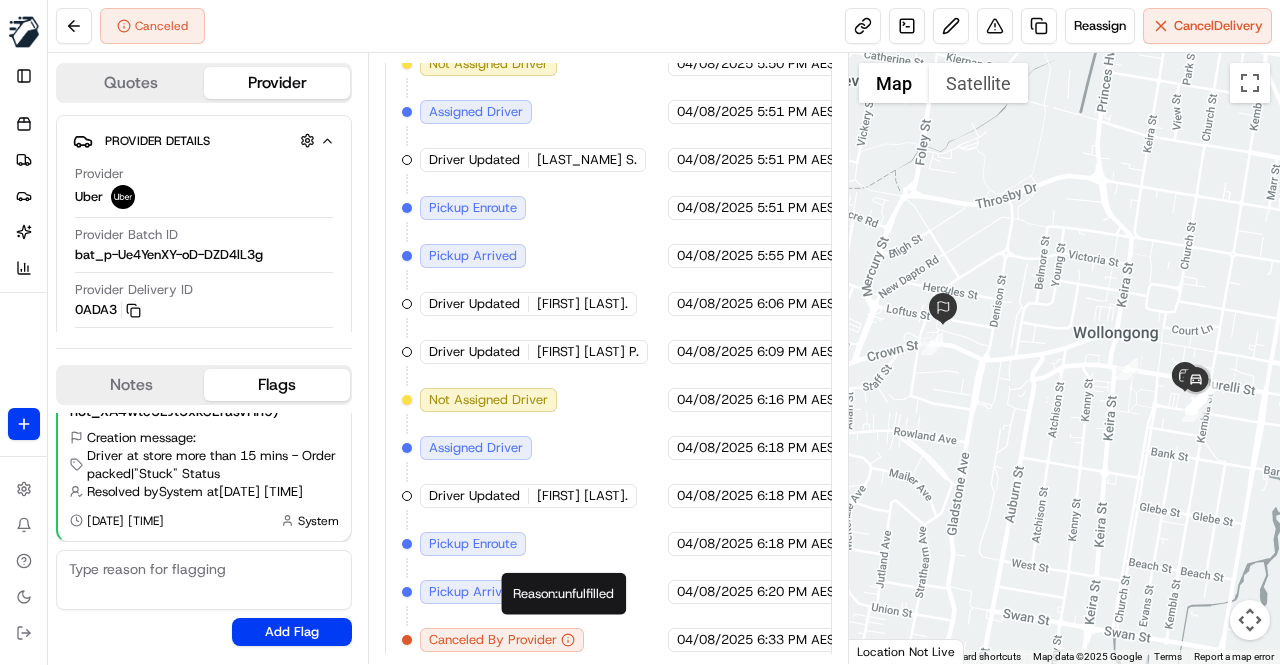 click on "Created (Sent To Provider) Uber 04/08/2025 5:50 PM AEST Not Assigned Driver Uber 04/08/2025 5:50 PM AEST Assigned Driver Uber 04/08/2025 5:51 PM AEST Driver Updated BABAR S. Uber 04/08/2025 5:51 PM AEST Pickup Enroute Uber 04/08/2025 5:51 PM AEST Pickup Arrived Uber 04/08/2025 5:55 PM AEST Driver Updated MUHAMMAD N. Uber 04/08/2025 6:06 PM AEST Driver Updated PRITPAL SINGH P. Uber 04/08/2025 6:09 PM AEST Not Assigned Driver Uber 04/08/2025 6:16 PM AEST Assigned Driver Uber 04/08/2025 6:18 PM AEST Driver Updated ADARSH B. Uber 04/08/2025 6:18 PM AEST Pickup Enroute Uber 04/08/2025 6:18 PM AEST Pickup Arrived Uber 04/08/2025 6:20 PM AEST Canceled By Provider Uber 04/08/2025 6:33 PM AEST" at bounding box center [608, 328] 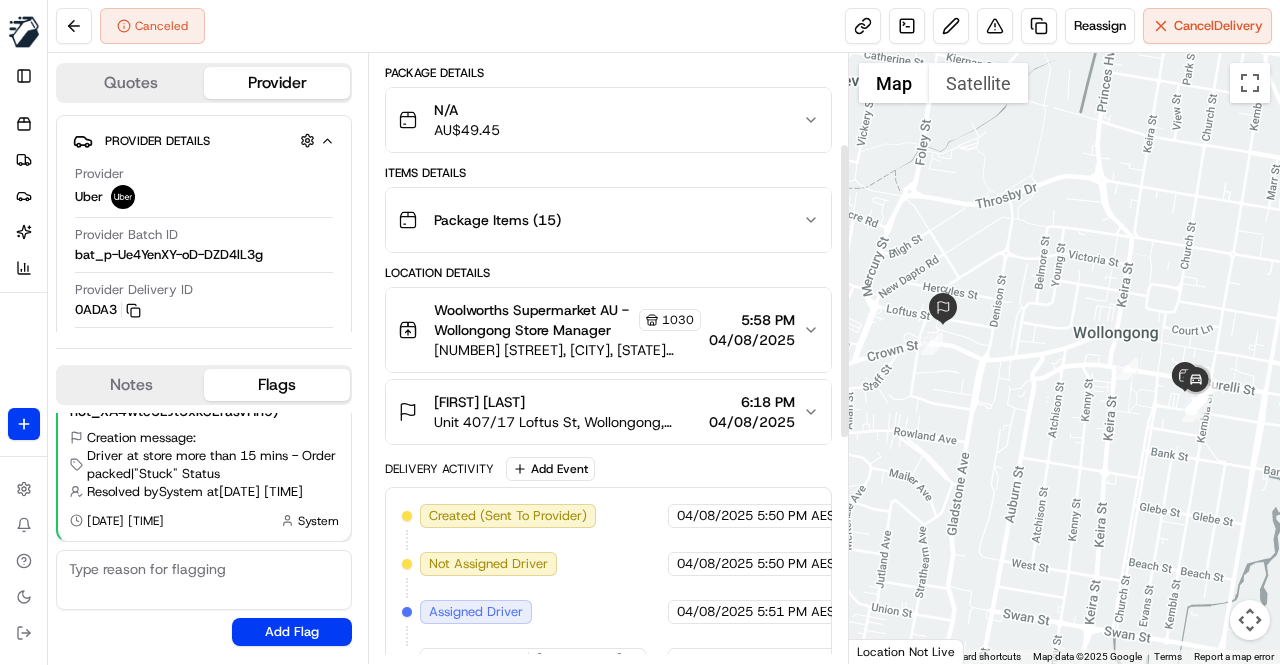 scroll, scrollTop: 246, scrollLeft: 0, axis: vertical 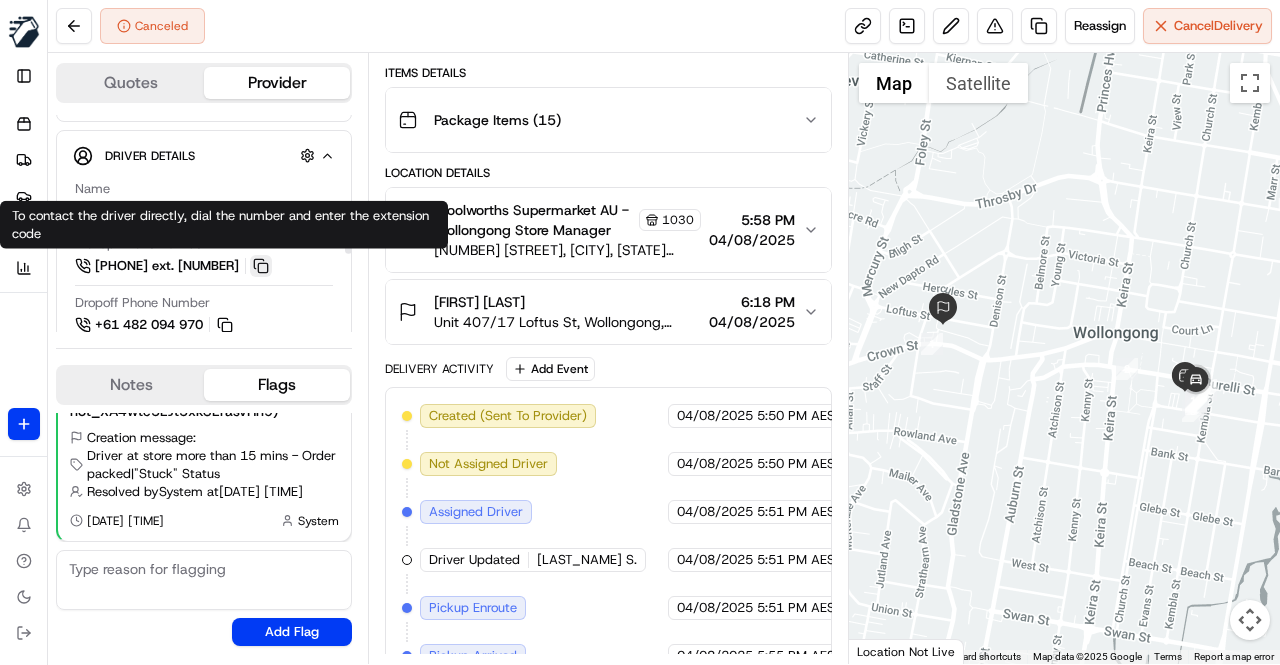 click at bounding box center (261, 266) 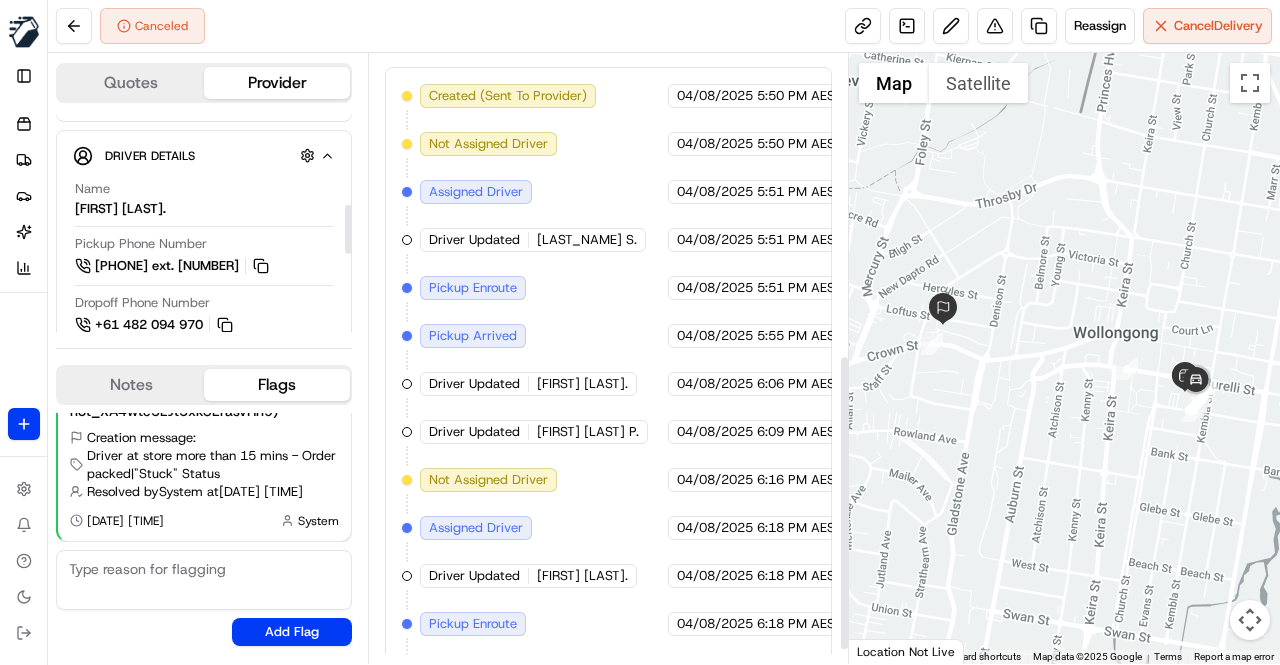 scroll, scrollTop: 646, scrollLeft: 0, axis: vertical 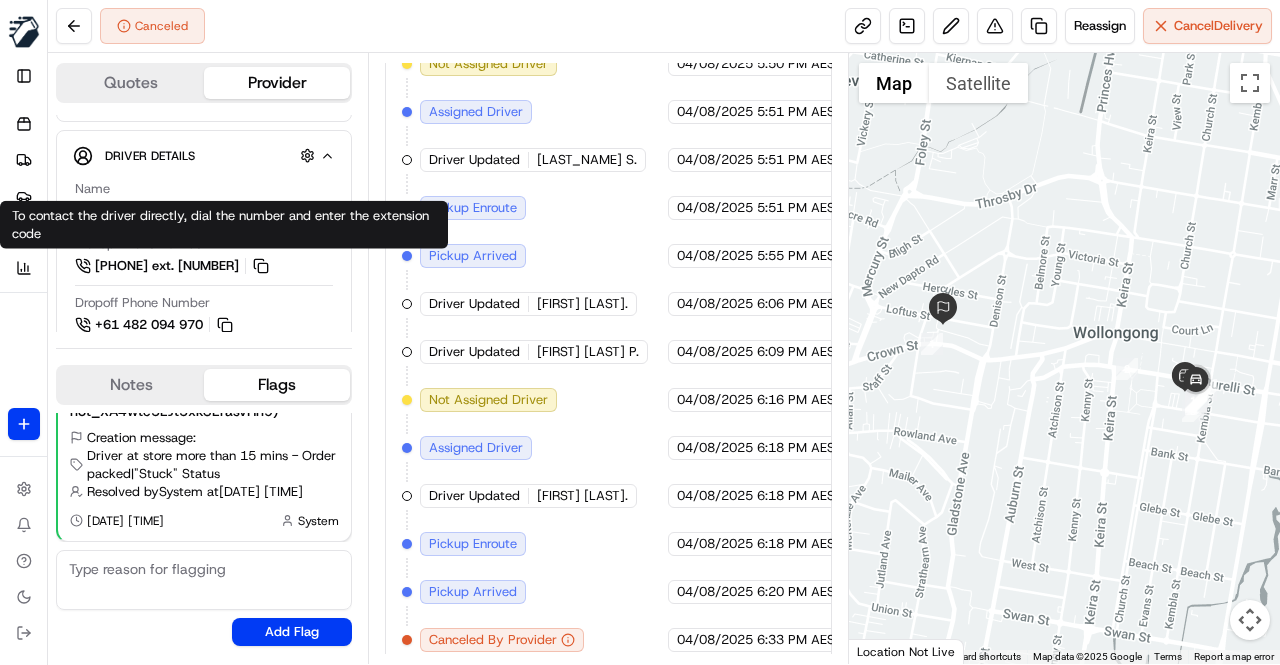 click on "Created (Sent To Provider) Uber 04/08/2025 5:50 PM AEST Not Assigned Driver Uber 04/08/2025 5:50 PM AEST Assigned Driver Uber 04/08/2025 5:51 PM AEST Driver Updated BABAR S. Uber 04/08/2025 5:51 PM AEST Pickup Enroute Uber 04/08/2025 5:51 PM AEST Pickup Arrived Uber 04/08/2025 5:55 PM AEST Driver Updated MUHAMMAD N. Uber 04/08/2025 6:06 PM AEST Driver Updated PRITPAL SINGH P. Uber 04/08/2025 6:09 PM AEST Not Assigned Driver Uber 04/08/2025 6:16 PM AEST Assigned Driver Uber 04/08/2025 6:18 PM AEST Driver Updated ADARSH B. Uber 04/08/2025 6:18 PM AEST Pickup Enroute Uber 04/08/2025 6:18 PM AEST Pickup Arrived Uber 04/08/2025 6:20 PM AEST Canceled By Provider Uber 04/08/2025 6:33 PM AEST" at bounding box center [608, 328] 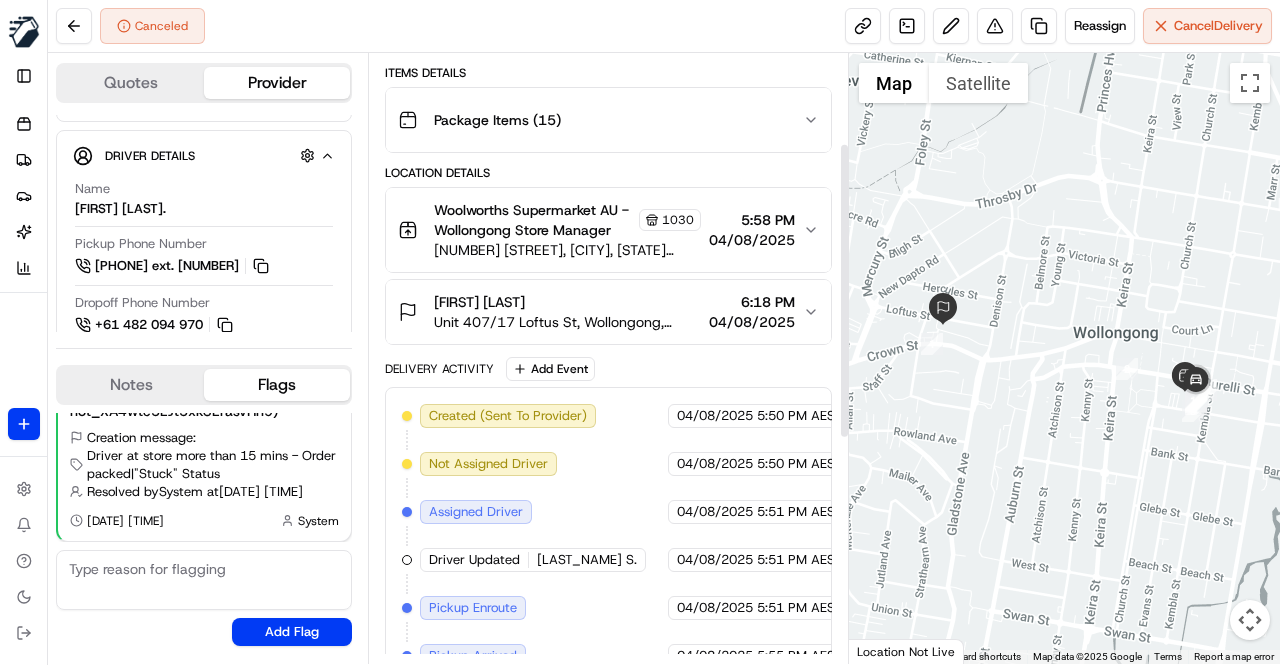 scroll, scrollTop: 0, scrollLeft: 0, axis: both 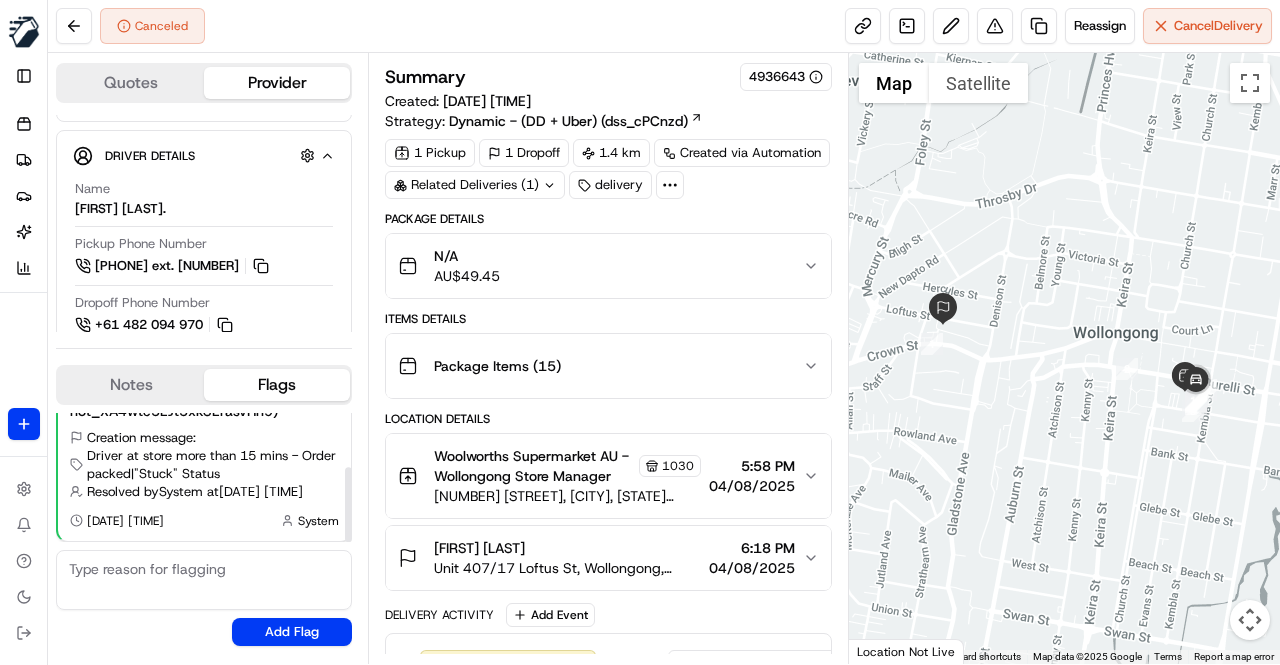 click on "Notes" at bounding box center (131, 385) 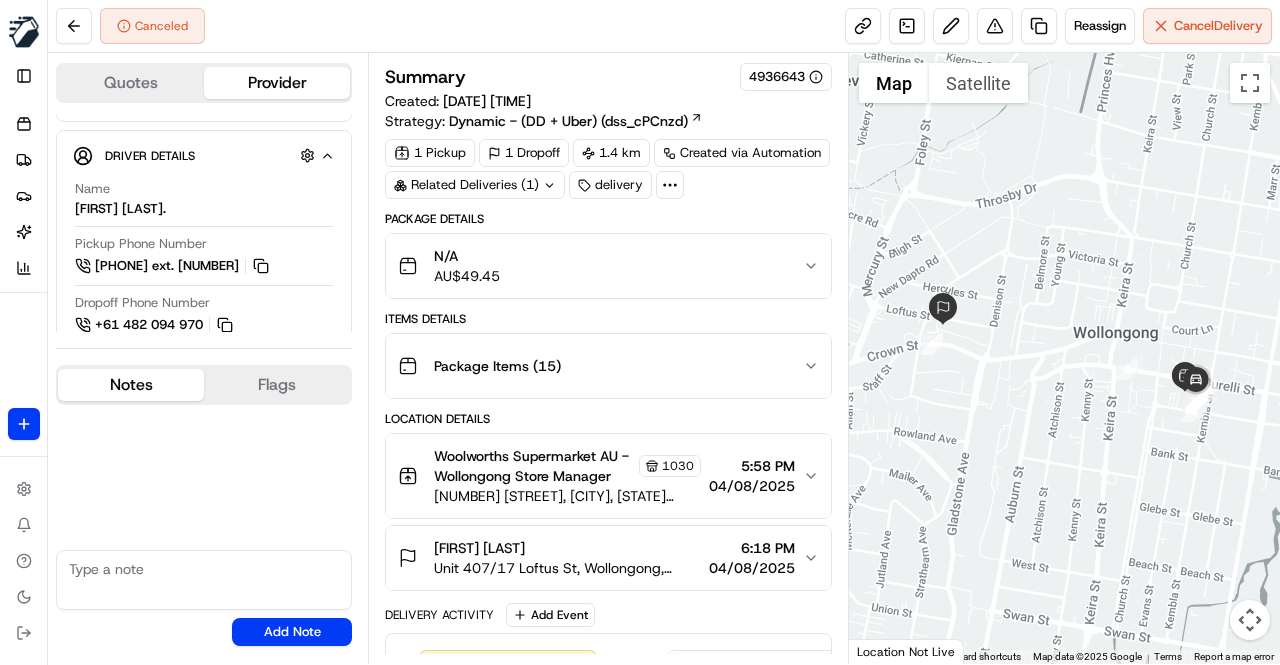 click at bounding box center (204, 580) 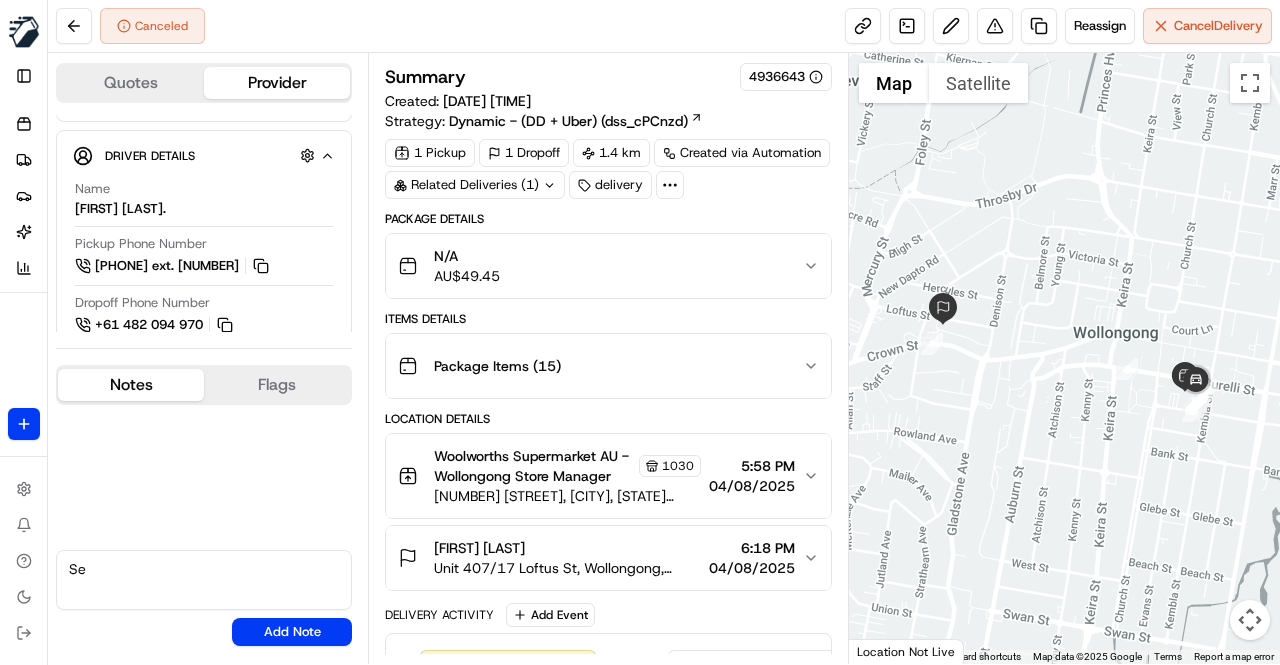 type on "S" 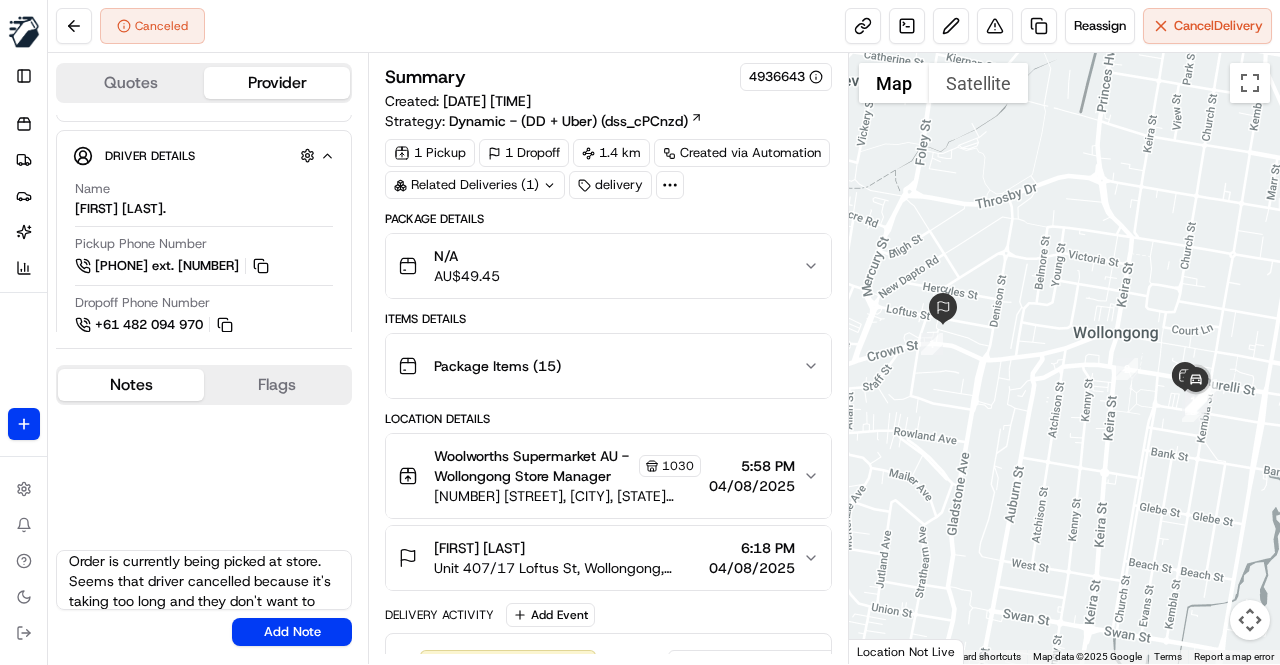 scroll, scrollTop: 28, scrollLeft: 0, axis: vertical 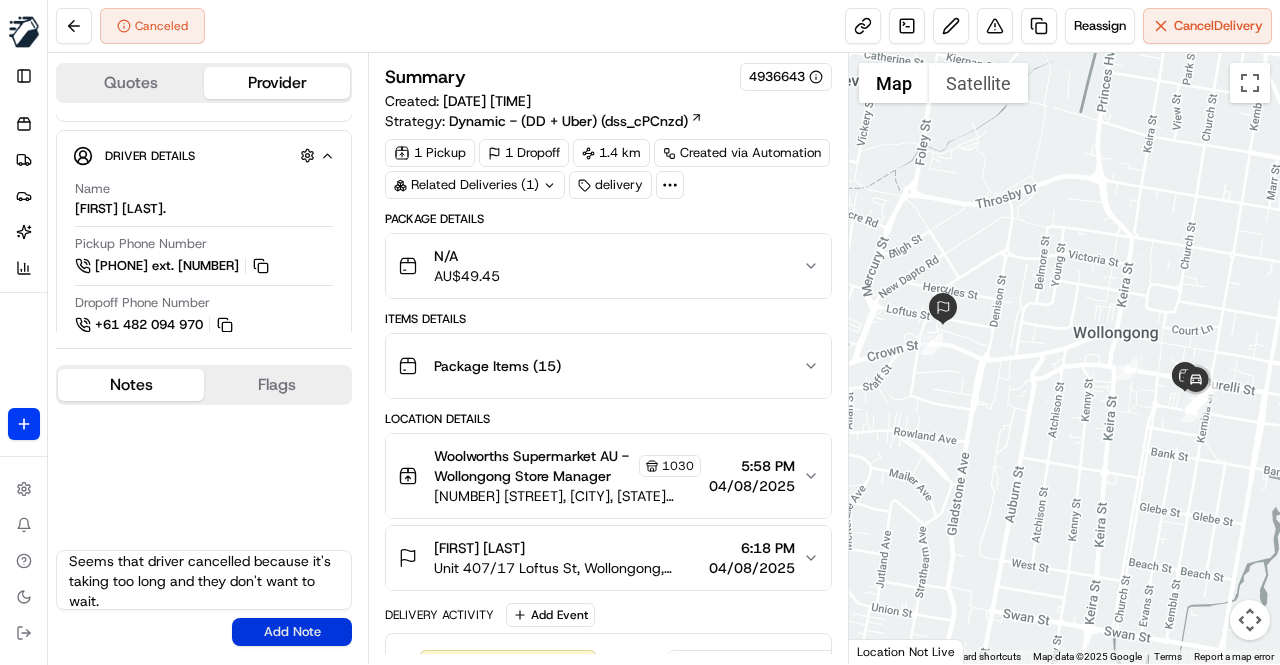type on "Order is currently being picked at store. Seems that driver cancelled because it's taking too long and they don't want to wait." 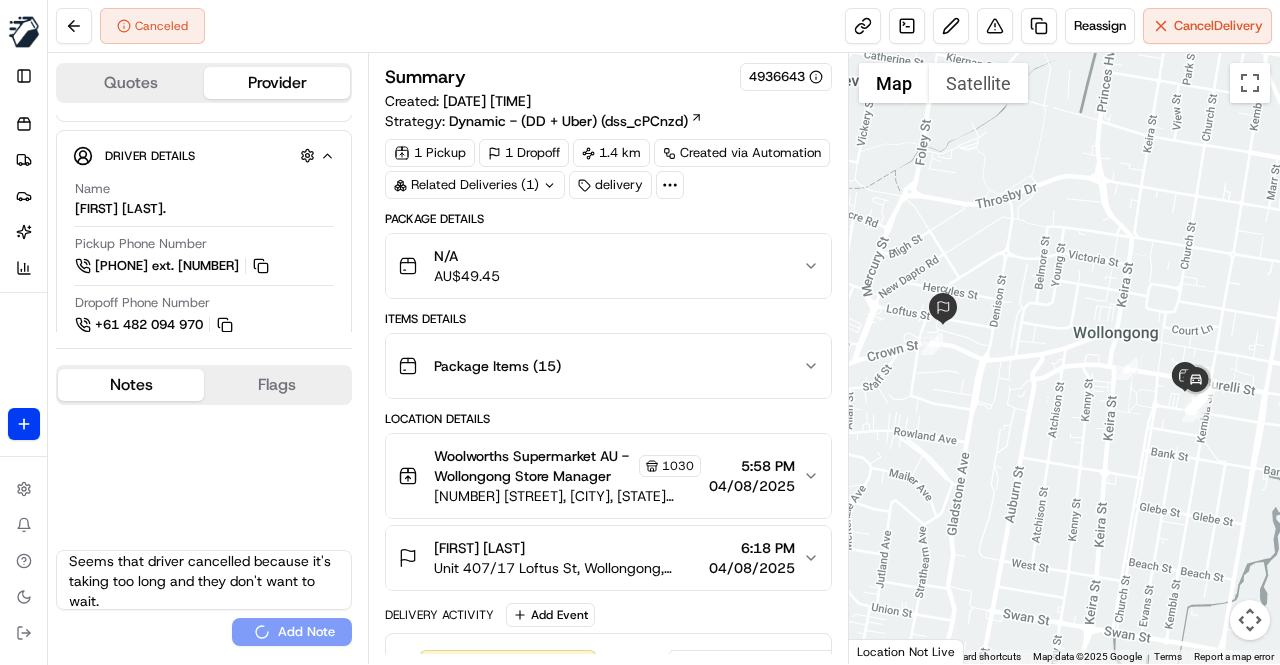 type 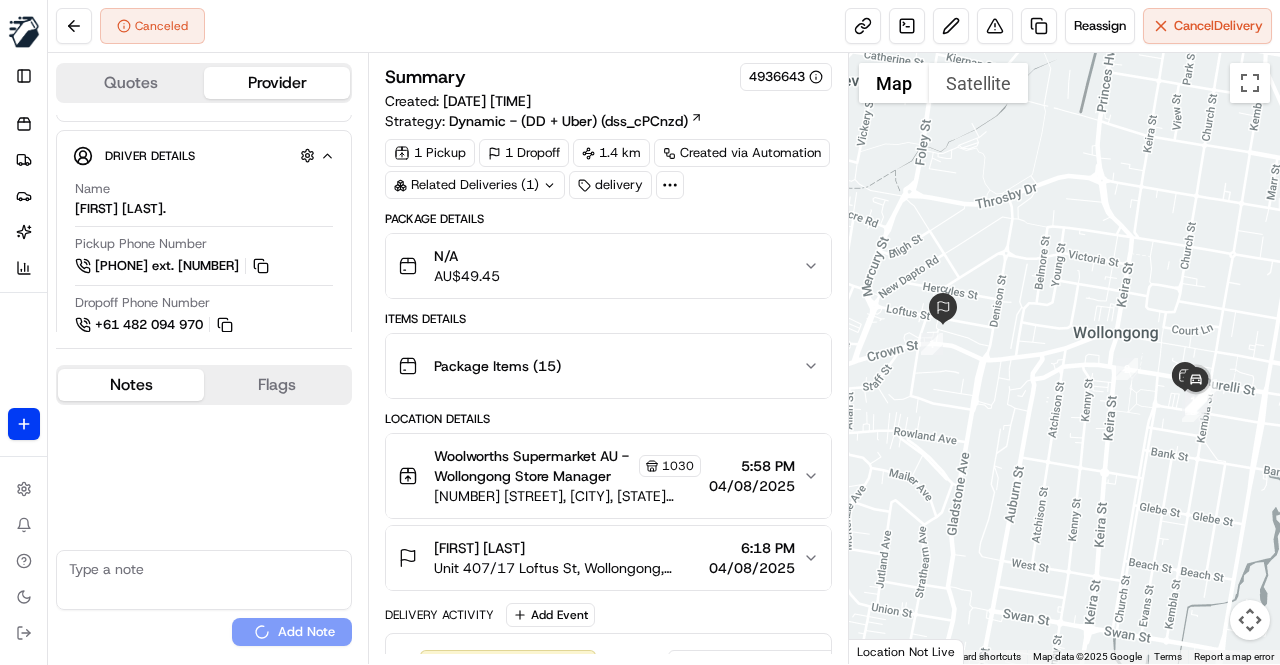 scroll, scrollTop: 0, scrollLeft: 0, axis: both 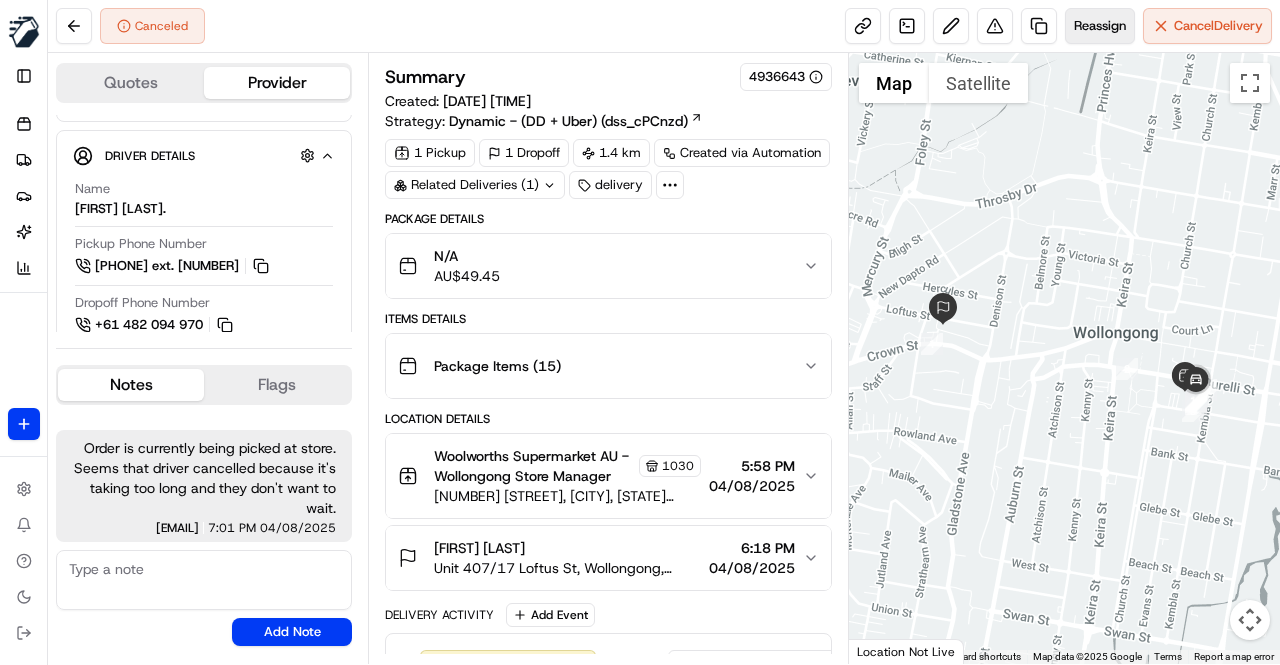 click on "Reassign" at bounding box center [1100, 26] 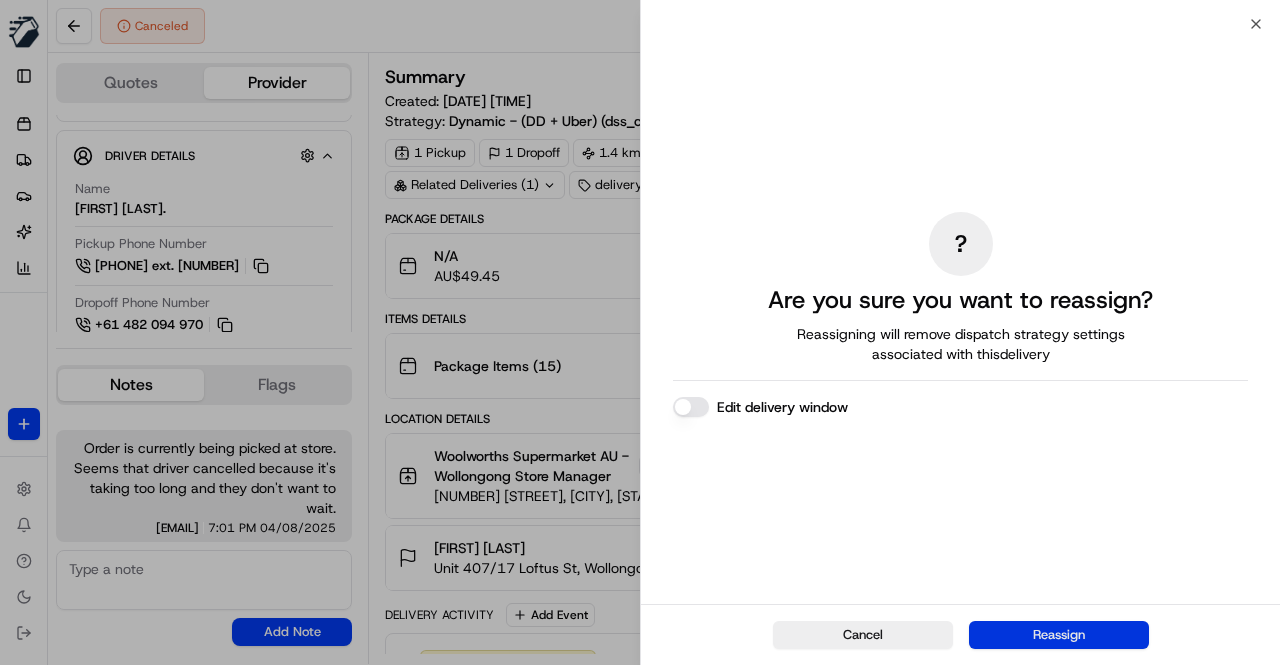 click on "Reassign" at bounding box center [1059, 635] 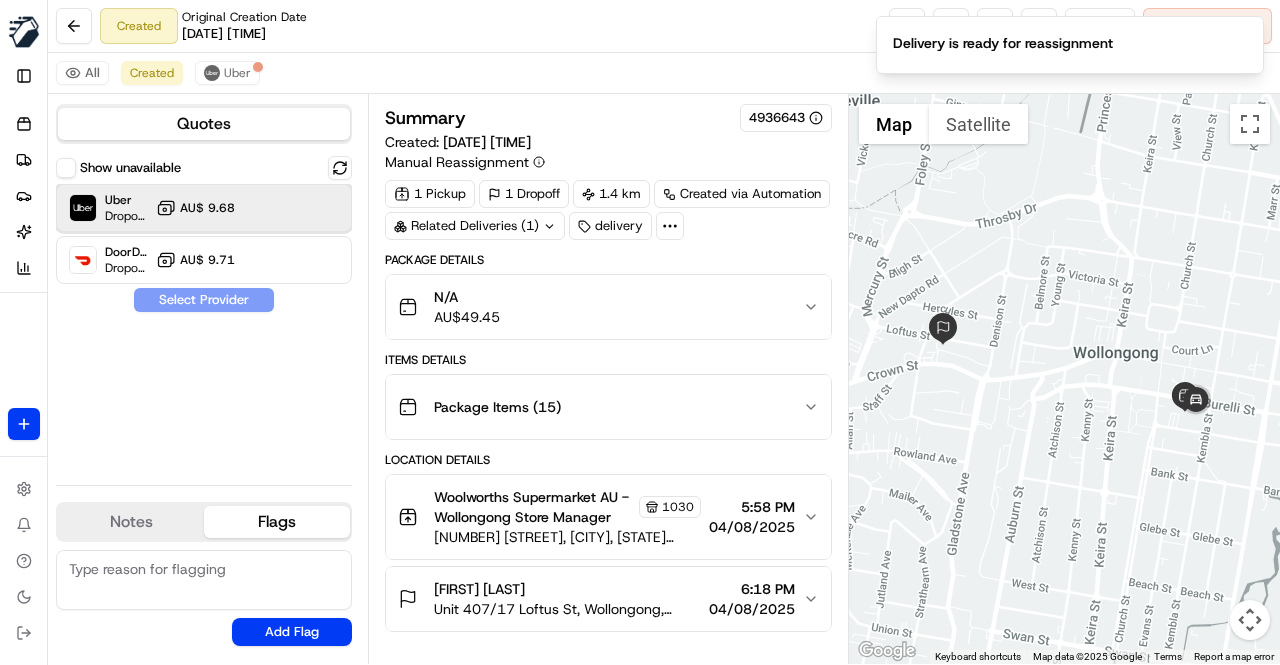 click at bounding box center (291, 208) 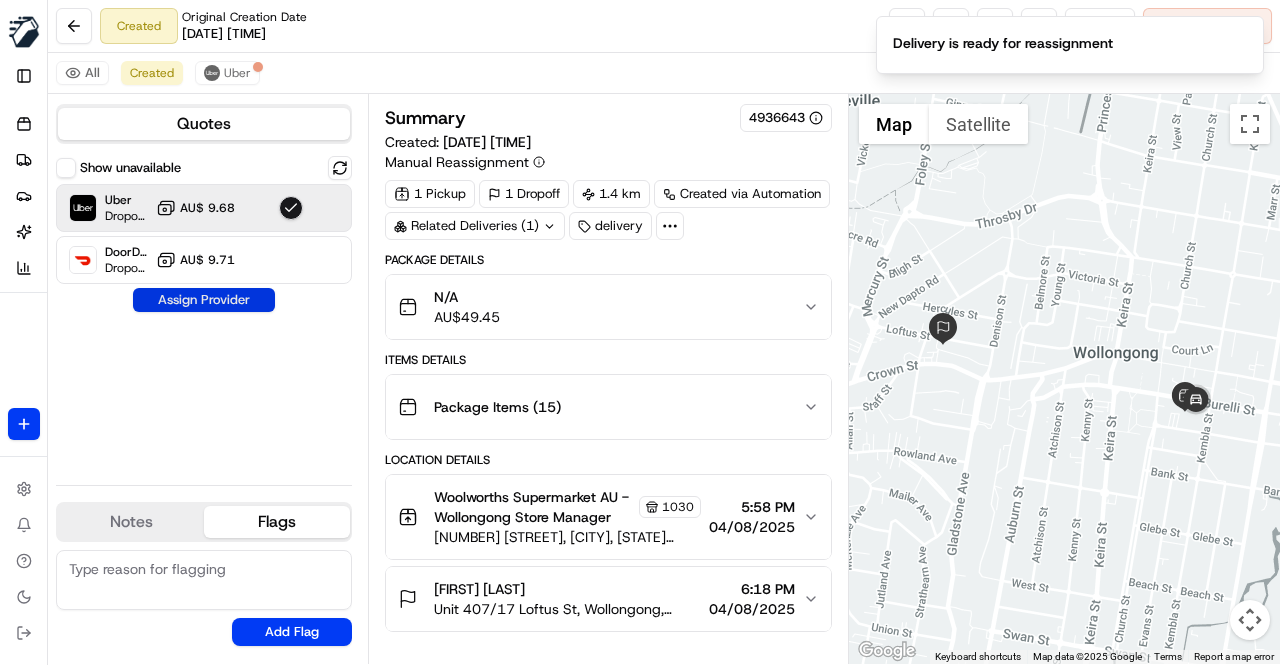 click on "Assign Provider" at bounding box center (204, 300) 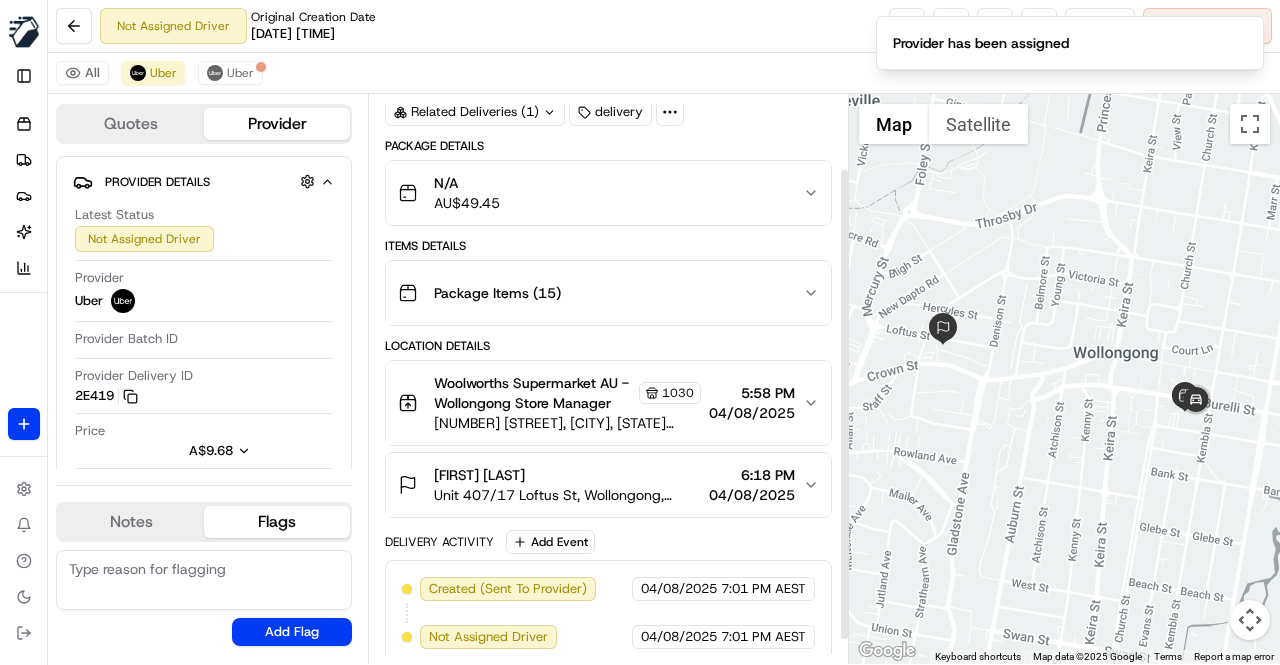 scroll, scrollTop: 118, scrollLeft: 0, axis: vertical 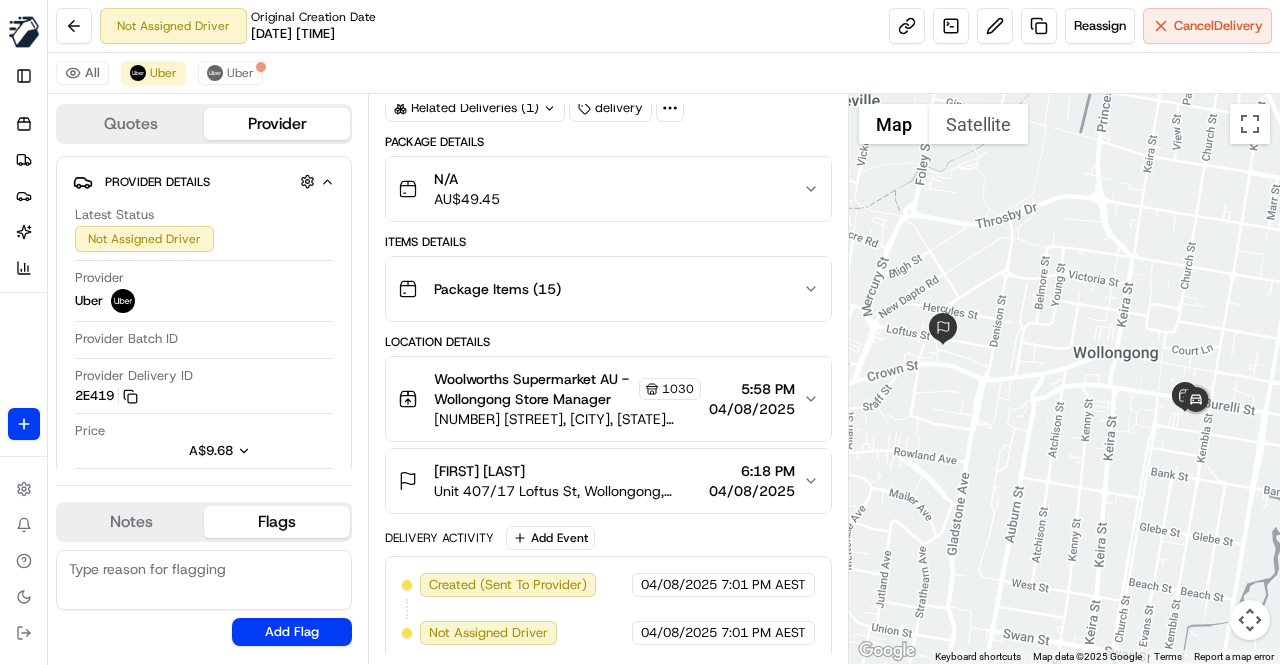 click on "Package Details N/A AU$ 49.45 Items Details Package Items ( 15 ) Location Details Woolworths Supermarket AU - Wollongong Store Manager 1030 63 Burelli St, Wollongong, NSW 2500, AU 5:58 PM 04/08/2025  Pooja nair Unit 407/17 Loftus St, Wollongong, NSW 2500, AU 6:18 PM 04/08/2025 Delivery Activity Add Event Created (Sent To Provider) Uber 04/08/2025 7:01 PM AEST Not Assigned Driver Uber 04/08/2025 7:01 PM AEST" at bounding box center (608, 398) 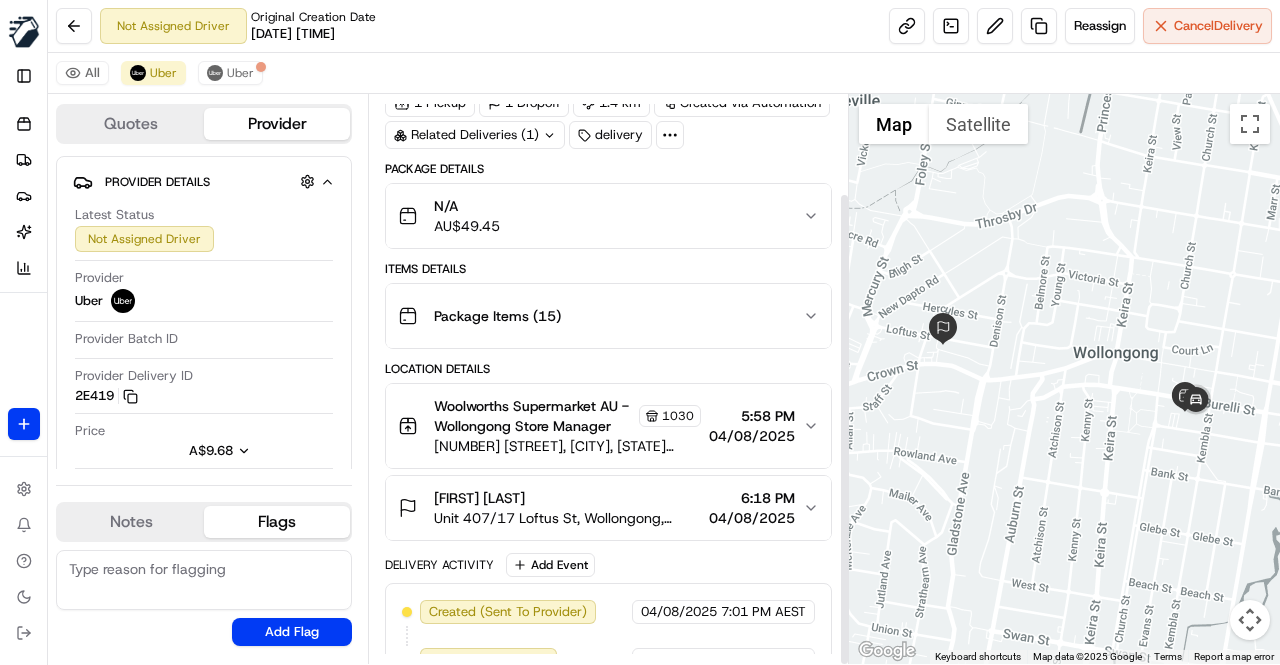 scroll, scrollTop: 118, scrollLeft: 0, axis: vertical 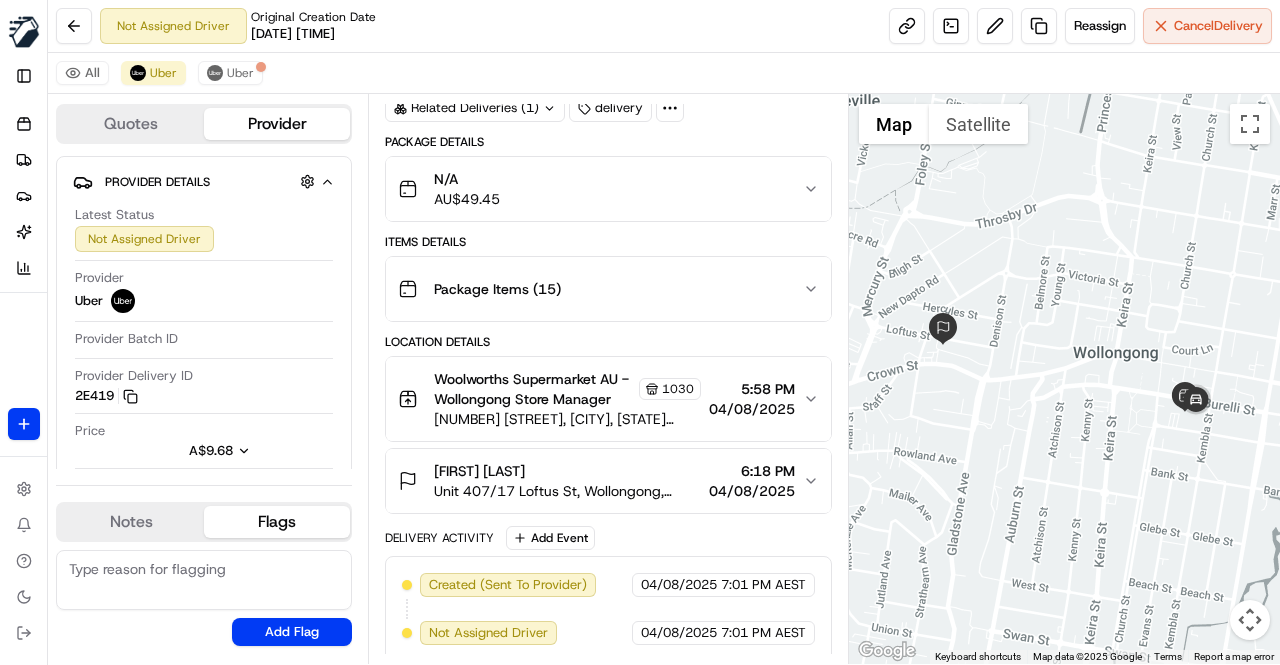 click on "Items Details" at bounding box center [608, 242] 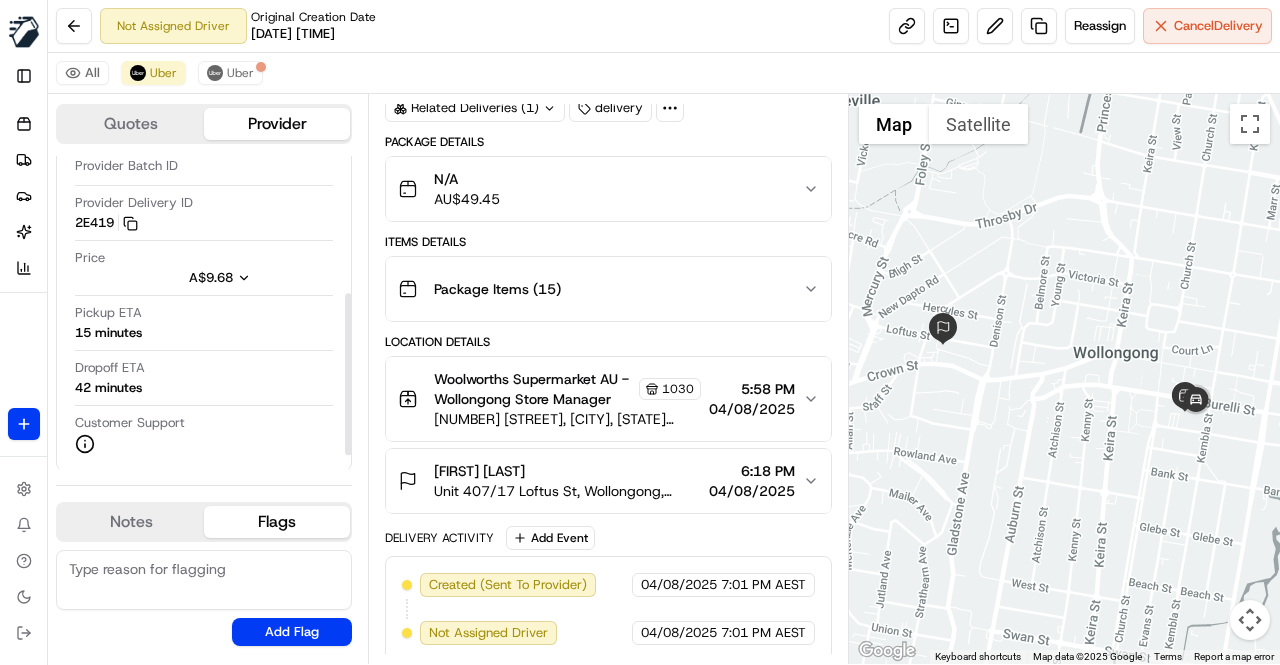 scroll, scrollTop: 292, scrollLeft: 0, axis: vertical 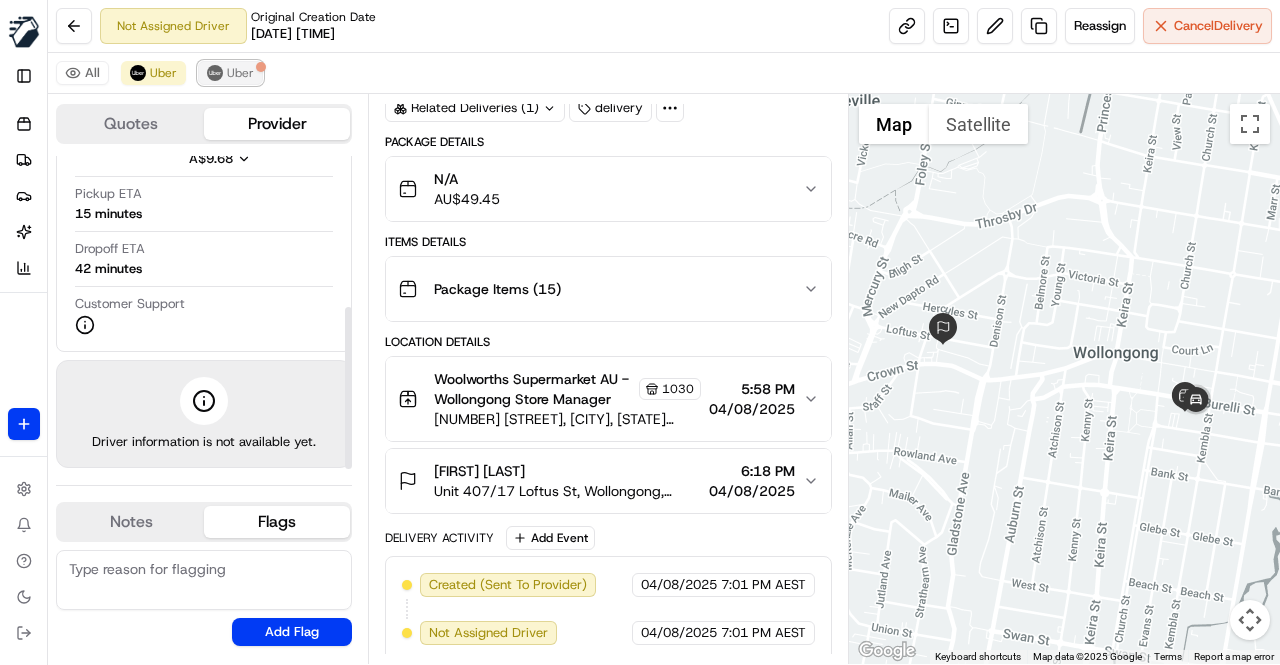 click on "Uber" at bounding box center (230, 73) 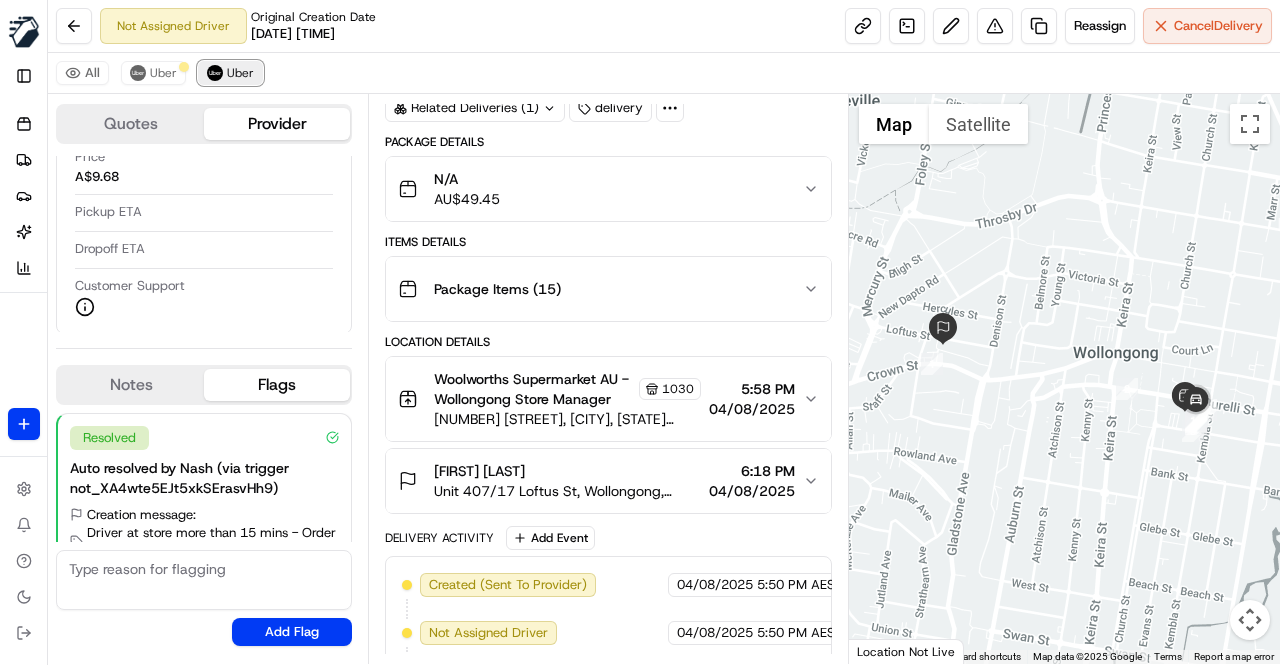 scroll, scrollTop: 310, scrollLeft: 0, axis: vertical 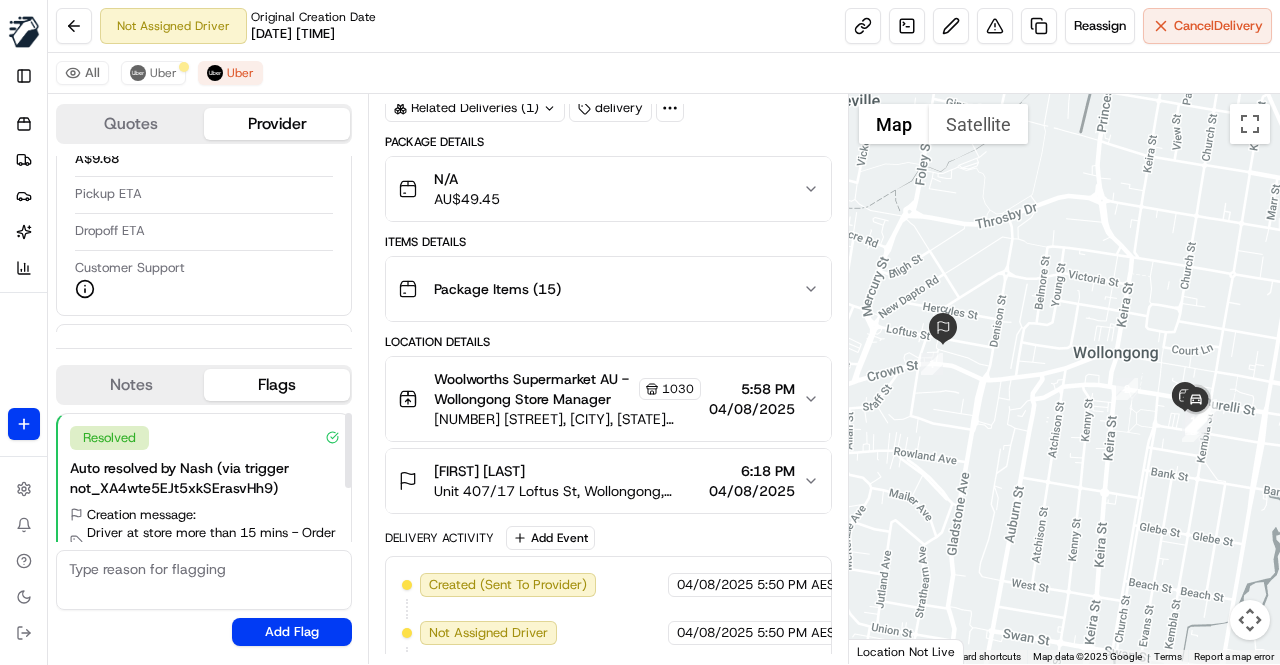 click on "Notes" at bounding box center [131, 385] 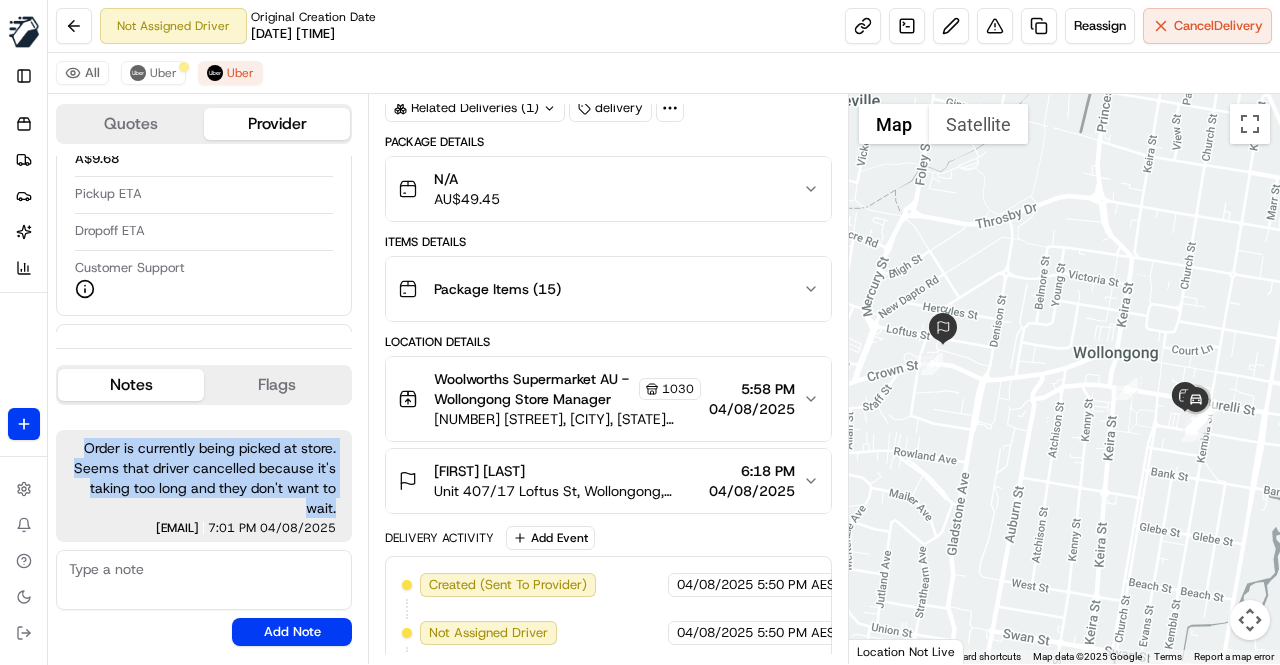 drag, startPoint x: 84, startPoint y: 446, endPoint x: 336, endPoint y: 501, distance: 257.93216 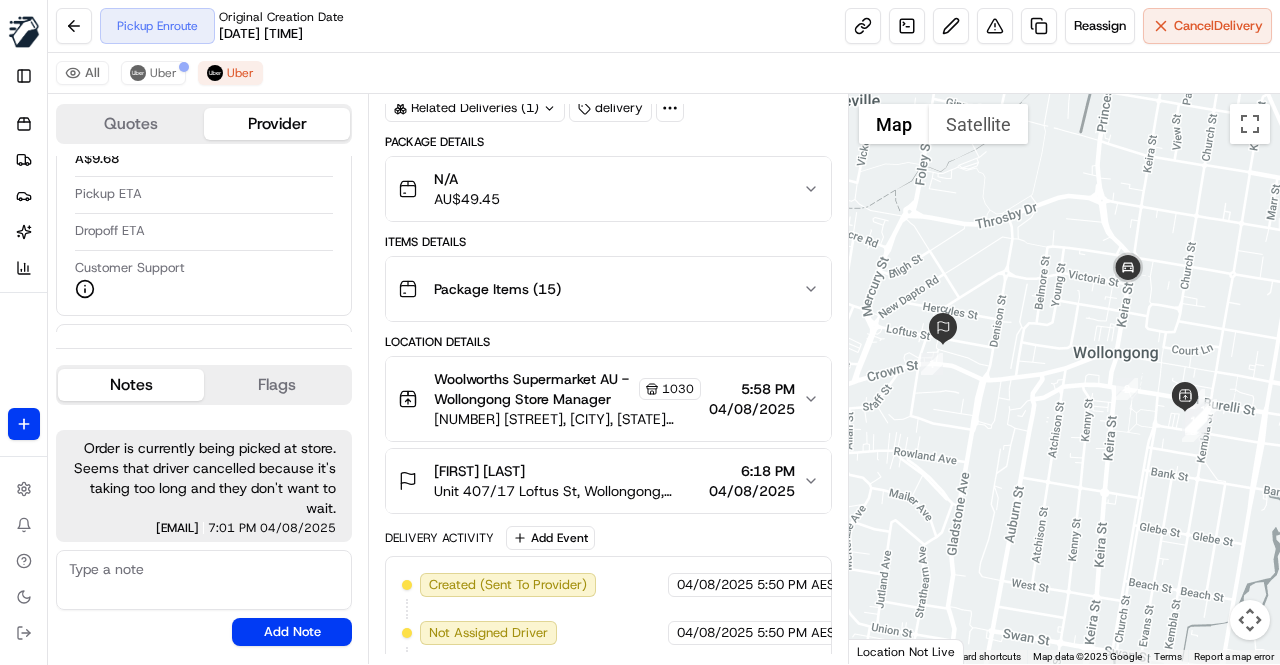 click on "All Uber Uber" at bounding box center (664, 73) 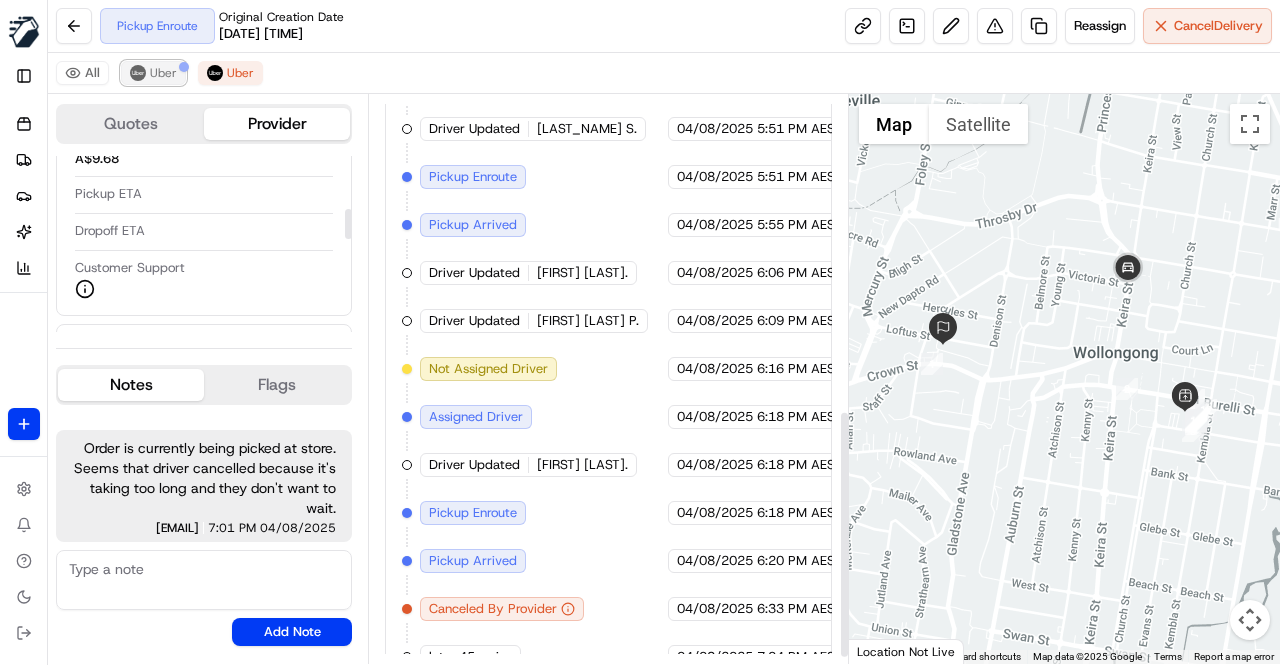 click at bounding box center [138, 73] 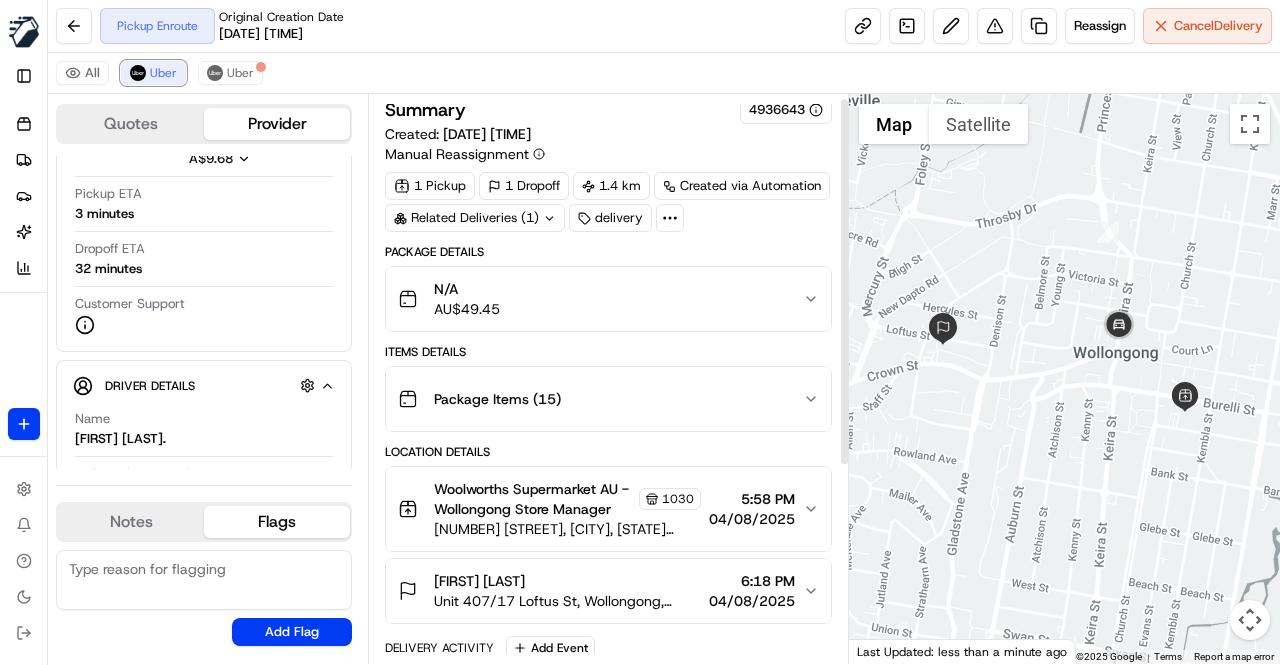 scroll, scrollTop: 0, scrollLeft: 0, axis: both 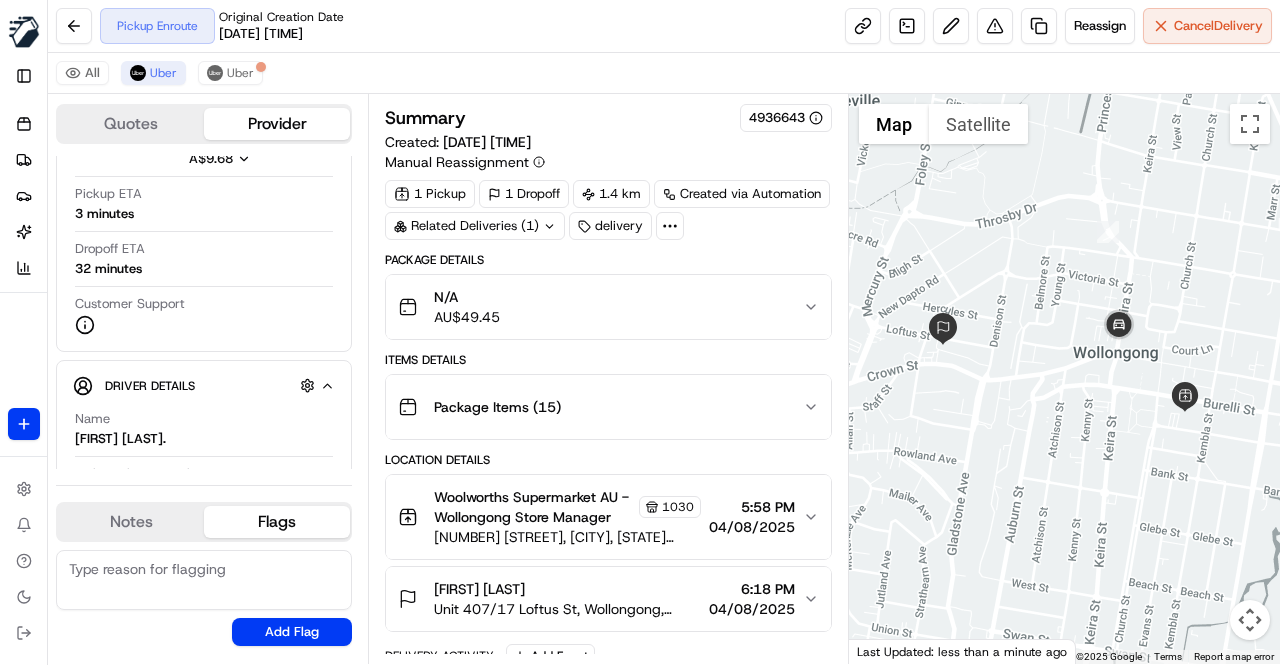 click on "All Uber Uber" at bounding box center (664, 73) 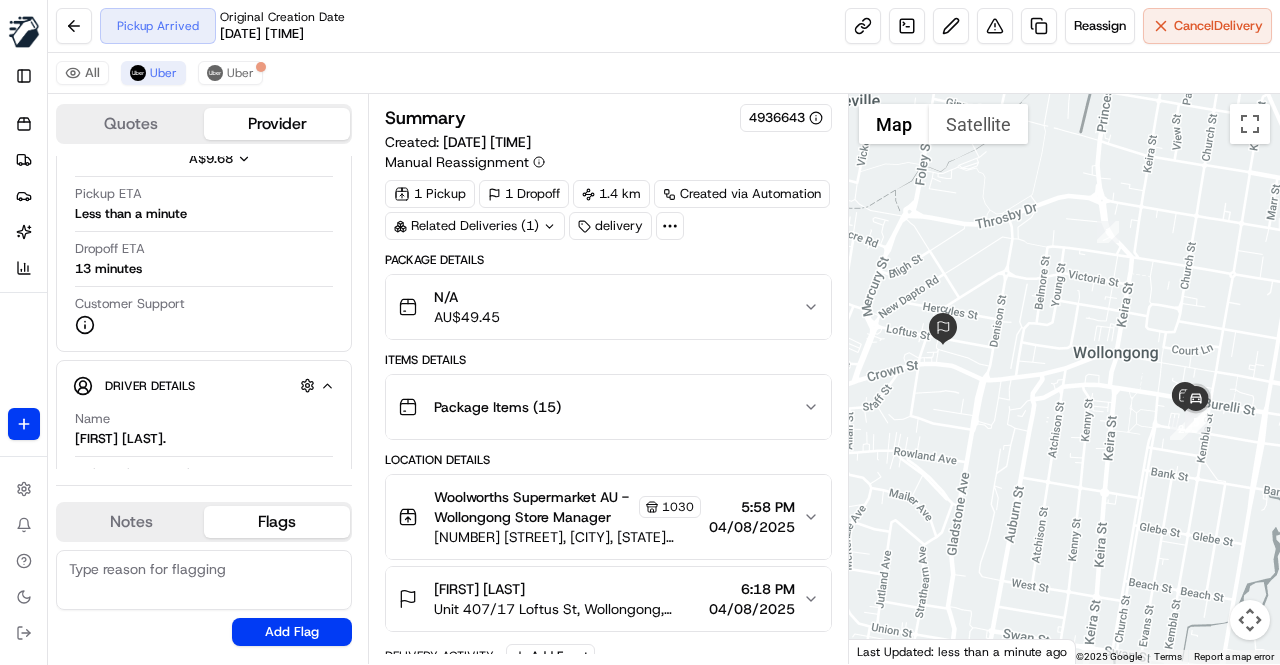 click on "All Uber Uber" at bounding box center [664, 73] 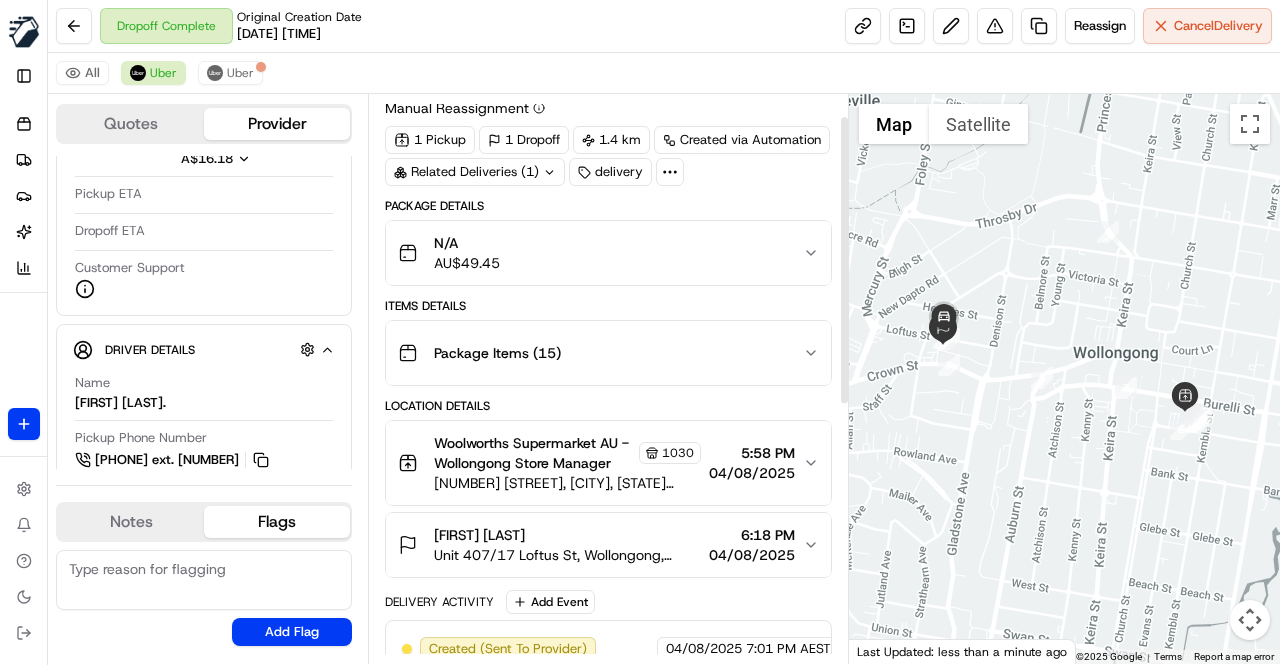 scroll, scrollTop: 44, scrollLeft: 0, axis: vertical 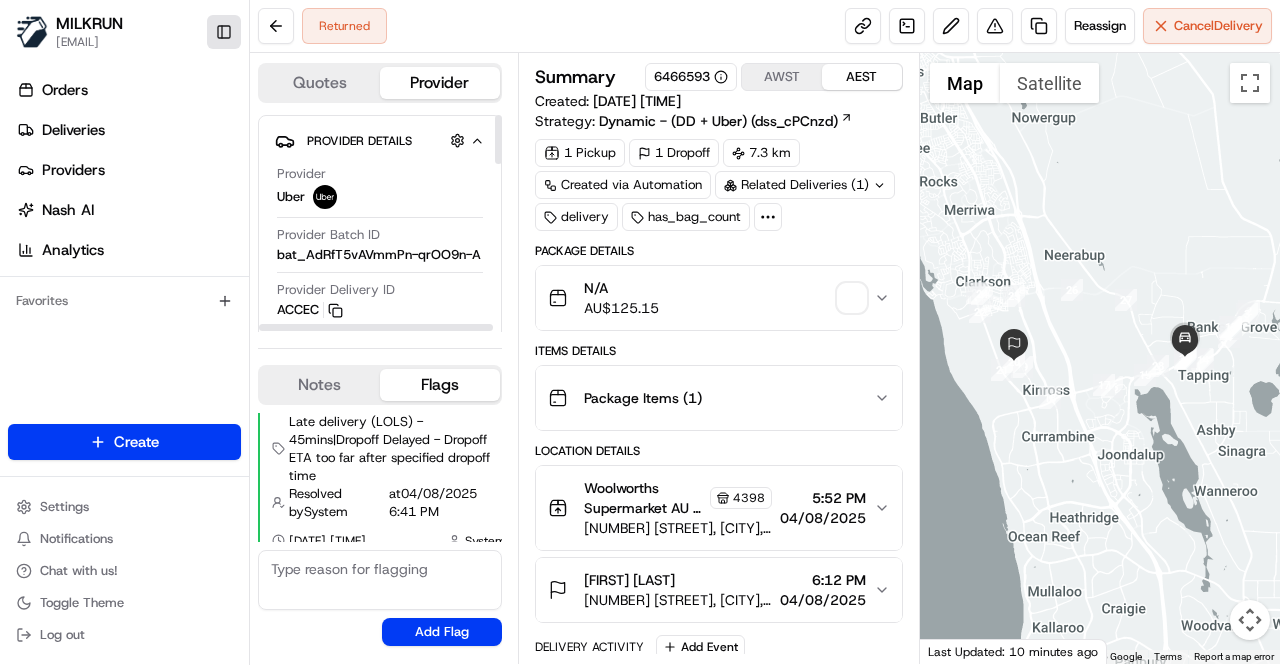 click on "Toggle Sidebar" at bounding box center (224, 32) 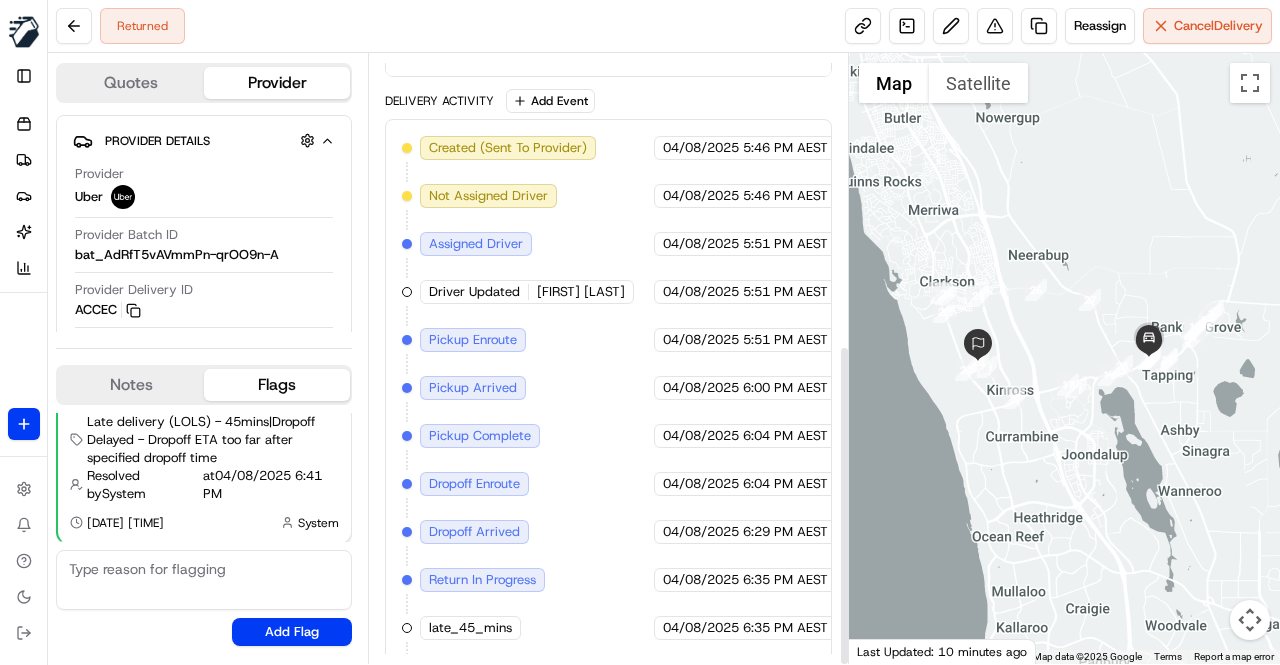 scroll, scrollTop: 552, scrollLeft: 0, axis: vertical 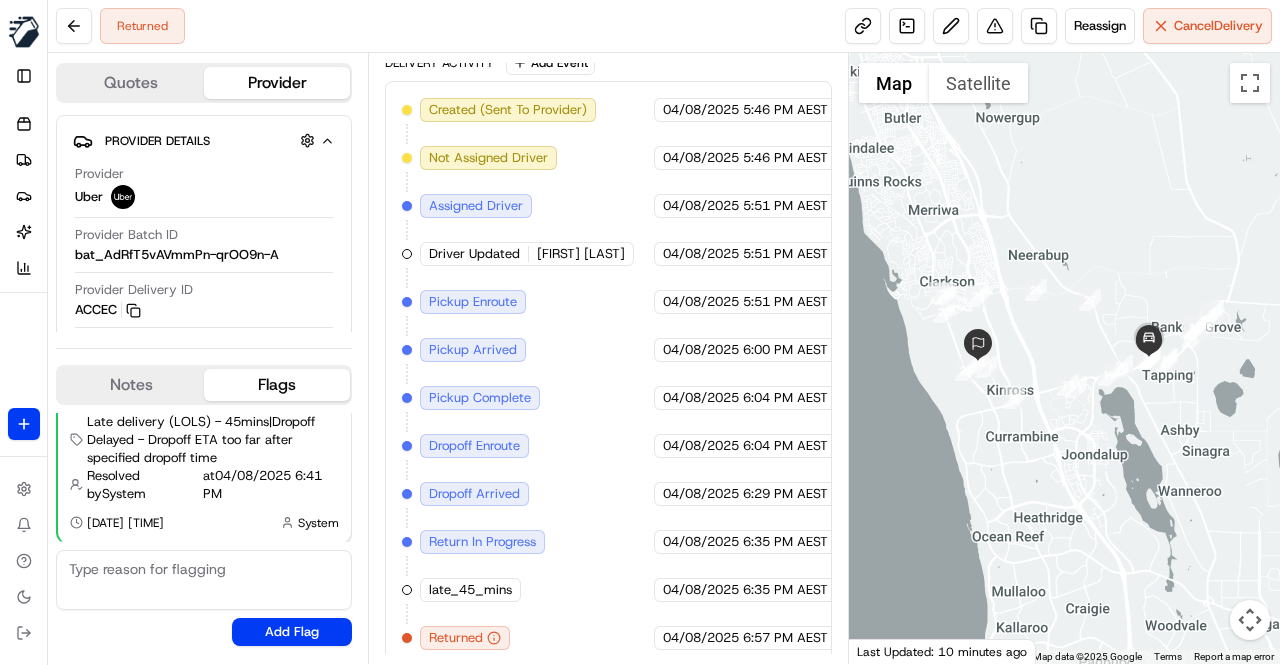 click on "Created (Sent To Provider) Uber 04/08/2025 5:46 PM AEST Not Assigned Driver Uber 04/08/2025 5:46 PM AEST Assigned Driver Uber 04/08/2025 5:51 PM AEST Driver Updated syed A. Uber 04/08/2025 5:51 PM AEST Pickup Enroute Uber 04/08/2025 5:51 PM AEST Pickup Arrived Uber 04/08/2025 6:00 PM AEST Pickup Complete Uber 04/08/2025 6:04 PM AEST Dropoff Enroute Uber 04/08/2025 6:04 PM AEST Dropoff Arrived Uber 04/08/2025 6:29 PM AEST Return In Progress Uber 04/08/2025 6:35 PM AEST late_45_mins MILKRUN 04/08/2025 6:35 PM AEST Returned Uber 04/08/2025 6:57 PM AEST" at bounding box center [608, 374] 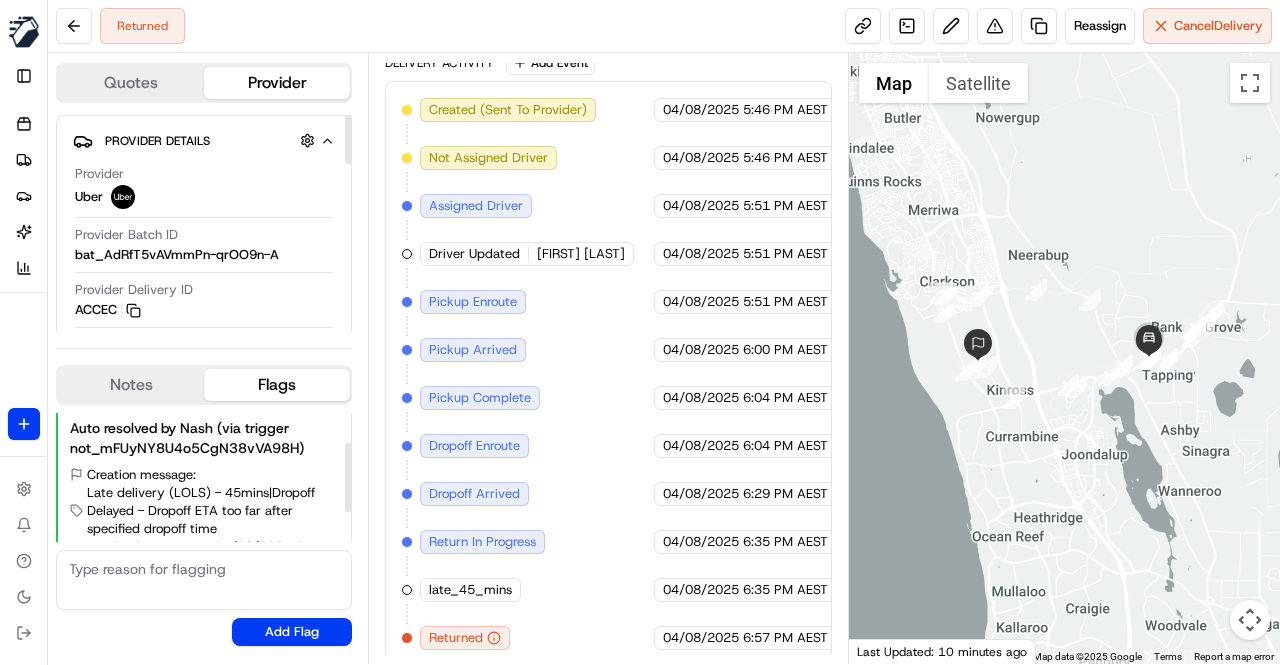 scroll, scrollTop: 0, scrollLeft: 0, axis: both 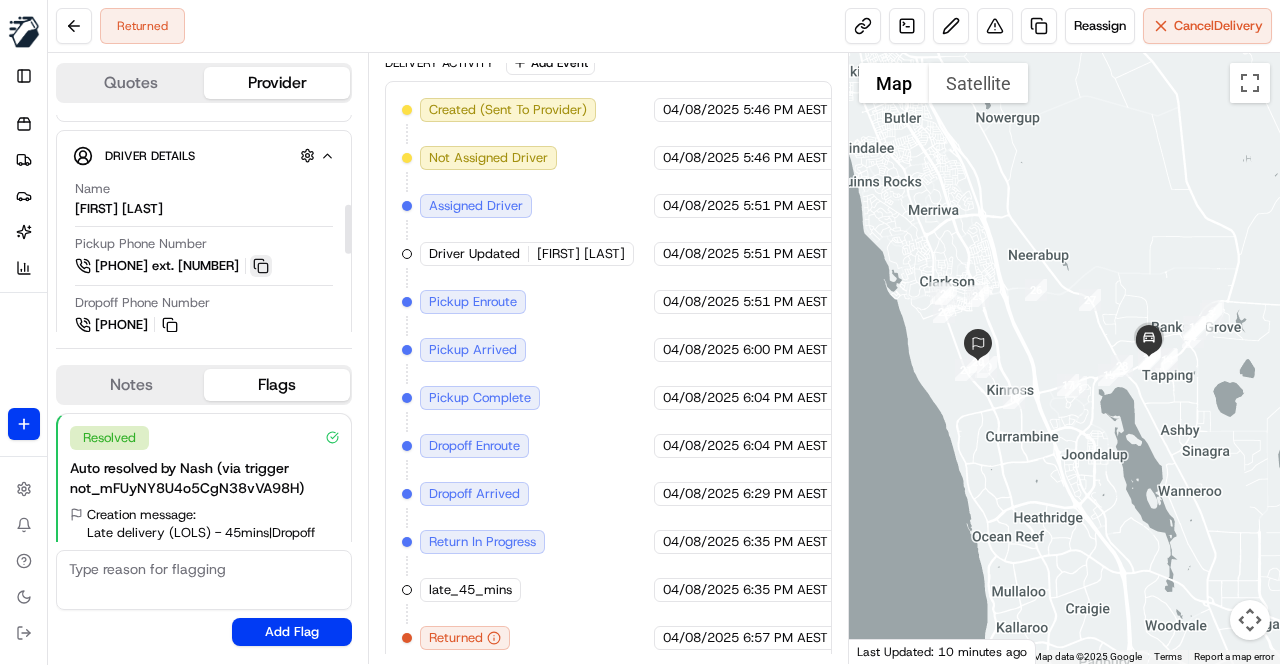 click at bounding box center [261, 266] 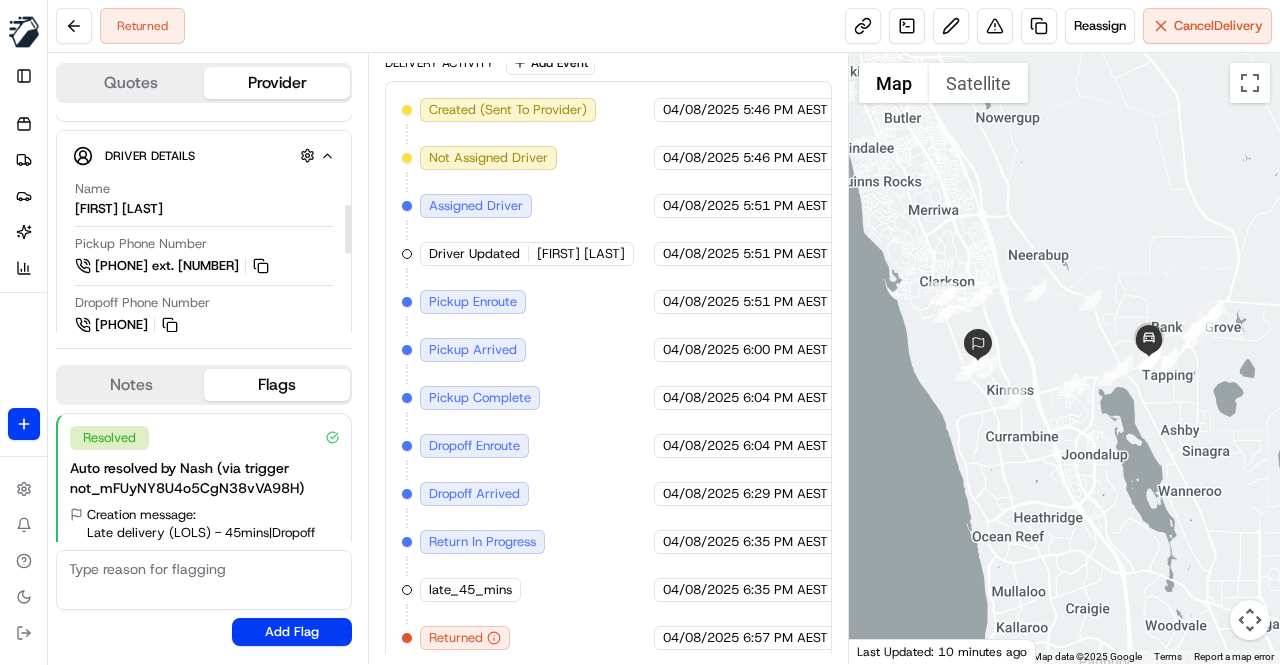 type 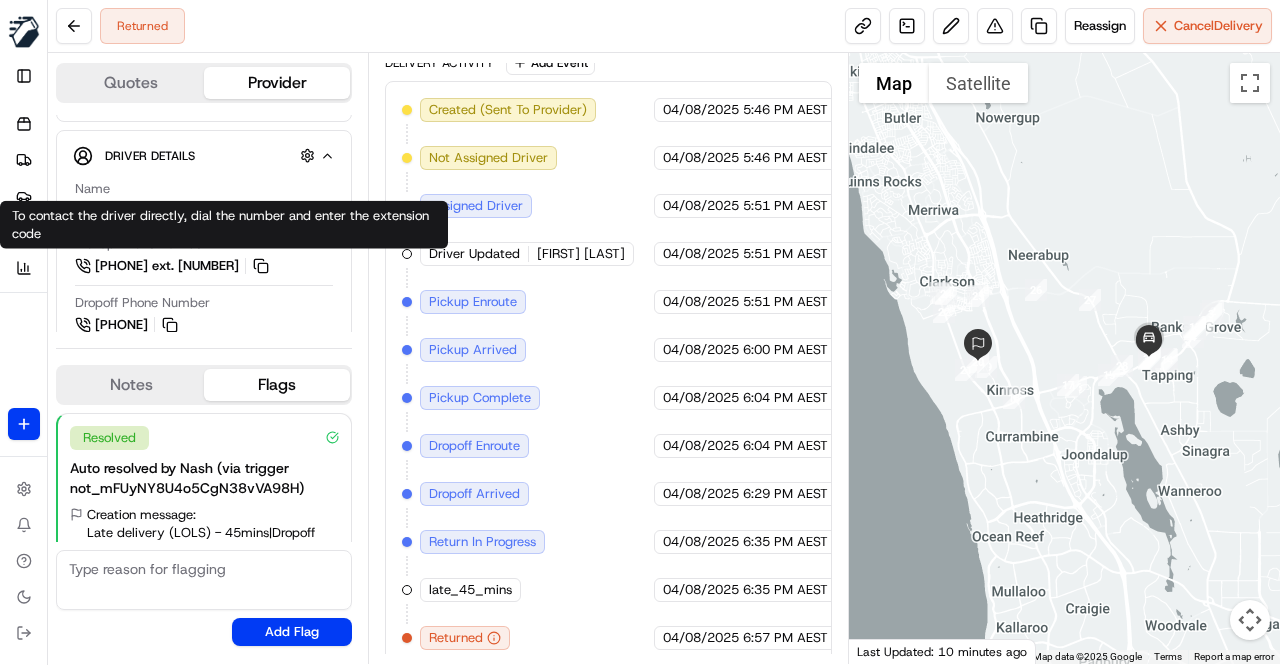 click on "Created (Sent To Provider) Uber 04/08/2025 5:46 PM AEST Not Assigned Driver Uber 04/08/2025 5:46 PM AEST Assigned Driver Uber 04/08/2025 5:51 PM AEST Driver Updated syed A. Uber 04/08/2025 5:51 PM AEST Pickup Enroute Uber 04/08/2025 5:51 PM AEST Pickup Arrived Uber 04/08/2025 6:00 PM AEST Pickup Complete Uber 04/08/2025 6:04 PM AEST Dropoff Enroute Uber 04/08/2025 6:04 PM AEST Dropoff Arrived Uber 04/08/2025 6:29 PM AEST Return In Progress Uber 04/08/2025 6:35 PM AEST late_45_mins MILKRUN 04/08/2025 6:35 PM AEST Returned Uber 04/08/2025 6:57 PM AEST" at bounding box center (608, 374) 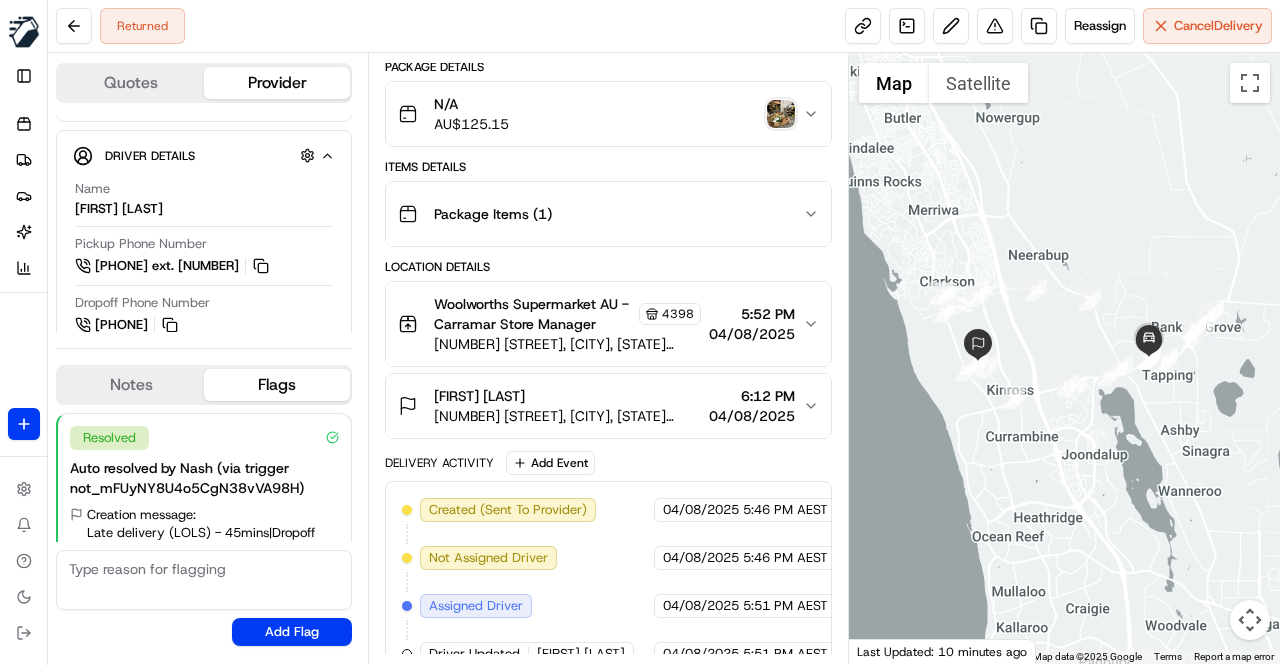 scroll, scrollTop: 52, scrollLeft: 0, axis: vertical 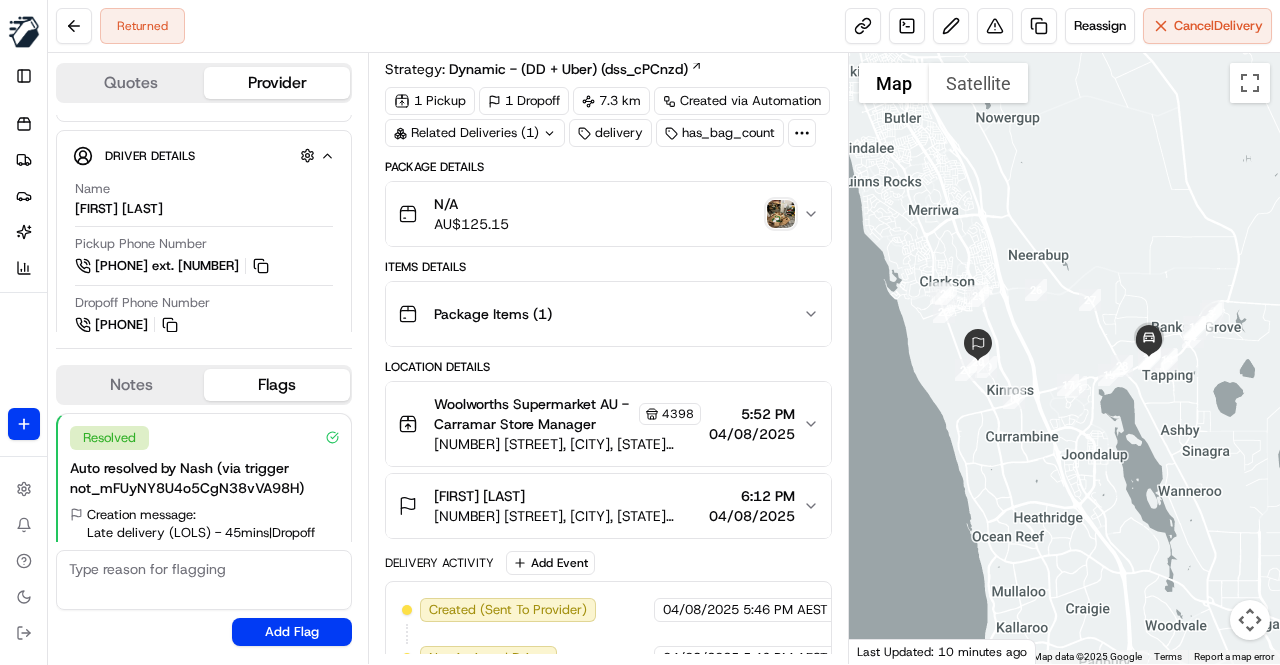 click at bounding box center (781, 214) 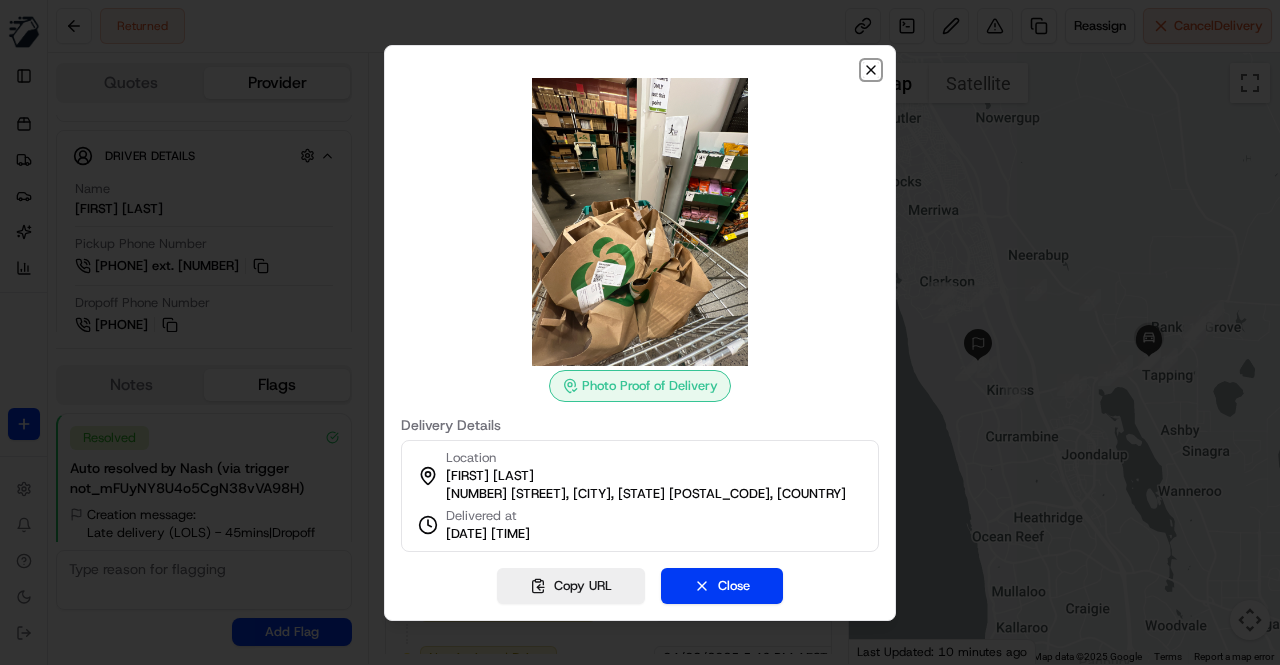 click 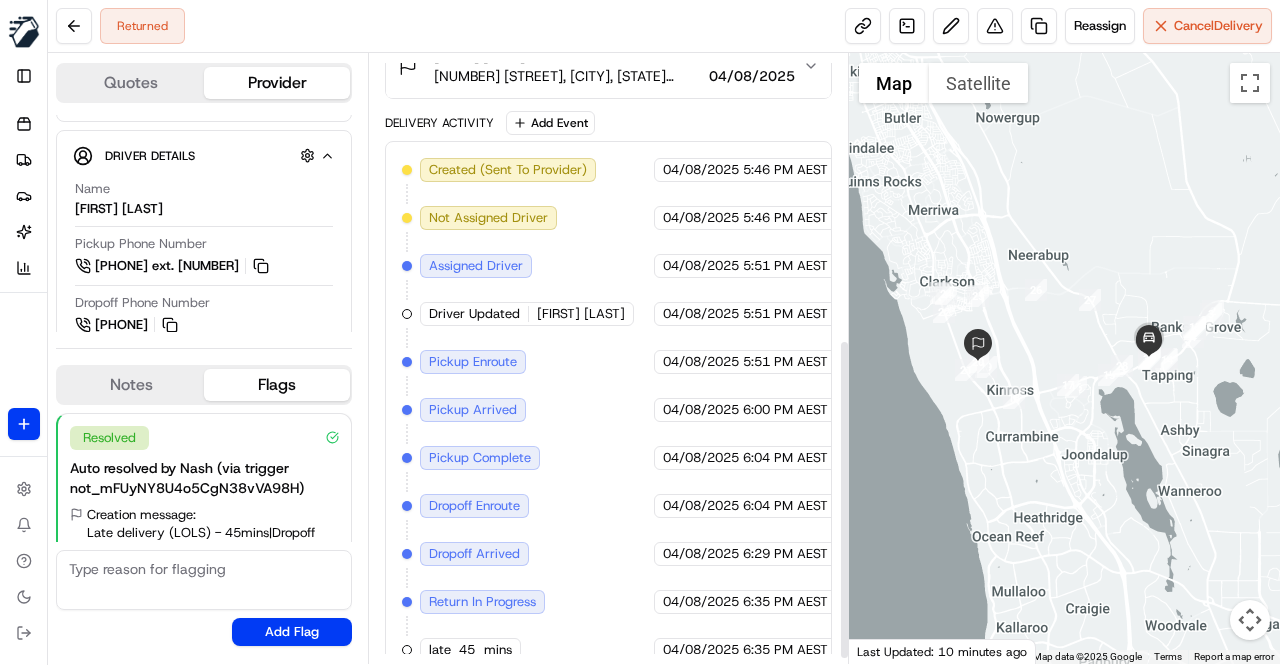 scroll, scrollTop: 552, scrollLeft: 0, axis: vertical 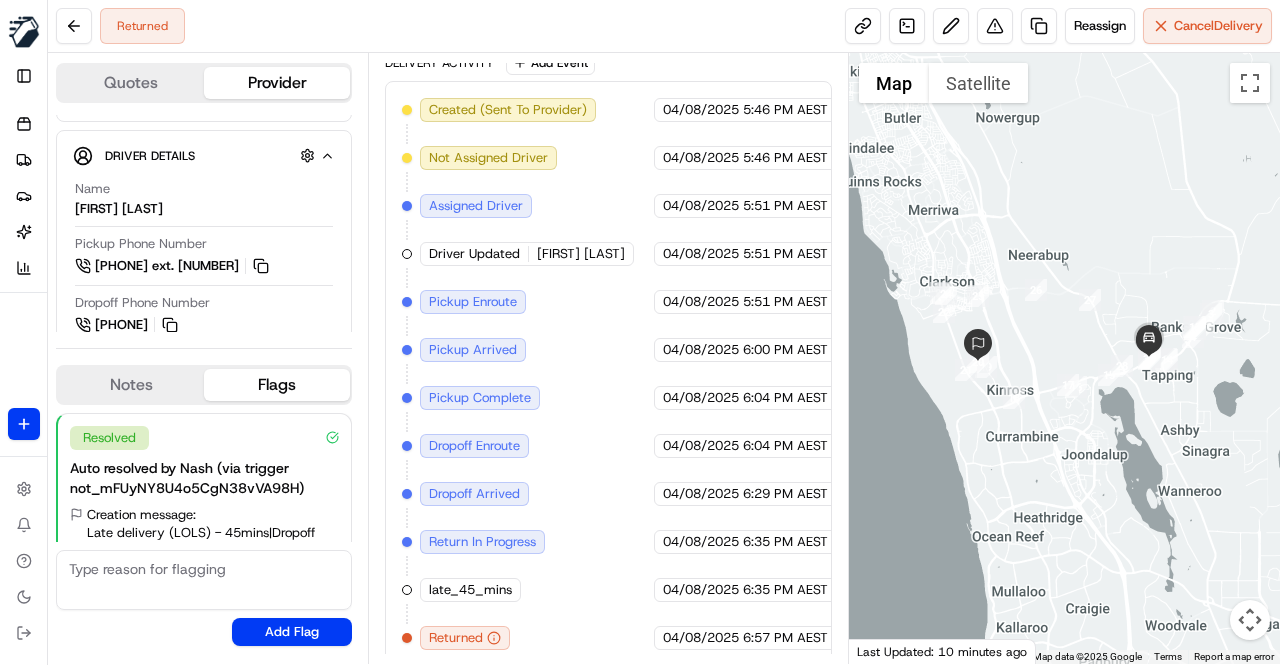 click on "Created (Sent To Provider) Uber 04/08/2025 5:46 PM AEST Not Assigned Driver Uber 04/08/2025 5:46 PM AEST Assigned Driver Uber 04/08/2025 5:51 PM AEST Driver Updated syed A. Uber 04/08/2025 5:51 PM AEST Pickup Enroute Uber 04/08/2025 5:51 PM AEST Pickup Arrived Uber 04/08/2025 6:00 PM AEST Pickup Complete Uber 04/08/2025 6:04 PM AEST Dropoff Enroute Uber 04/08/2025 6:04 PM AEST Dropoff Arrived Uber 04/08/2025 6:29 PM AEST Return In Progress Uber 04/08/2025 6:35 PM AEST late_45_mins MILKRUN 04/08/2025 6:35 PM AEST Returned Uber 04/08/2025 6:57 PM AEST" at bounding box center (608, 374) 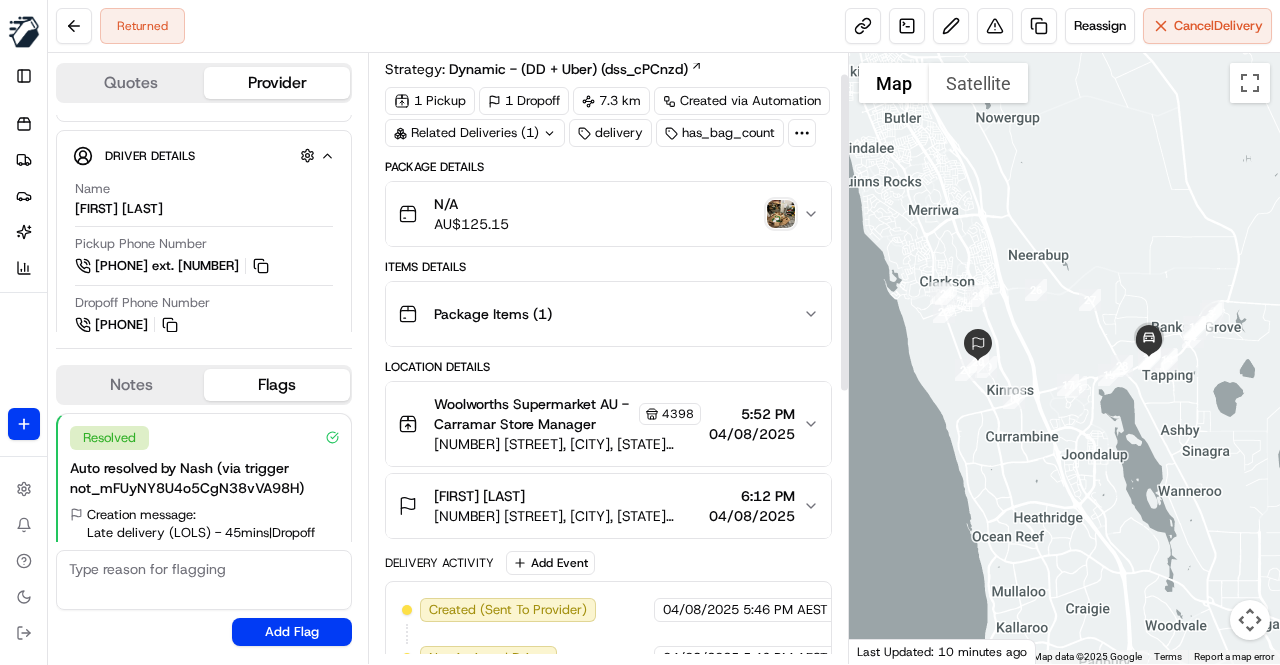 scroll, scrollTop: 0, scrollLeft: 0, axis: both 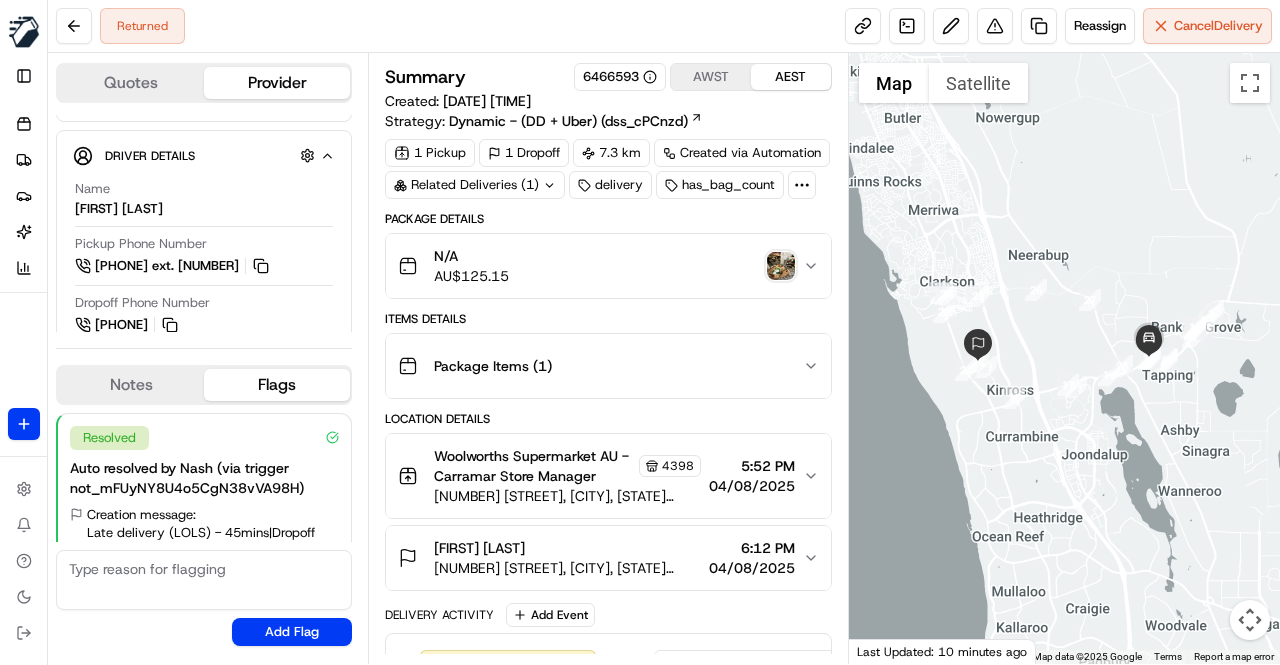 click on "Location Details" at bounding box center [608, 419] 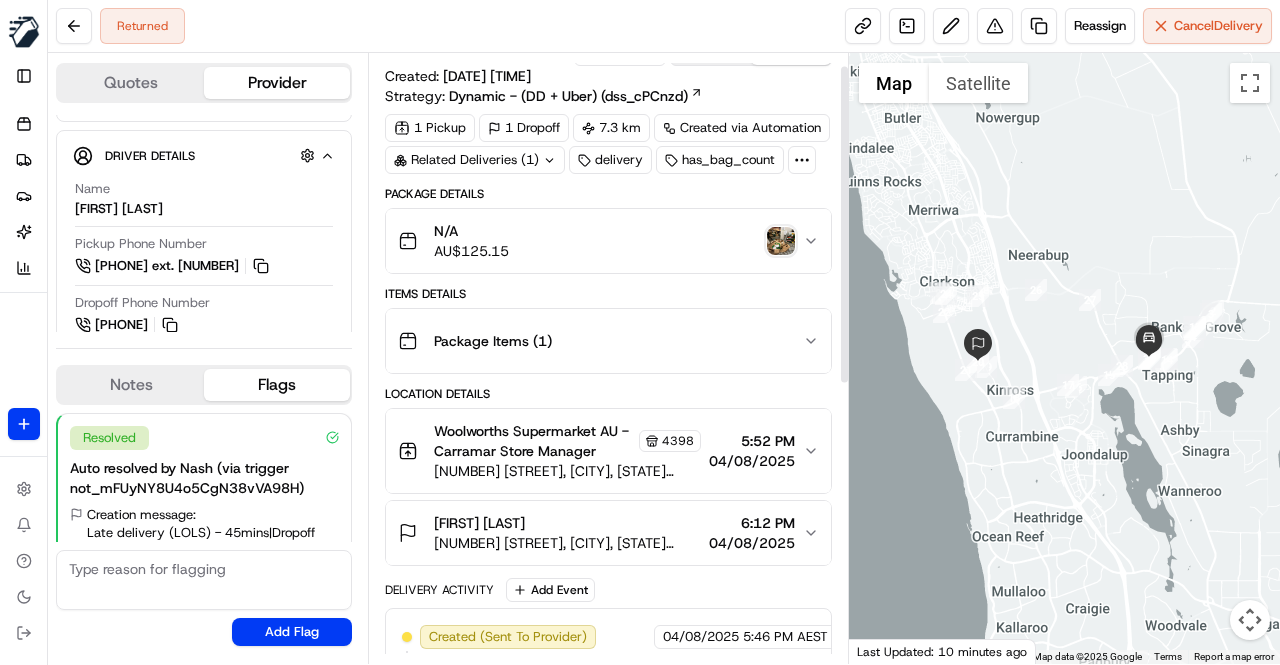 scroll, scrollTop: 0, scrollLeft: 0, axis: both 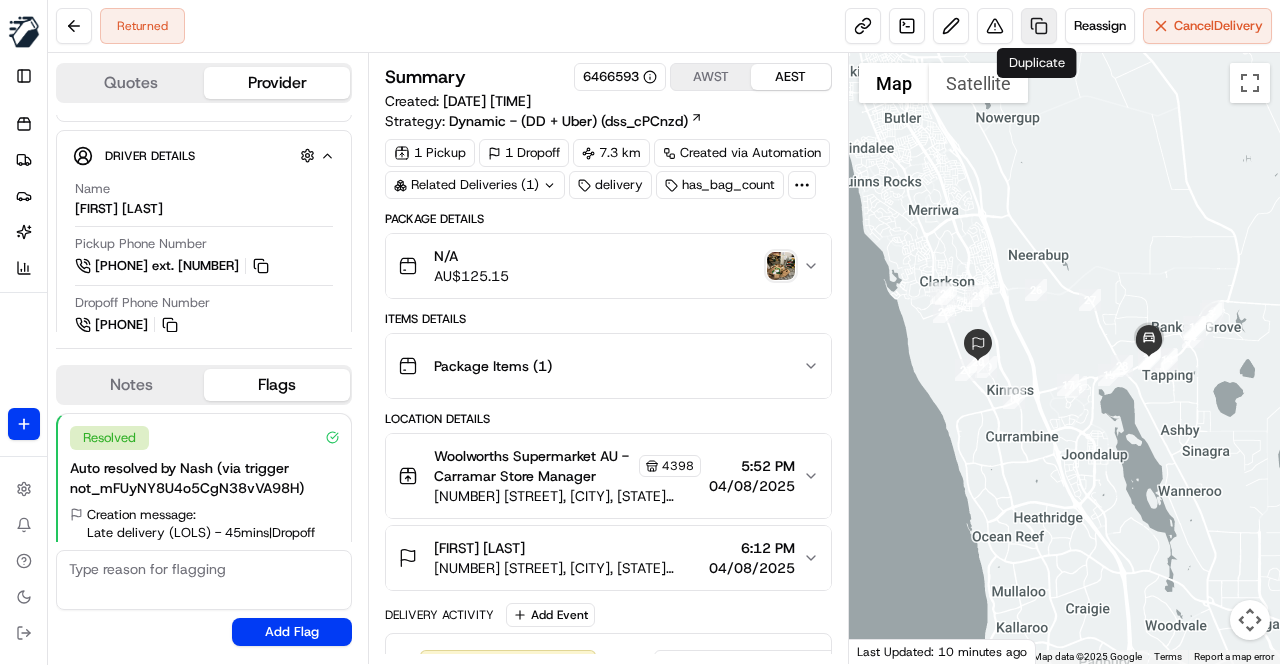 click at bounding box center [1039, 26] 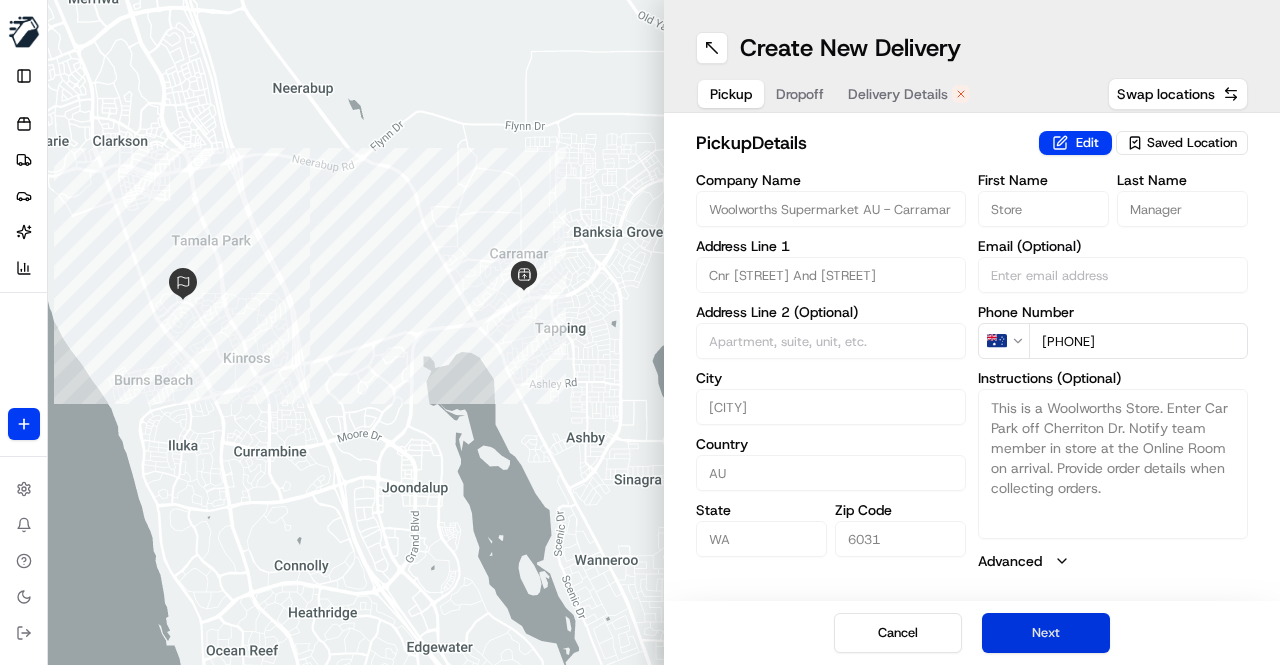 click on "Next" at bounding box center [1046, 633] 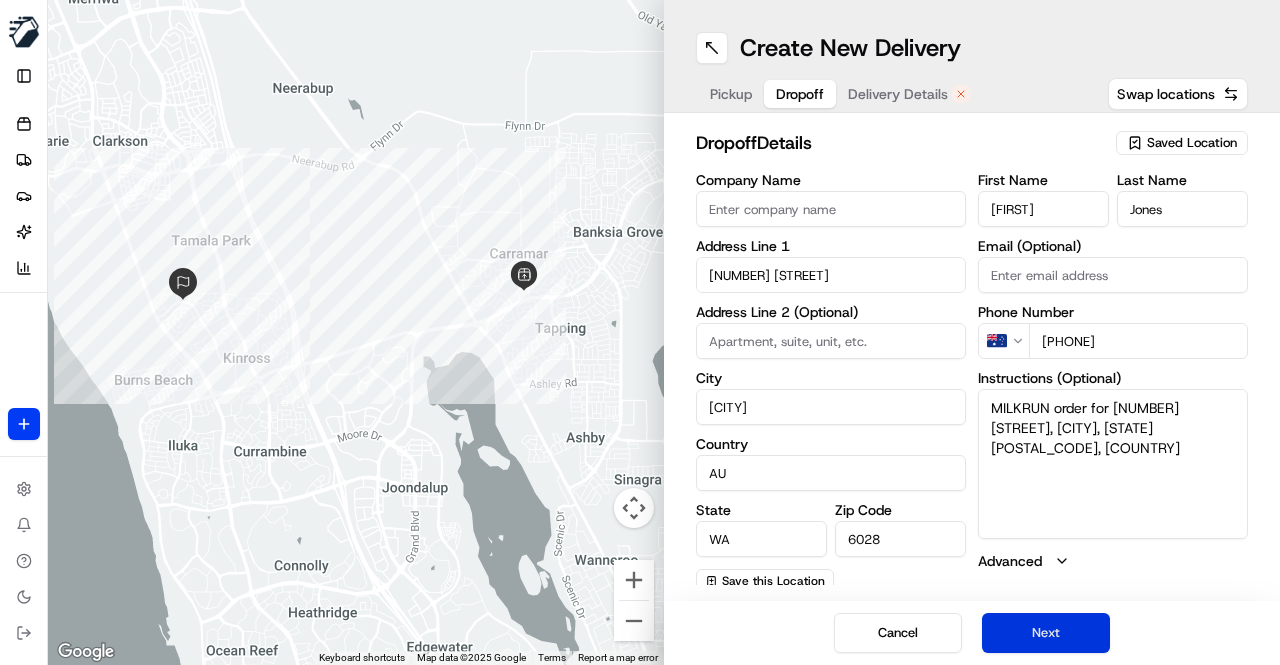 click on "Next" at bounding box center (1046, 633) 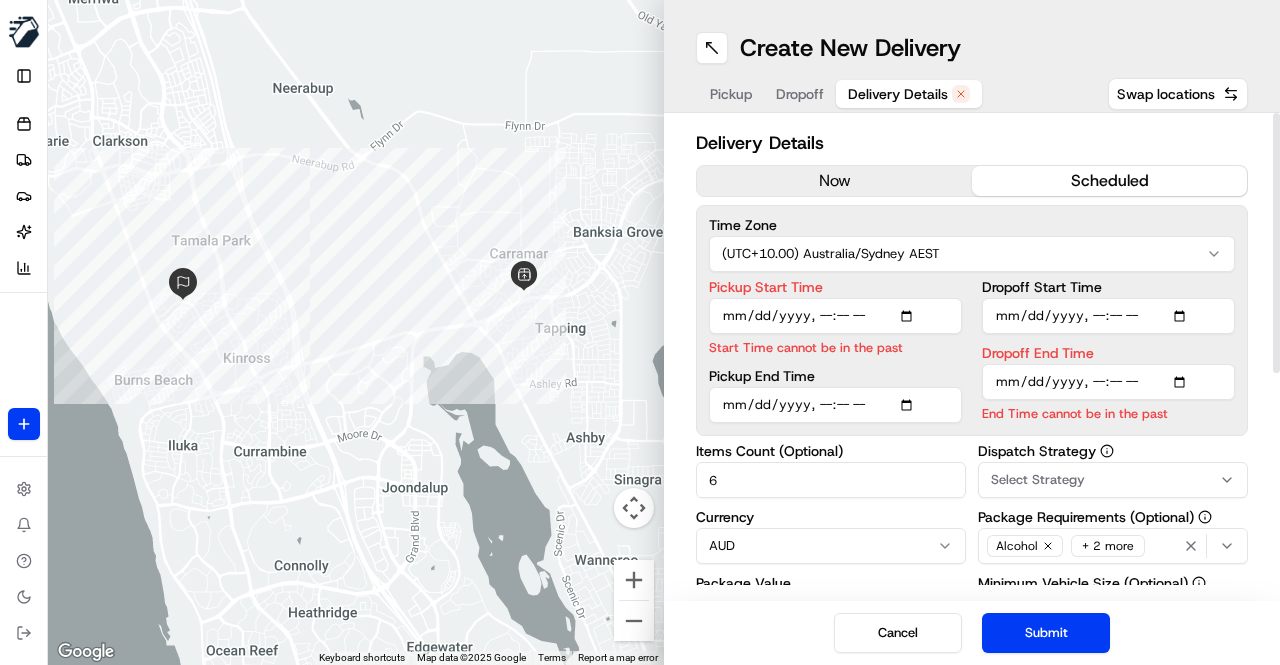 click on "now" at bounding box center [834, 181] 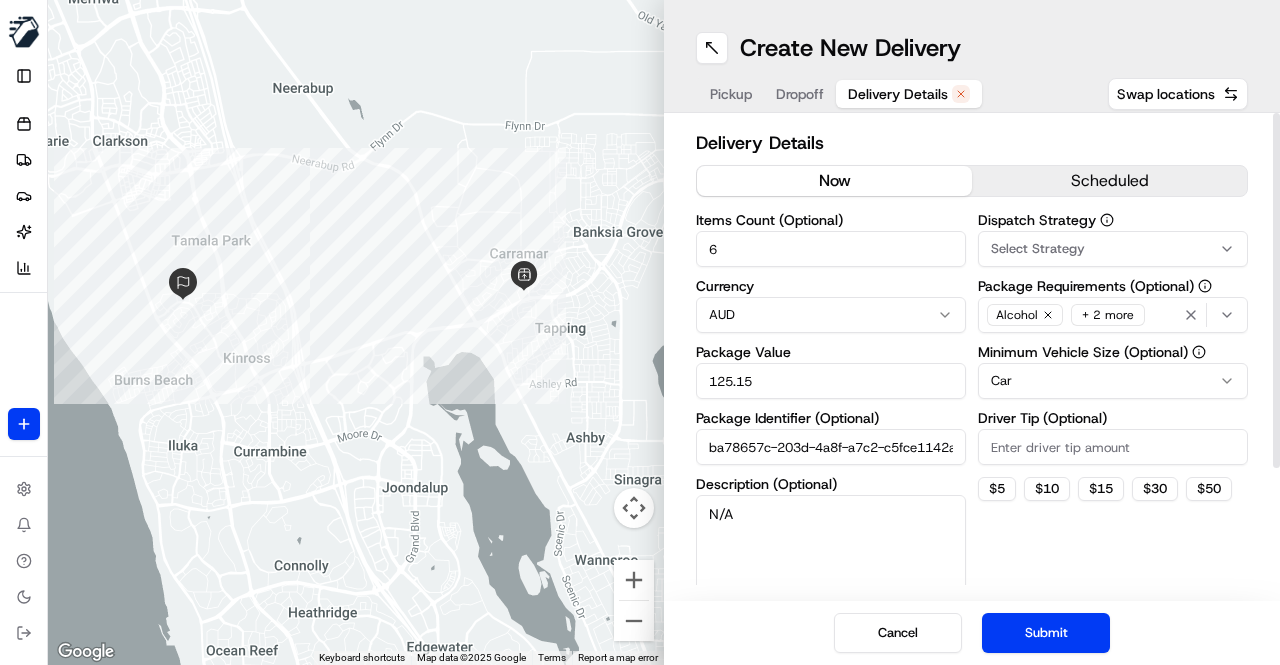 click 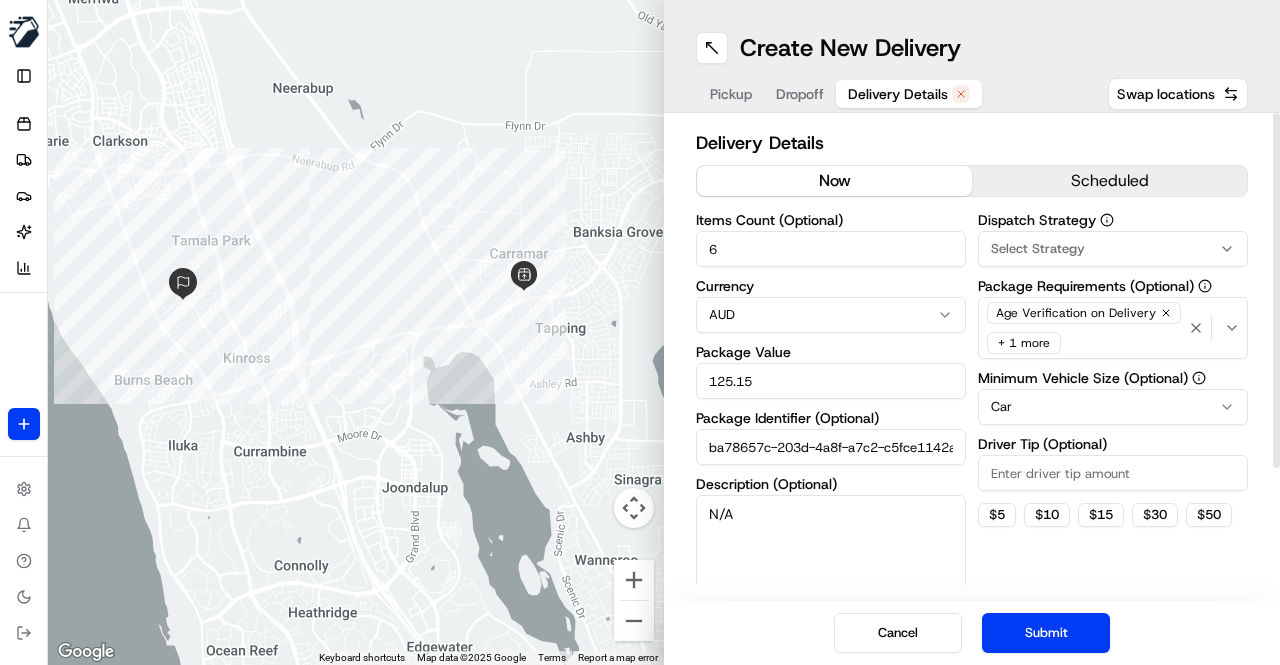 click 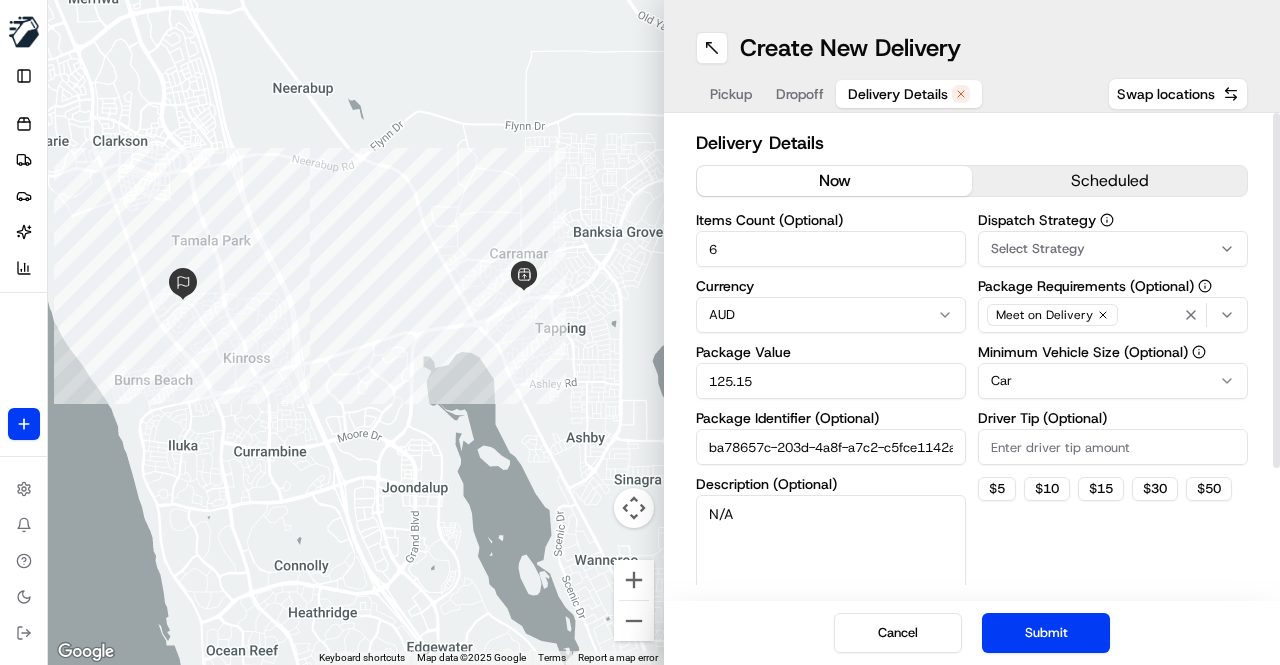 click on "Dispatch Strategy Select Strategy Package Requirements (Optional) Meet on Delivery Minimum Vehicle Size (Optional) Car Driver Tip (Optional) $ 5 $ 10 $ 15 $ 30 $ 50" at bounding box center (1113, 410) 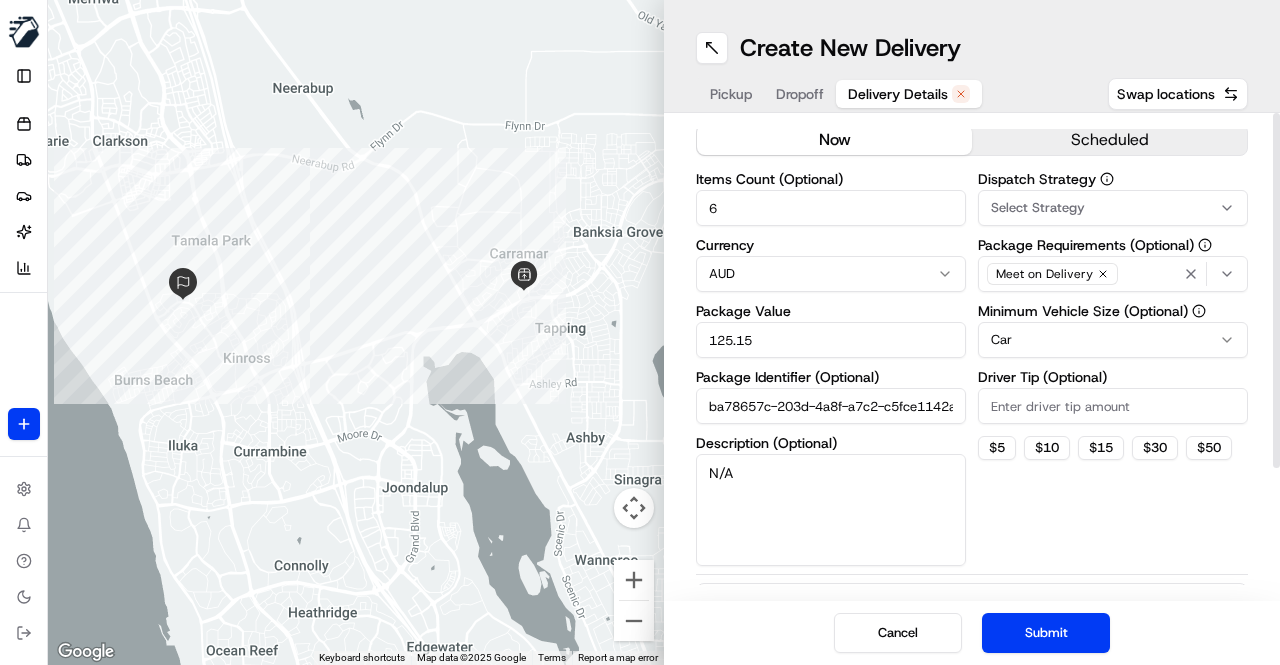 scroll, scrollTop: 0, scrollLeft: 0, axis: both 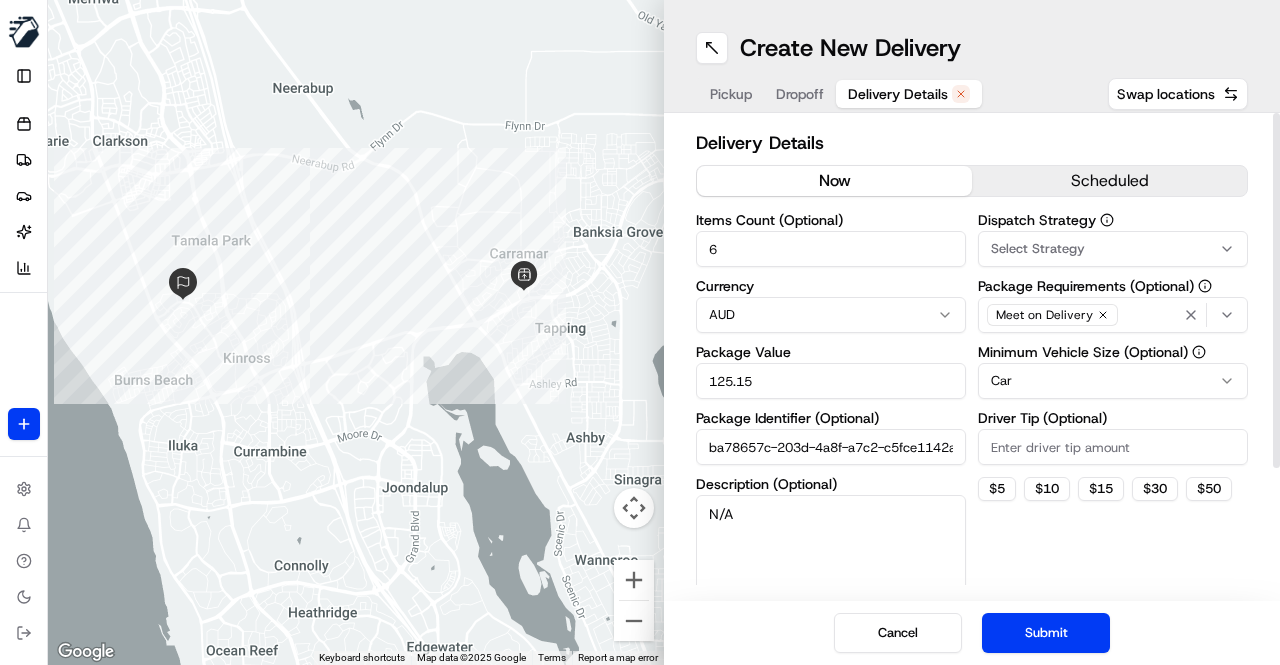 click on "Dispatch Strategy Select Strategy Package Requirements (Optional) Meet on Delivery Minimum Vehicle Size (Optional) Car Driver Tip (Optional) $ 5 $ 10 $ 15 $ 30 $ 50" at bounding box center (1113, 410) 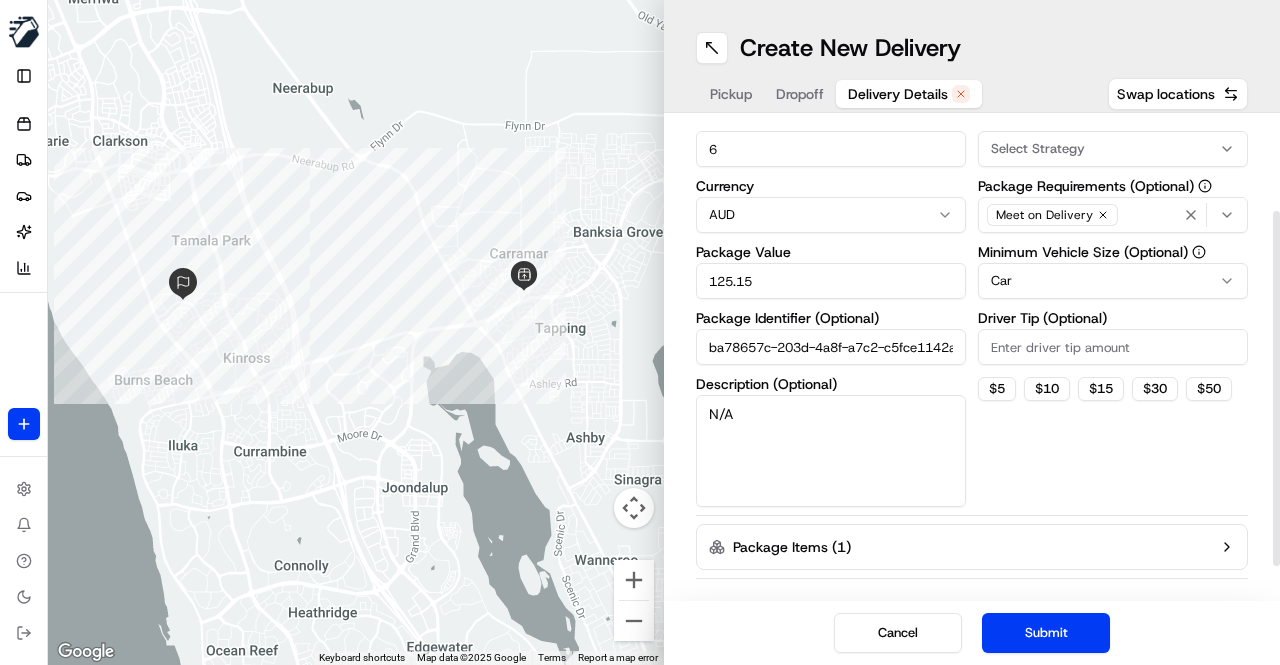 scroll, scrollTop: 172, scrollLeft: 0, axis: vertical 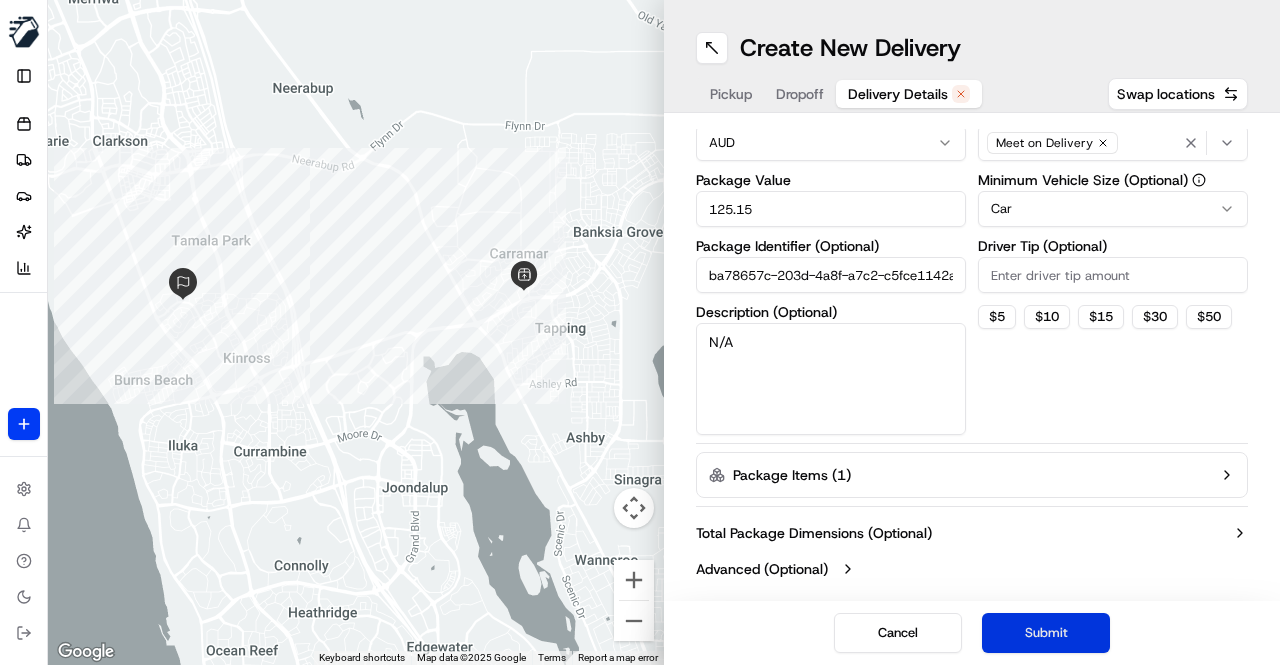 click on "Submit" at bounding box center (1046, 633) 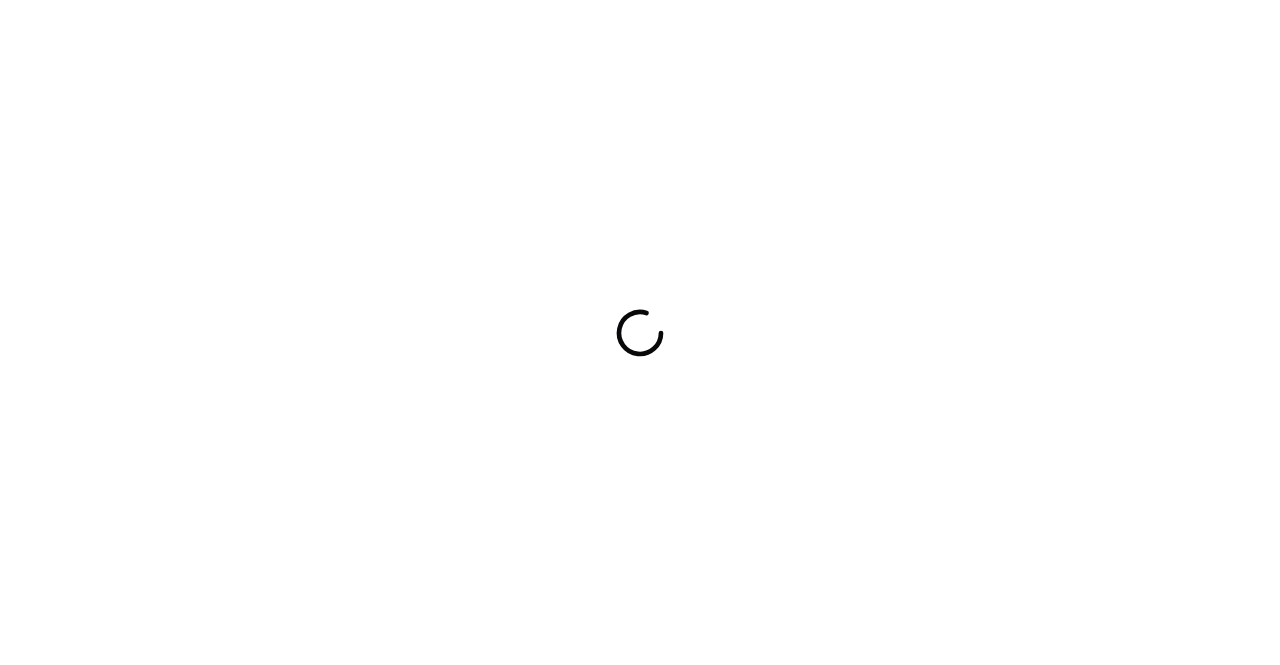 scroll, scrollTop: 0, scrollLeft: 0, axis: both 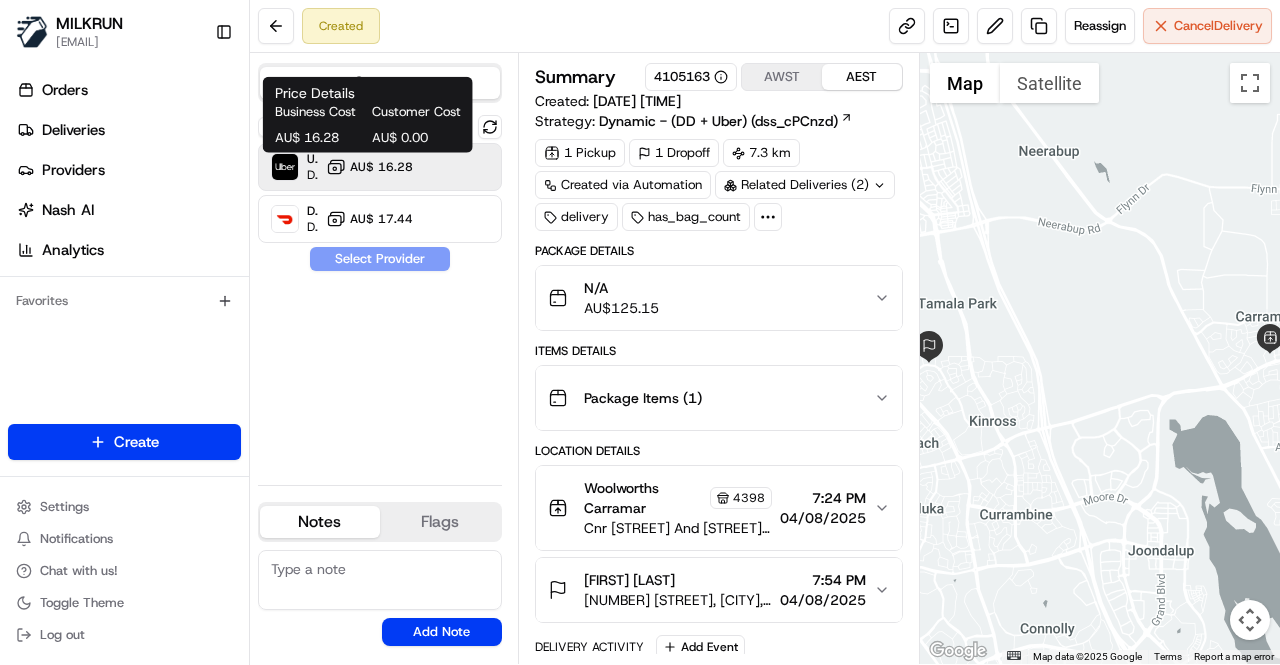 click on "AU$   16.28" at bounding box center [381, 167] 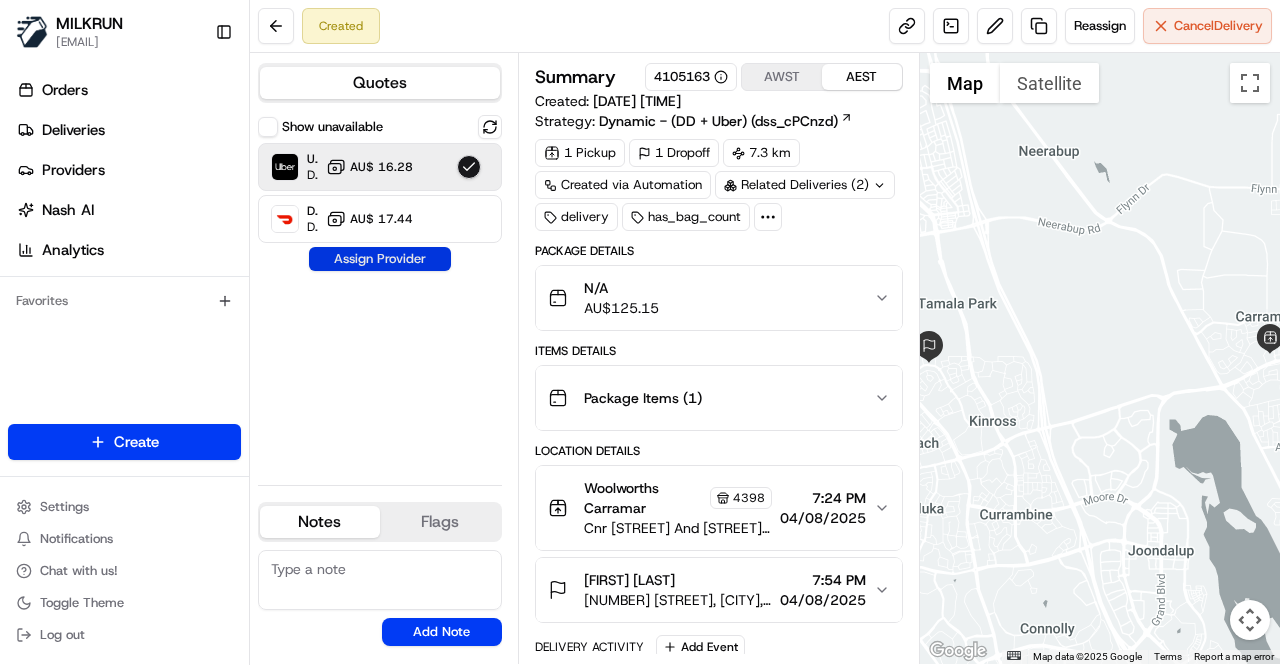 click on "Assign Provider" at bounding box center [380, 259] 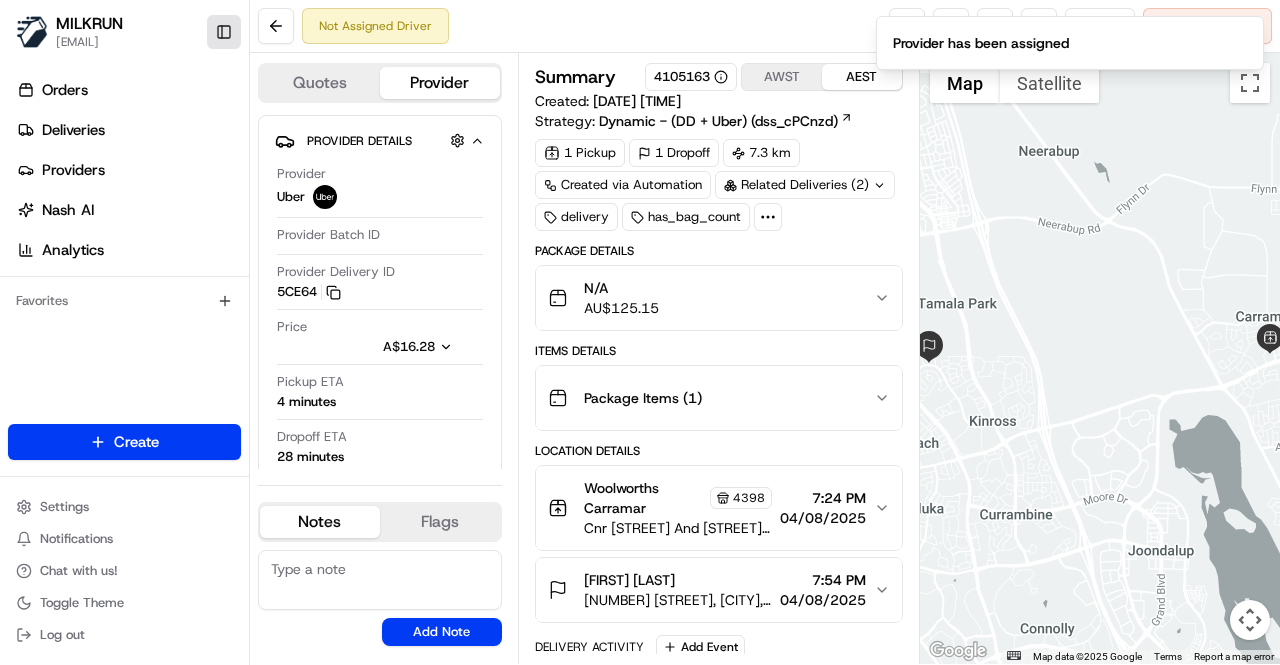 click on "Toggle Sidebar" at bounding box center [224, 32] 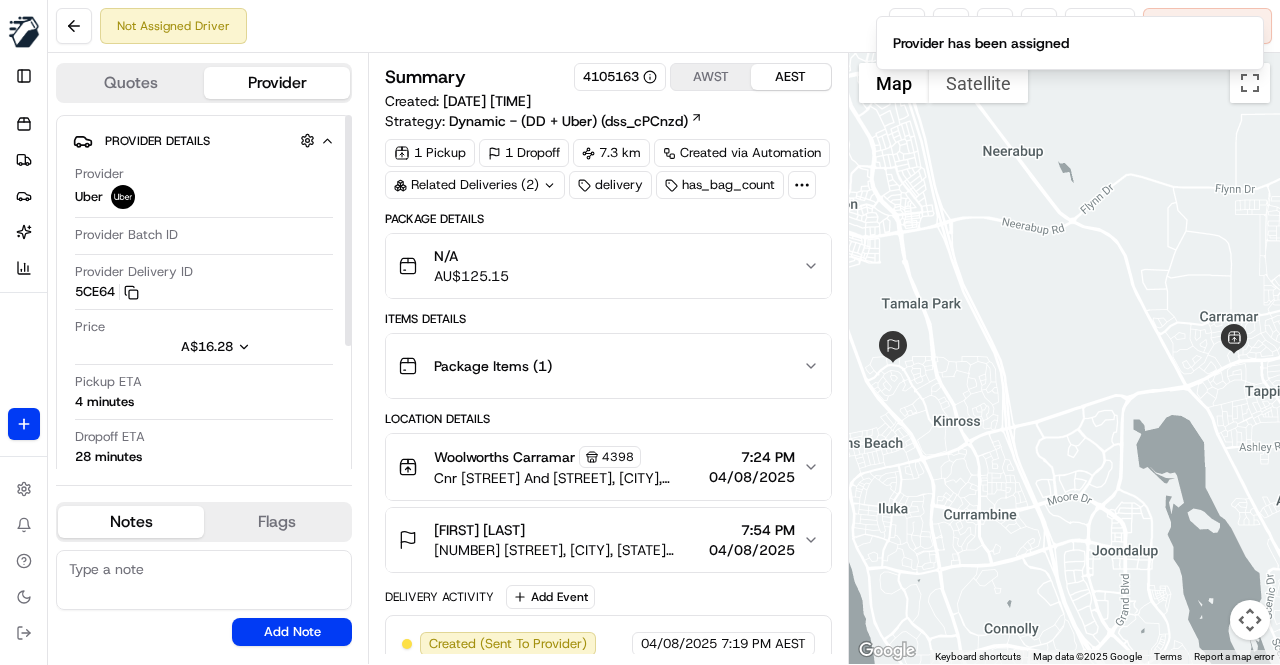click on "Items Details" at bounding box center [608, 319] 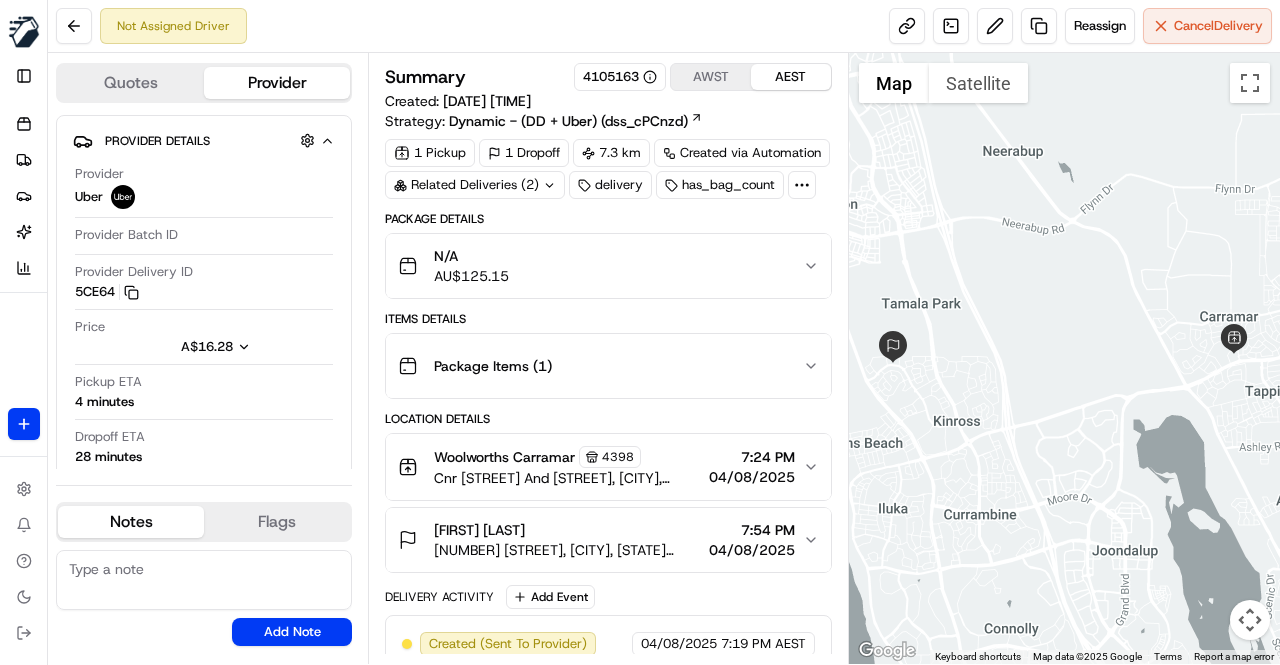 scroll, scrollTop: 60, scrollLeft: 0, axis: vertical 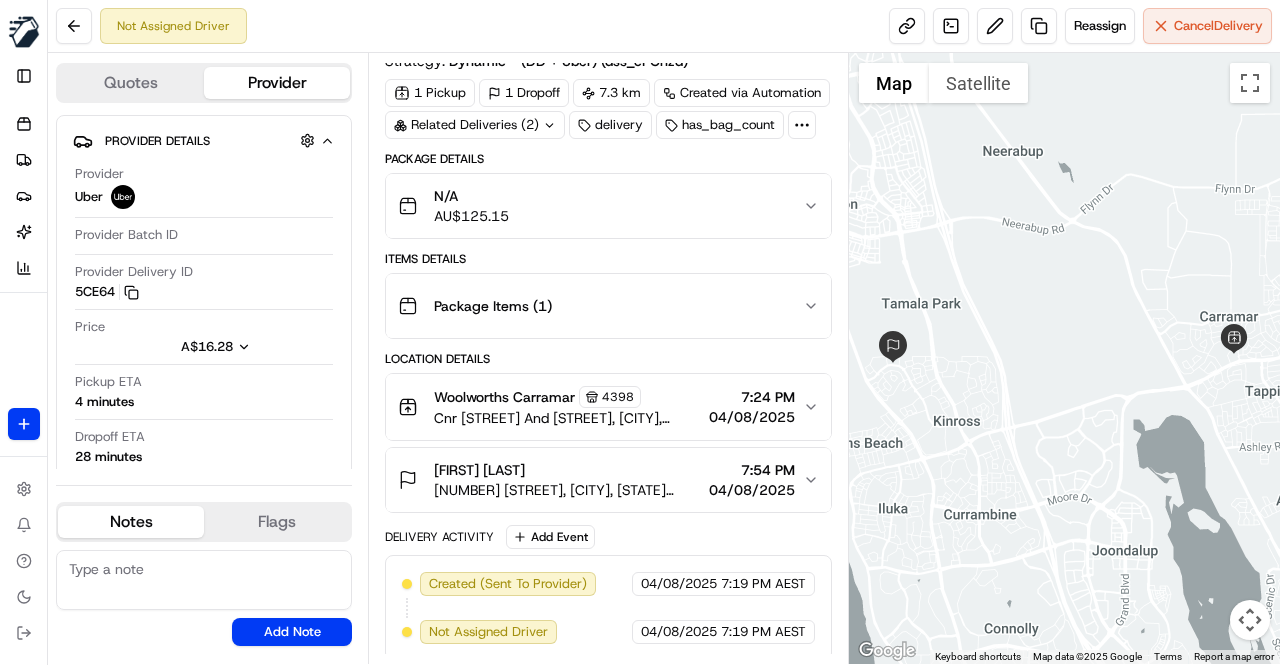 click on "N/A AU$ 125.15" at bounding box center (600, 206) 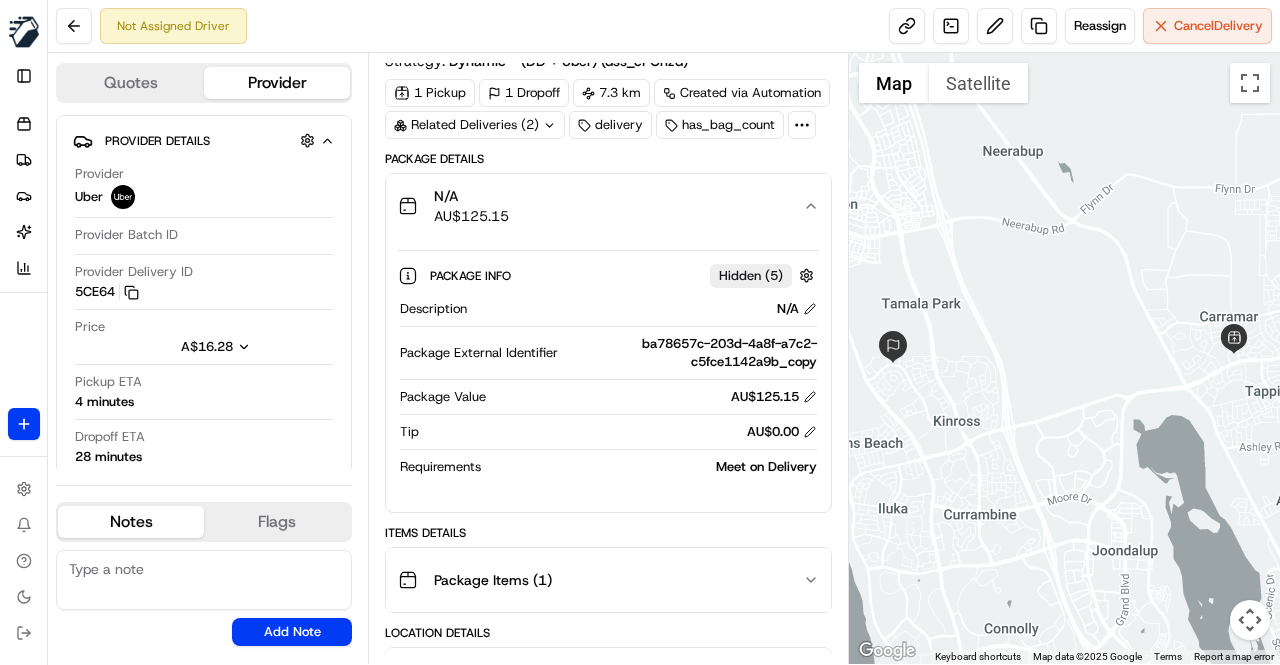 click on "N/A AU$ 125.15" at bounding box center (600, 206) 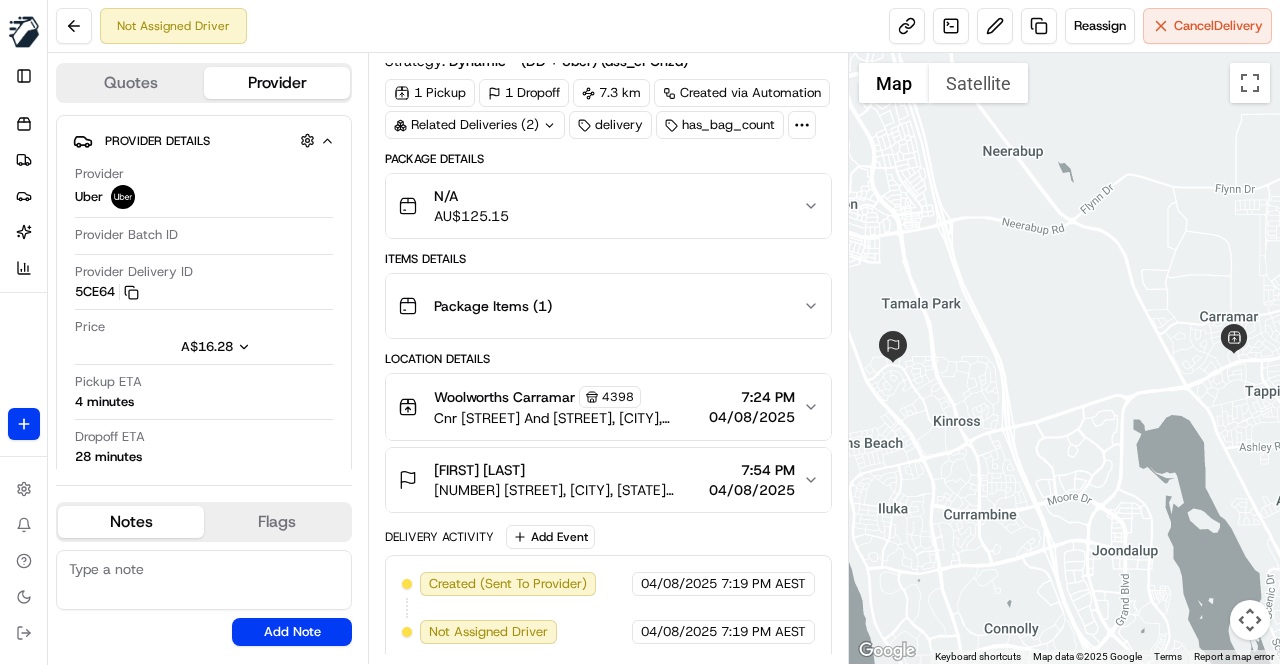 click on "Items Details" at bounding box center (608, 259) 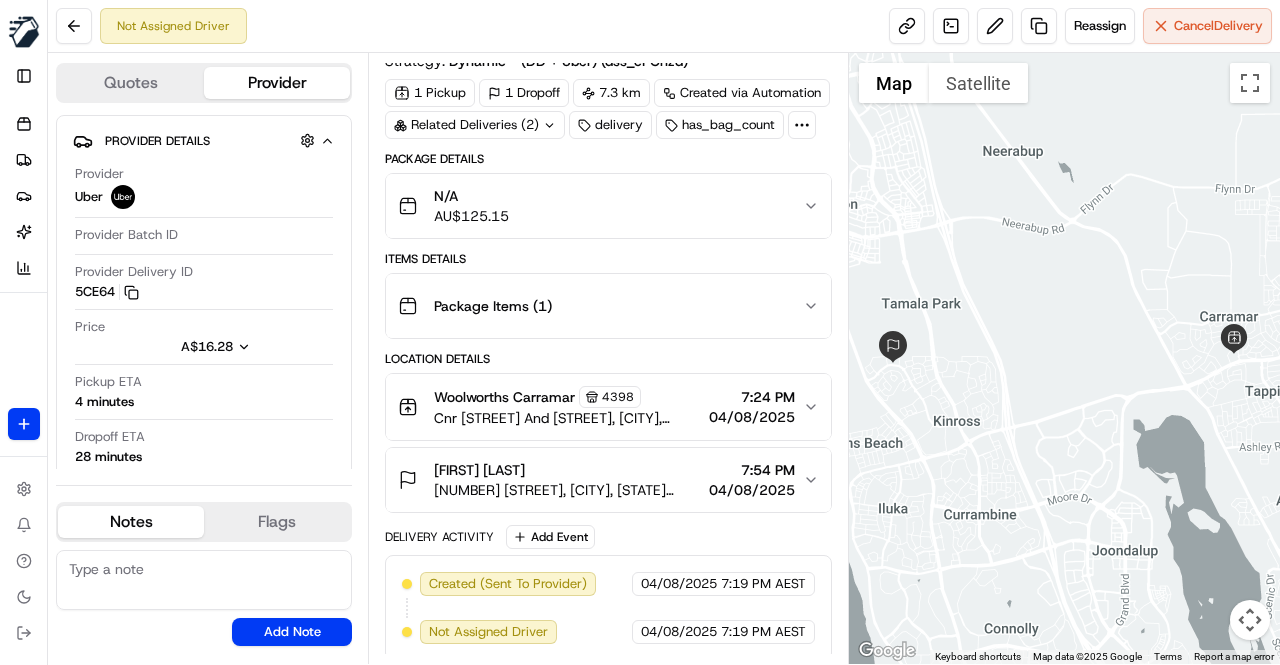 click on "Delivery Activity Add Event" at bounding box center (608, 537) 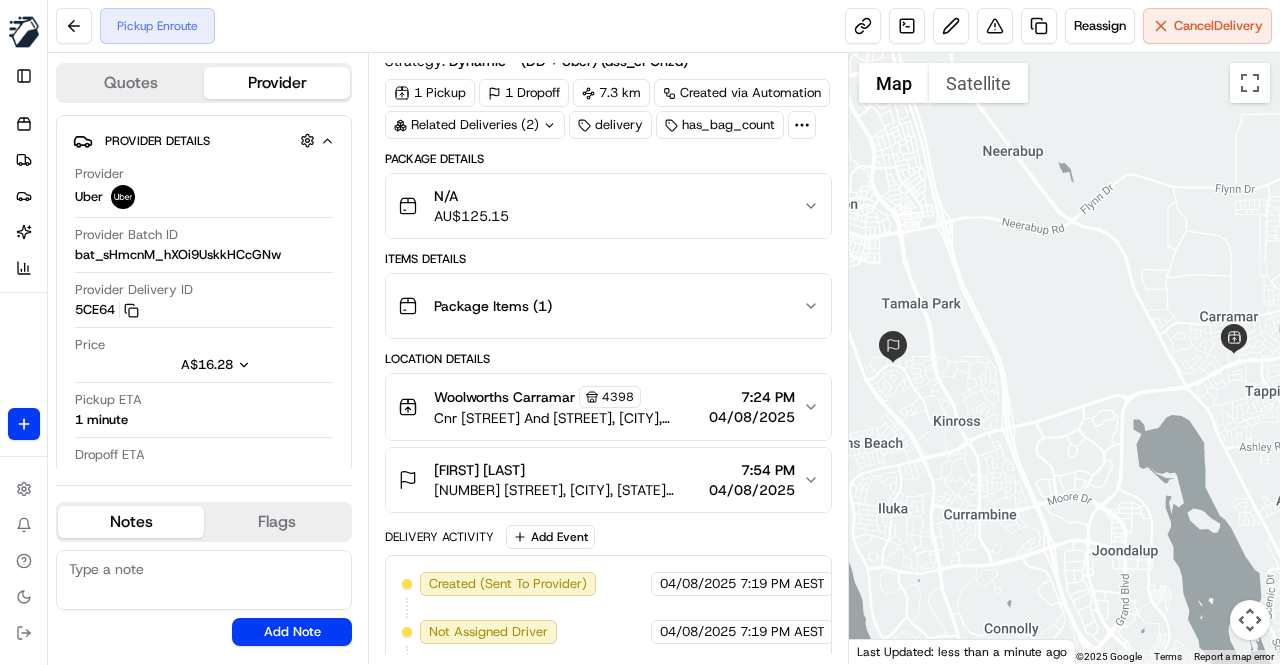 click on "Package Details" at bounding box center [608, 159] 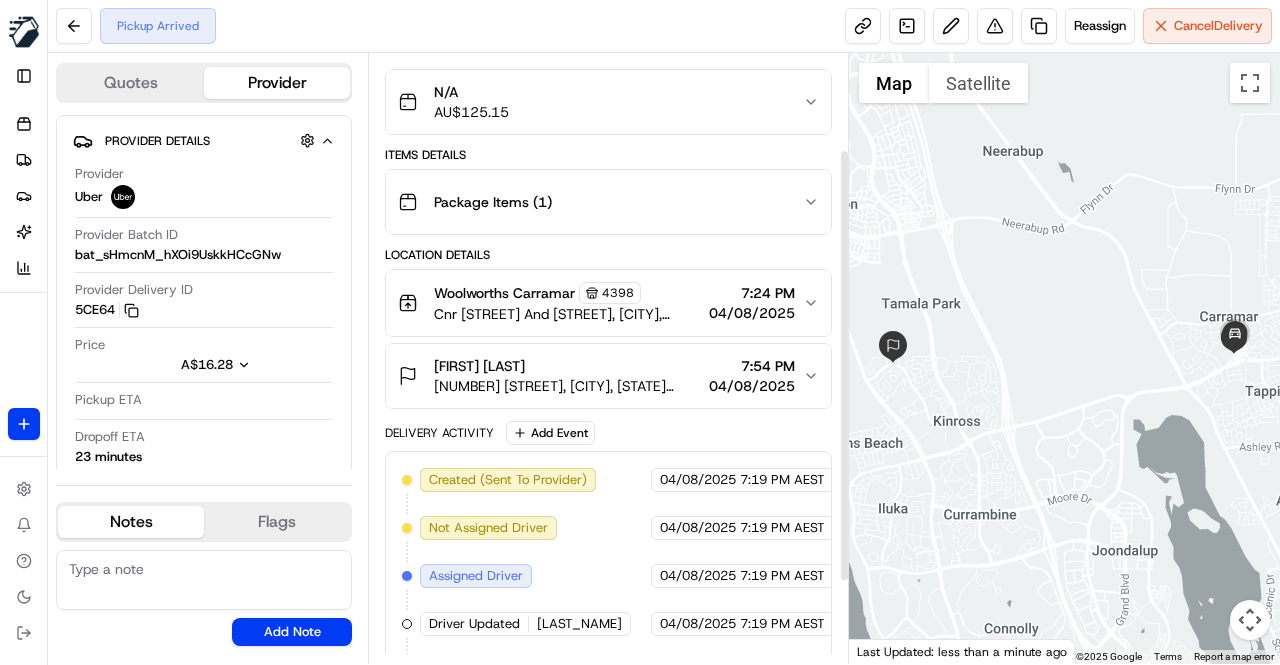 scroll, scrollTop: 249, scrollLeft: 0, axis: vertical 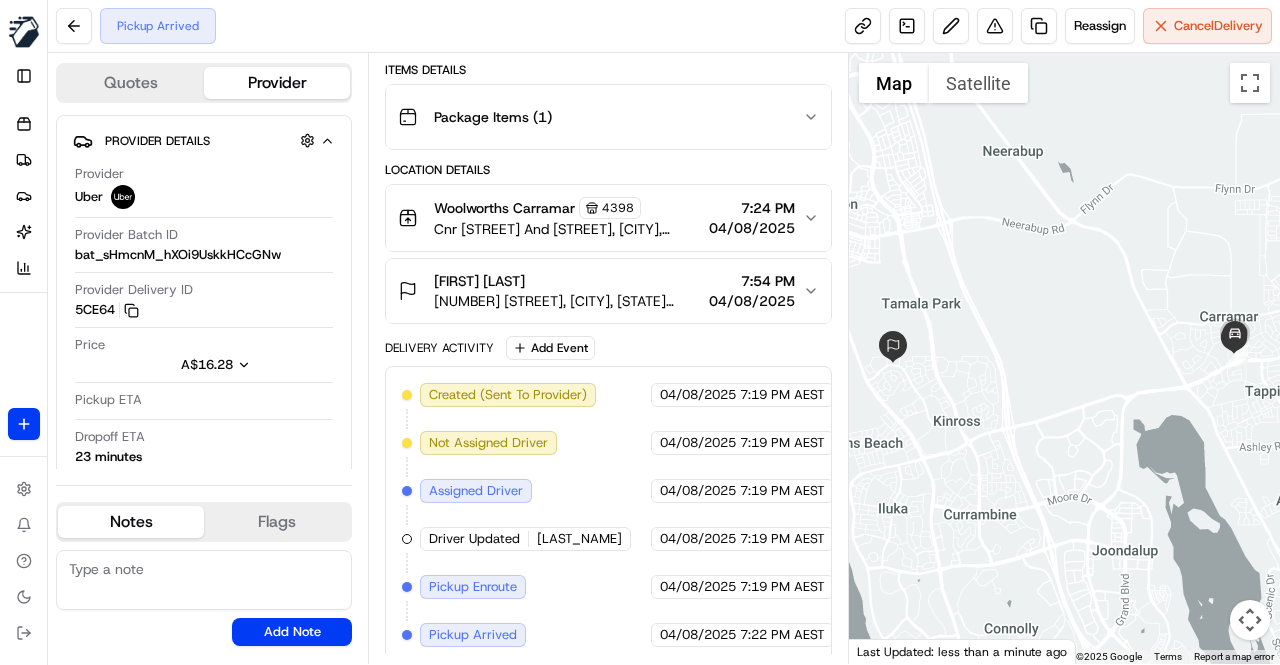 click on "Created (Sent To Provider) Uber 04/08/2025 7:19 PM AEST Not Assigned Driver Uber 04/08/2025 7:19 PM AEST Assigned Driver Uber 04/08/2025 7:19 PM AEST Driver Updated KRUTARTH D. Uber 04/08/2025 7:19 PM AEST Pickup Enroute Uber 04/08/2025 7:19 PM AEST Pickup Arrived Uber 04/08/2025 7:22 PM AEST" at bounding box center [608, 515] 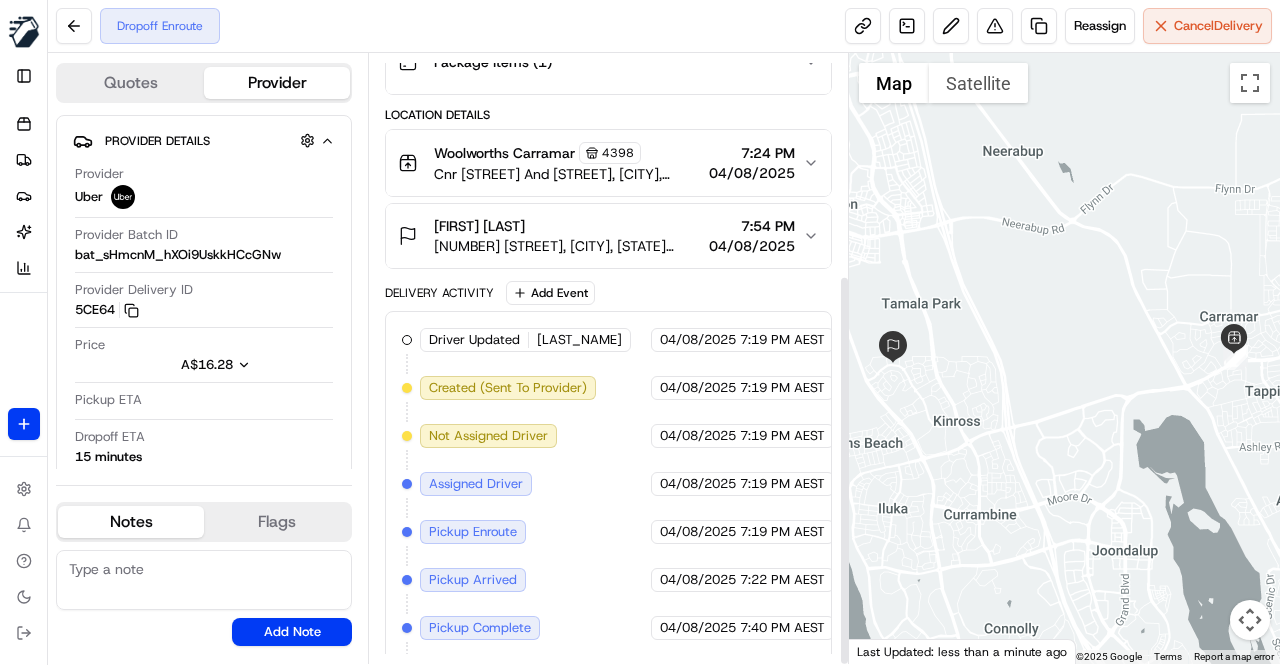 scroll, scrollTop: 344, scrollLeft: 0, axis: vertical 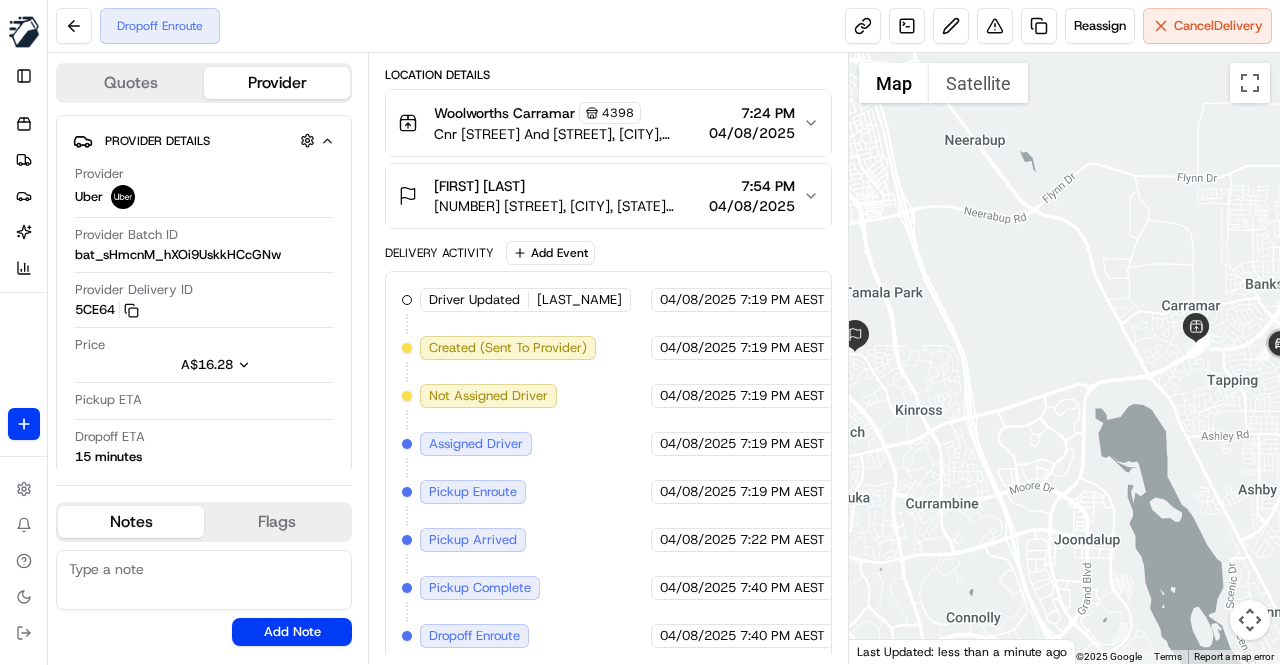 drag, startPoint x: 990, startPoint y: 447, endPoint x: 1053, endPoint y: 445, distance: 63.03174 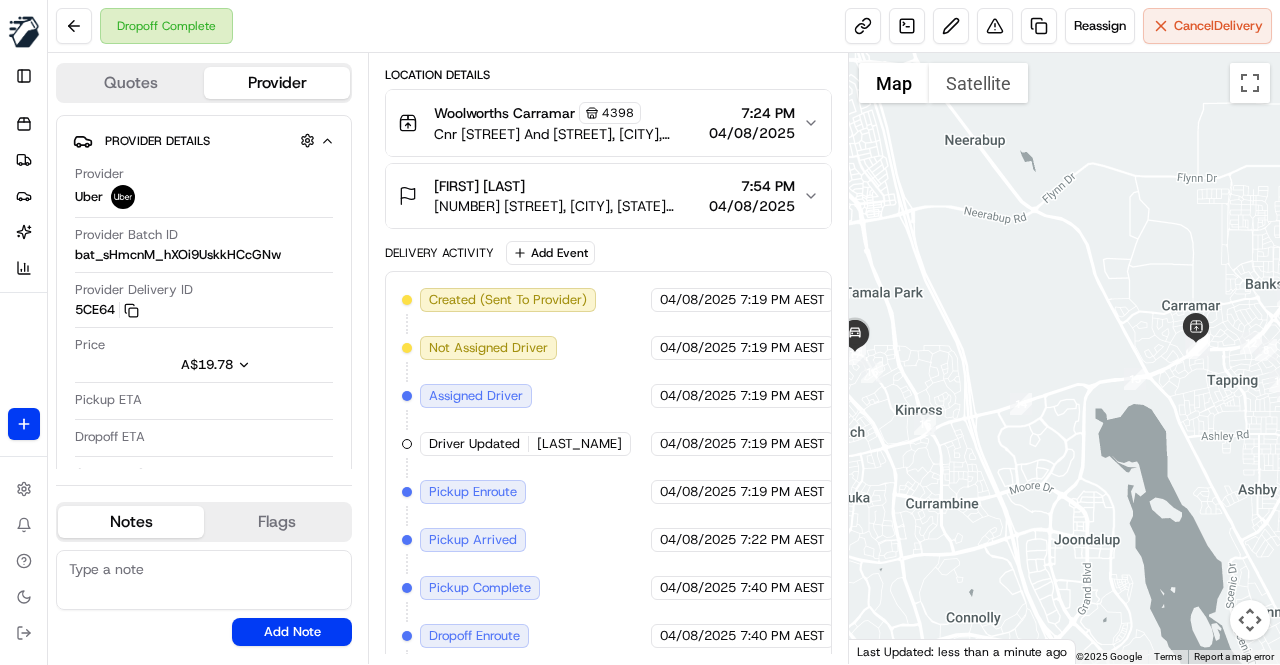 click on "Delivery Activity Add Event" at bounding box center [608, 253] 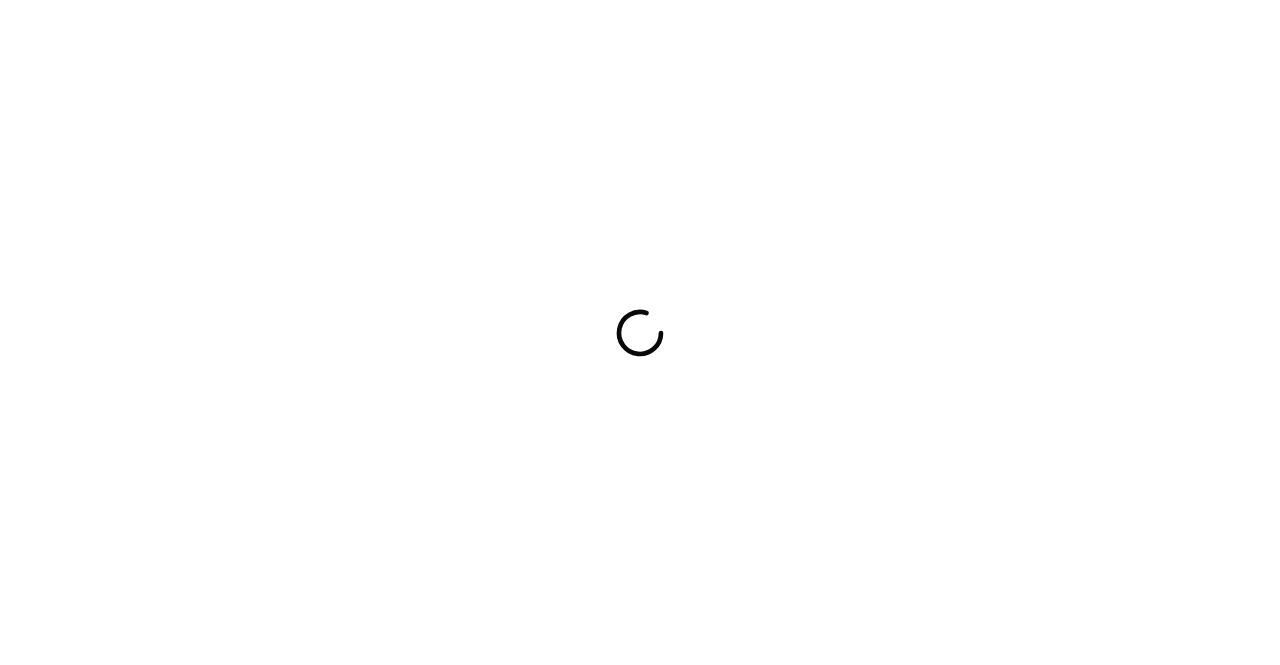scroll, scrollTop: 0, scrollLeft: 0, axis: both 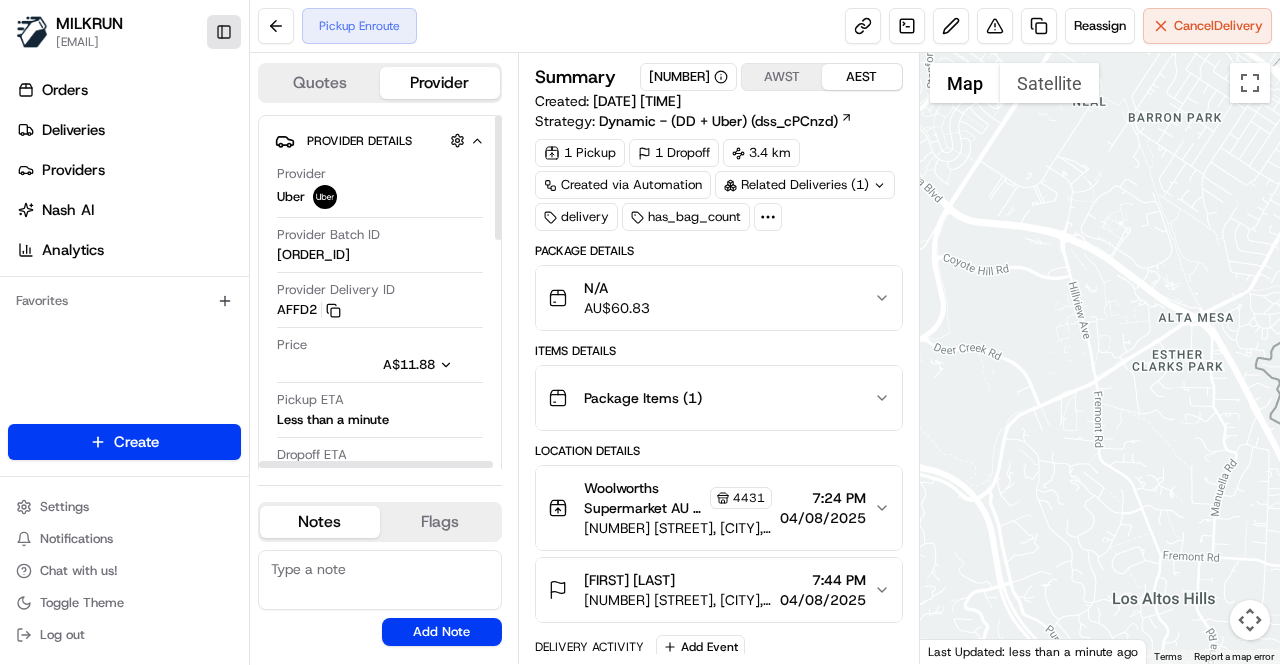 click on "Toggle Sidebar" at bounding box center [224, 32] 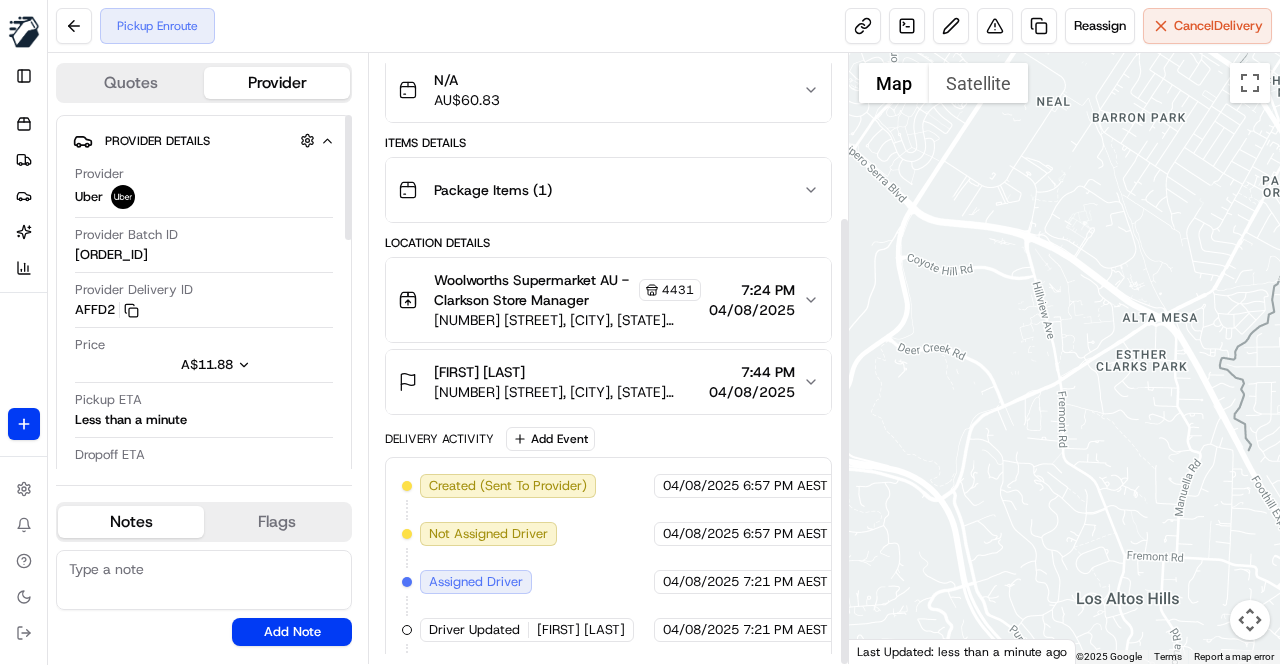 scroll, scrollTop: 220, scrollLeft: 0, axis: vertical 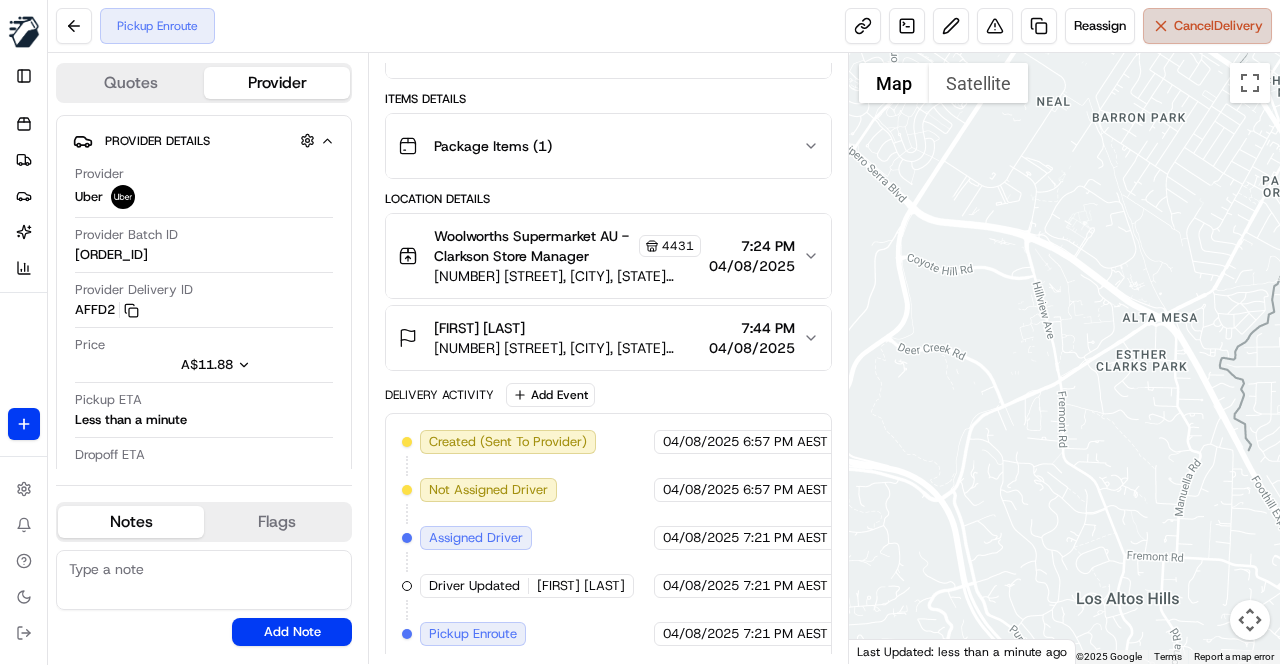click on "Cancel  Delivery" at bounding box center [1218, 26] 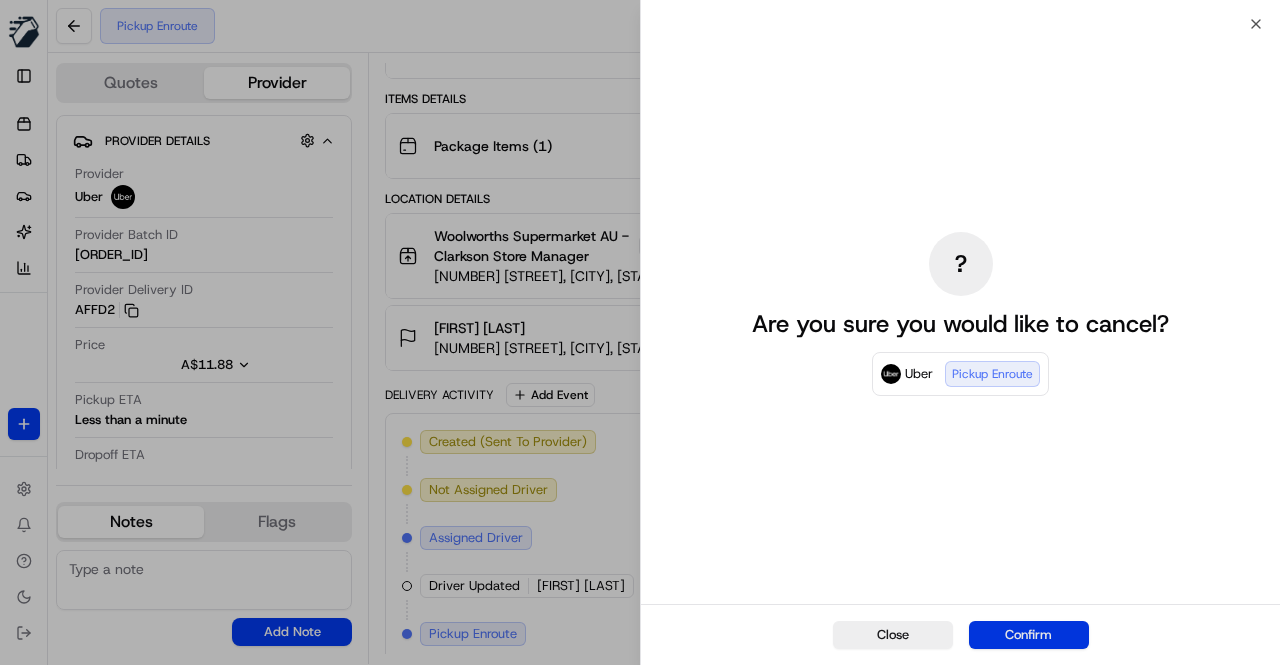 click on "Confirm" at bounding box center (1029, 635) 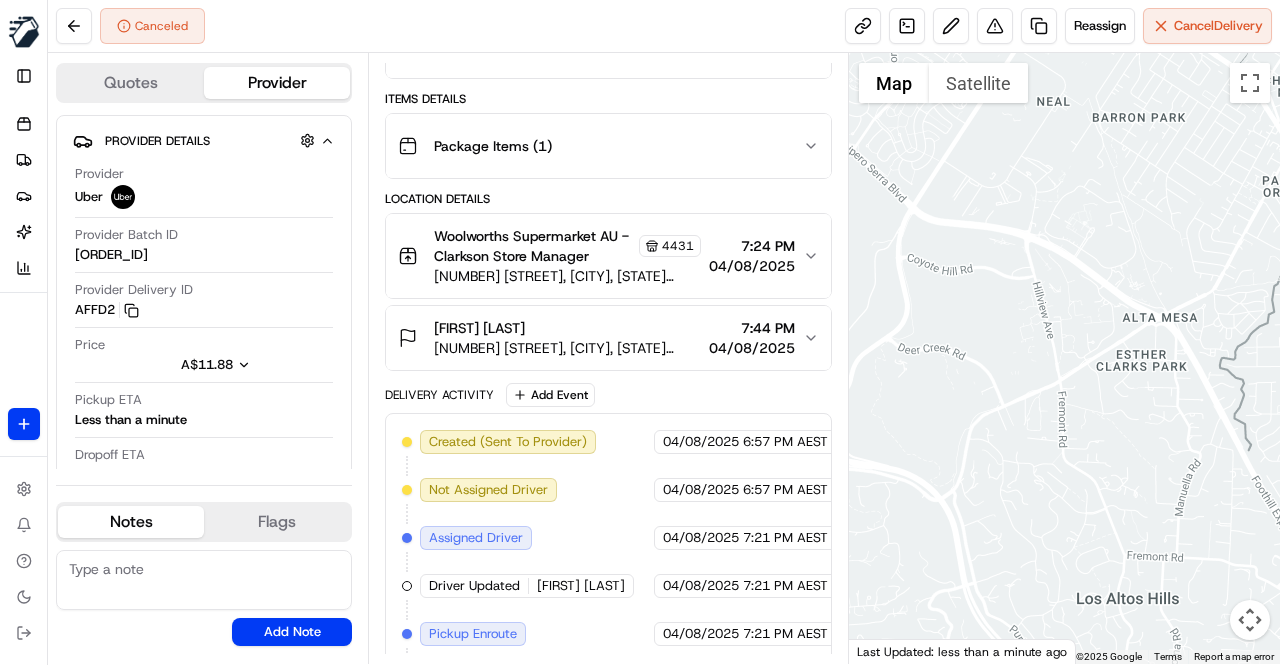 scroll, scrollTop: 220, scrollLeft: 0, axis: vertical 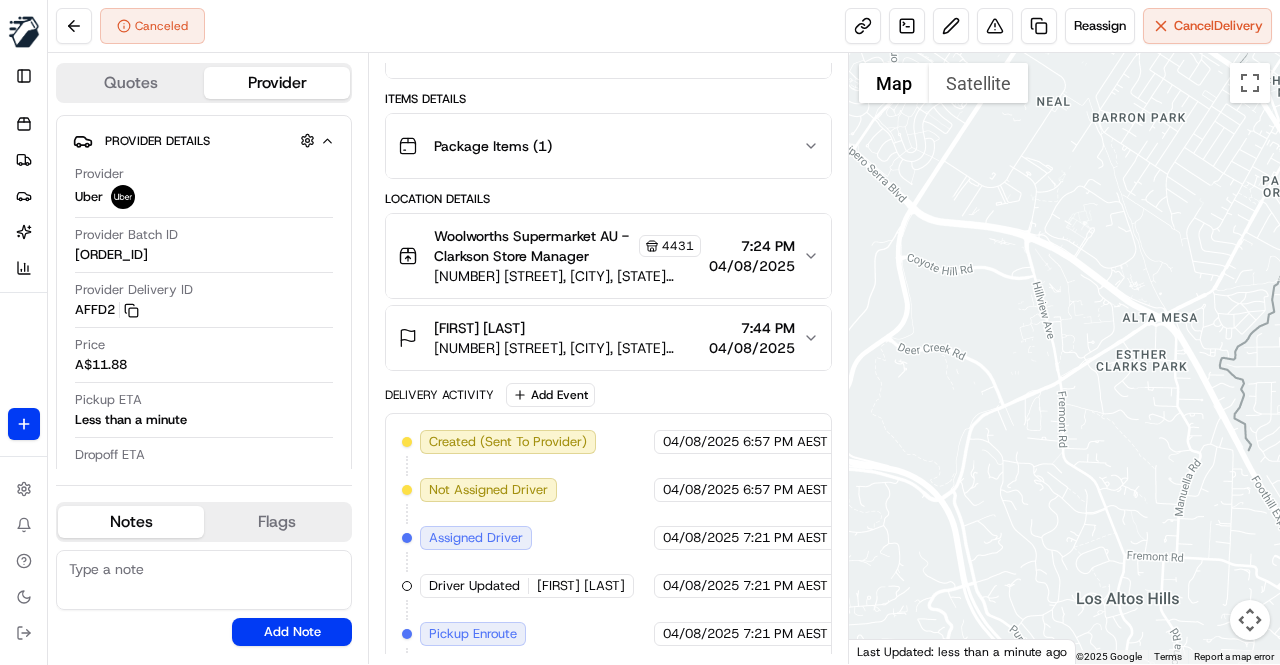 click at bounding box center [204, 580] 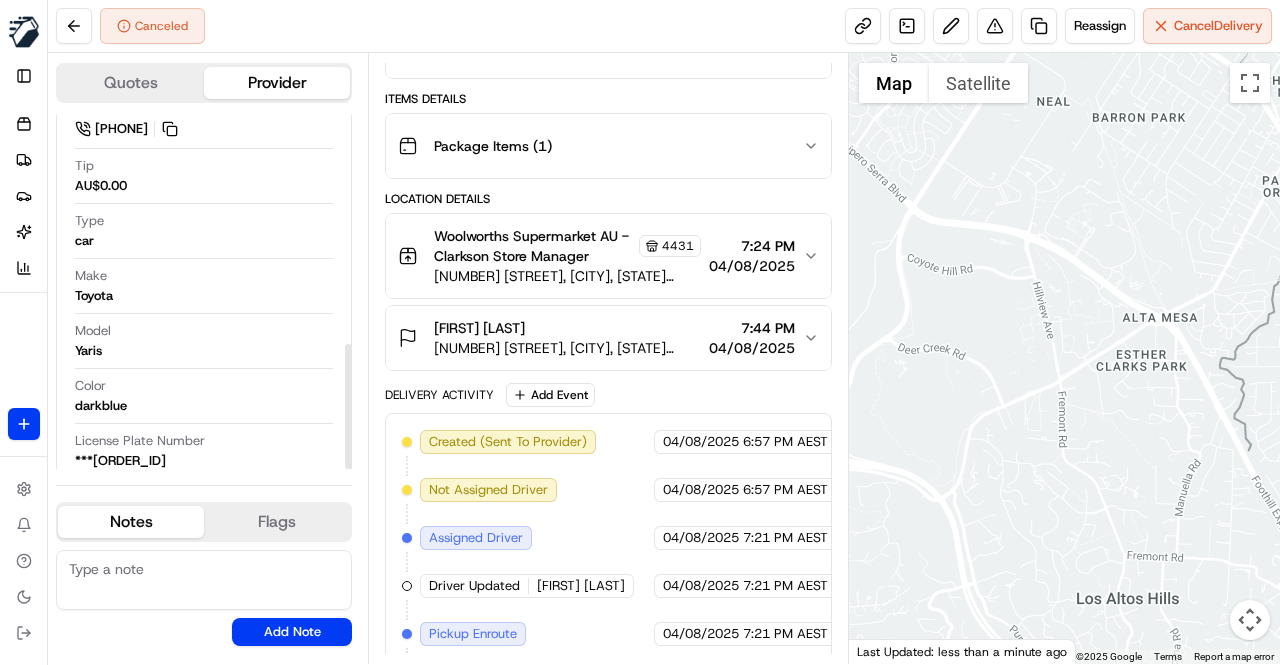scroll, scrollTop: 649, scrollLeft: 0, axis: vertical 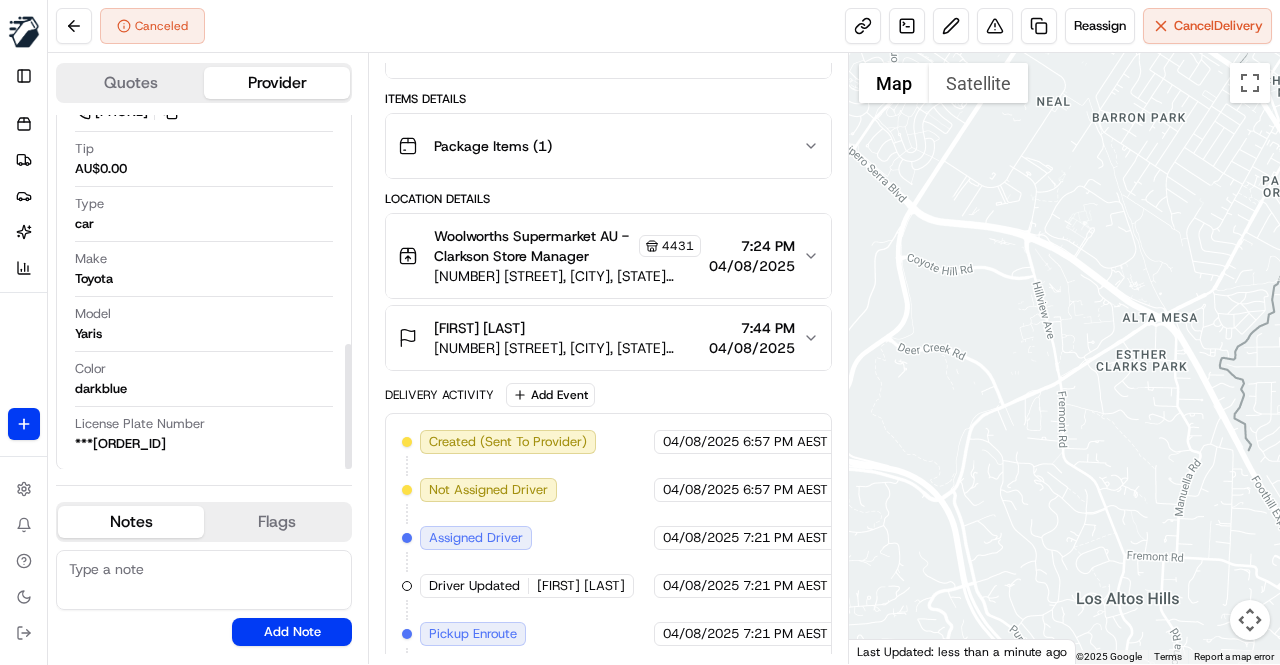 click at bounding box center [204, 580] 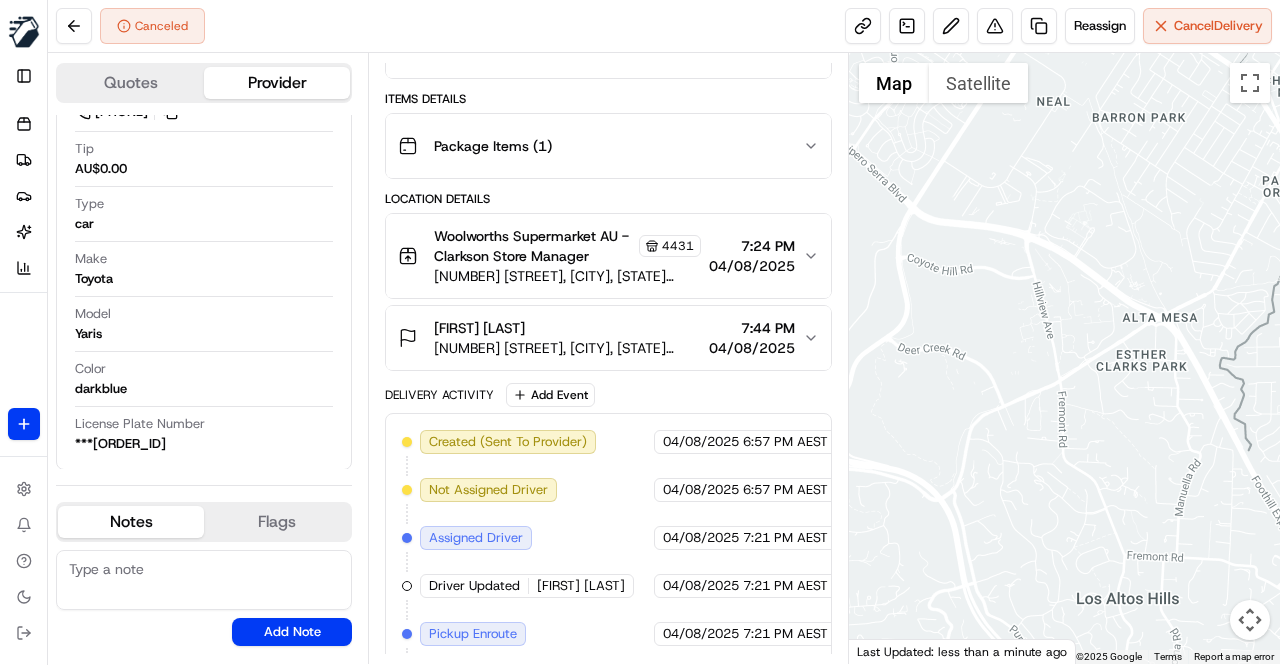 click at bounding box center (204, 580) 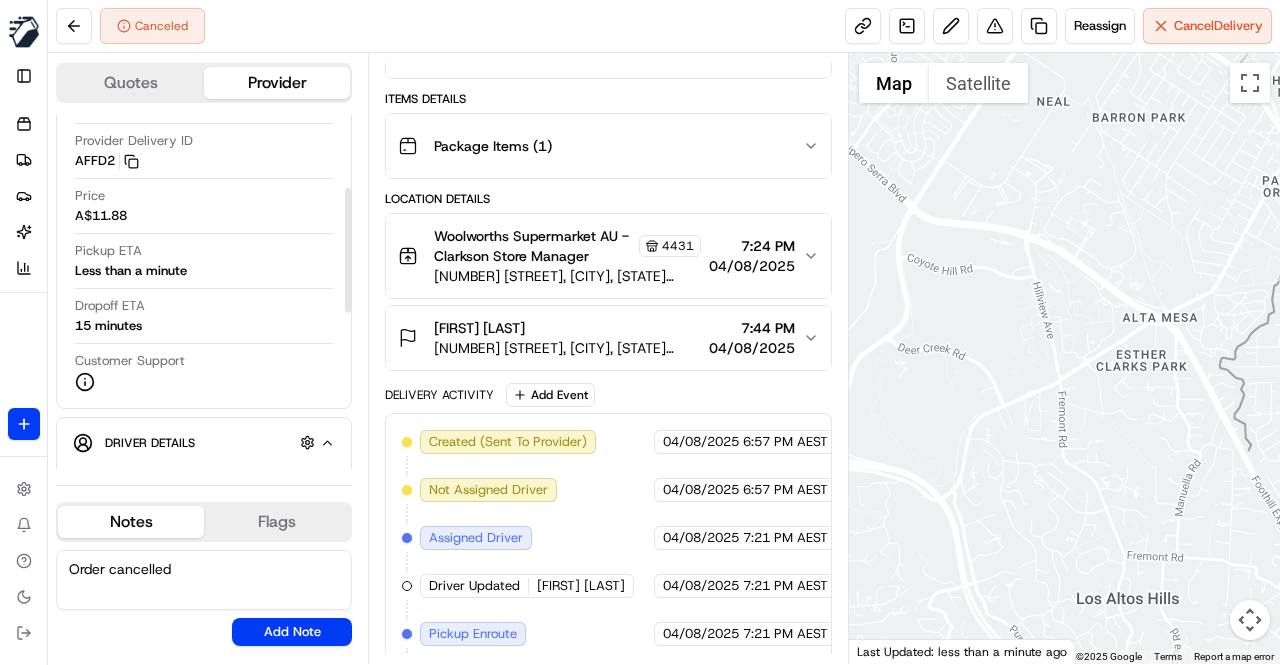 scroll, scrollTop: 349, scrollLeft: 0, axis: vertical 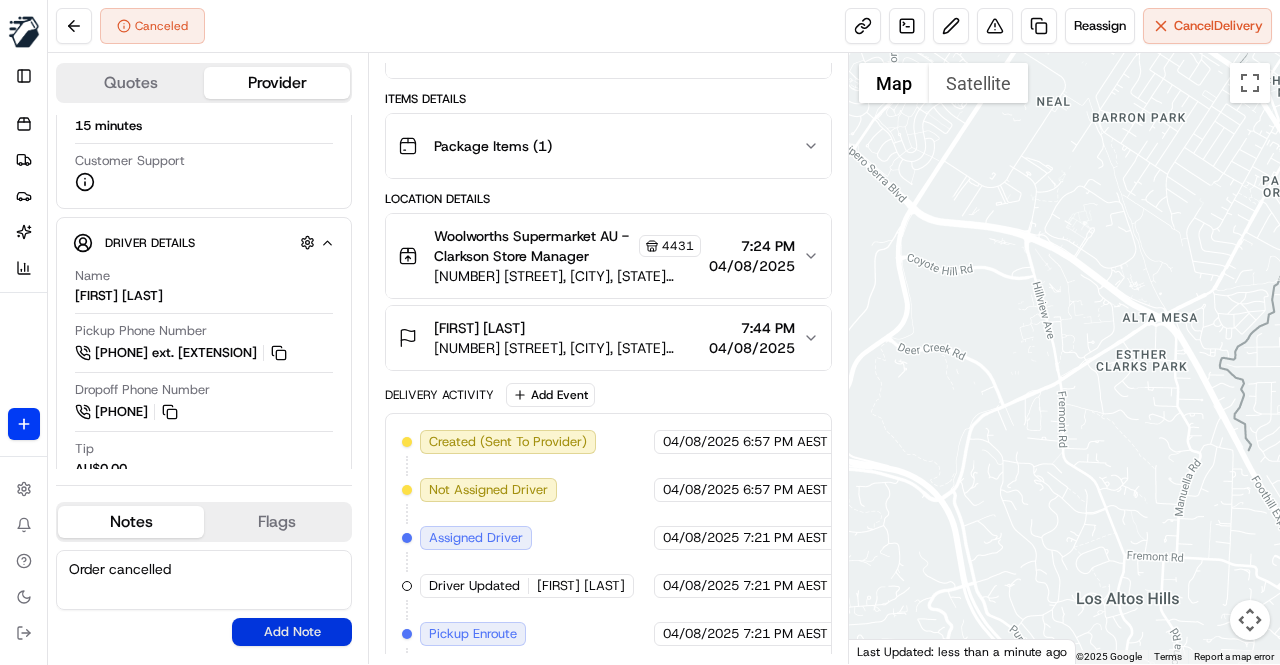 type on "Order cancelled" 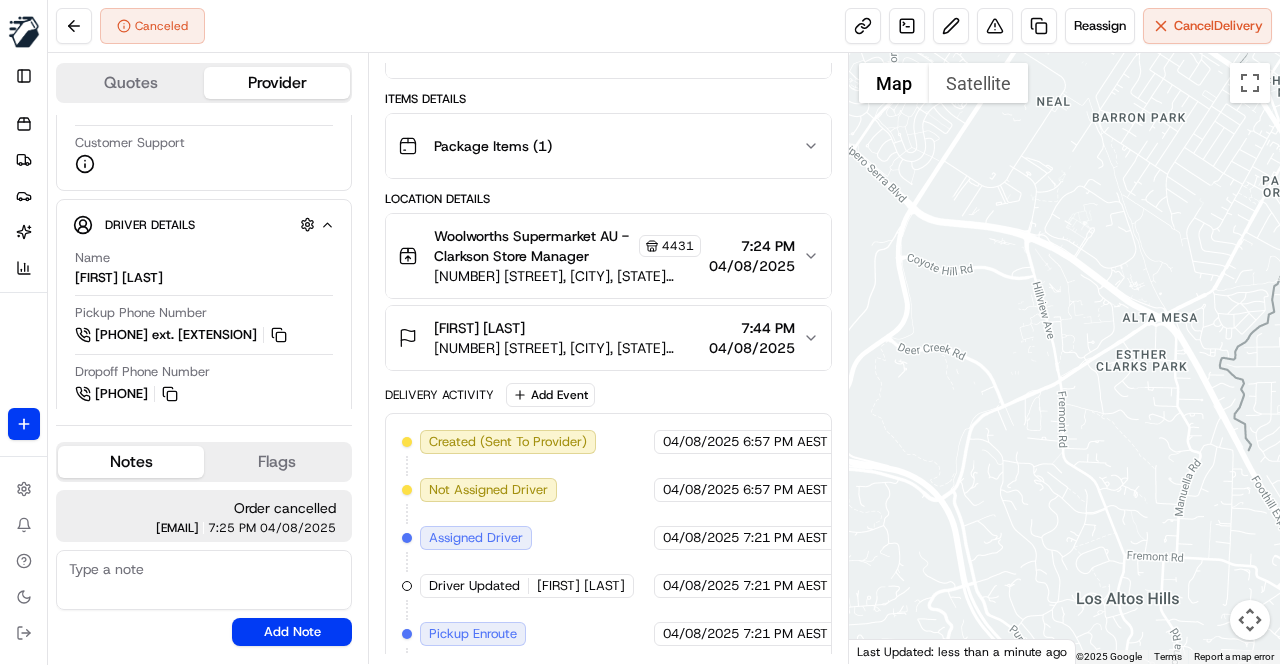 scroll, scrollTop: 331, scrollLeft: 0, axis: vertical 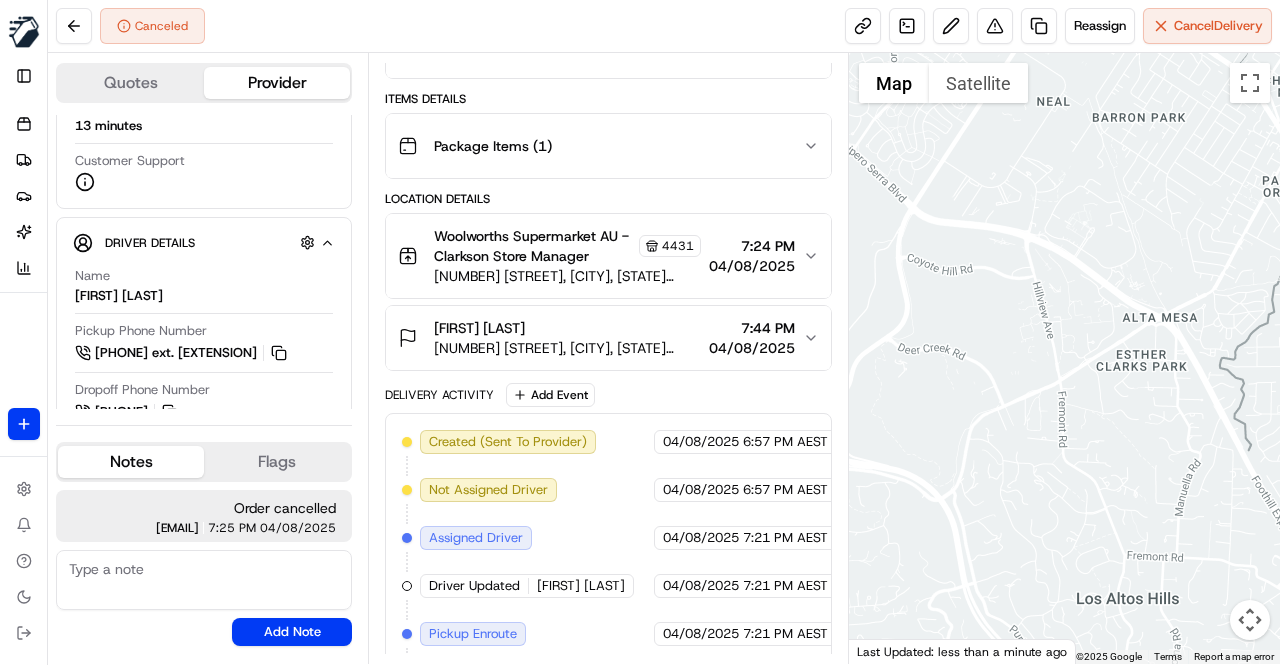 click on "Delivery Activity Add Event" at bounding box center (608, 395) 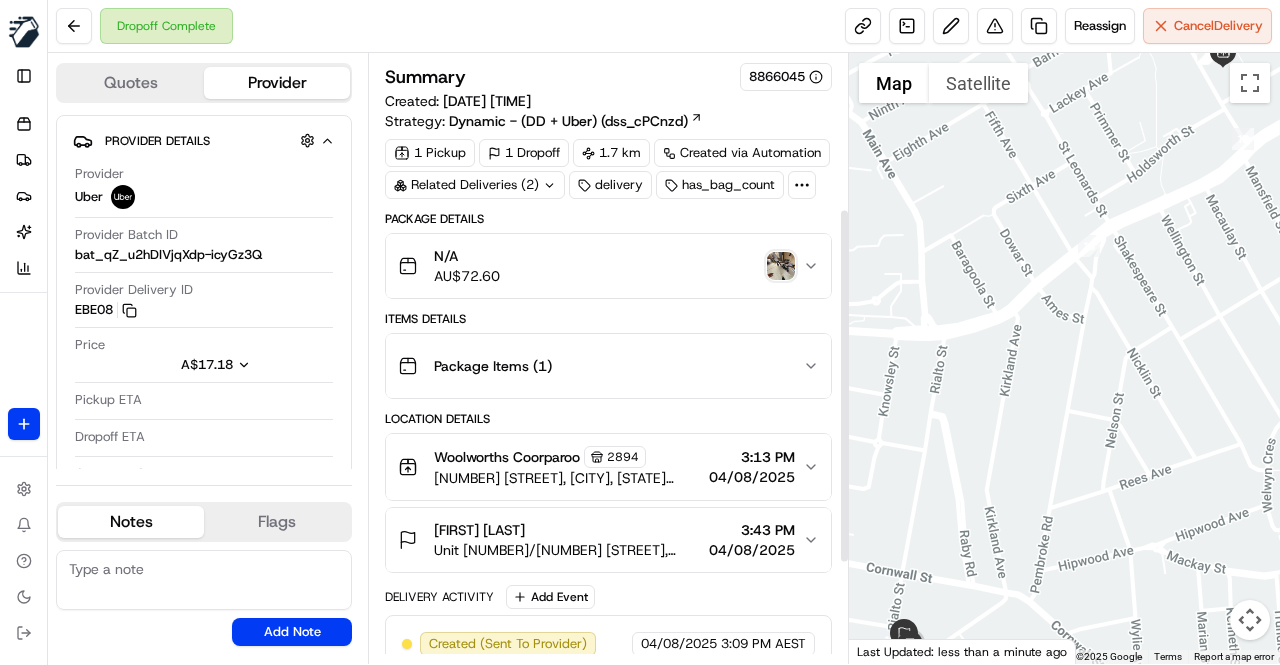 scroll, scrollTop: 0, scrollLeft: 0, axis: both 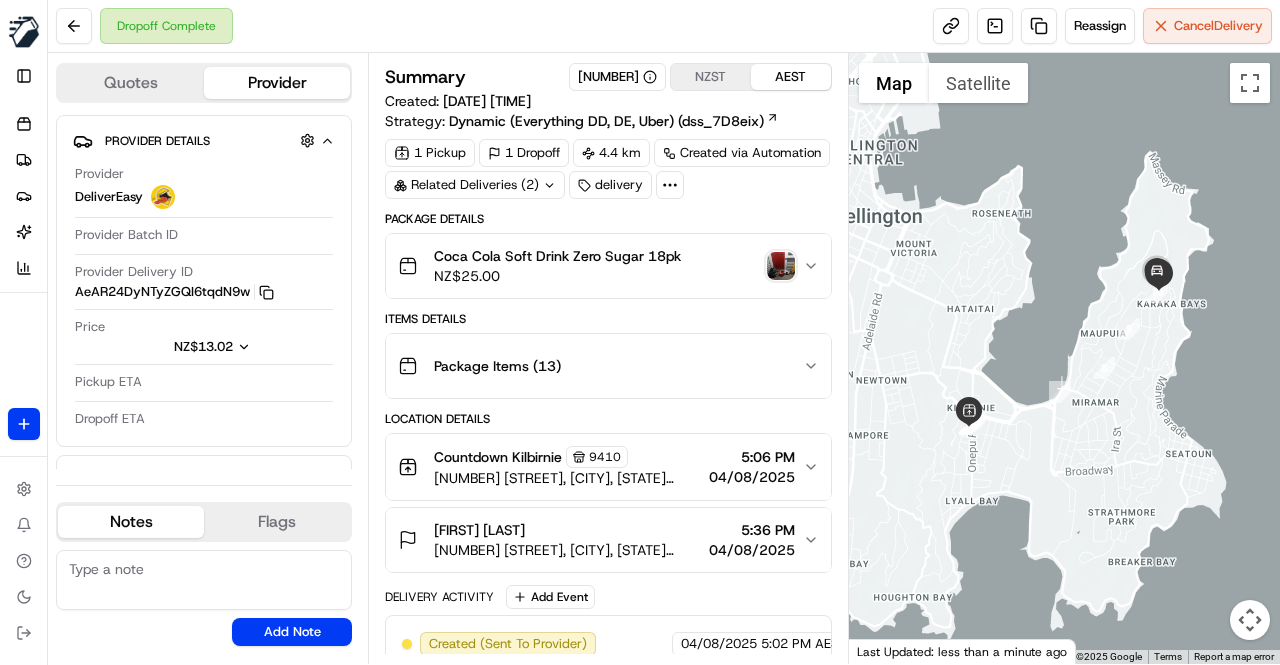 click at bounding box center (781, 266) 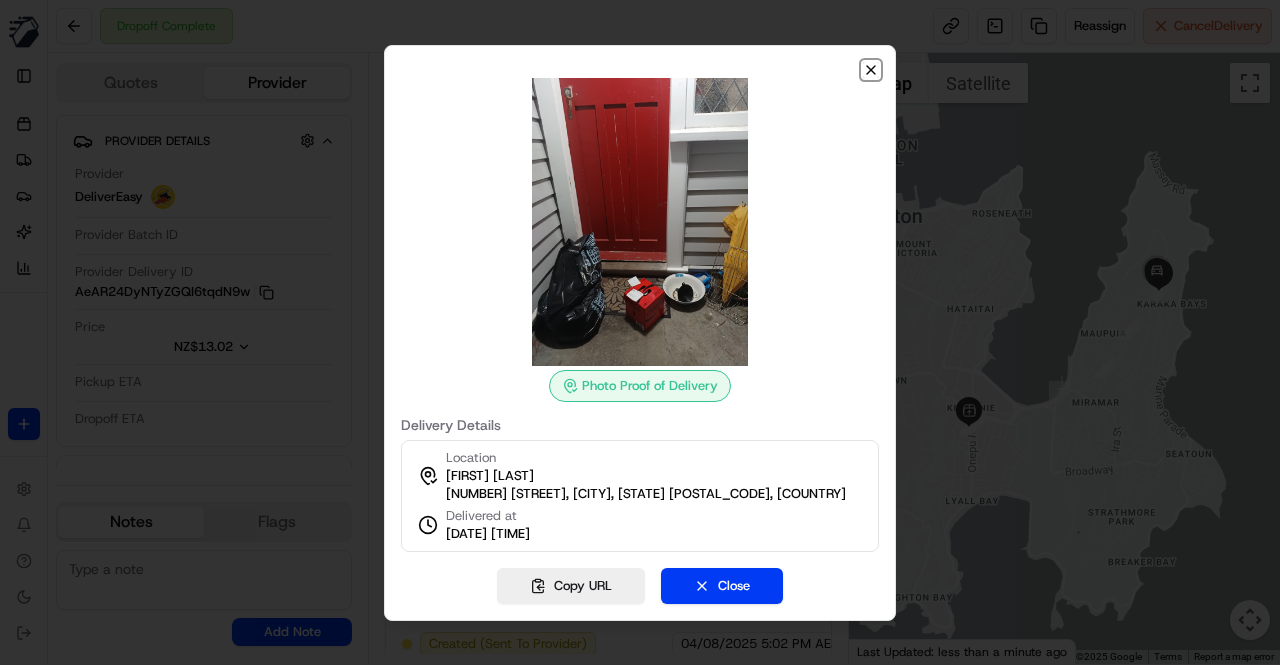 click 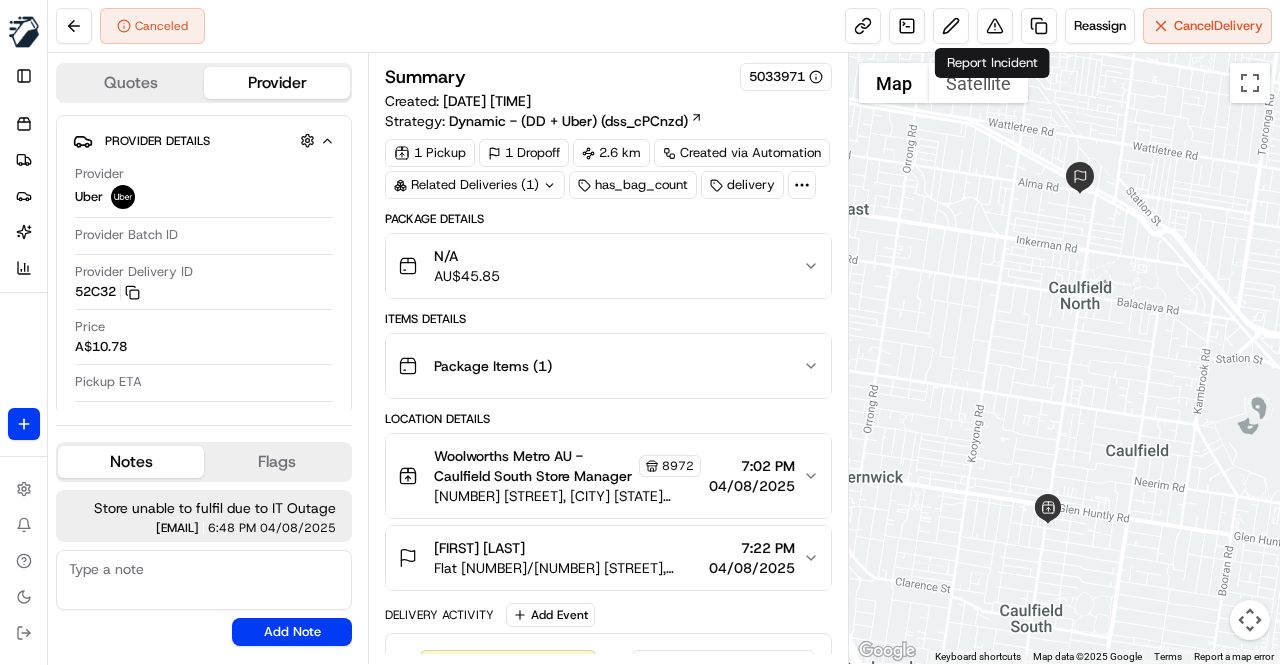 scroll, scrollTop: 0, scrollLeft: 0, axis: both 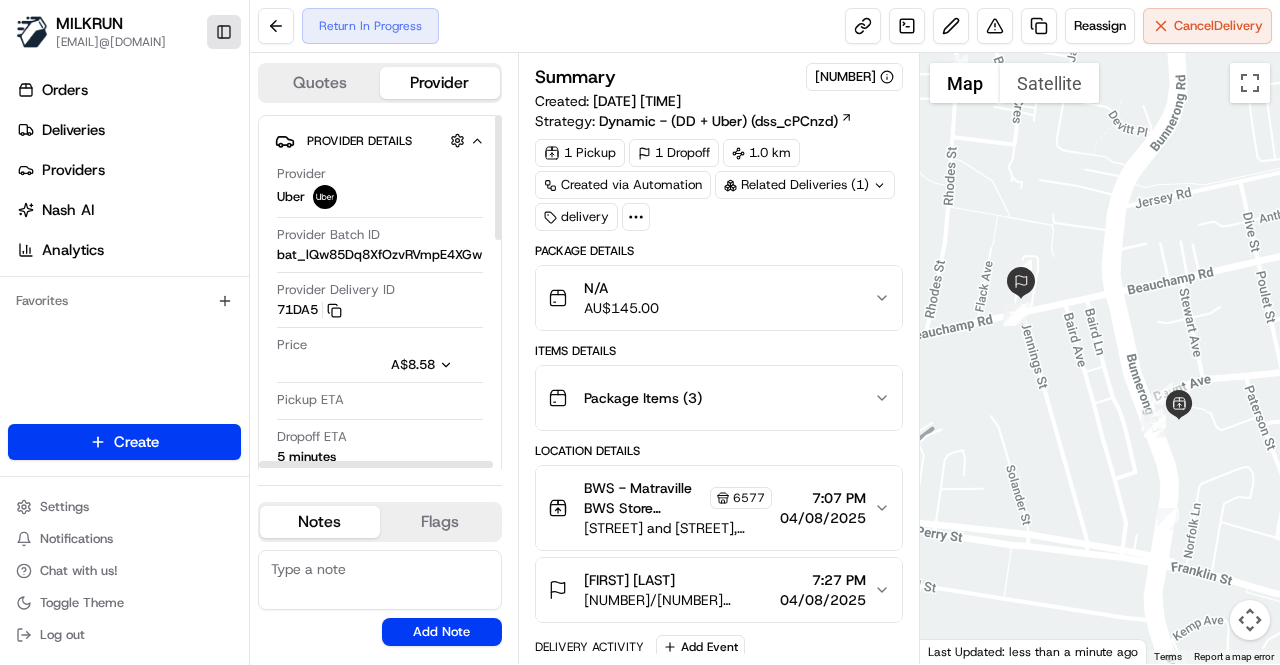 click on "Toggle Sidebar" at bounding box center (224, 32) 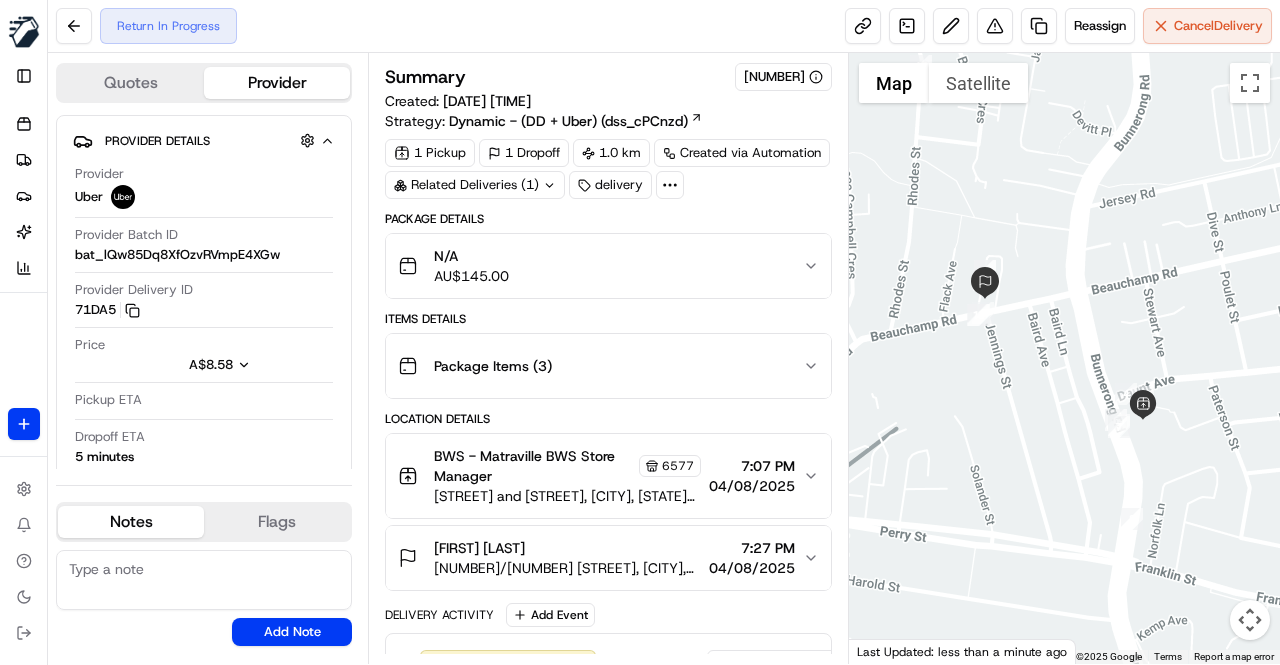 click on "Items Details" at bounding box center (608, 319) 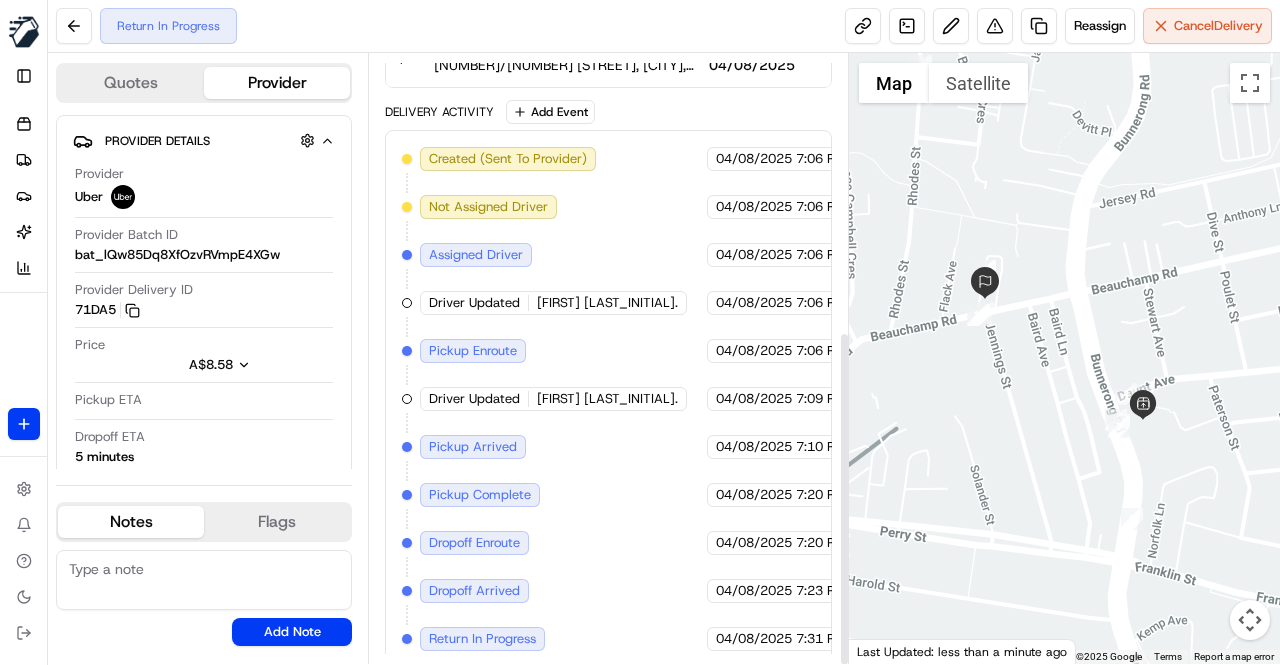 scroll, scrollTop: 504, scrollLeft: 0, axis: vertical 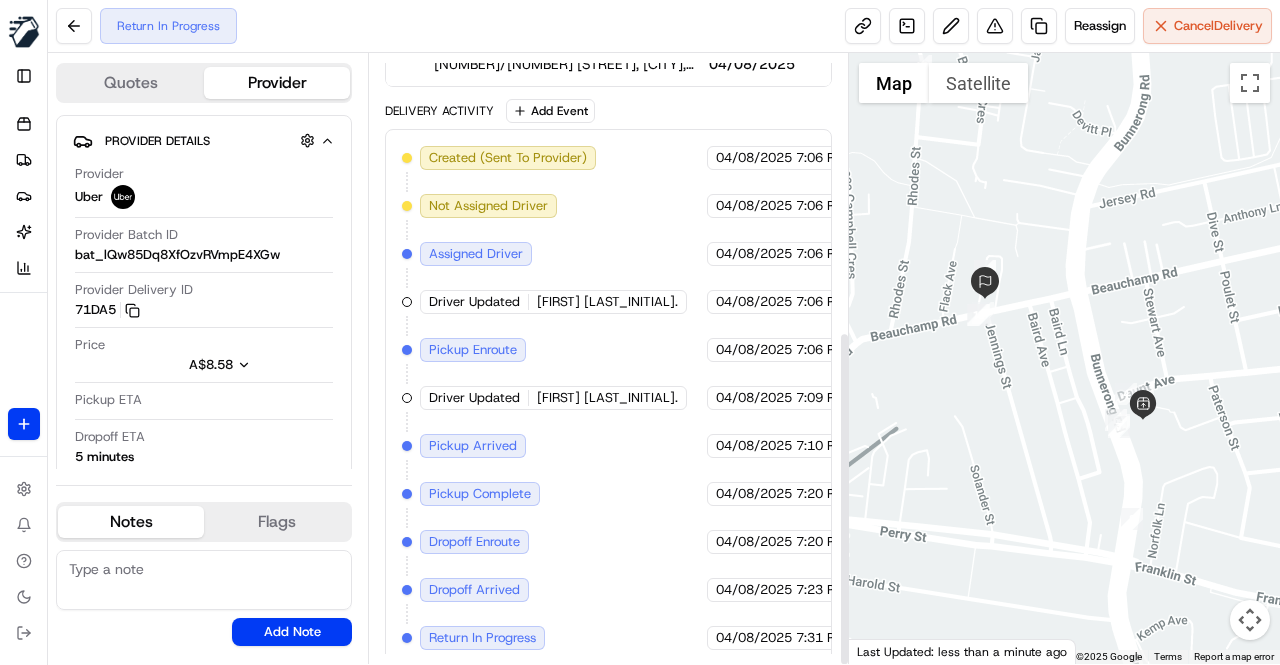 click on "Created (Sent To Provider) Uber 04/08/2025 7:06 PM AEST Not Assigned Driver Uber 04/08/2025 7:06 PM AEST Assigned Driver Uber 04/08/2025 7:06 PM AEST Driver Updated [FIRST] [LAST_INITIAL]. Uber 04/08/2025 7:06 PM AEST Pickup Enroute Uber 04/08/2025 7:06 PM AEST Driver Updated [FIRST] [LAST_INITIAL]. Uber 04/08/2025 7:09 PM AEST Pickup Arrived Uber 04/08/2025 7:10 PM AEST Pickup Complete Uber 04/08/2025 7:20 PM AEST Dropoff Enroute Uber 04/08/2025 7:20 PM AEST Dropoff Arrived Uber 04/08/2025 7:23 PM AEST Return In Progress Uber 04/08/2025 7:31 PM AEST" at bounding box center (608, 398) 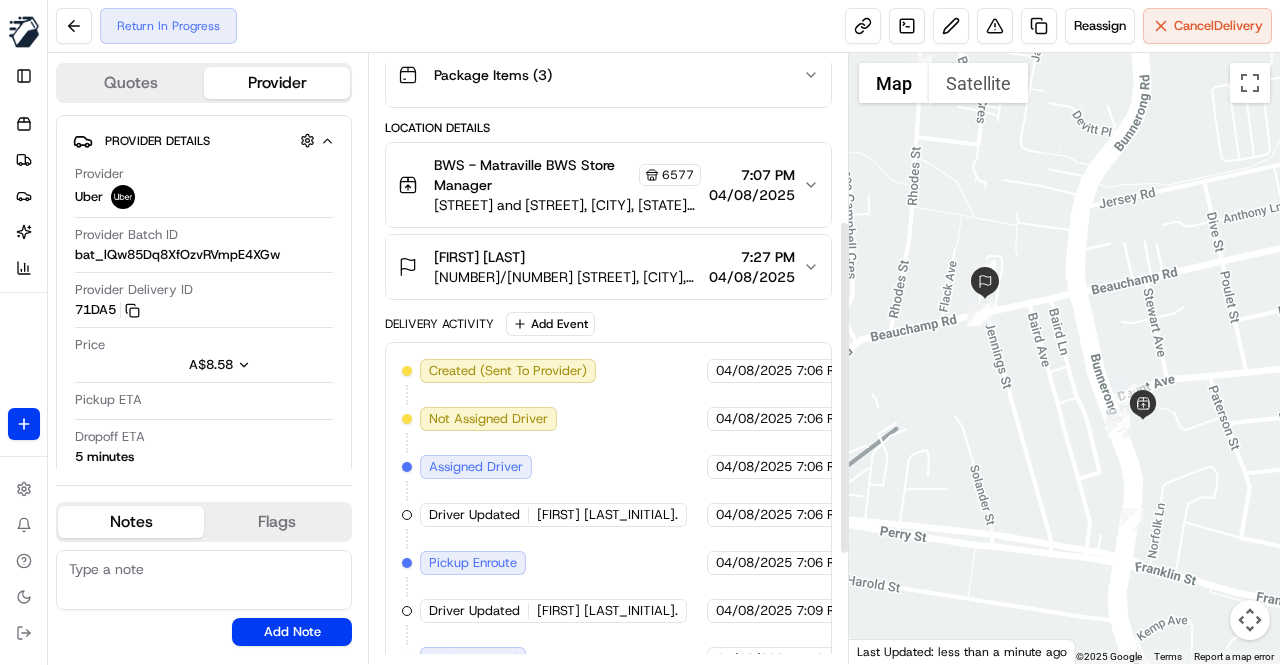 scroll, scrollTop: 304, scrollLeft: 0, axis: vertical 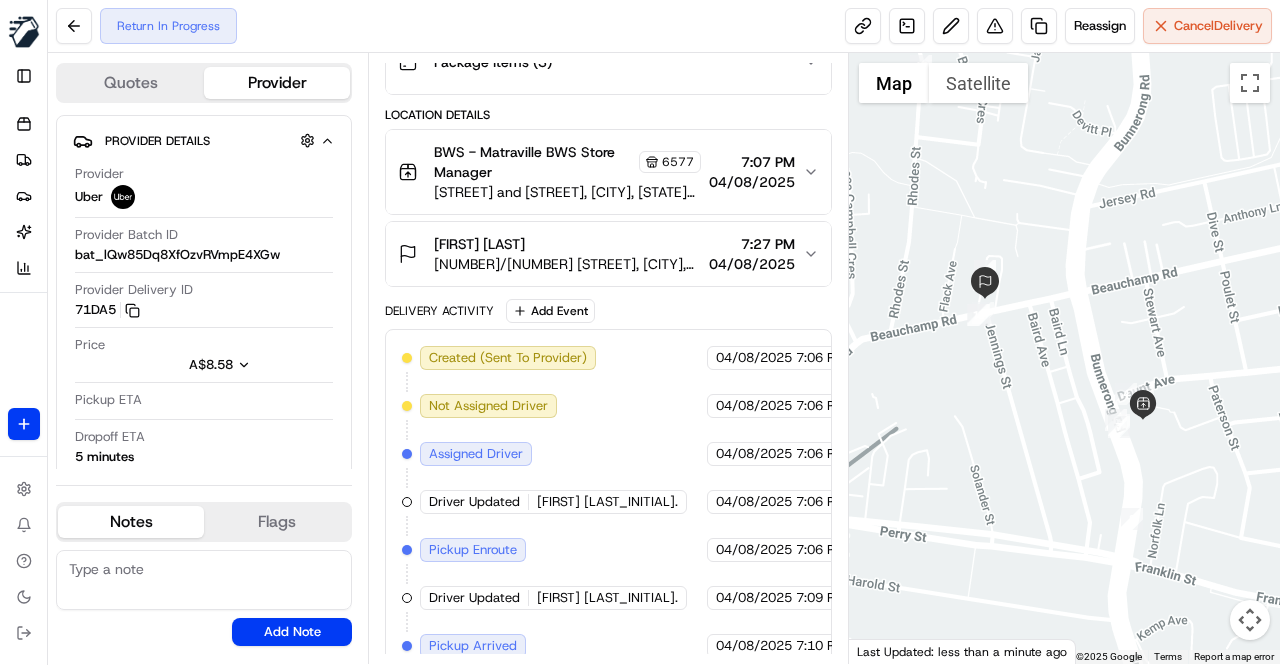 click on "Delivery Activity Add Event" at bounding box center [608, 311] 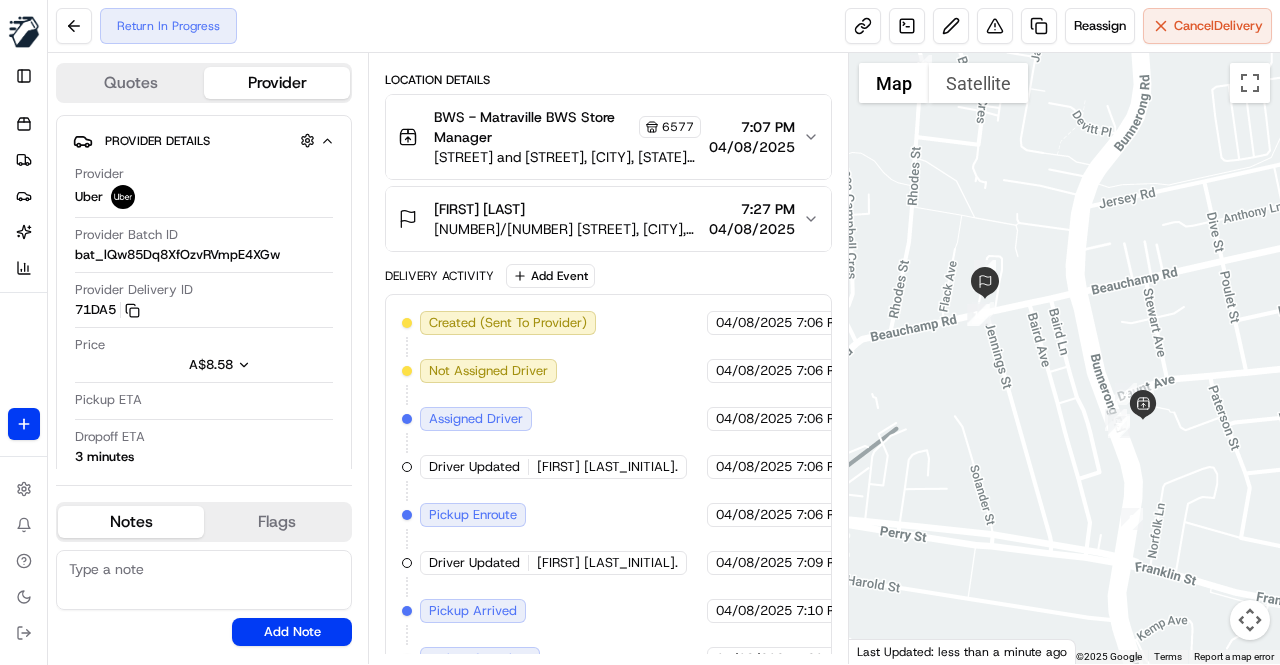 scroll, scrollTop: 504, scrollLeft: 0, axis: vertical 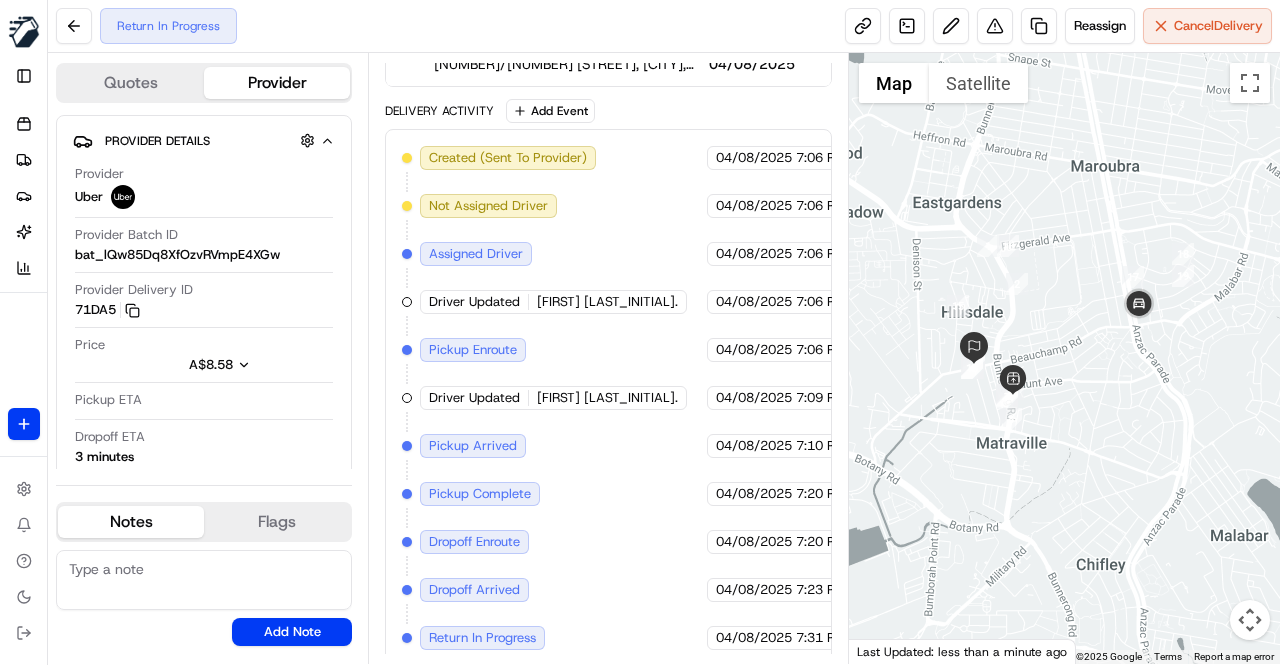 click on "Created (Sent To Provider) Uber 04/08/2025 7:06 PM AEST Not Assigned Driver Uber 04/08/2025 7:06 PM AEST Assigned Driver Uber 04/08/2025 7:06 PM AEST Driver Updated ARIF F. Uber 04/08/2025 7:06 PM AEST Pickup Enroute Uber 04/08/2025 7:06 PM AEST Driver Updated alejandro L. Uber 04/08/2025 7:09 PM AEST Pickup Arrived Uber 04/08/2025 7:10 PM AEST Pickup Complete Uber 04/08/2025 7:20 PM AEST Dropoff Enroute Uber 04/08/2025 7:20 PM AEST Dropoff Arrived Uber 04/08/2025 7:23 PM AEST Return In Progress Uber 04/08/2025 7:31 PM AEST" at bounding box center (608, 398) 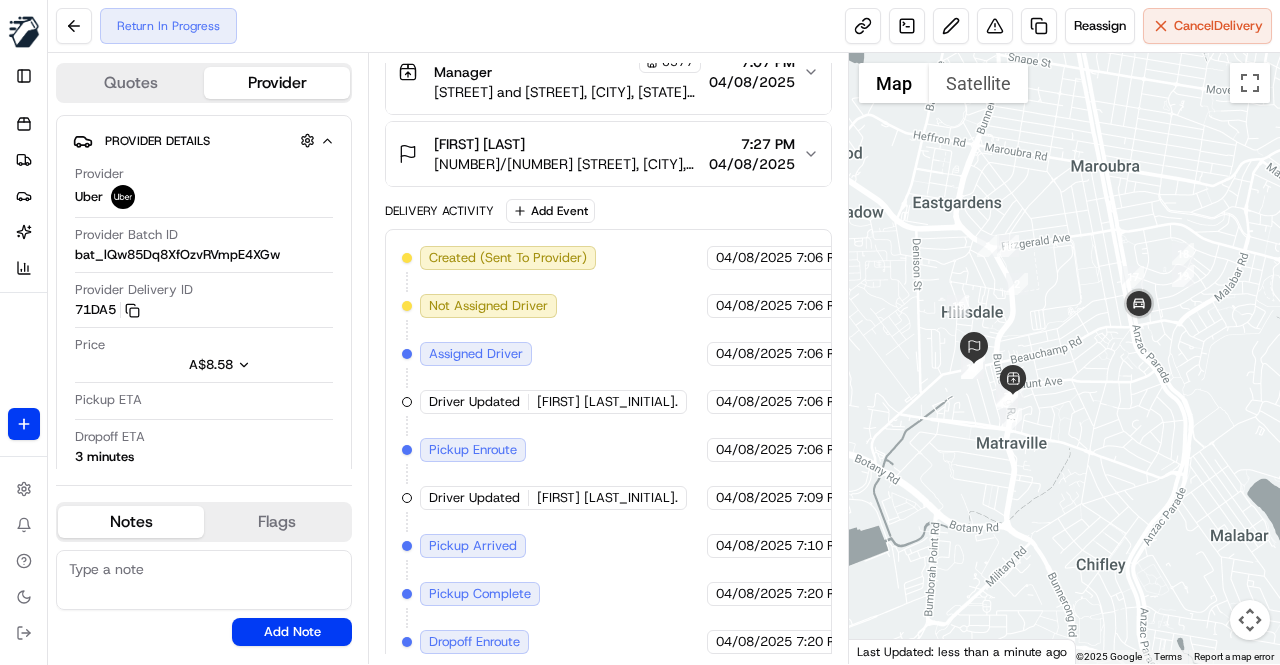 scroll, scrollTop: 504, scrollLeft: 0, axis: vertical 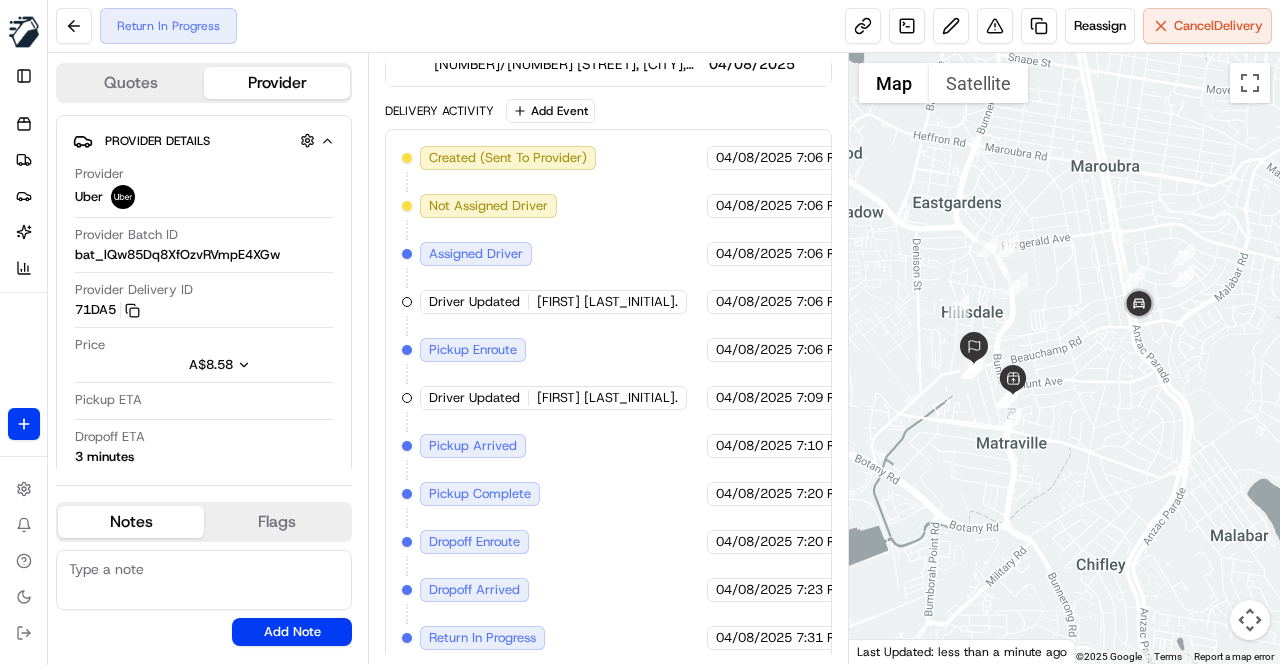 click on "Created (Sent To Provider) Uber 04/08/2025 7:06 PM AEST Not Assigned Driver Uber 04/08/2025 7:06 PM AEST Assigned Driver Uber 04/08/2025 7:06 PM AEST Driver Updated ARIF F. Uber 04/08/2025 7:06 PM AEST Pickup Enroute Uber 04/08/2025 7:06 PM AEST Driver Updated alejandro L. Uber 04/08/2025 7:09 PM AEST Pickup Arrived Uber 04/08/2025 7:10 PM AEST Pickup Complete Uber 04/08/2025 7:20 PM AEST Dropoff Enroute Uber 04/08/2025 7:20 PM AEST Dropoff Arrived Uber 04/08/2025 7:23 PM AEST Return In Progress Uber 04/08/2025 7:31 PM AEST" at bounding box center (608, 398) 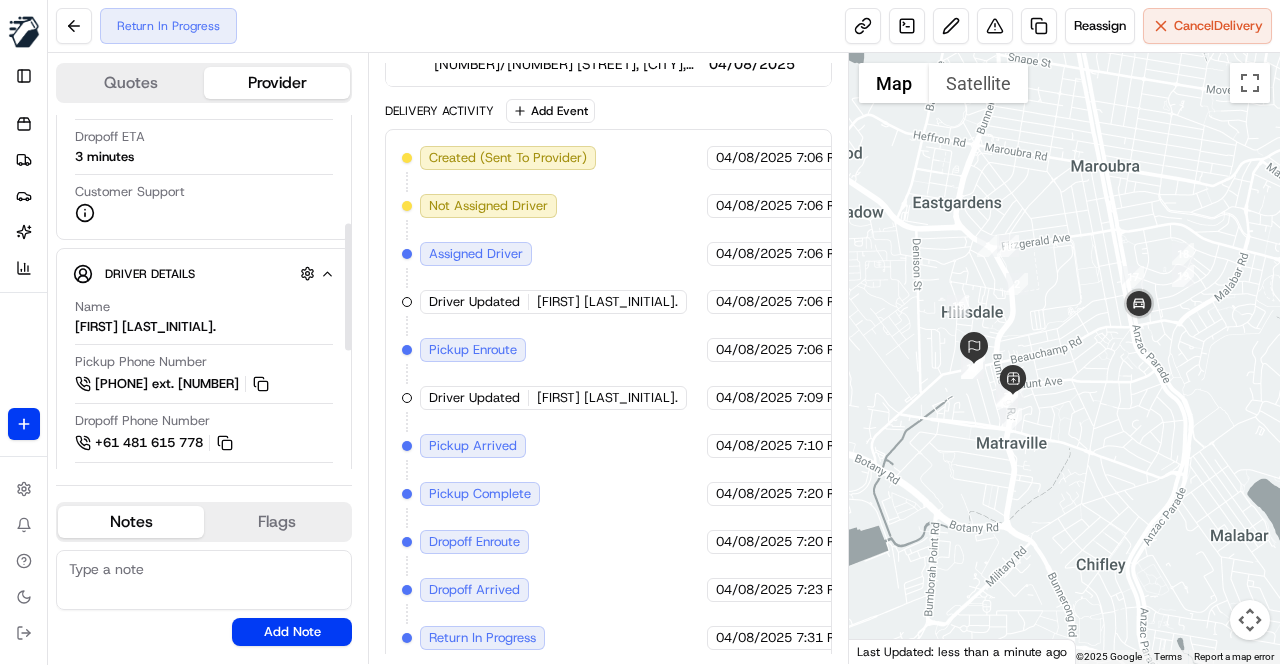 scroll, scrollTop: 400, scrollLeft: 0, axis: vertical 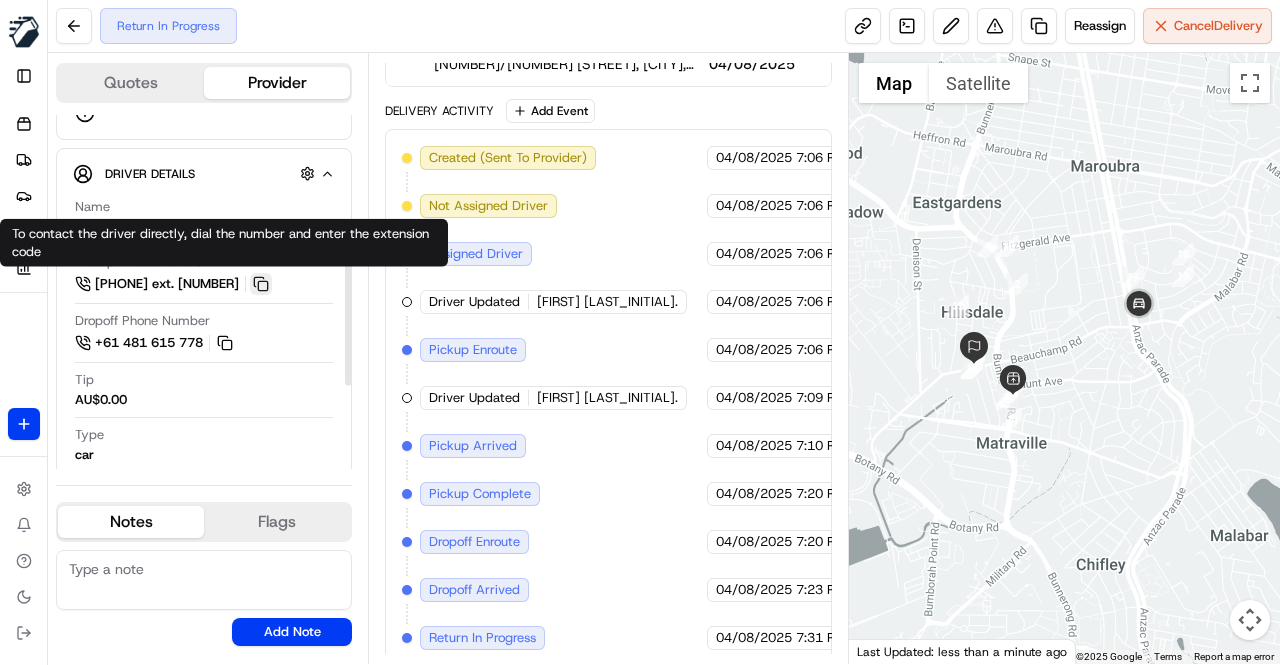 click at bounding box center (261, 284) 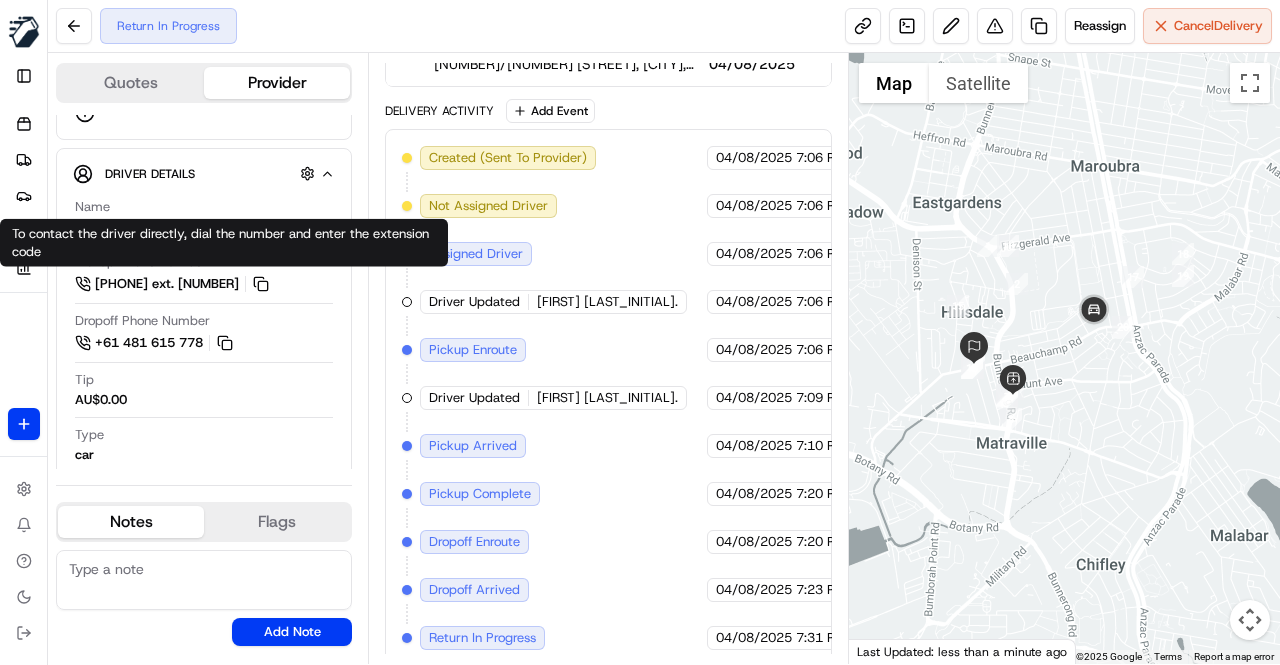 click on "Created (Sent To Provider) Uber 04/08/2025 7:06 PM AEST Not Assigned Driver Uber 04/08/2025 7:06 PM AEST Assigned Driver Uber 04/08/2025 7:06 PM AEST Driver Updated ARIF F. Uber 04/08/2025 7:06 PM AEST Pickup Enroute Uber 04/08/2025 7:06 PM AEST Driver Updated alejandro L. Uber 04/08/2025 7:09 PM AEST Pickup Arrived Uber 04/08/2025 7:10 PM AEST Pickup Complete Uber 04/08/2025 7:20 PM AEST Dropoff Enroute Uber 04/08/2025 7:20 PM AEST Dropoff Arrived Uber 04/08/2025 7:23 PM AEST Return In Progress Uber 04/08/2025 7:31 PM AEST" at bounding box center [608, 398] 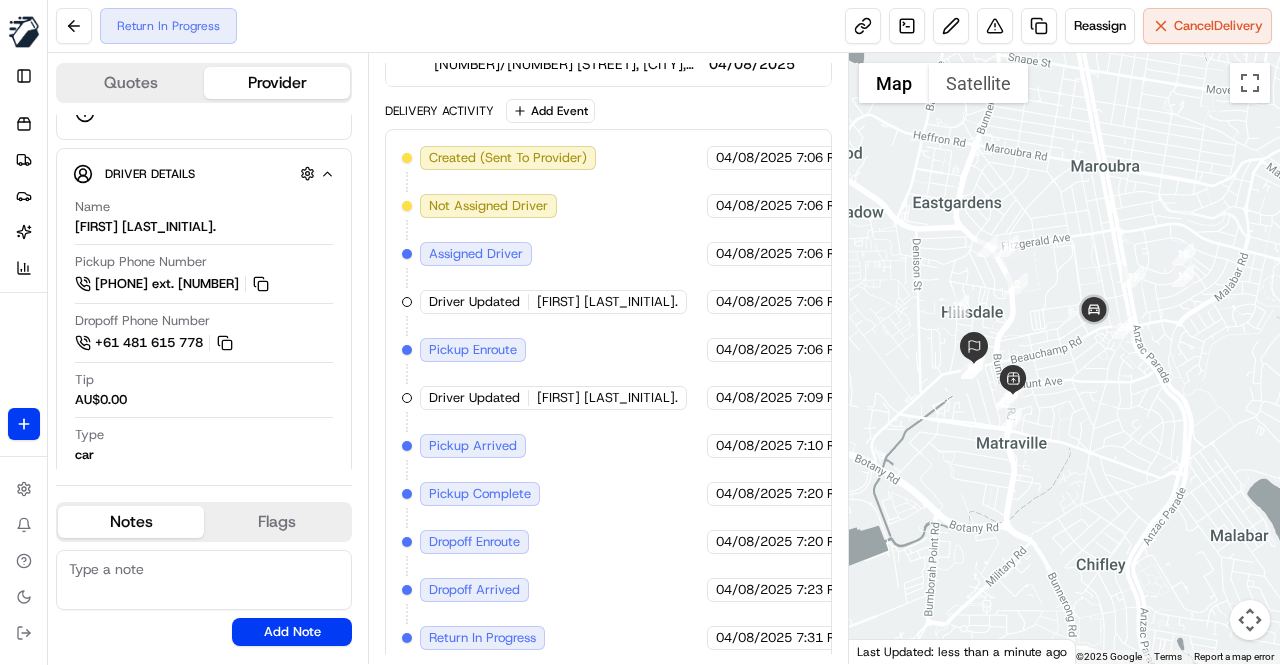 click on "Created (Sent To Provider) Uber 04/08/2025 7:06 PM AEST Not Assigned Driver Uber 04/08/2025 7:06 PM AEST Assigned Driver Uber 04/08/2025 7:06 PM AEST Driver Updated ARIF F. Uber 04/08/2025 7:06 PM AEST Pickup Enroute Uber 04/08/2025 7:06 PM AEST Driver Updated alejandro L. Uber 04/08/2025 7:09 PM AEST Pickup Arrived Uber 04/08/2025 7:10 PM AEST Pickup Complete Uber 04/08/2025 7:20 PM AEST Dropoff Enroute Uber 04/08/2025 7:20 PM AEST Dropoff Arrived Uber 04/08/2025 7:23 PM AEST Return In Progress Uber 04/08/2025 7:31 PM AEST" at bounding box center (608, 398) 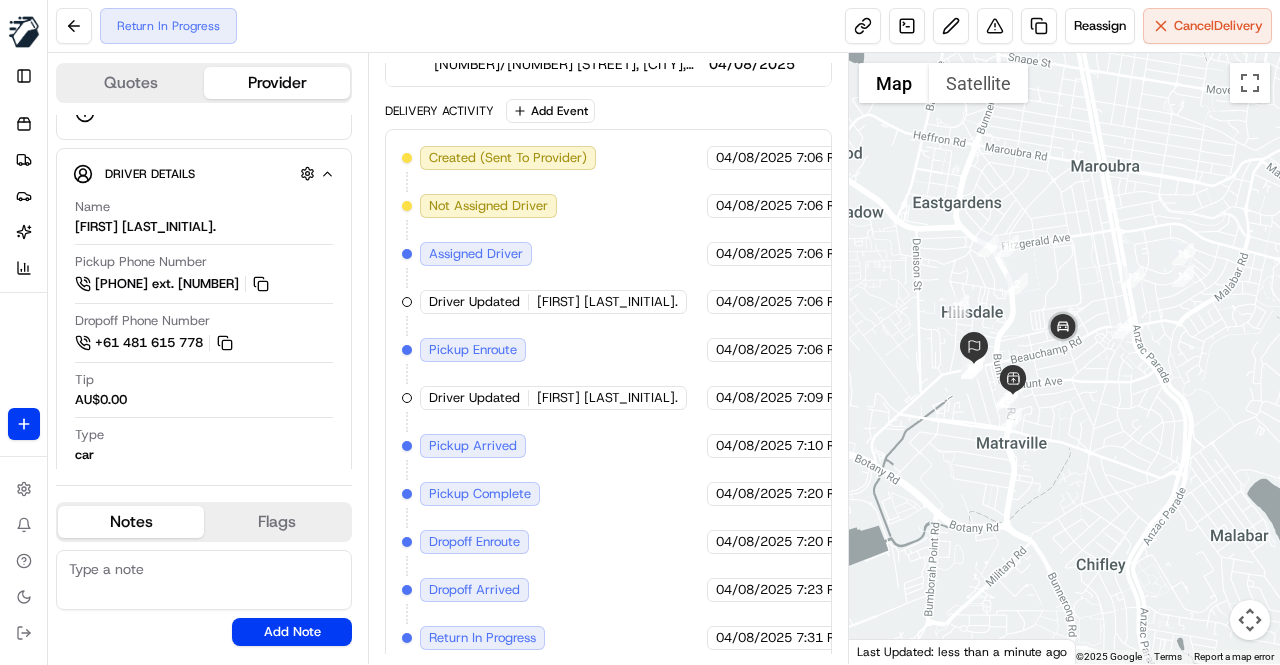 click on "Created (Sent To Provider) Uber 04/08/2025 7:06 PM AEST Not Assigned Driver Uber 04/08/2025 7:06 PM AEST Assigned Driver Uber 04/08/2025 7:06 PM AEST Driver Updated ARIF F. Uber 04/08/2025 7:06 PM AEST Pickup Enroute Uber 04/08/2025 7:06 PM AEST Driver Updated alejandro L. Uber 04/08/2025 7:09 PM AEST Pickup Arrived Uber 04/08/2025 7:10 PM AEST Pickup Complete Uber 04/08/2025 7:20 PM AEST Dropoff Enroute Uber 04/08/2025 7:20 PM AEST Dropoff Arrived Uber 04/08/2025 7:23 PM AEST Return In Progress Uber 04/08/2025 7:31 PM AEST" at bounding box center (608, 398) 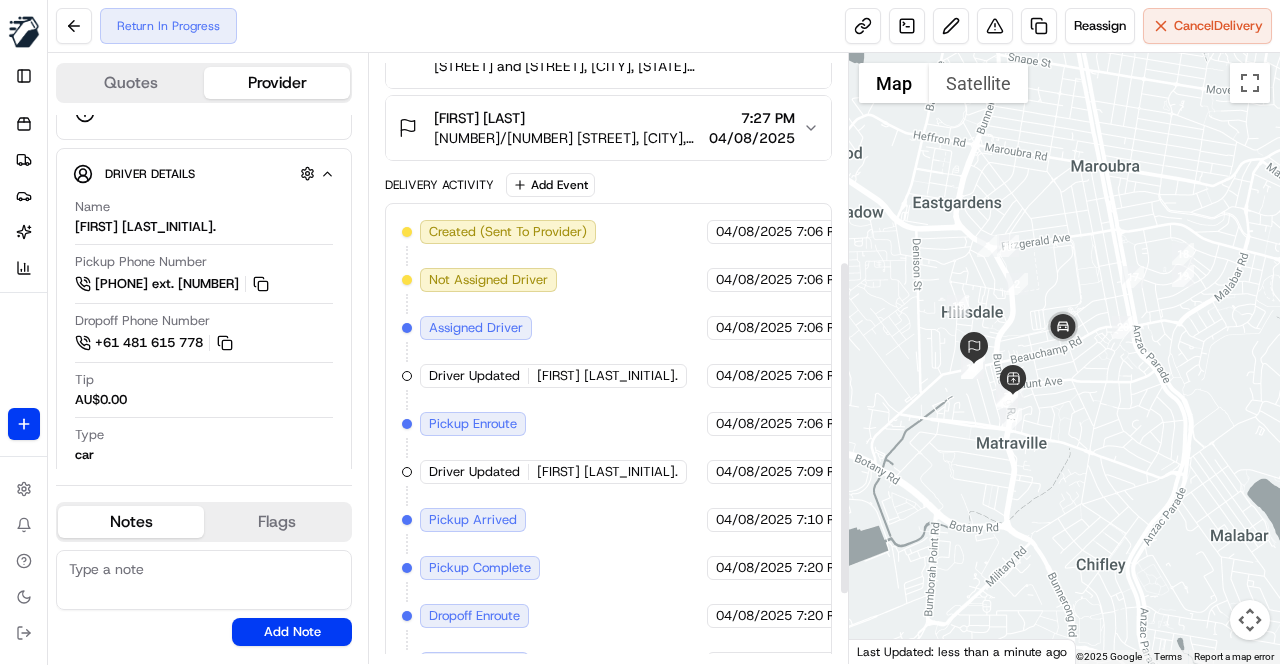 scroll, scrollTop: 504, scrollLeft: 0, axis: vertical 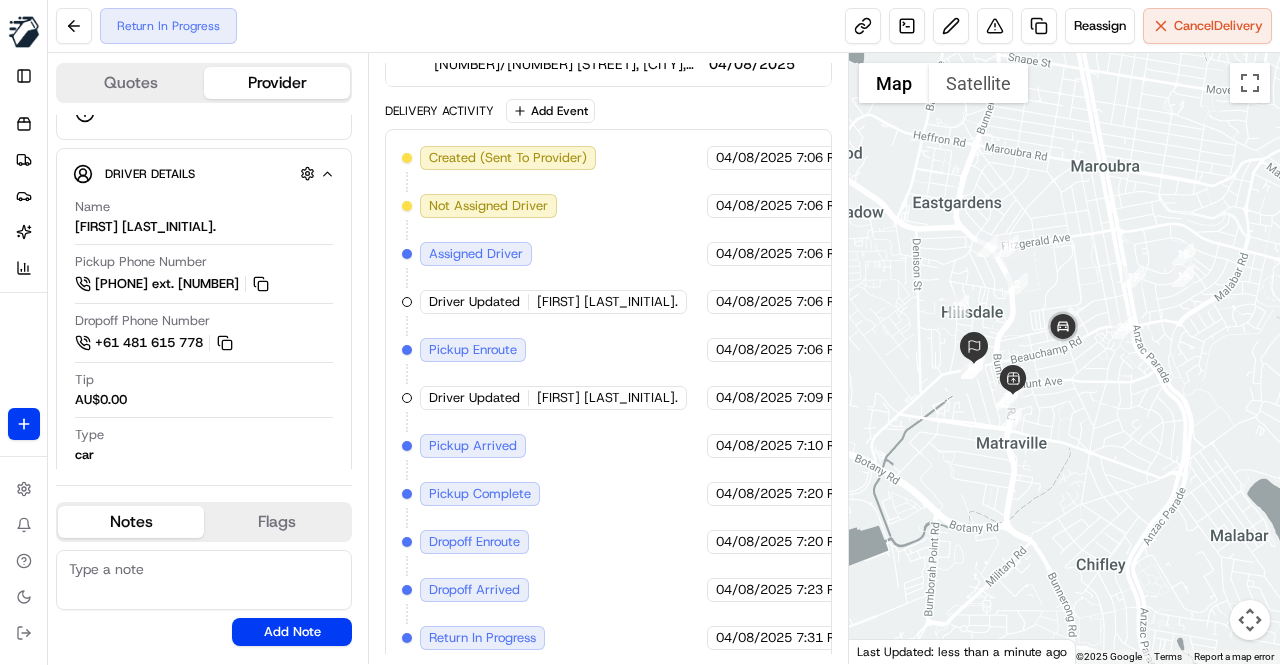 click on "Created (Sent To Provider) Uber 04/08/2025 7:06 PM AEST Not Assigned Driver Uber 04/08/2025 7:06 PM AEST Assigned Driver Uber 04/08/2025 7:06 PM AEST Driver Updated ARIF F. Uber 04/08/2025 7:06 PM AEST Pickup Enroute Uber 04/08/2025 7:06 PM AEST Driver Updated alejandro L. Uber 04/08/2025 7:09 PM AEST Pickup Arrived Uber 04/08/2025 7:10 PM AEST Pickup Complete Uber 04/08/2025 7:20 PM AEST Dropoff Enroute Uber 04/08/2025 7:20 PM AEST Dropoff Arrived Uber 04/08/2025 7:23 PM AEST Return In Progress Uber 04/08/2025 7:31 PM AEST" at bounding box center (608, 398) 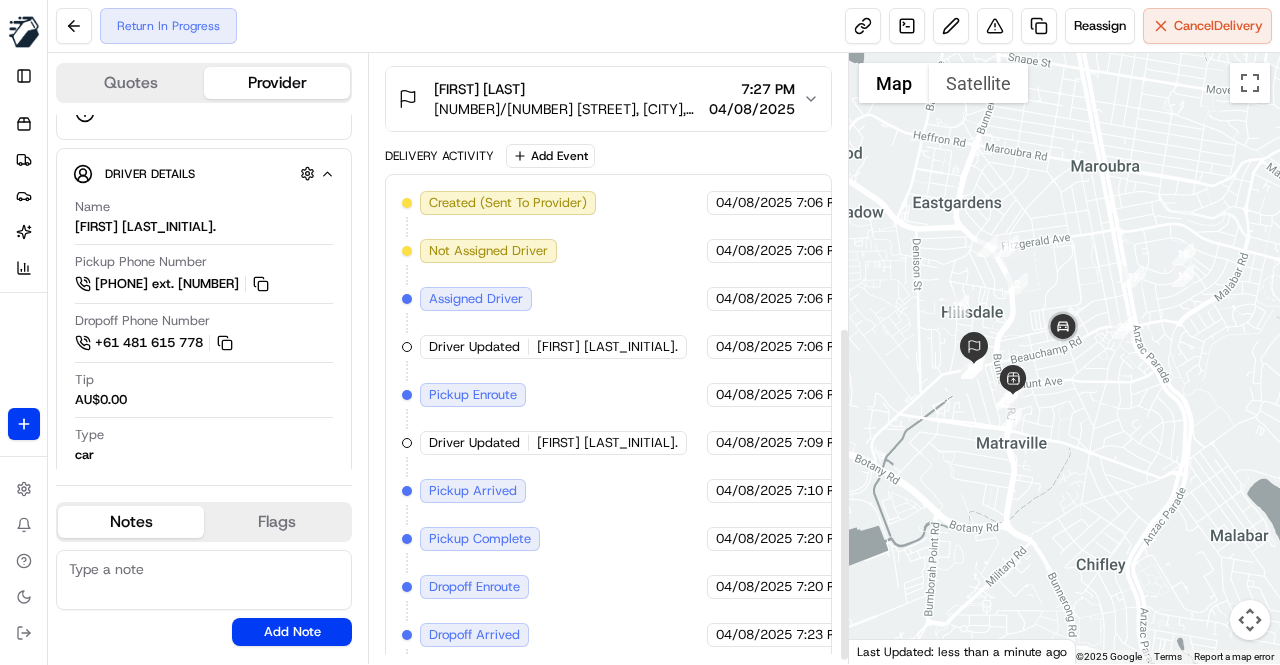 scroll, scrollTop: 504, scrollLeft: 0, axis: vertical 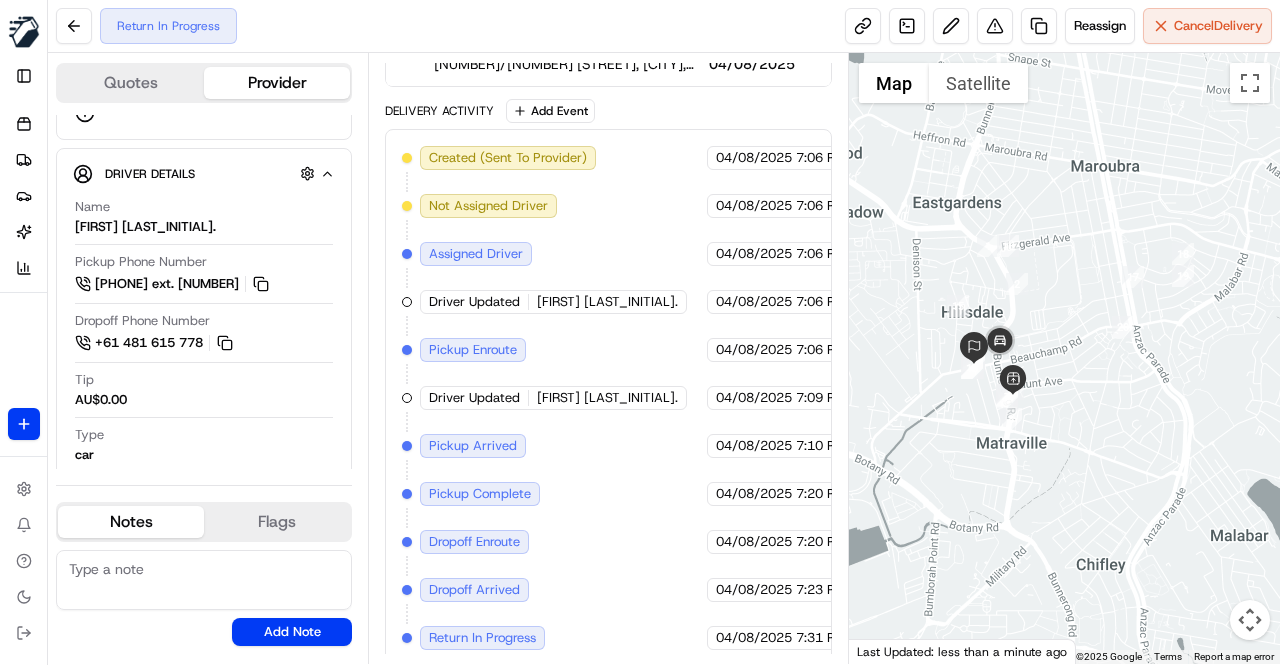 click on "Created (Sent To Provider) Uber 04/08/2025 7:06 PM AEST Not Assigned Driver Uber 04/08/2025 7:06 PM AEST Assigned Driver Uber 04/08/2025 7:06 PM AEST Driver Updated ARIF F. Uber 04/08/2025 7:06 PM AEST Pickup Enroute Uber 04/08/2025 7:06 PM AEST Driver Updated alejandro L. Uber 04/08/2025 7:09 PM AEST Pickup Arrived Uber 04/08/2025 7:10 PM AEST Pickup Complete Uber 04/08/2025 7:20 PM AEST Dropoff Enroute Uber 04/08/2025 7:20 PM AEST Dropoff Arrived Uber 04/08/2025 7:23 PM AEST Return In Progress Uber 04/08/2025 7:31 PM AEST" at bounding box center [608, 398] 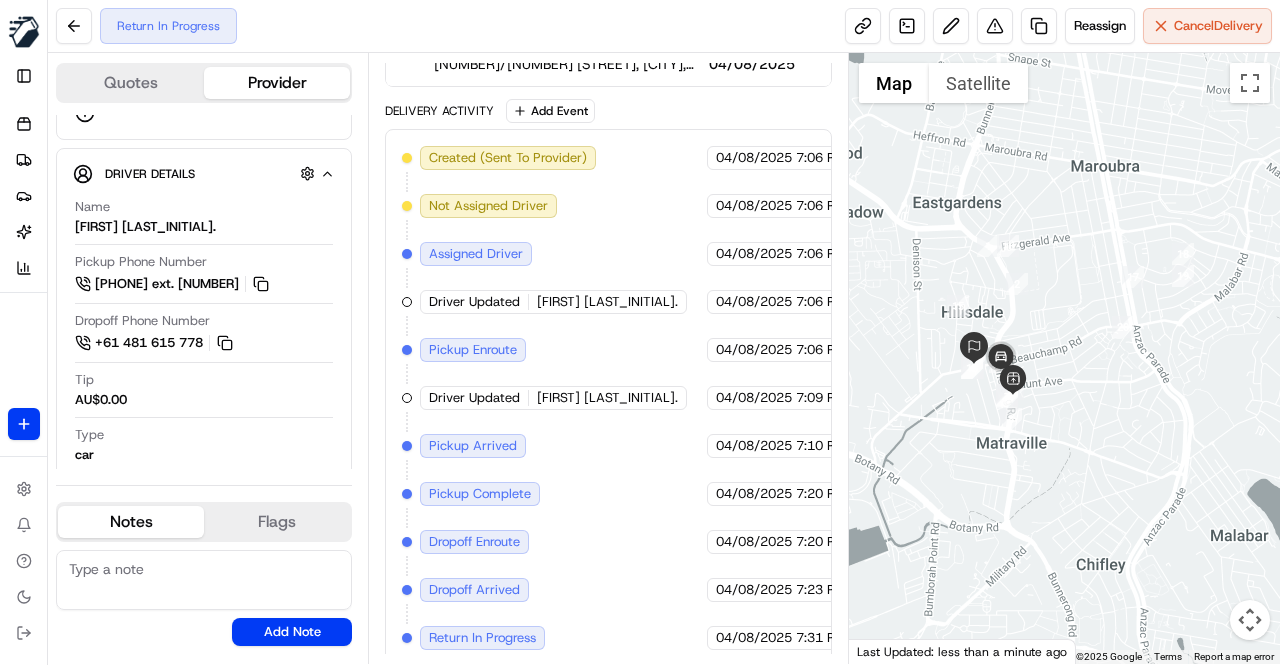 click on "Created (Sent To Provider) Uber 04/08/2025 7:06 PM AEST Not Assigned Driver Uber 04/08/2025 7:06 PM AEST Assigned Driver Uber 04/08/2025 7:06 PM AEST Driver Updated ARIF F. Uber 04/08/2025 7:06 PM AEST Pickup Enroute Uber 04/08/2025 7:06 PM AEST Driver Updated alejandro L. Uber 04/08/2025 7:09 PM AEST Pickup Arrived Uber 04/08/2025 7:10 PM AEST Pickup Complete Uber 04/08/2025 7:20 PM AEST Dropoff Enroute Uber 04/08/2025 7:20 PM AEST Dropoff Arrived Uber 04/08/2025 7:23 PM AEST Return In Progress Uber 04/08/2025 7:31 PM AEST" at bounding box center [608, 398] 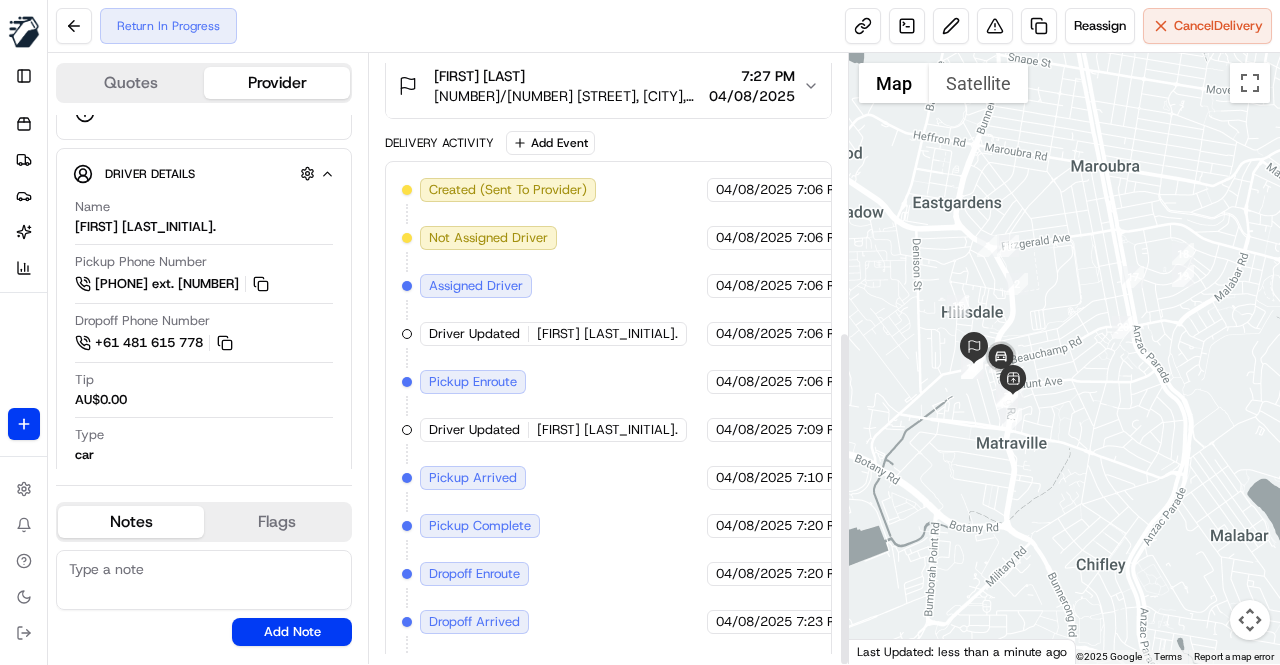 scroll, scrollTop: 504, scrollLeft: 0, axis: vertical 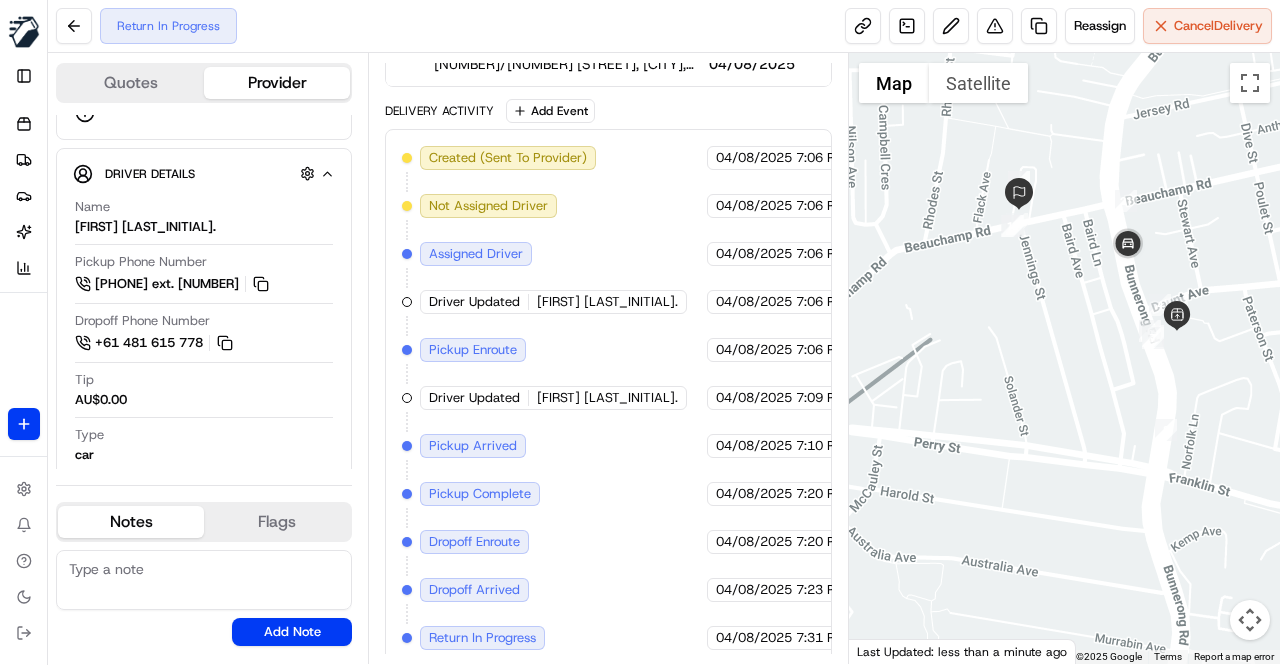 click on "Created (Sent To Provider) Uber 04/08/2025 7:06 PM AEST Not Assigned Driver Uber 04/08/2025 7:06 PM AEST Assigned Driver Uber 04/08/2025 7:06 PM AEST Driver Updated ARIF F. Uber 04/08/2025 7:06 PM AEST Pickup Enroute Uber 04/08/2025 7:06 PM AEST Driver Updated alejandro L. Uber 04/08/2025 7:09 PM AEST Pickup Arrived Uber 04/08/2025 7:10 PM AEST Pickup Complete Uber 04/08/2025 7:20 PM AEST Dropoff Enroute Uber 04/08/2025 7:20 PM AEST Dropoff Arrived Uber 04/08/2025 7:23 PM AEST Return In Progress Uber 04/08/2025 7:31 PM AEST" at bounding box center (608, 398) 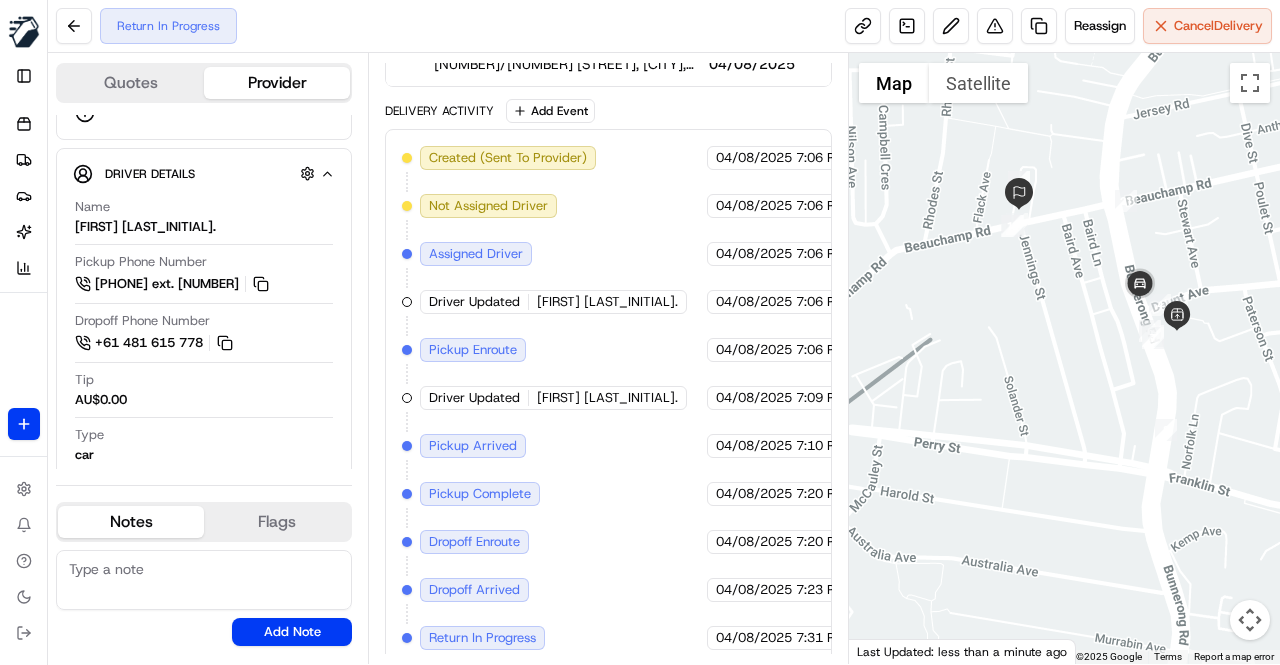 click on "Created (Sent To Provider) Uber 04/08/2025 7:06 PM AEST Not Assigned Driver Uber 04/08/2025 7:06 PM AEST Assigned Driver Uber 04/08/2025 7:06 PM AEST Driver Updated ARIF F. Uber 04/08/2025 7:06 PM AEST Pickup Enroute Uber 04/08/2025 7:06 PM AEST Driver Updated alejandro L. Uber 04/08/2025 7:09 PM AEST Pickup Arrived Uber 04/08/2025 7:10 PM AEST Pickup Complete Uber 04/08/2025 7:20 PM AEST Dropoff Enroute Uber 04/08/2025 7:20 PM AEST Dropoff Arrived Uber 04/08/2025 7:23 PM AEST Return In Progress Uber 04/08/2025 7:31 PM AEST" at bounding box center (608, 398) 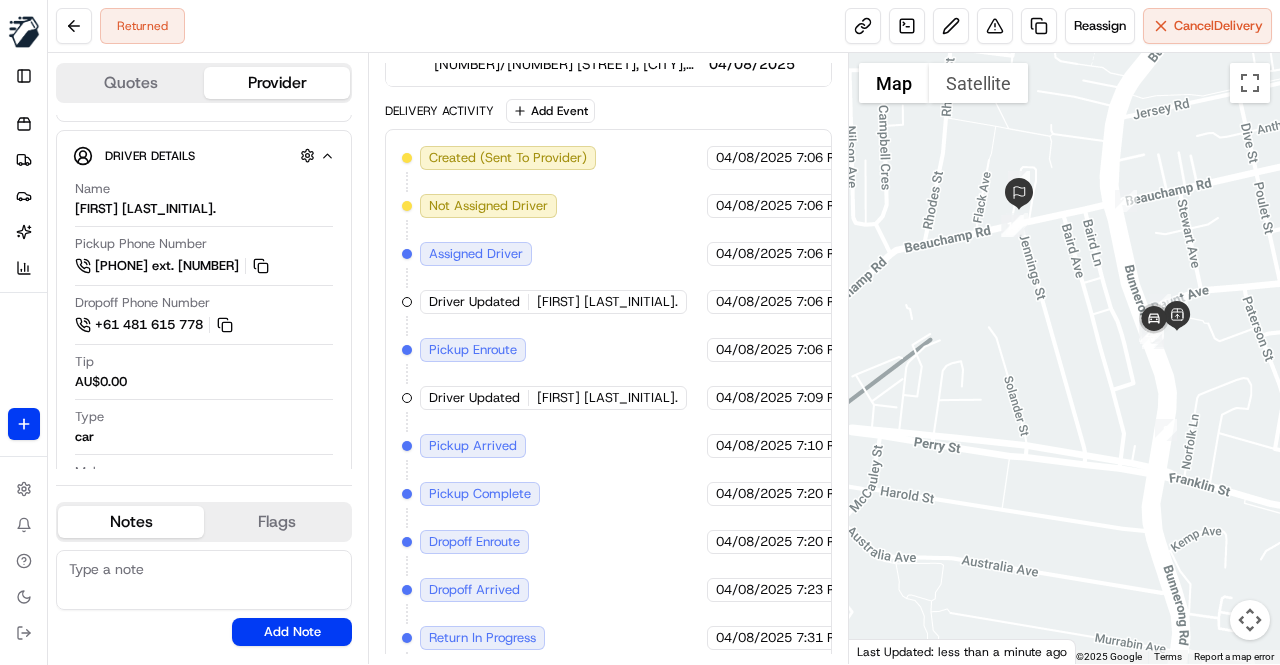 scroll, scrollTop: 382, scrollLeft: 0, axis: vertical 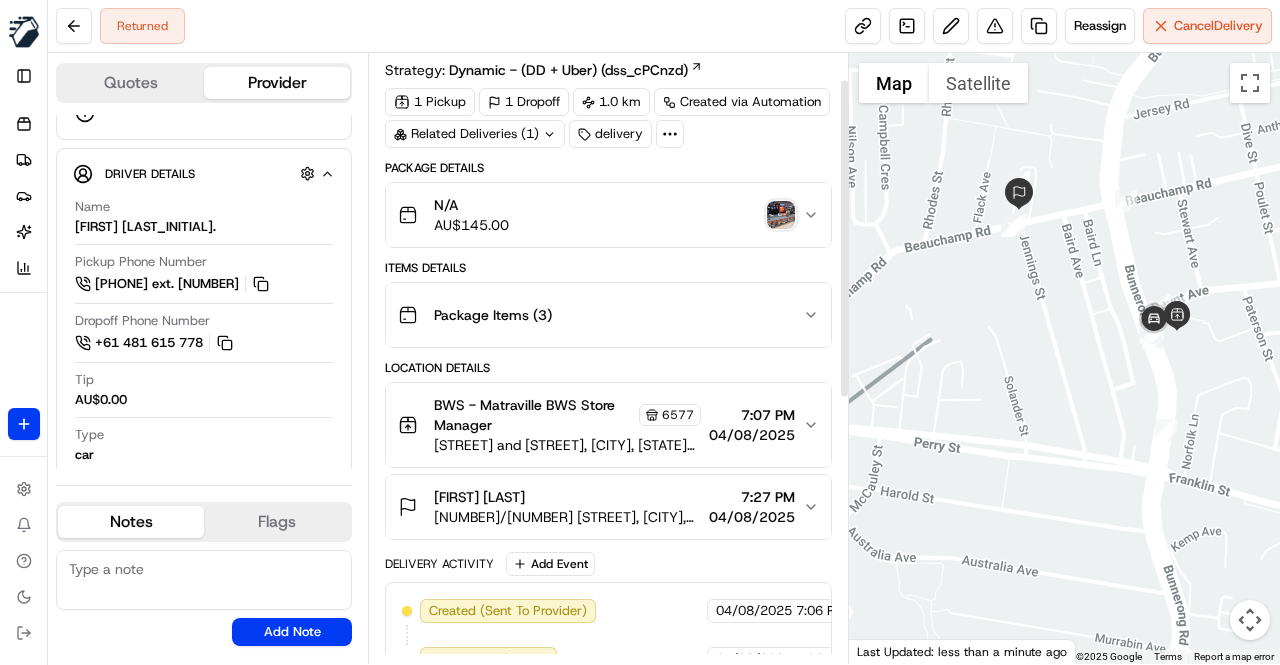 click at bounding box center [781, 215] 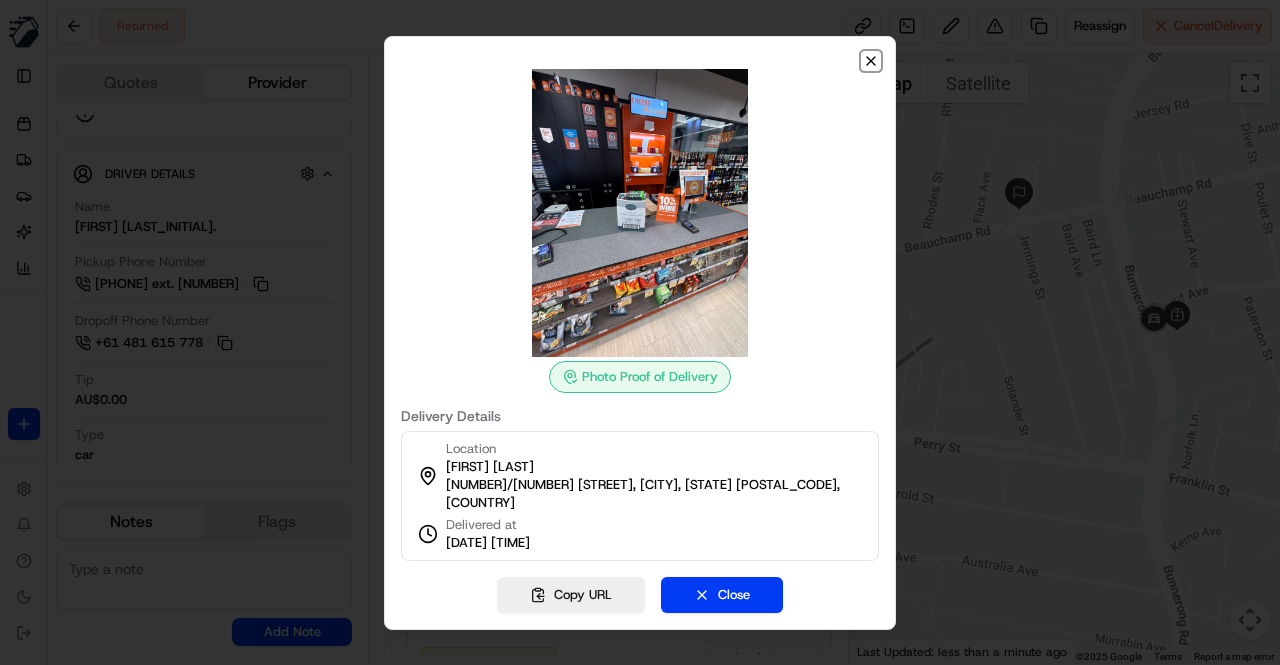 click 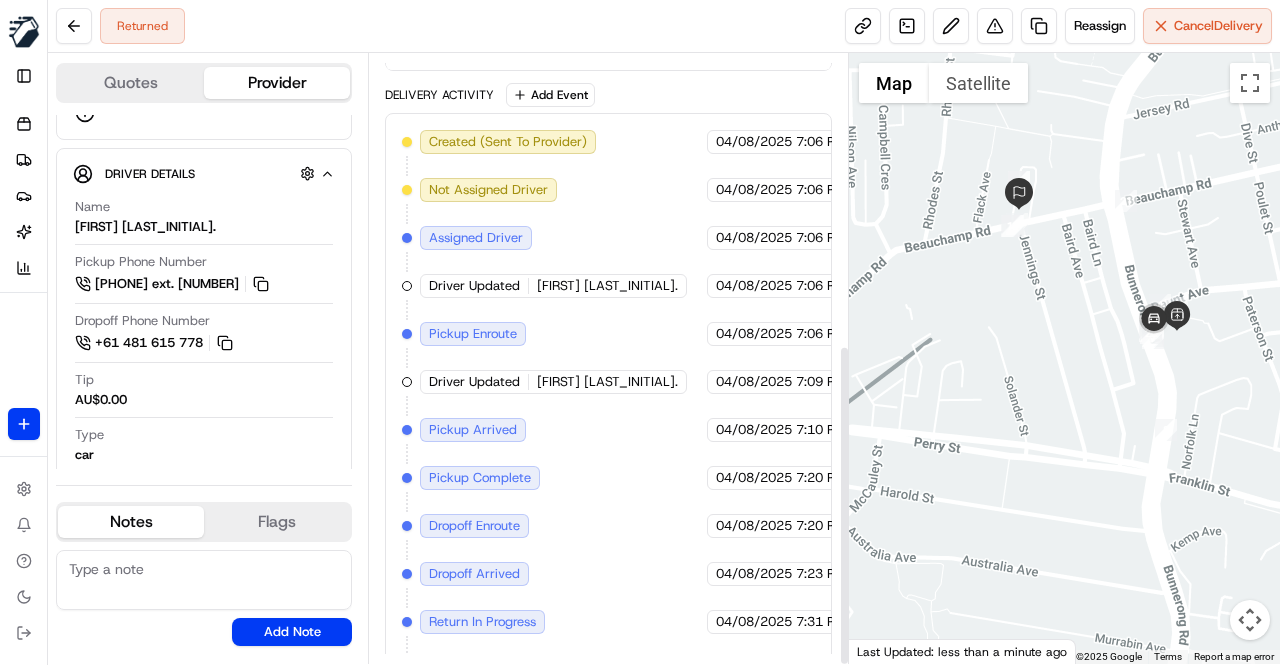 scroll, scrollTop: 551, scrollLeft: 0, axis: vertical 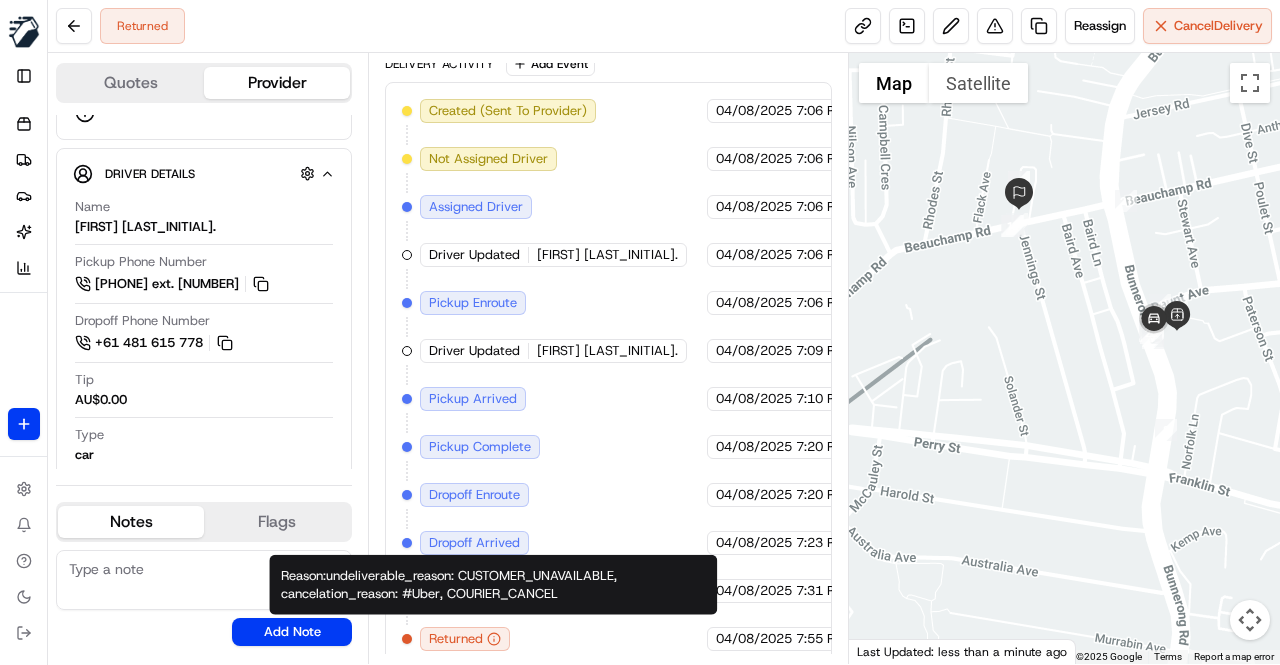 type 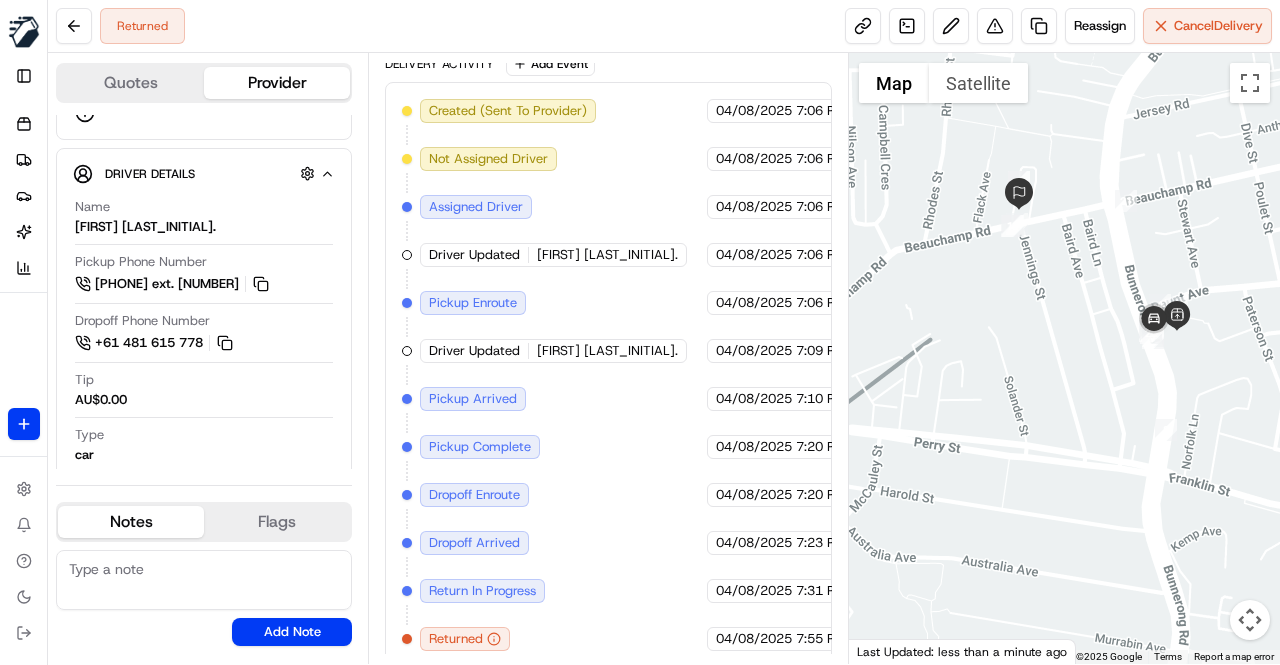 click on "Created (Sent To Provider) Uber 04/08/2025 7:06 PM AEST Not Assigned Driver Uber 04/08/2025 7:06 PM AEST Assigned Driver Uber 04/08/2025 7:06 PM AEST Driver Updated ARIF F. Uber 04/08/2025 7:06 PM AEST Pickup Enroute Uber 04/08/2025 7:06 PM AEST Driver Updated alejandro L. Uber 04/08/2025 7:09 PM AEST Pickup Arrived Uber 04/08/2025 7:10 PM AEST Pickup Complete Uber 04/08/2025 7:20 PM AEST Dropoff Enroute Uber 04/08/2025 7:20 PM AEST Dropoff Arrived Uber 04/08/2025 7:23 PM AEST Return In Progress Uber 04/08/2025 7:31 PM AEST Returned Uber 04/08/2025 7:55 PM AEST" at bounding box center (608, 375) 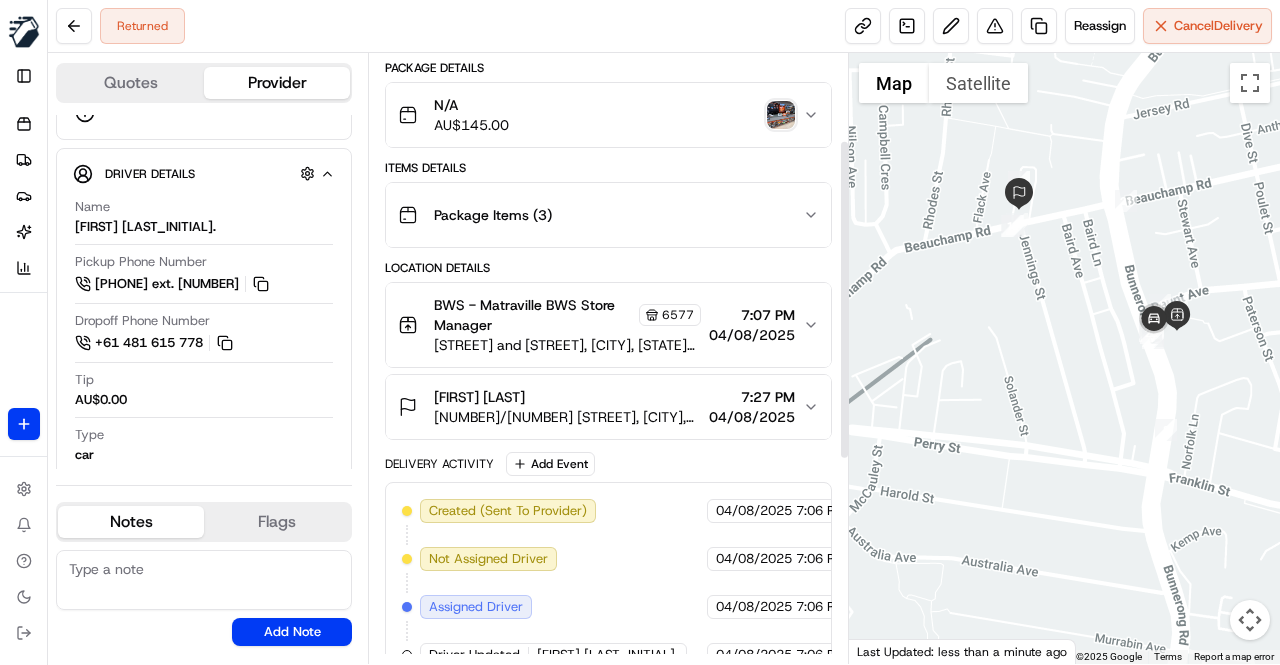 scroll, scrollTop: 251, scrollLeft: 0, axis: vertical 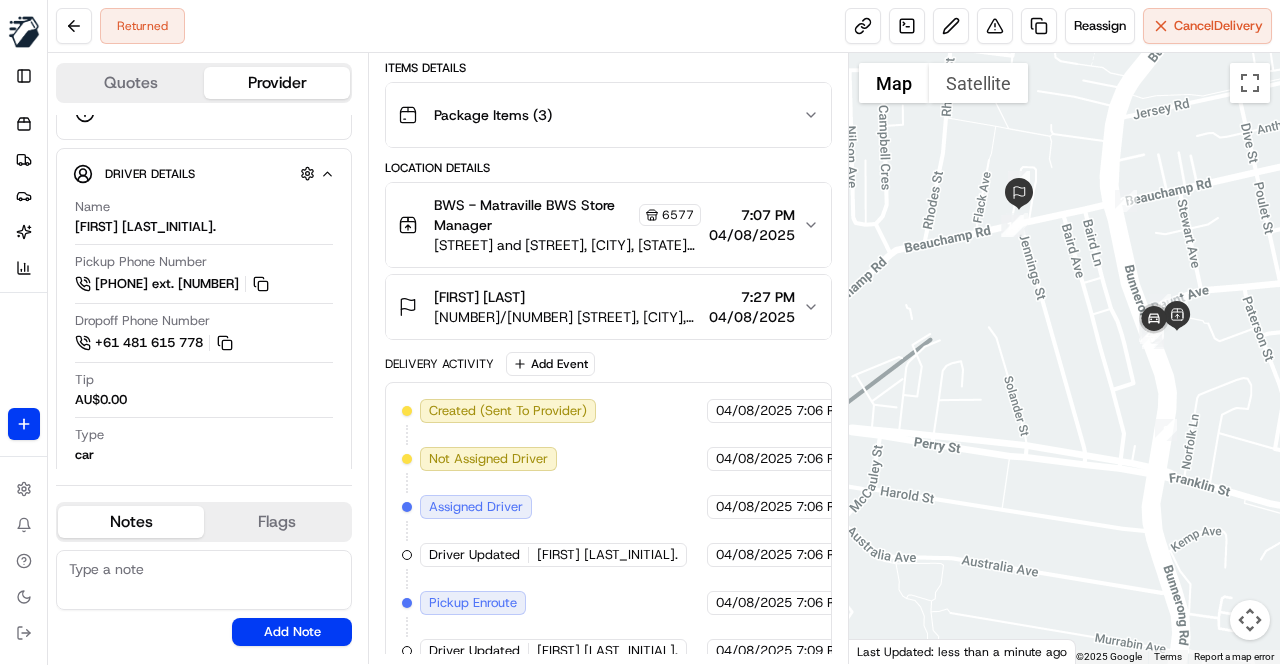 click on "Created (Sent To Provider) Uber 04/08/2025 7:06 PM AEST Not Assigned Driver Uber 04/08/2025 7:06 PM AEST Assigned Driver Uber 04/08/2025 7:06 PM AEST Driver Updated ARIF F. Uber 04/08/2025 7:06 PM AEST Pickup Enroute Uber 04/08/2025 7:06 PM AEST Driver Updated alejandro L. Uber 04/08/2025 7:09 PM AEST Pickup Arrived Uber 04/08/2025 7:10 PM AEST Pickup Complete Uber 04/08/2025 7:20 PM AEST Dropoff Enroute Uber 04/08/2025 7:20 PM AEST Dropoff Arrived Uber 04/08/2025 7:23 PM AEST Return In Progress Uber 04/08/2025 7:31 PM AEST Returned Uber 04/08/2025 7:55 PM AEST" at bounding box center (608, 675) 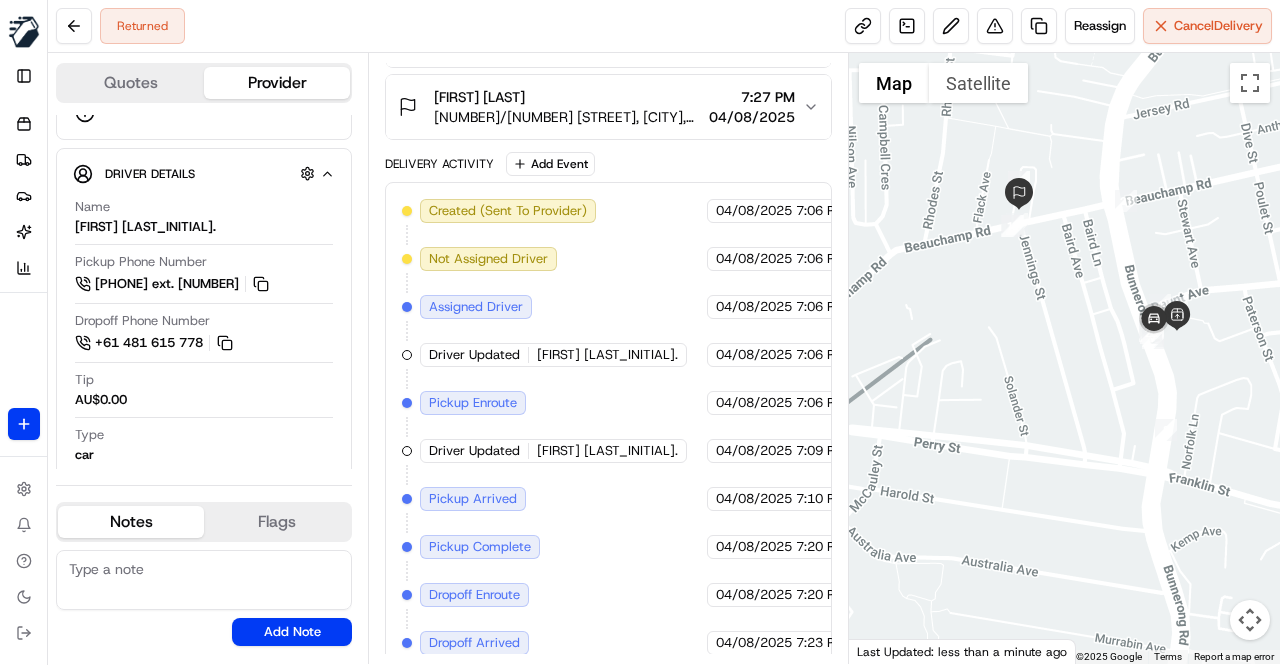 scroll, scrollTop: 551, scrollLeft: 0, axis: vertical 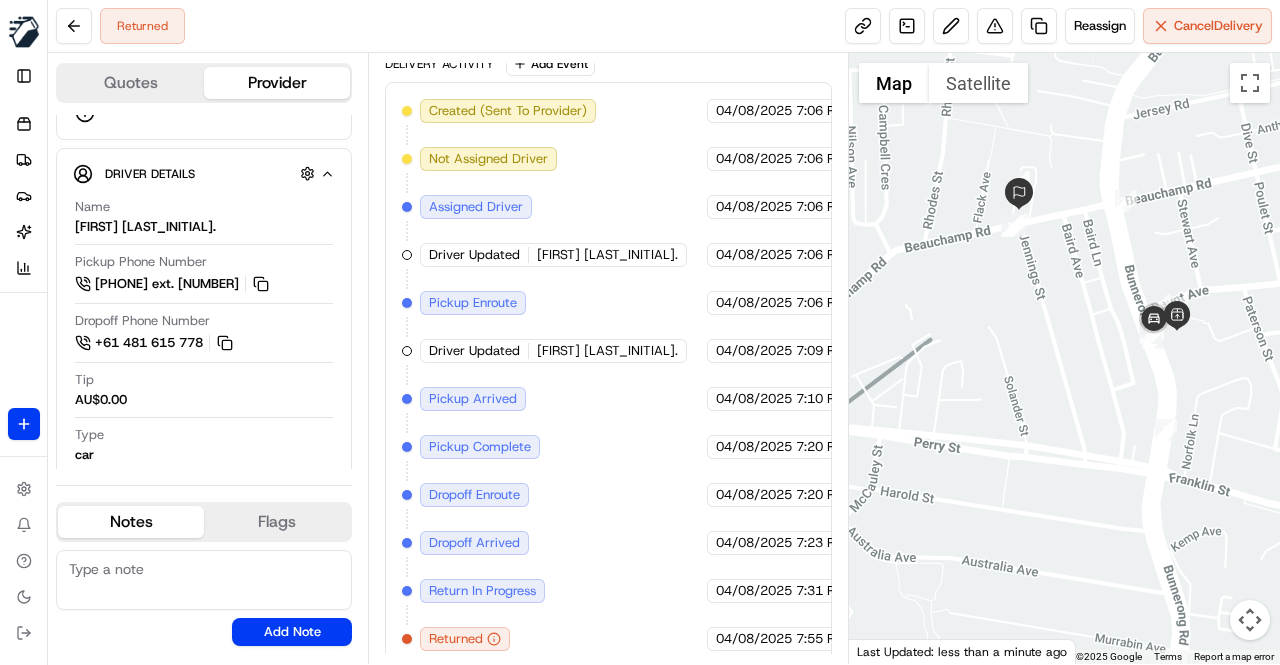 click on "Created (Sent To Provider) Uber 04/08/2025 7:06 PM AEST Not Assigned Driver Uber 04/08/2025 7:06 PM AEST Assigned Driver Uber 04/08/2025 7:06 PM AEST Driver Updated ARIF F. Uber 04/08/2025 7:06 PM AEST Pickup Enroute Uber 04/08/2025 7:06 PM AEST Driver Updated alejandro L. Uber 04/08/2025 7:09 PM AEST Pickup Arrived Uber 04/08/2025 7:10 PM AEST Pickup Complete Uber 04/08/2025 7:20 PM AEST Dropoff Enroute Uber 04/08/2025 7:20 PM AEST Dropoff Arrived Uber 04/08/2025 7:23 PM AEST Return In Progress Uber 04/08/2025 7:31 PM AEST Returned Uber 04/08/2025 7:55 PM AEST" at bounding box center [608, 375] 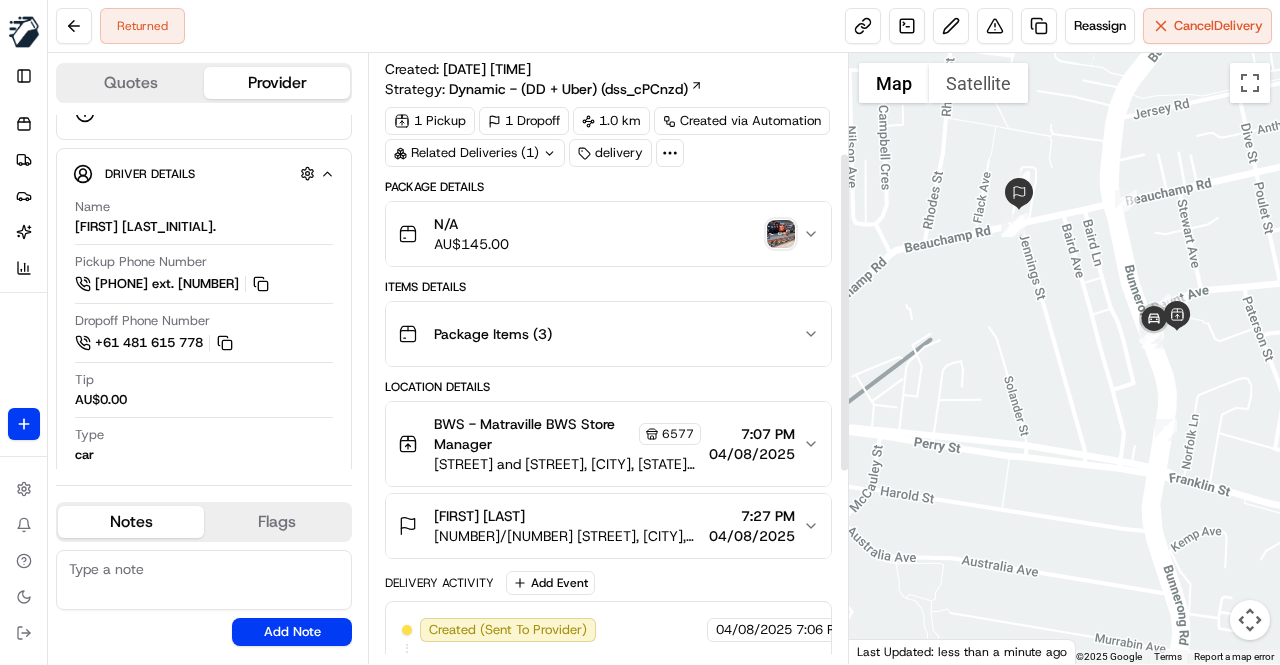 scroll, scrollTop: 0, scrollLeft: 0, axis: both 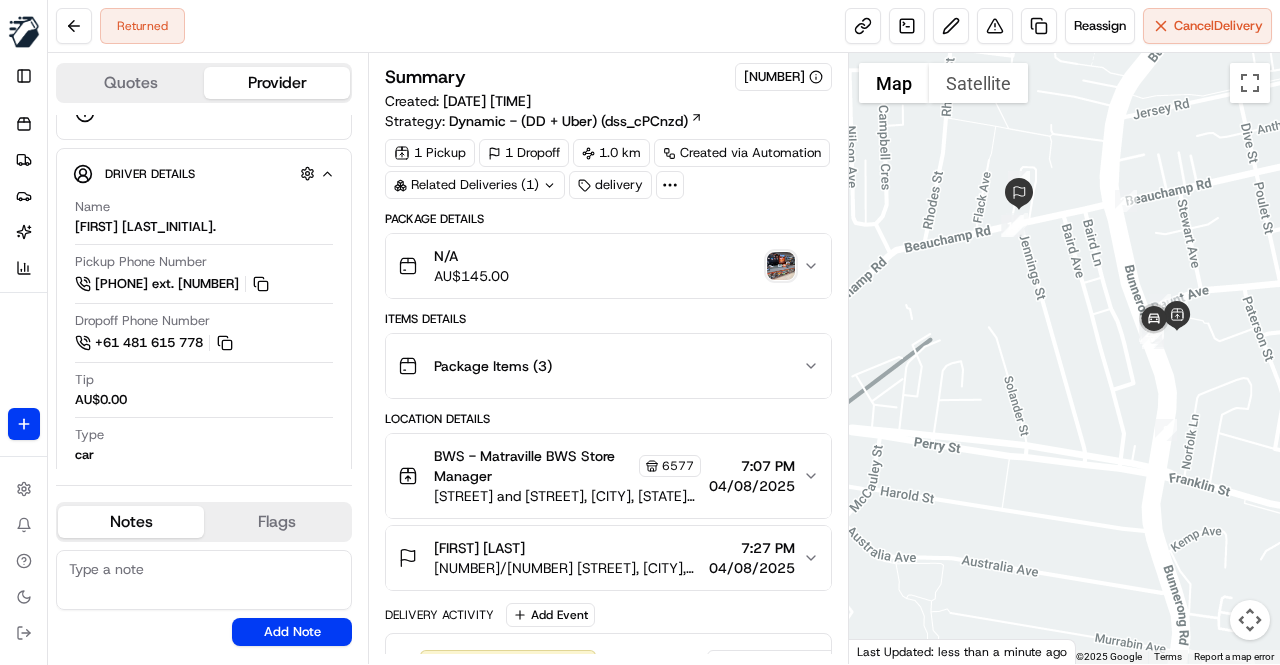 click on "Items Details" at bounding box center (608, 319) 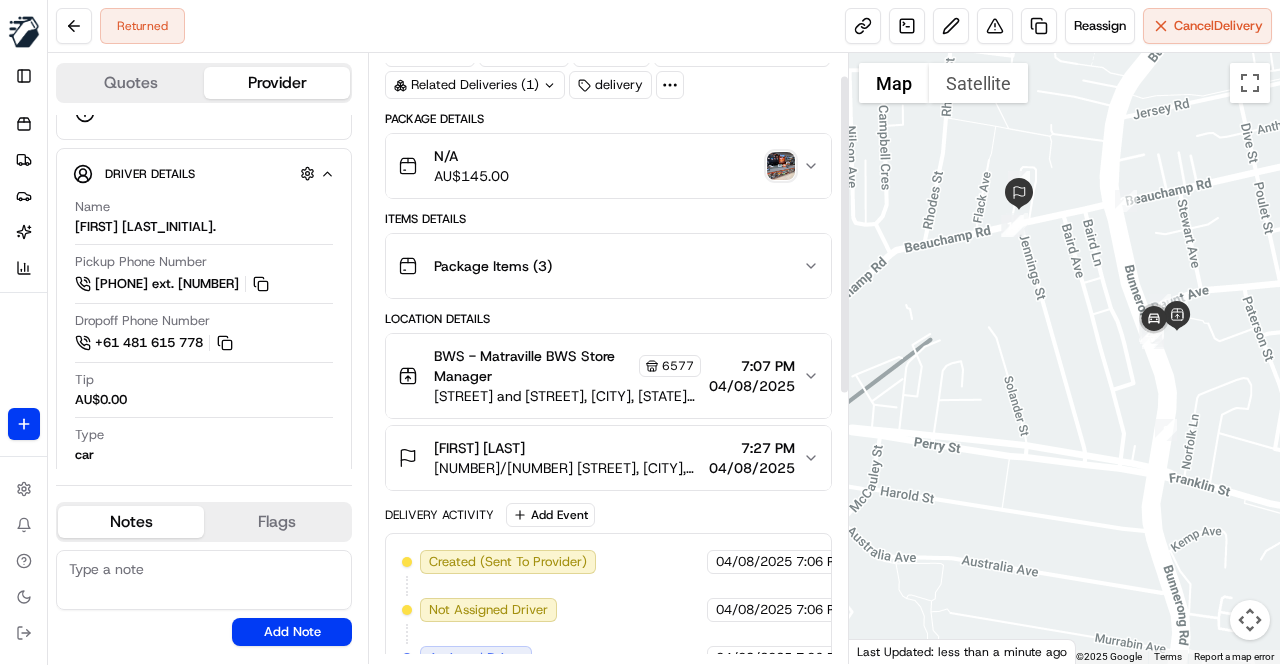 scroll, scrollTop: 0, scrollLeft: 0, axis: both 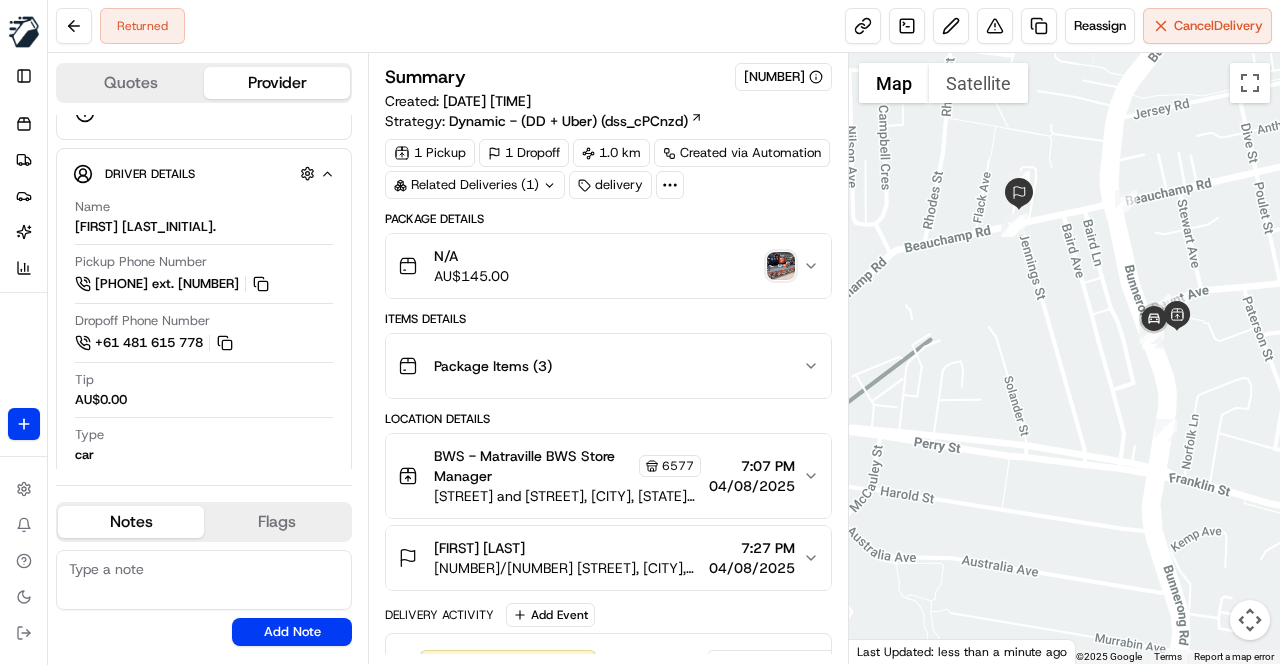 click on "Items Details" at bounding box center [608, 319] 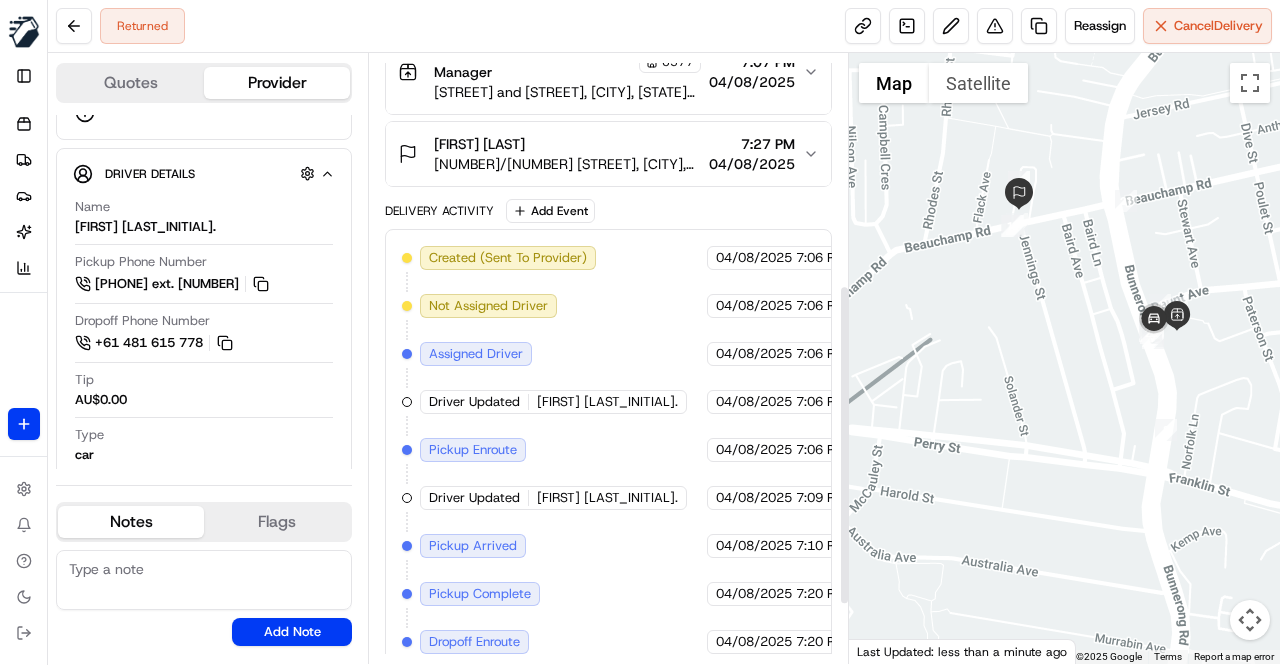 scroll, scrollTop: 551, scrollLeft: 0, axis: vertical 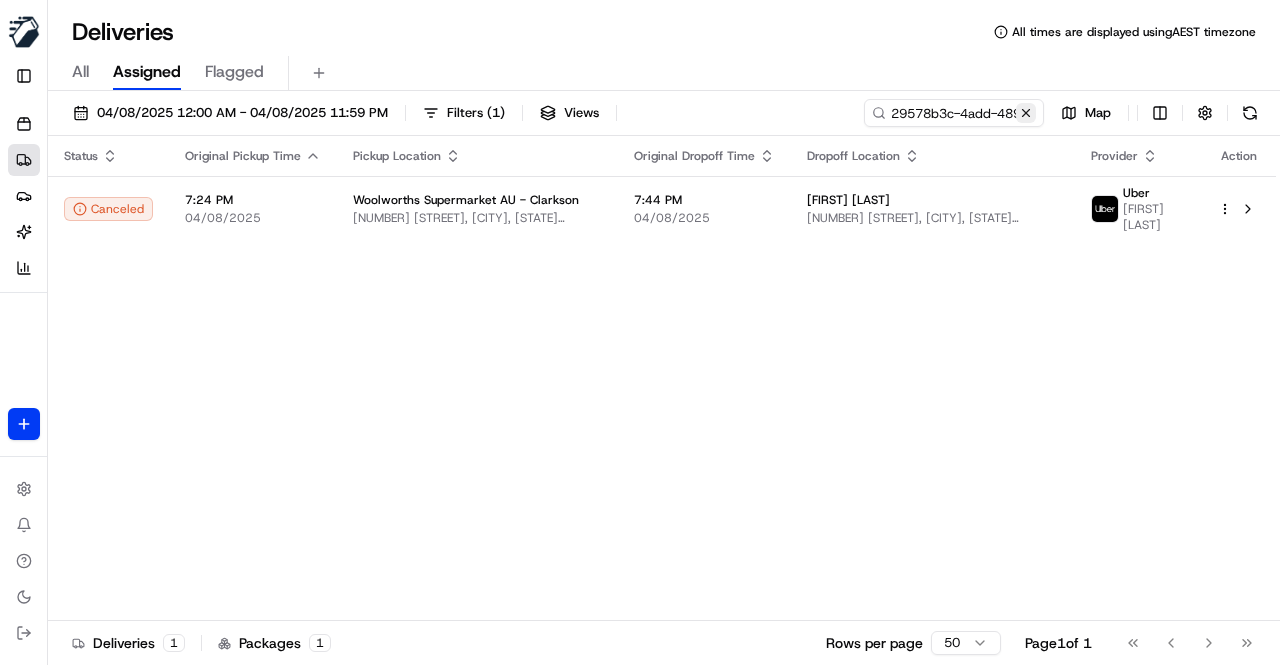 click at bounding box center [1026, 113] 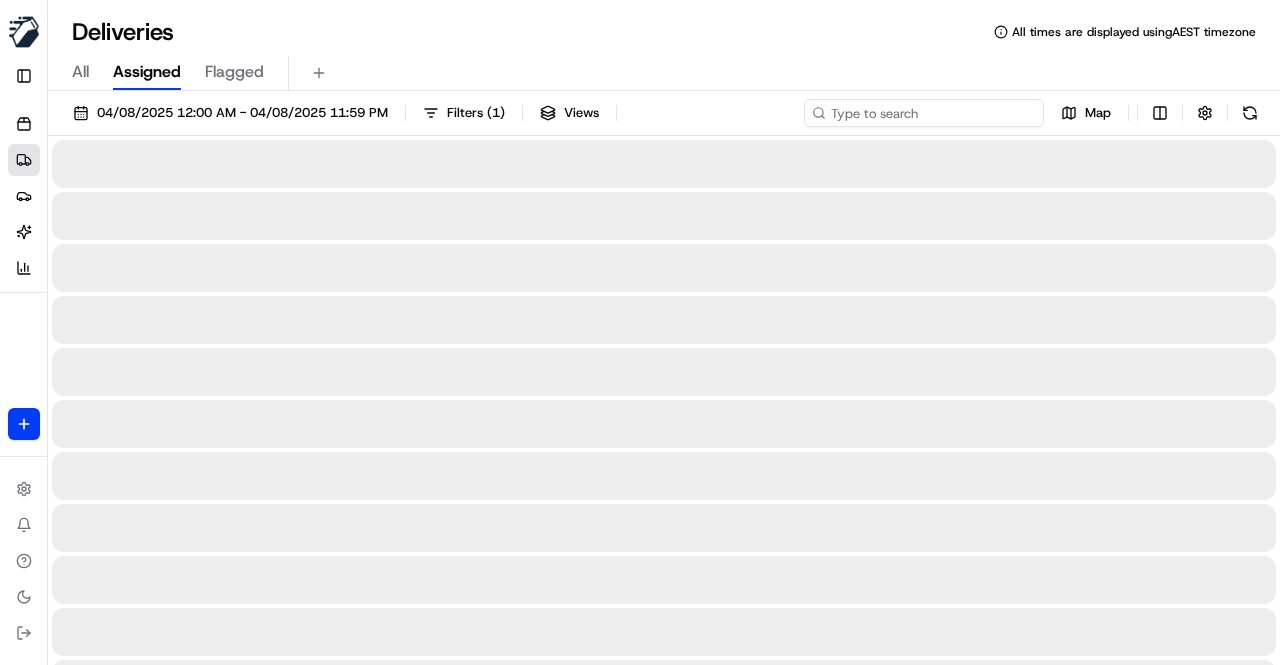 click at bounding box center [924, 113] 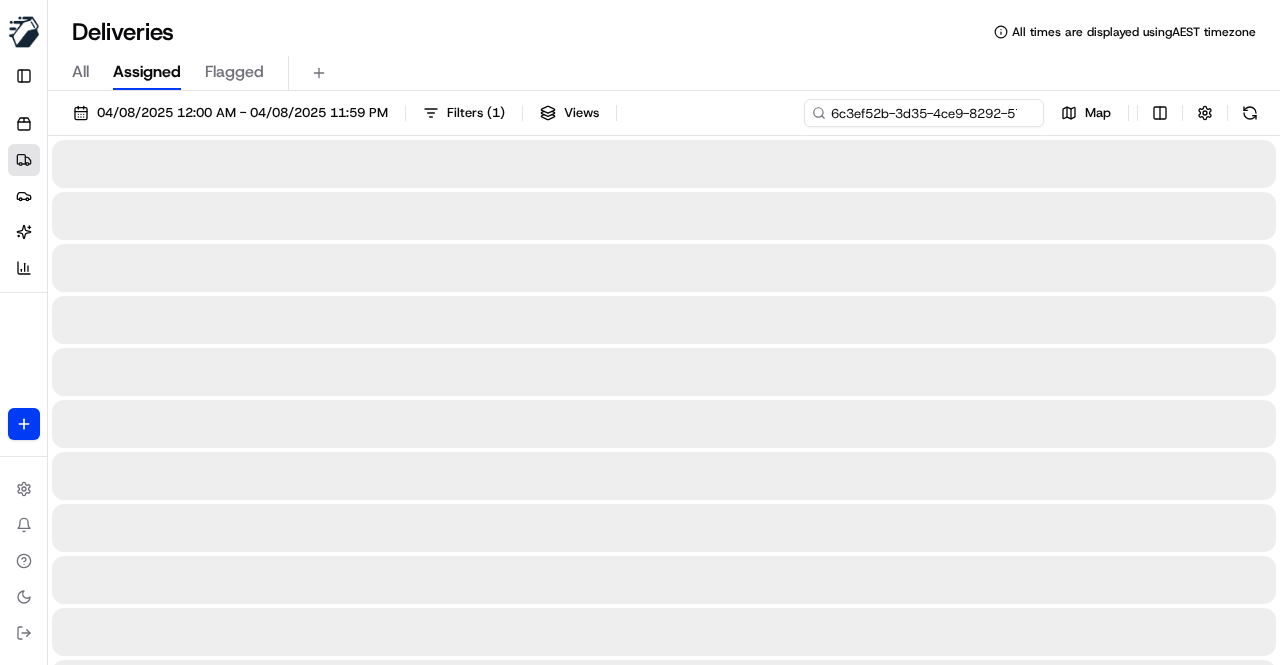 scroll, scrollTop: 0, scrollLeft: 94, axis: horizontal 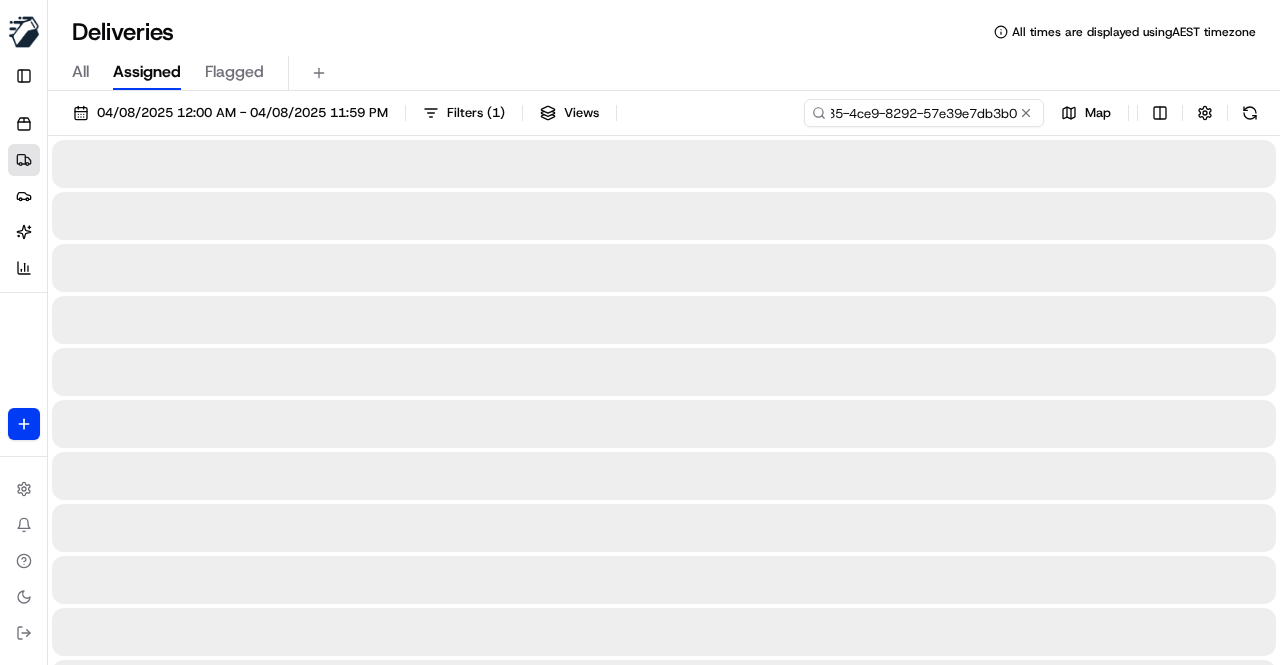 type on "6c3ef52b-3d35-4ce9-8292-57e39e7db3b0" 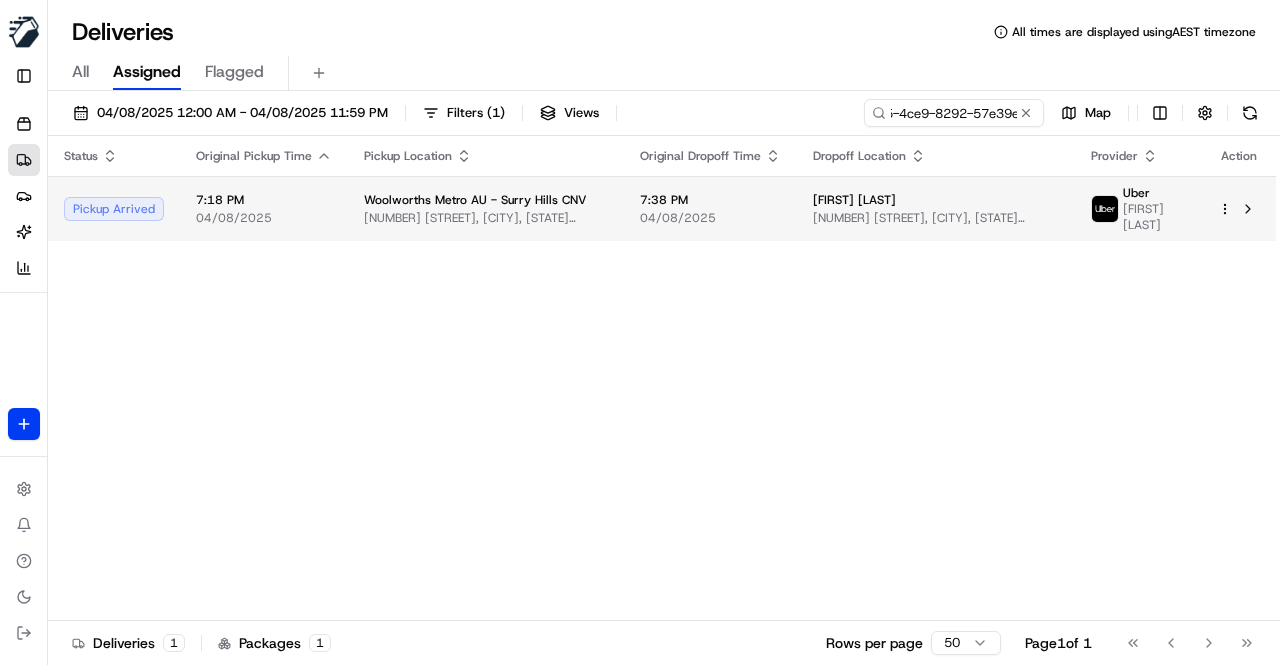 scroll, scrollTop: 0, scrollLeft: 0, axis: both 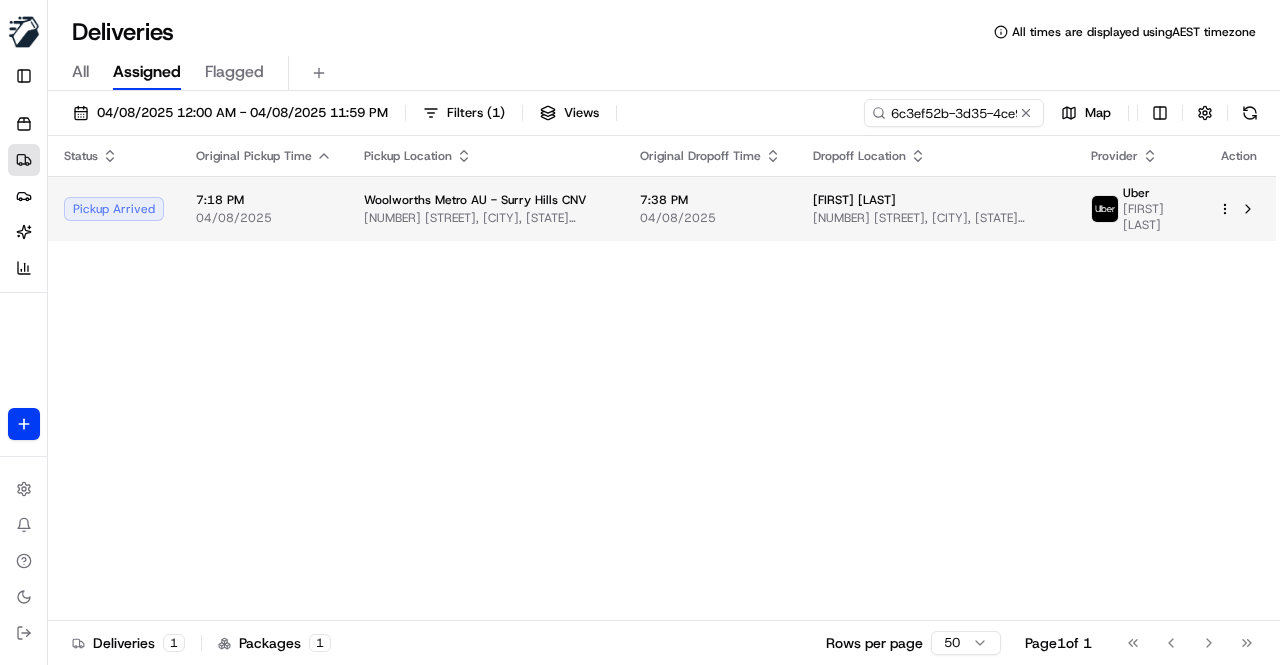 click on "Woolworths Metro AU - Surry Hills CNV" at bounding box center [486, 200] 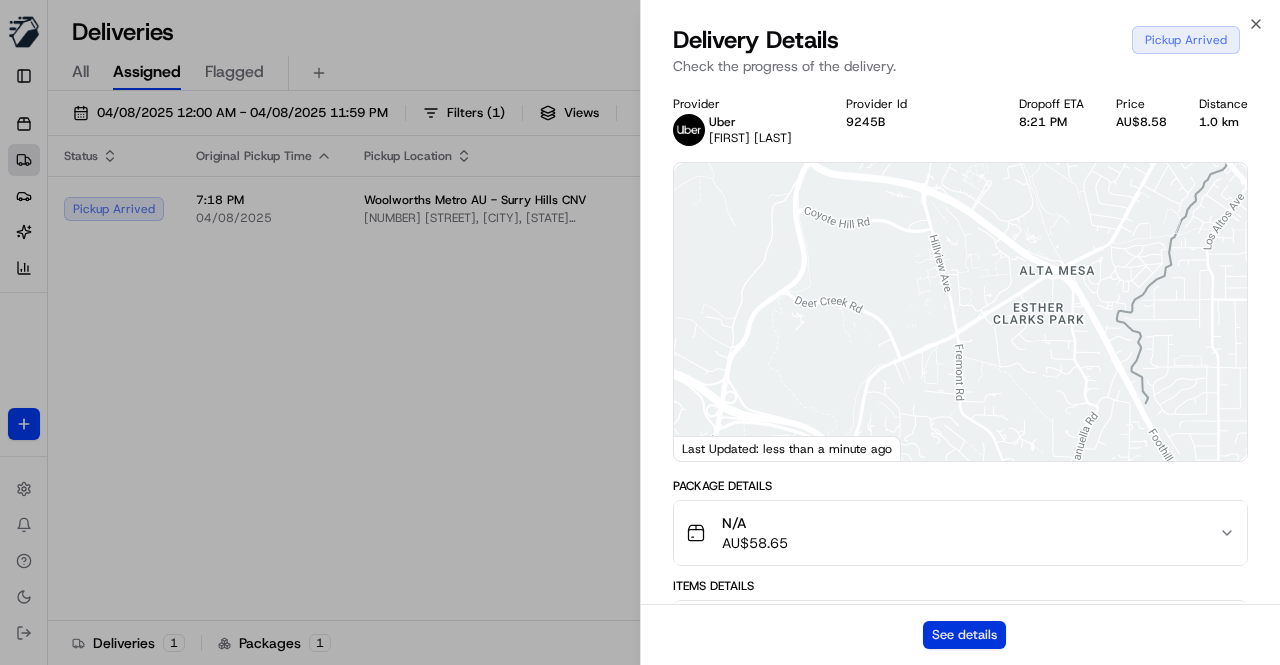 click on "See details" at bounding box center (964, 635) 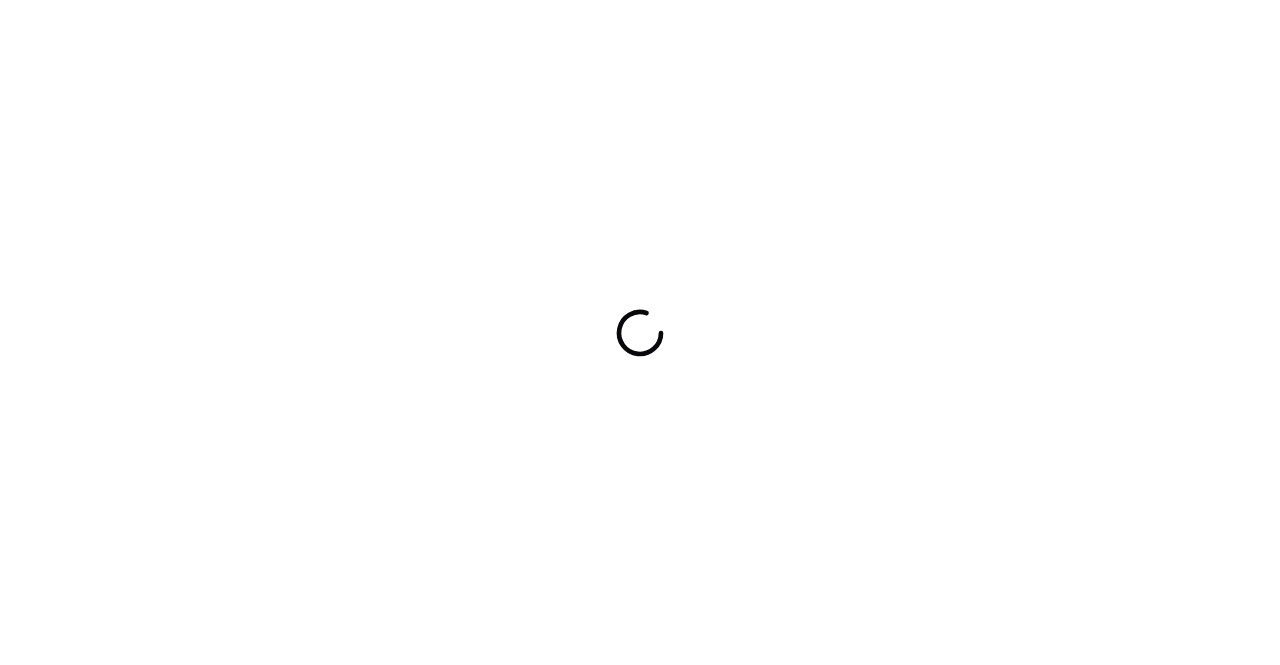 scroll, scrollTop: 0, scrollLeft: 0, axis: both 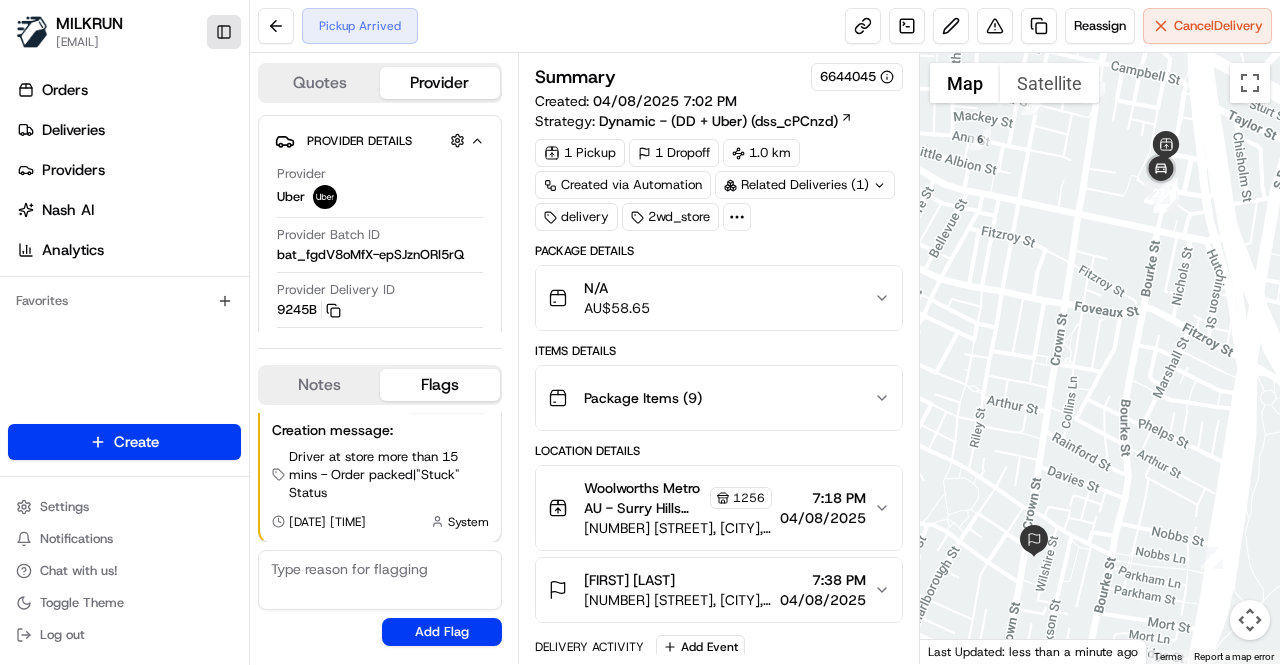 click on "Toggle Sidebar" at bounding box center (224, 32) 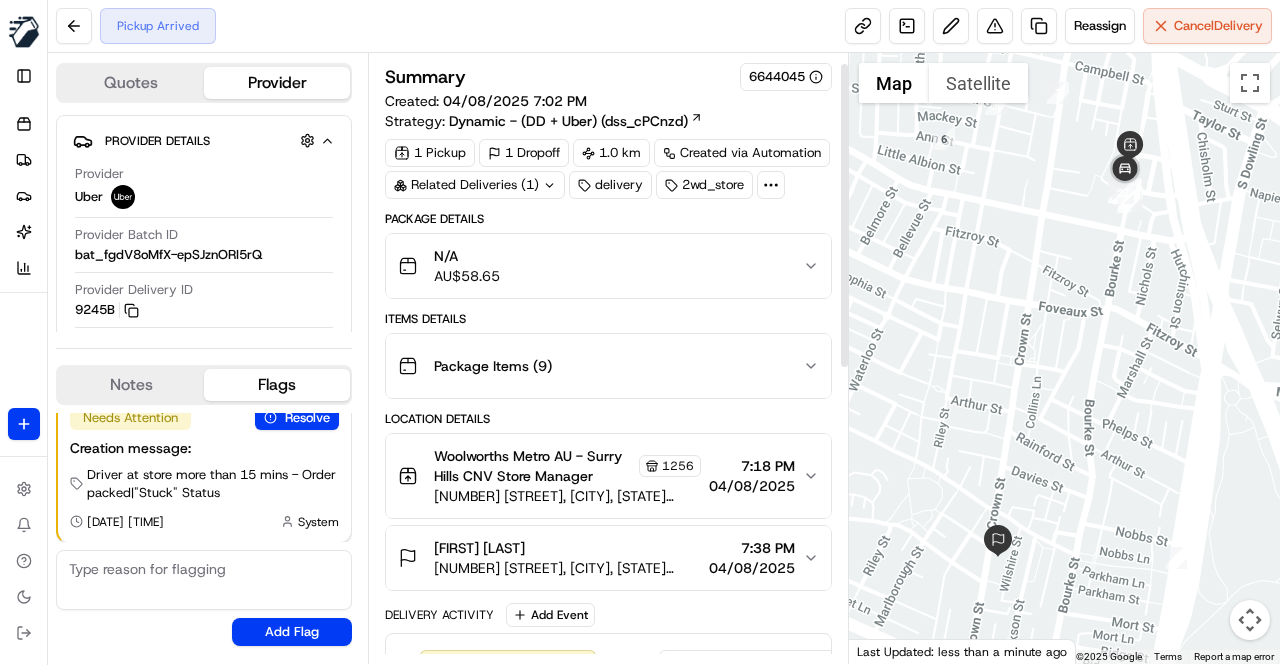 scroll, scrollTop: 0, scrollLeft: 0, axis: both 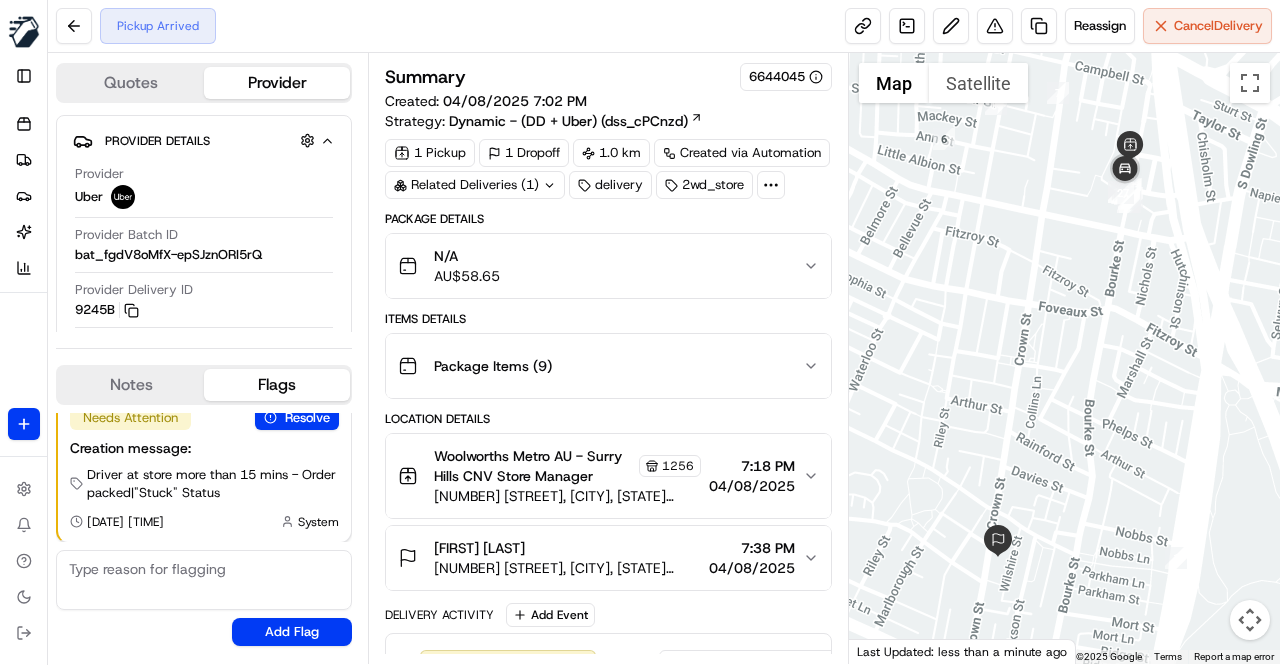 click on "Package Details" at bounding box center [608, 219] 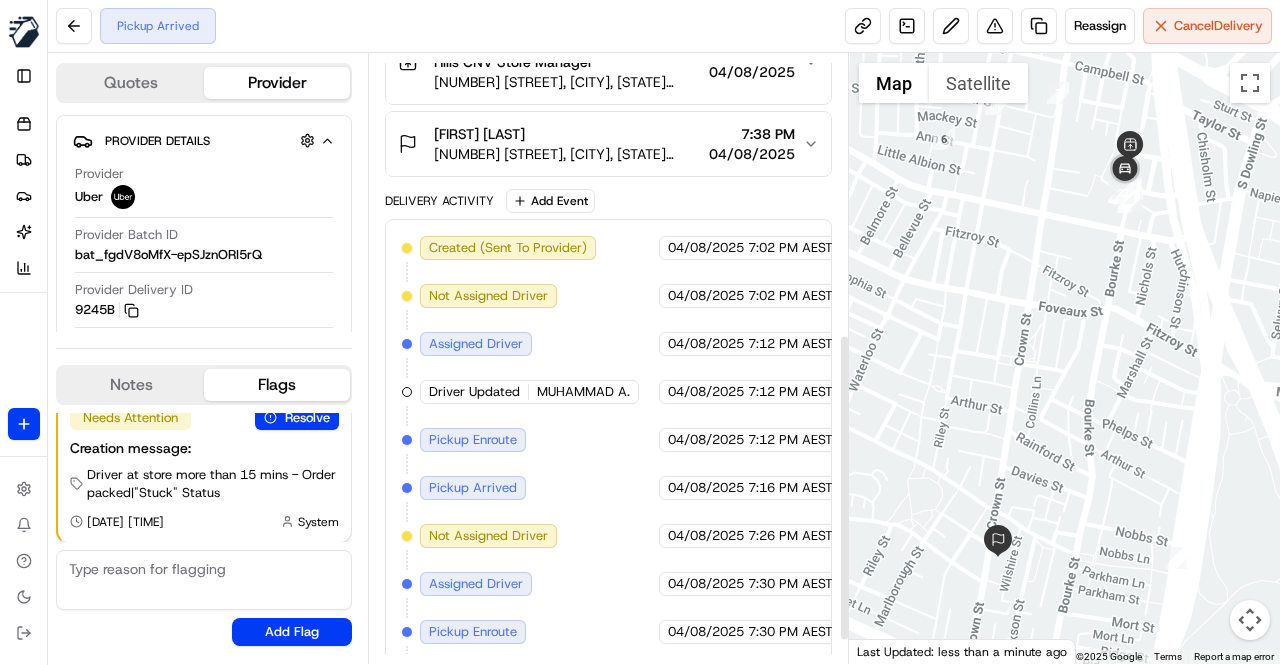 scroll, scrollTop: 598, scrollLeft: 0, axis: vertical 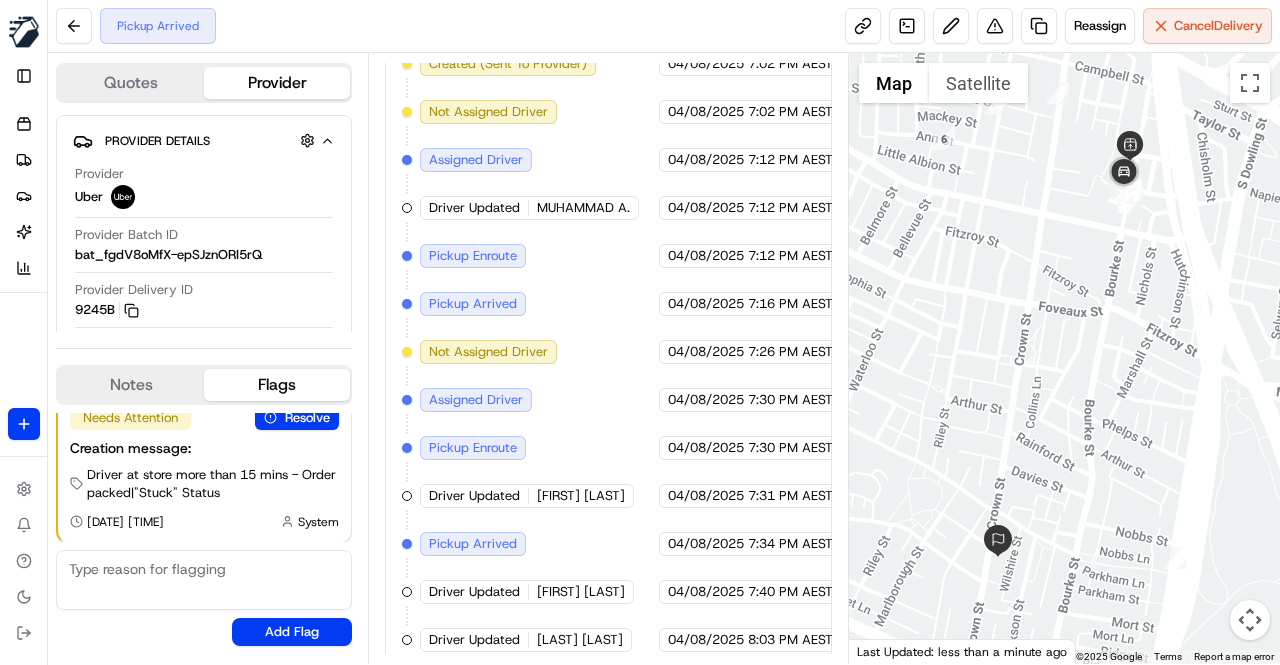 click on "Created (Sent To Provider) Uber 04/08/2025 7:02 PM AEST Not Assigned Driver Uber 04/08/2025 7:02 PM AEST Assigned Driver Uber 04/08/2025 7:12 PM AEST Driver Updated MUHAMMAD A. Uber 04/08/2025 7:12 PM AEST Pickup Enroute Uber 04/08/2025 7:12 PM AEST Pickup Arrived Uber 04/08/2025 7:16 PM AEST Not Assigned Driver Uber 04/08/2025 7:26 PM AEST Assigned Driver Uber 04/08/2025 7:30 PM AEST Pickup Enroute Uber 04/08/2025 7:30 PM AEST Driver Updated RYUTARO K. Uber 04/08/2025 7:31 PM AEST Pickup Arrived Uber 04/08/2025 7:34 PM AEST Driver Updated JOSE O. Uber 04/08/2025 7:40 PM AEST Driver Updated ZIDANE S. Uber 04/08/2025 8:03 PM AEST" at bounding box center (608, 352) 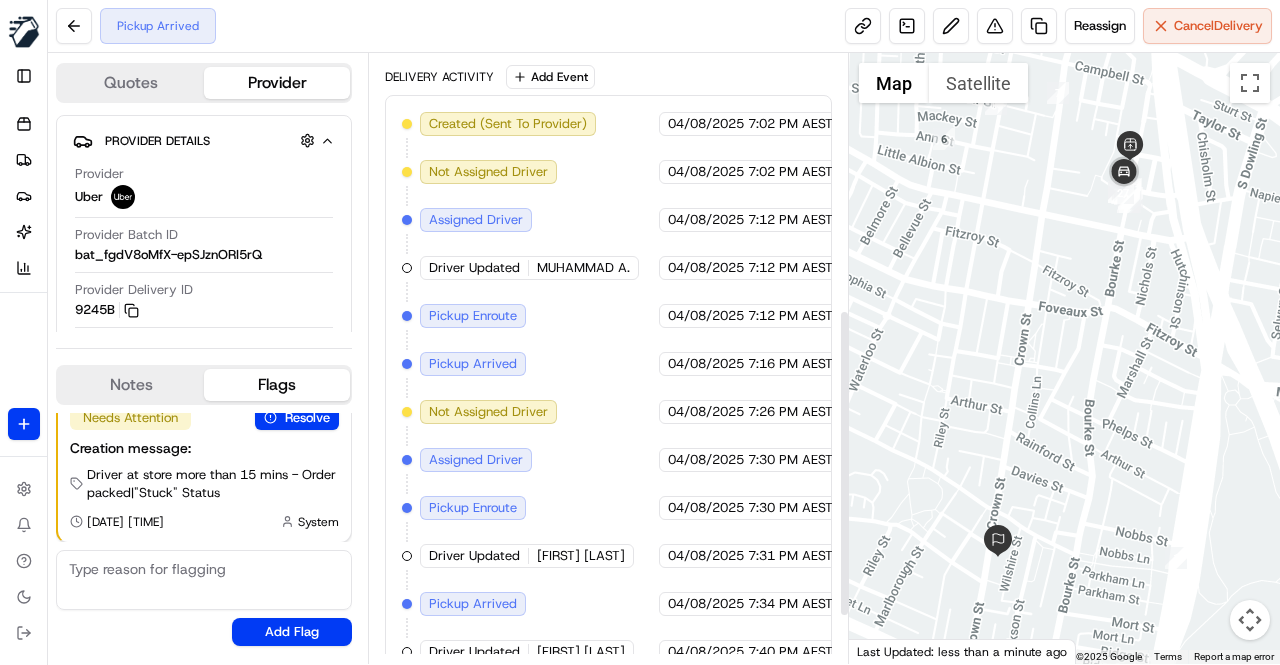 scroll, scrollTop: 598, scrollLeft: 0, axis: vertical 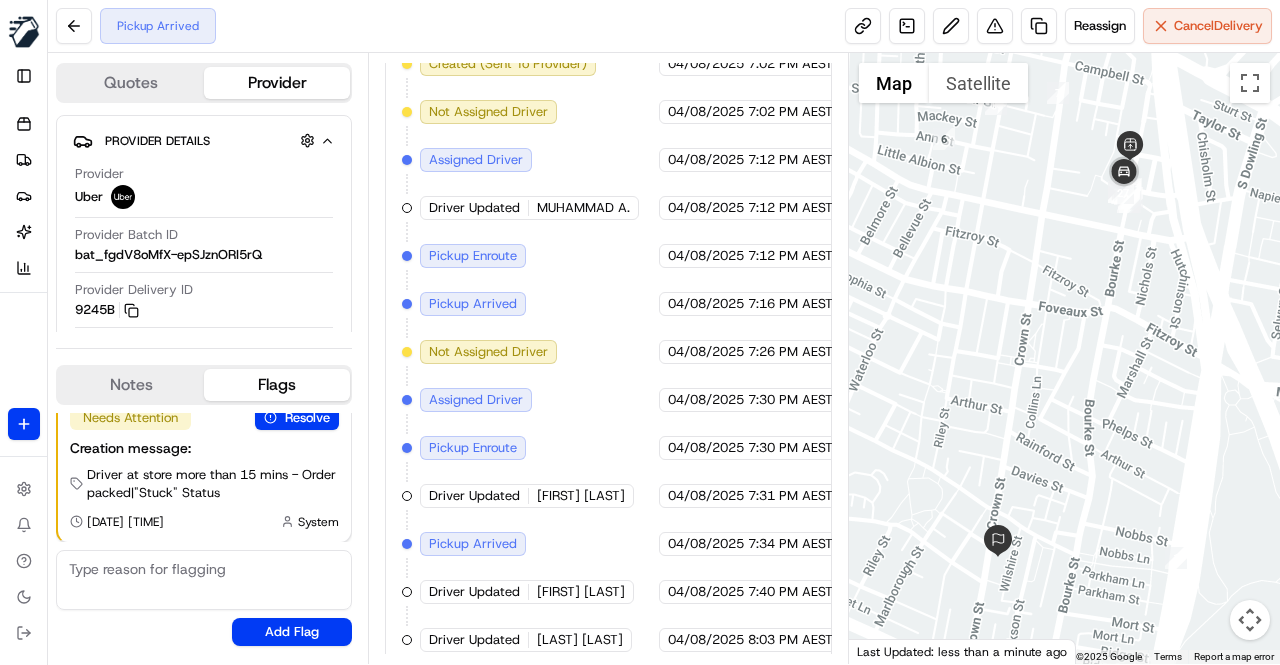 click on "Created (Sent To Provider) Uber 04/08/2025 7:02 PM AEST Not Assigned Driver Uber 04/08/2025 7:02 PM AEST Assigned Driver Uber 04/08/2025 7:12 PM AEST Driver Updated MUHAMMAD A. Uber 04/08/2025 7:12 PM AEST Pickup Enroute Uber 04/08/2025 7:12 PM AEST Pickup Arrived Uber 04/08/2025 7:16 PM AEST Not Assigned Driver Uber 04/08/2025 7:26 PM AEST Assigned Driver Uber 04/08/2025 7:30 PM AEST Pickup Enroute Uber 04/08/2025 7:30 PM AEST Driver Updated RYUTARO K. Uber 04/08/2025 7:31 PM AEST Pickup Arrived Uber 04/08/2025 7:34 PM AEST Driver Updated JOSE O. Uber 04/08/2025 7:40 PM AEST Driver Updated ZIDANE S. Uber 04/08/2025 8:03 PM AEST" at bounding box center [608, 352] 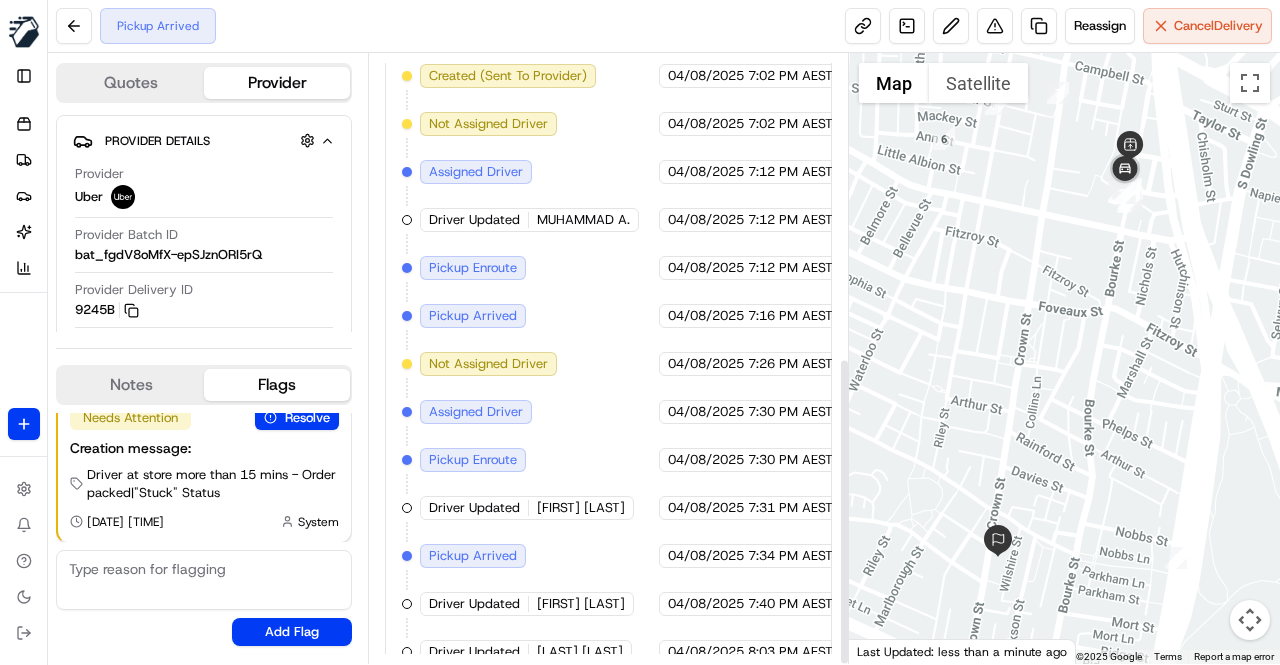 scroll, scrollTop: 598, scrollLeft: 0, axis: vertical 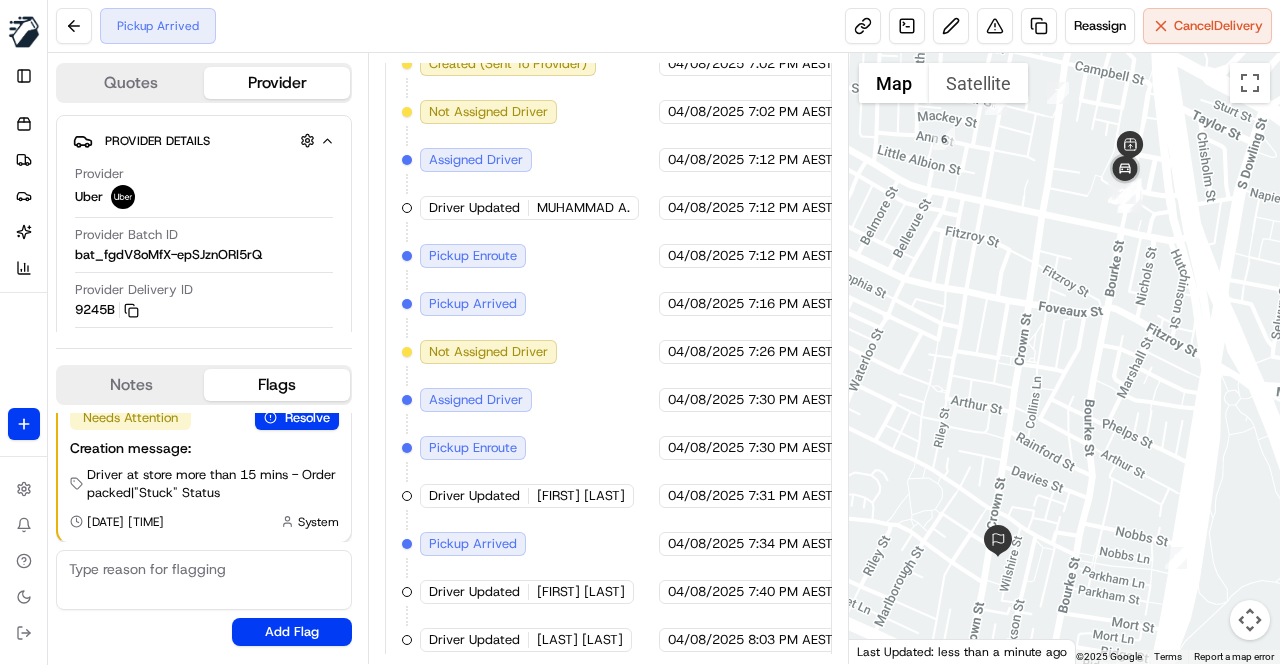 click on "Created (Sent To Provider) Uber 04/08/2025 7:02 PM AEST Not Assigned Driver Uber 04/08/2025 7:02 PM AEST Assigned Driver Uber 04/08/2025 7:12 PM AEST Driver Updated MUHAMMAD A. Uber 04/08/2025 7:12 PM AEST Pickup Enroute Uber 04/08/2025 7:12 PM AEST Pickup Arrived Uber 04/08/2025 7:16 PM AEST Not Assigned Driver Uber 04/08/2025 7:26 PM AEST Assigned Driver Uber 04/08/2025 7:30 PM AEST Pickup Enroute Uber 04/08/2025 7:30 PM AEST Driver Updated RYUTARO K. Uber 04/08/2025 7:31 PM AEST Pickup Arrived Uber 04/08/2025 7:34 PM AEST Driver Updated JOSE O. Uber 04/08/2025 7:40 PM AEST Driver Updated ZIDANE S. Uber 04/08/2025 8:03 PM AEST" at bounding box center [608, 352] 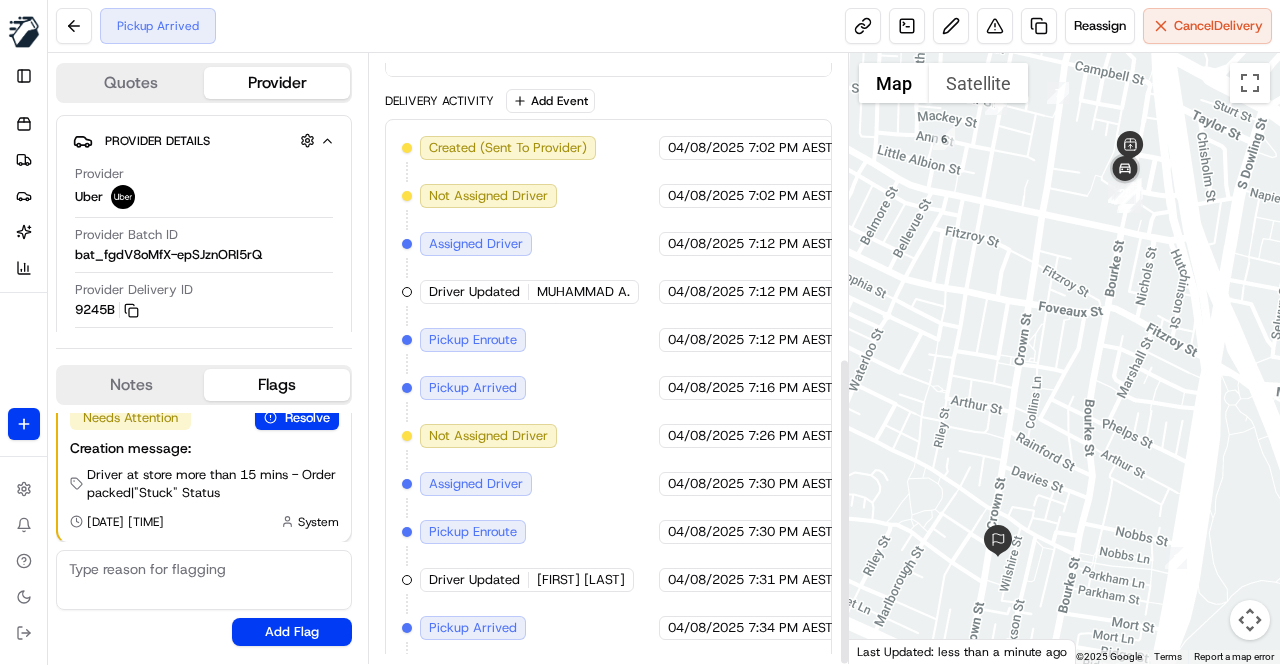 scroll, scrollTop: 598, scrollLeft: 0, axis: vertical 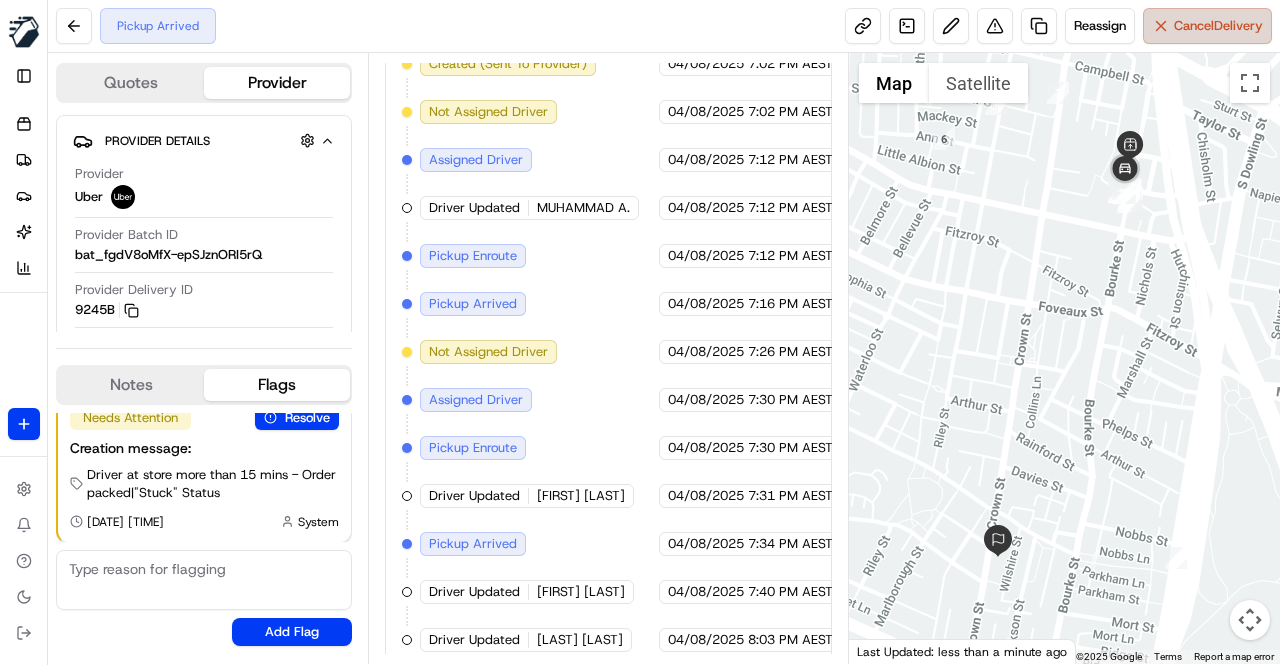 click on "Cancel  Delivery" at bounding box center (1218, 26) 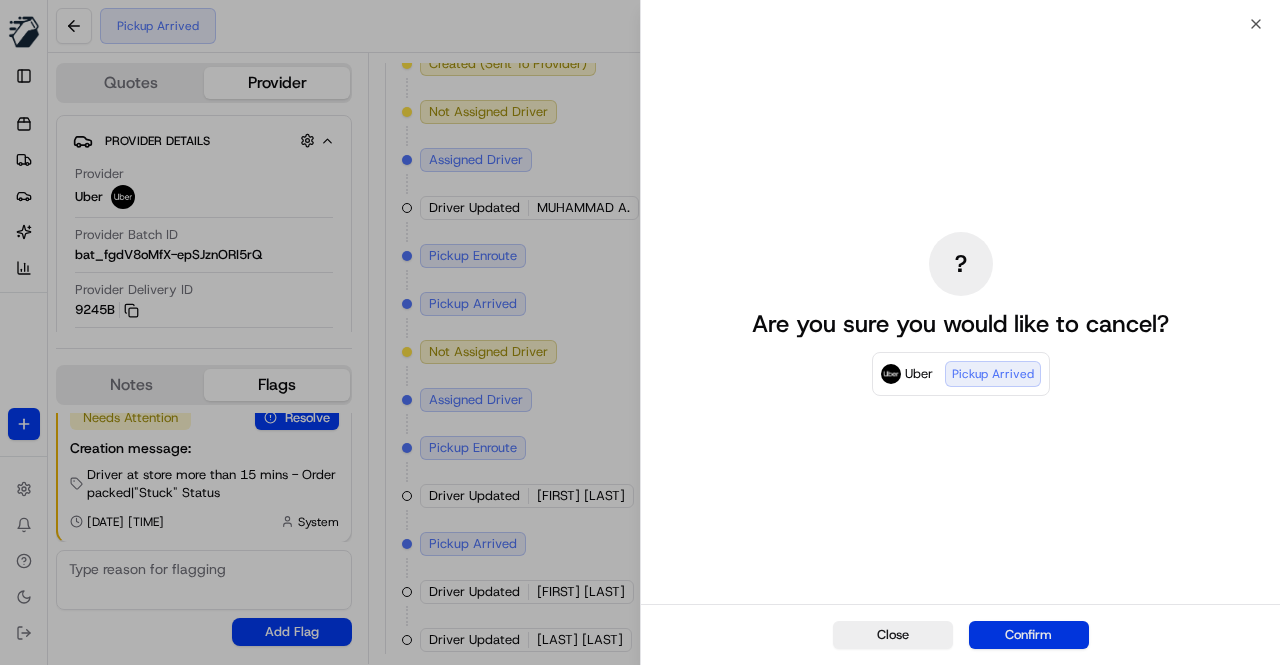 click on "Confirm" at bounding box center (1029, 635) 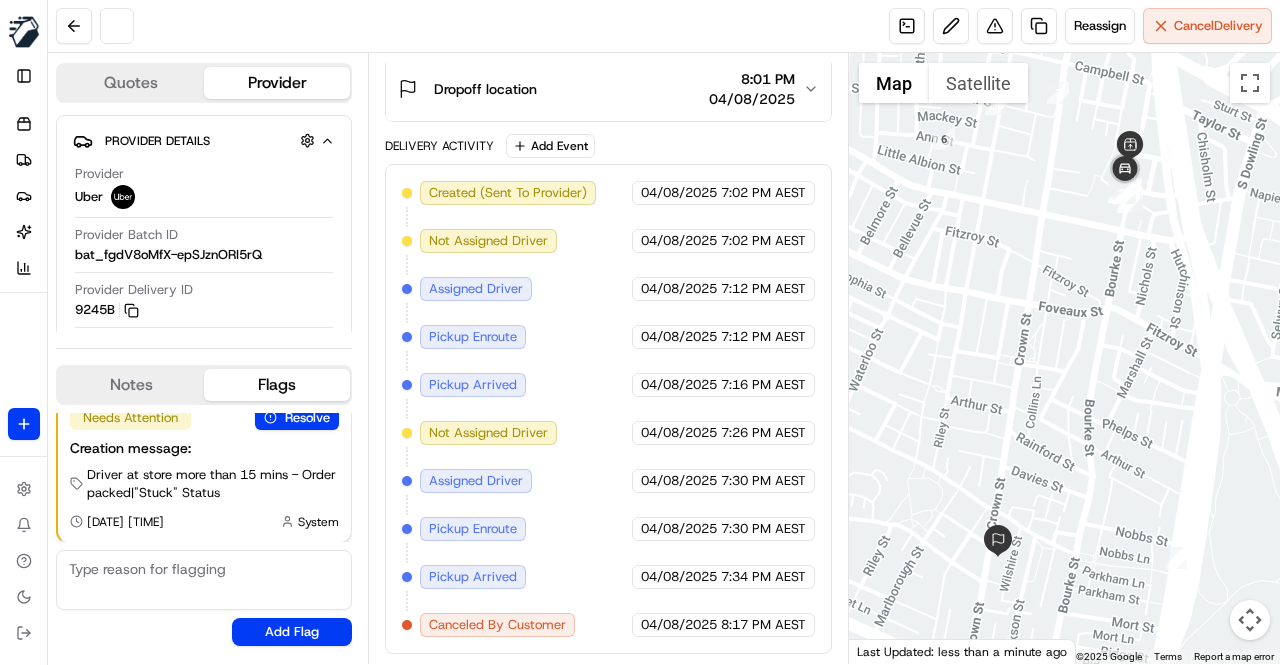 scroll, scrollTop: 598, scrollLeft: 0, axis: vertical 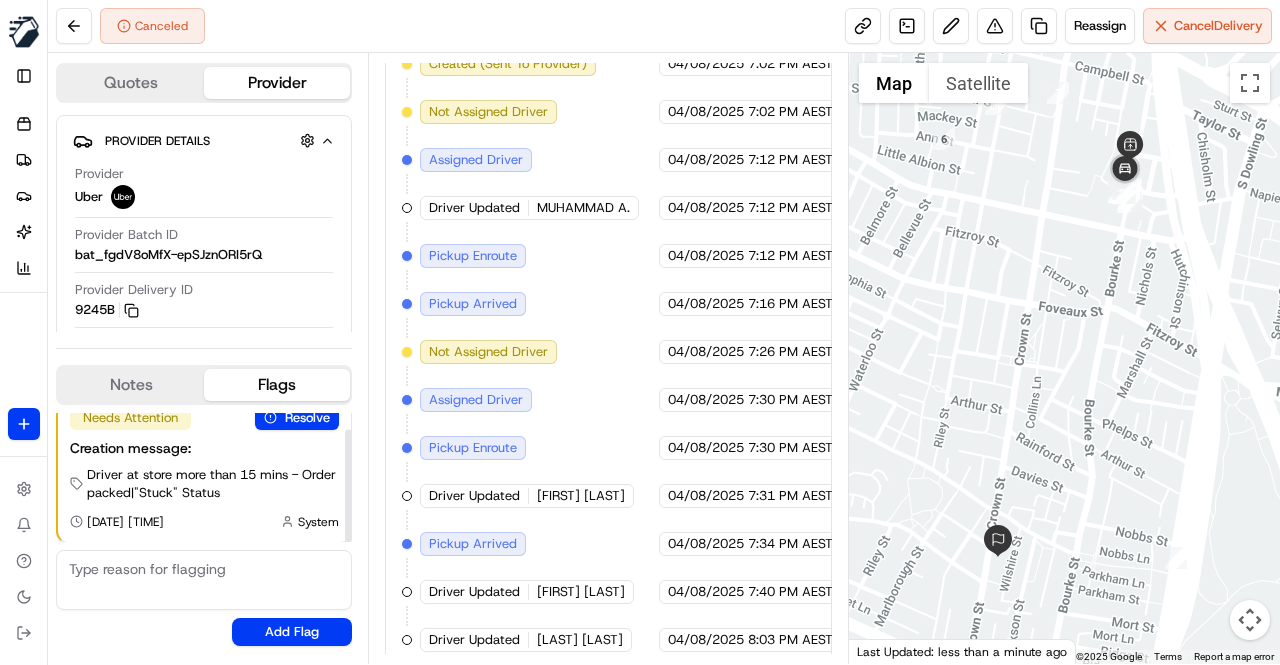click on "Notes" at bounding box center [131, 385] 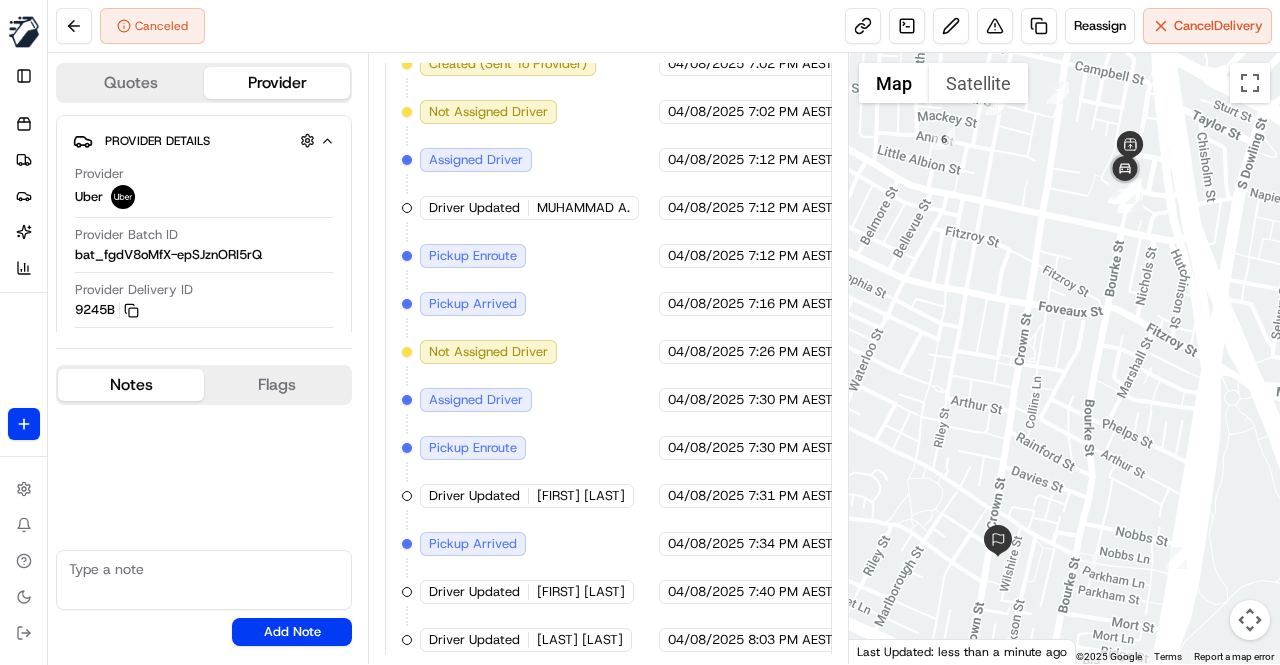 click at bounding box center (204, 580) 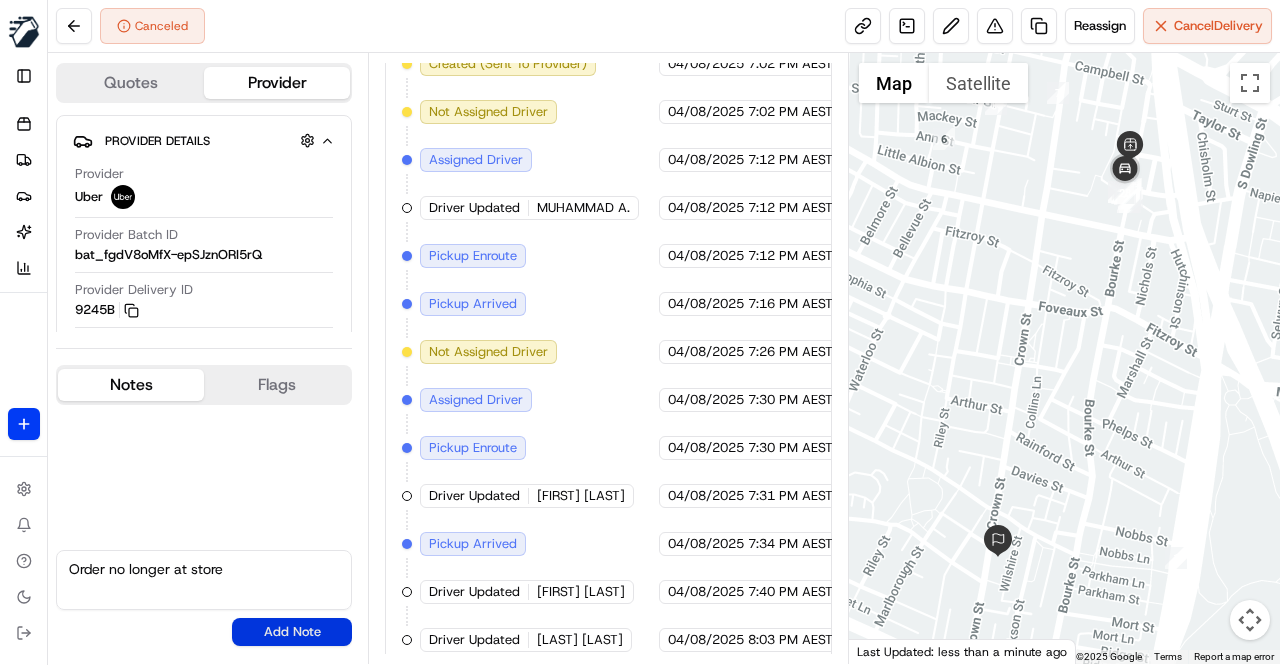 type on "Order no longer at store" 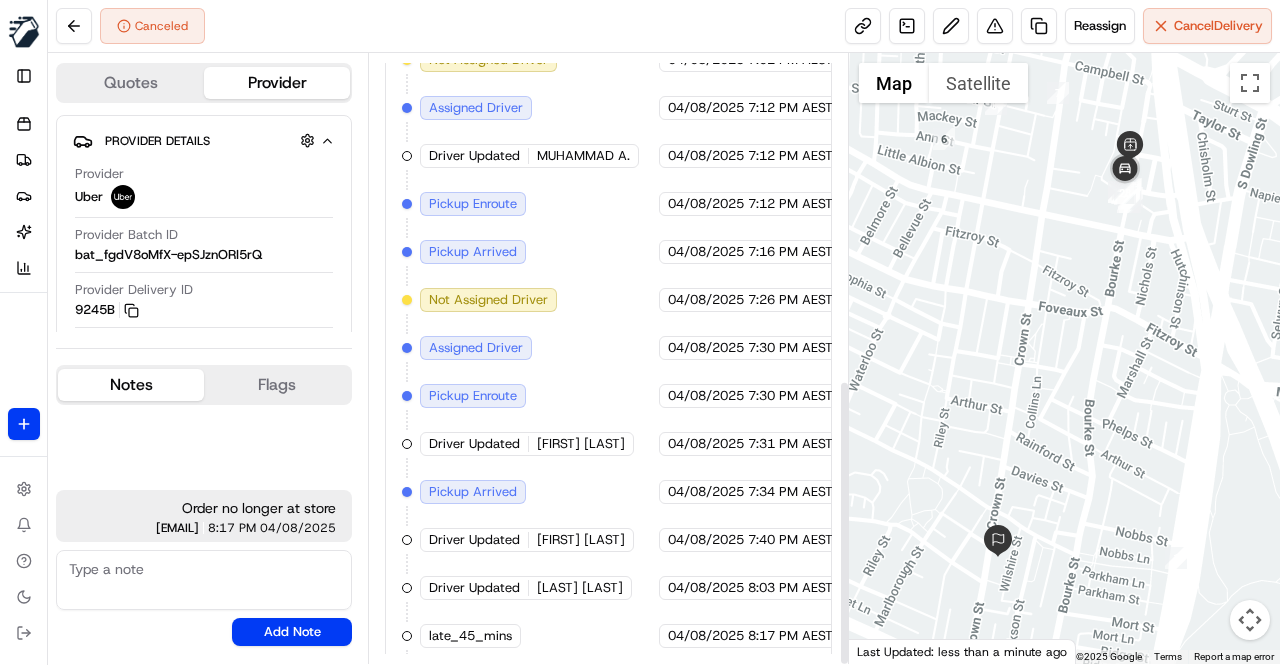 scroll, scrollTop: 693, scrollLeft: 0, axis: vertical 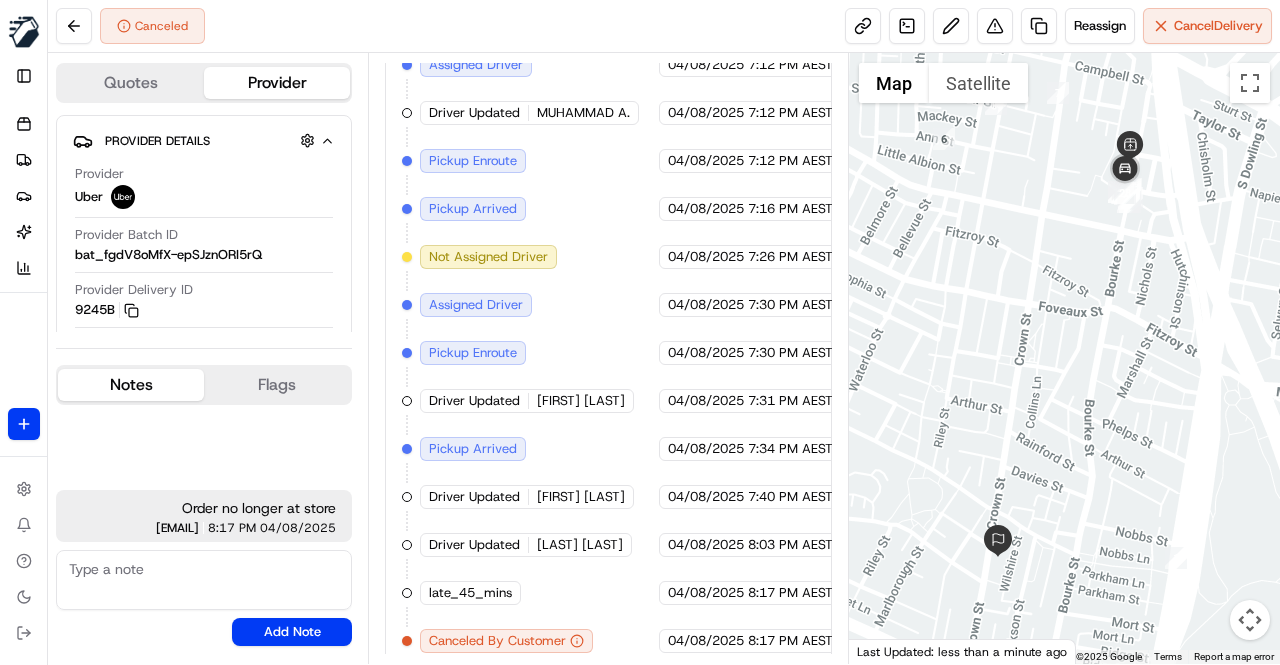 click on "Created (Sent To Provider) Uber 04/08/2025 7:02 PM AEST Not Assigned Driver Uber 04/08/2025 7:02 PM AEST Assigned Driver Uber 04/08/2025 7:12 PM AEST Driver Updated MUHAMMAD A. Uber 04/08/2025 7:12 PM AEST Pickup Enroute Uber 04/08/2025 7:12 PM AEST Pickup Arrived Uber 04/08/2025 7:16 PM AEST Not Assigned Driver Uber 04/08/2025 7:26 PM AEST Assigned Driver Uber 04/08/2025 7:30 PM AEST Pickup Enroute Uber 04/08/2025 7:30 PM AEST Driver Updated RYUTARO K. Uber 04/08/2025 7:31 PM AEST Pickup Arrived Uber 04/08/2025 7:34 PM AEST Driver Updated JOSE O. Uber 04/08/2025 7:40 PM AEST Driver Updated ZIDANE S. Uber 04/08/2025 8:03 PM AEST late_45_mins MILKRUN 04/08/2025 8:17 PM AEST Canceled By Customer Uber 04/08/2025 8:17 PM AEST" at bounding box center (608, 305) 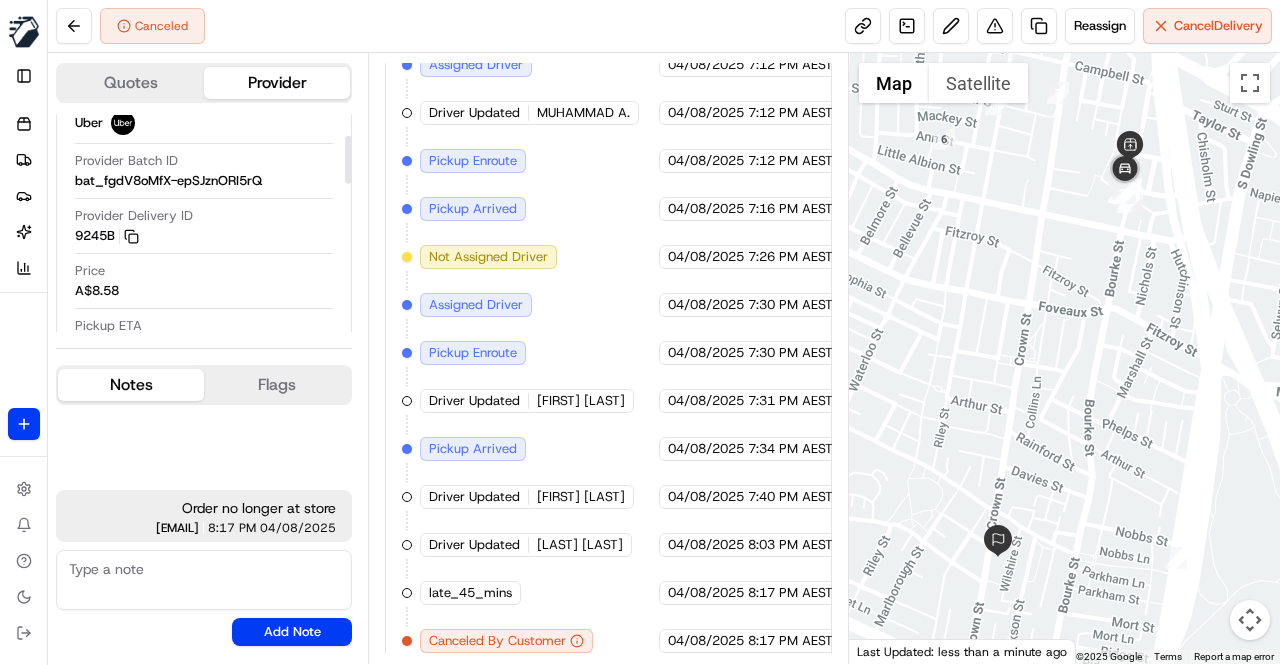 scroll, scrollTop: 100, scrollLeft: 0, axis: vertical 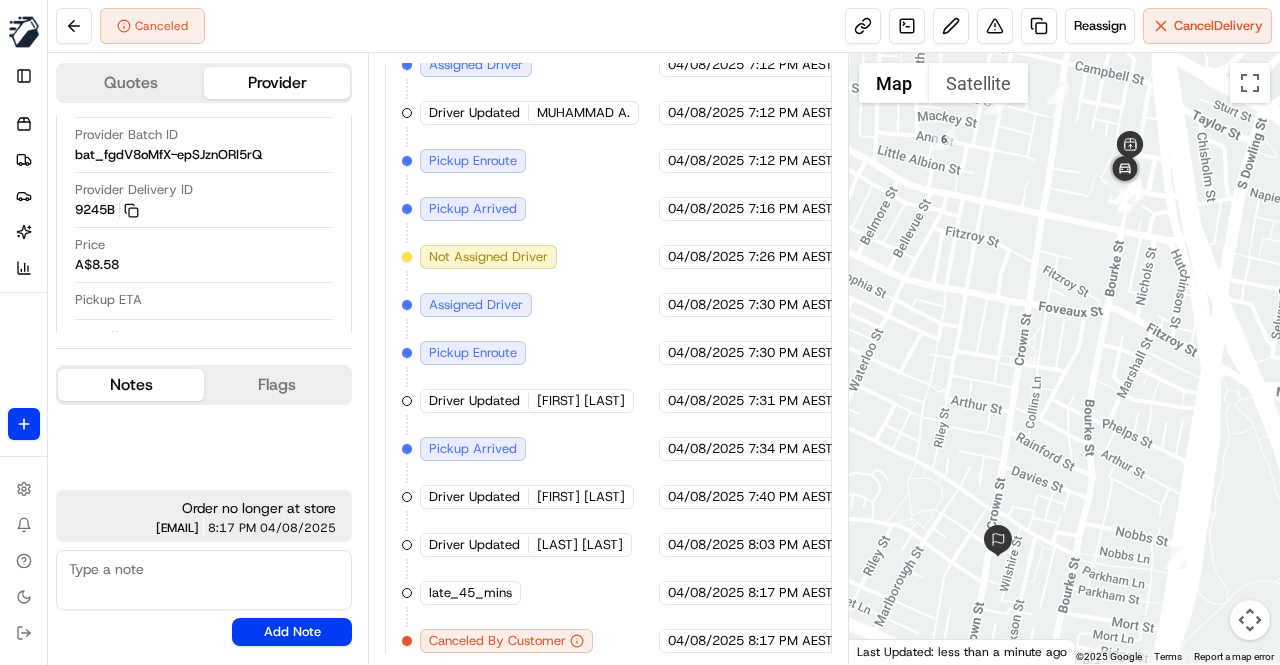 click on "Created (Sent To Provider) Uber 04/08/2025 7:02 PM AEST Not Assigned Driver Uber 04/08/2025 7:02 PM AEST Assigned Driver Uber 04/08/2025 7:12 PM AEST Driver Updated MUHAMMAD A. Uber 04/08/2025 7:12 PM AEST Pickup Enroute Uber 04/08/2025 7:12 PM AEST Pickup Arrived Uber 04/08/2025 7:16 PM AEST Not Assigned Driver Uber 04/08/2025 7:26 PM AEST Assigned Driver Uber 04/08/2025 7:30 PM AEST Pickup Enroute Uber 04/08/2025 7:30 PM AEST Driver Updated RYUTARO K. Uber 04/08/2025 7:31 PM AEST Pickup Arrived Uber 04/08/2025 7:34 PM AEST Driver Updated JOSE O. Uber 04/08/2025 7:40 PM AEST Driver Updated ZIDANE S. Uber 04/08/2025 8:03 PM AEST late_45_mins MILKRUN 04/08/2025 8:17 PM AEST Canceled By Customer Uber 04/08/2025 8:17 PM AEST" at bounding box center [608, 305] 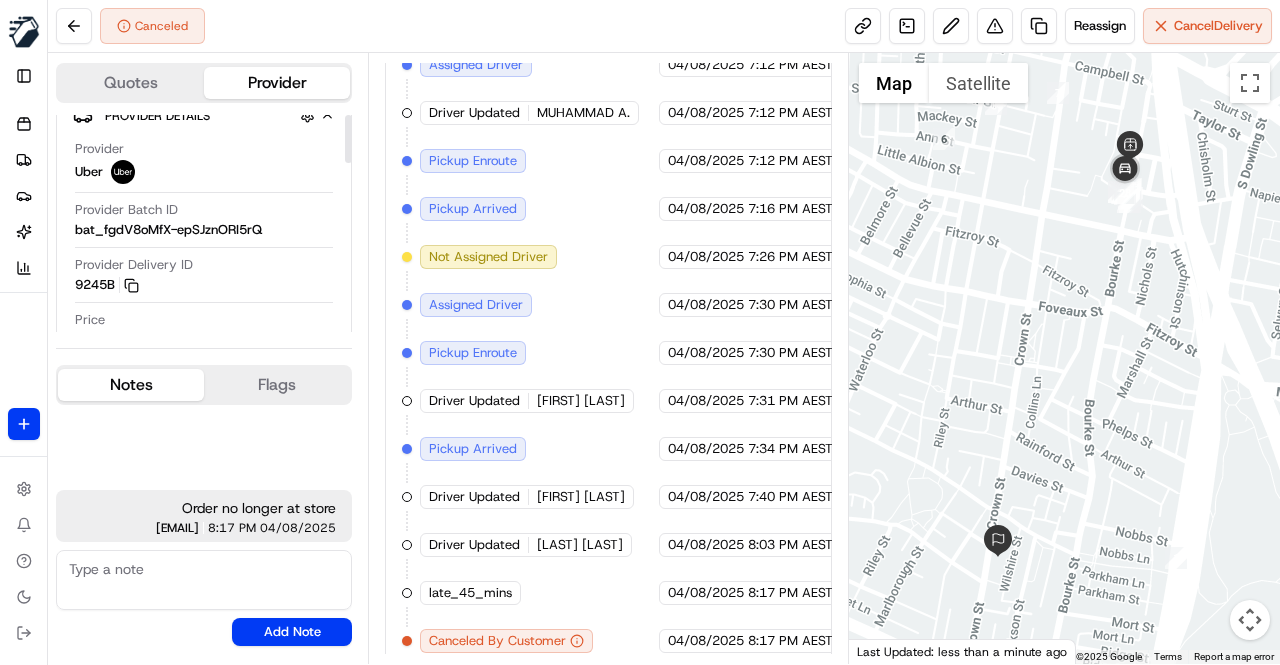 scroll, scrollTop: 0, scrollLeft: 0, axis: both 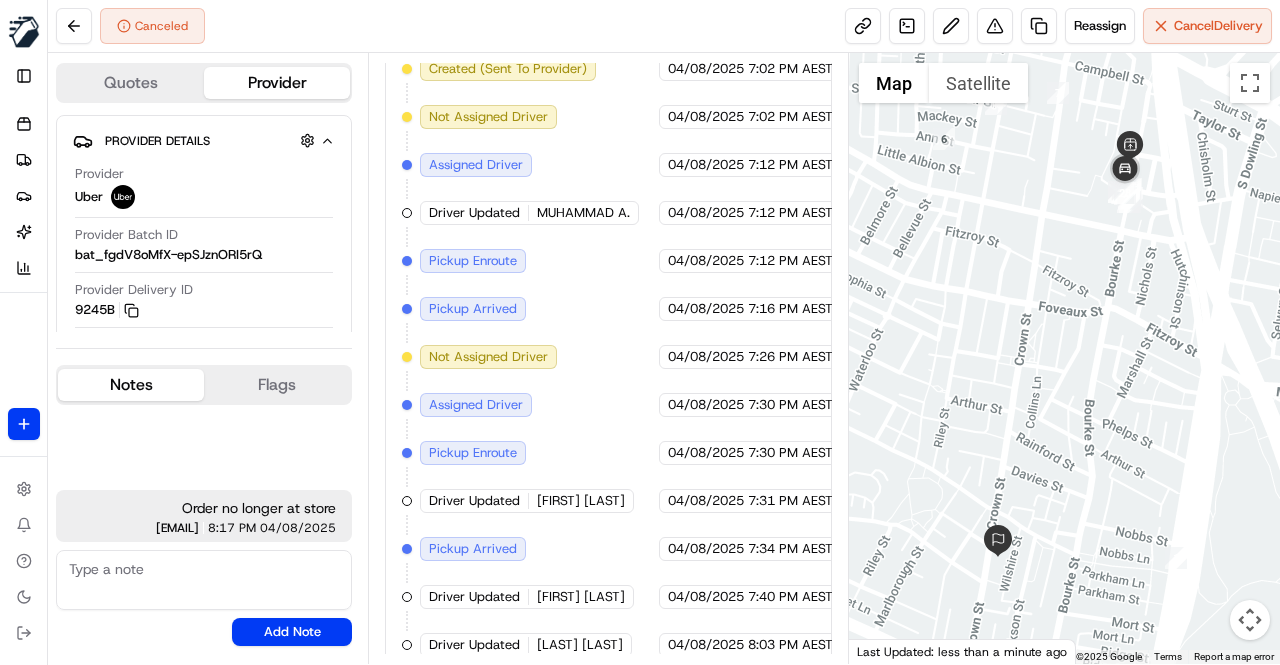 click on "Created (Sent To Provider) Uber 04/08/2025 7:02 PM AEST Not Assigned Driver Uber 04/08/2025 7:02 PM AEST Assigned Driver Uber 04/08/2025 7:12 PM AEST Driver Updated MUHAMMAD A. Uber 04/08/2025 7:12 PM AEST Pickup Enroute Uber 04/08/2025 7:12 PM AEST Pickup Arrived Uber 04/08/2025 7:16 PM AEST Not Assigned Driver Uber 04/08/2025 7:26 PM AEST Assigned Driver Uber 04/08/2025 7:30 PM AEST Pickup Enroute Uber 04/08/2025 7:30 PM AEST Driver Updated RYUTARO K. Uber 04/08/2025 7:31 PM AEST Pickup Arrived Uber 04/08/2025 7:34 PM AEST Driver Updated JOSE O. Uber 04/08/2025 7:40 PM AEST Driver Updated ZIDANE S. Uber 04/08/2025 8:03 PM AEST late_45_mins MILKRUN 04/08/2025 8:17 PM AEST Canceled By Customer Uber 04/08/2025 8:17 PM AEST" at bounding box center (608, 405) 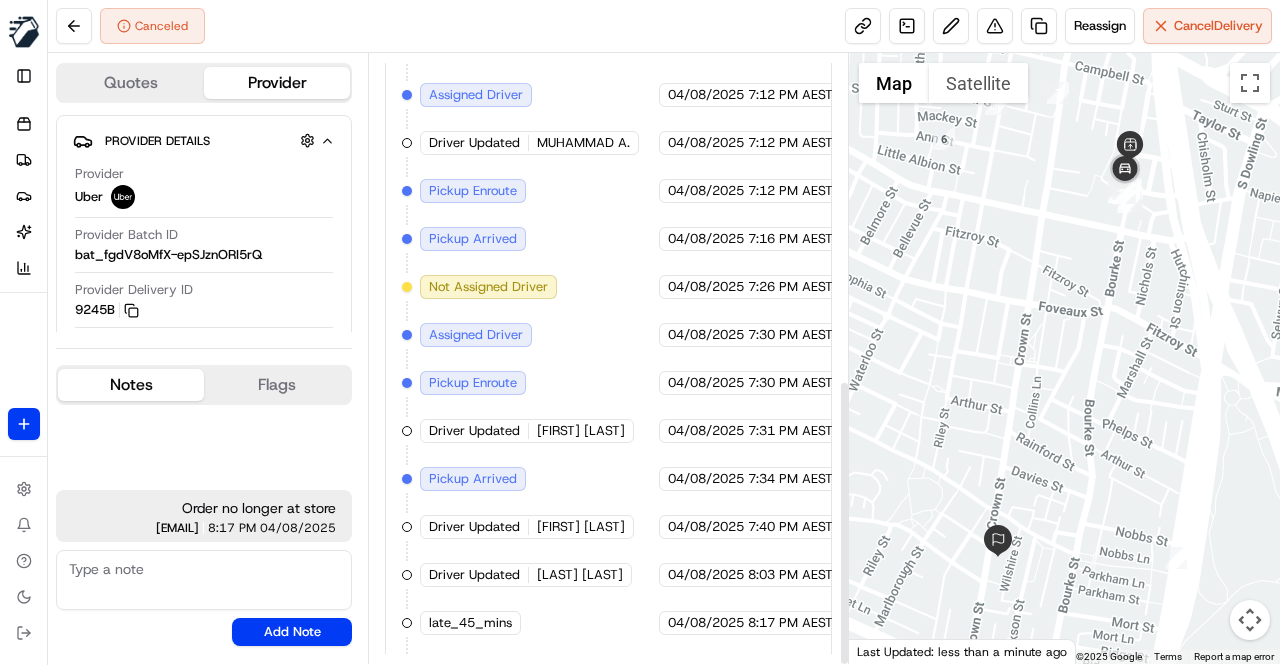 scroll, scrollTop: 693, scrollLeft: 0, axis: vertical 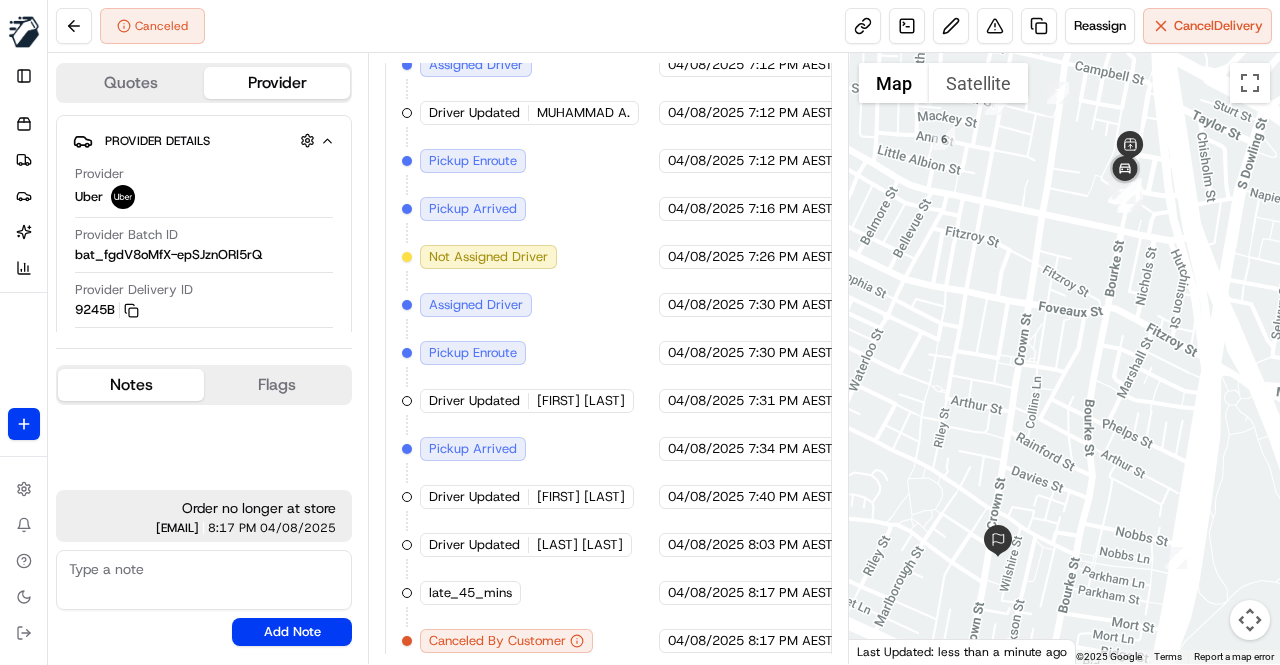 click on "Created (Sent To Provider) Uber 04/08/2025 7:02 PM AEST Not Assigned Driver Uber 04/08/2025 7:02 PM AEST Assigned Driver Uber 04/08/2025 7:12 PM AEST Driver Updated MUHAMMAD A. Uber 04/08/2025 7:12 PM AEST Pickup Enroute Uber 04/08/2025 7:12 PM AEST Pickup Arrived Uber 04/08/2025 7:16 PM AEST Not Assigned Driver Uber 04/08/2025 7:26 PM AEST Assigned Driver Uber 04/08/2025 7:30 PM AEST Pickup Enroute Uber 04/08/2025 7:30 PM AEST Driver Updated RYUTARO K. Uber 04/08/2025 7:31 PM AEST Pickup Arrived Uber 04/08/2025 7:34 PM AEST Driver Updated JOSE O. Uber 04/08/2025 7:40 PM AEST Driver Updated ZIDANE S. Uber 04/08/2025 8:03 PM AEST late_45_mins MILKRUN 04/08/2025 8:17 PM AEST Canceled By Customer Uber 04/08/2025 8:17 PM AEST" at bounding box center [608, 305] 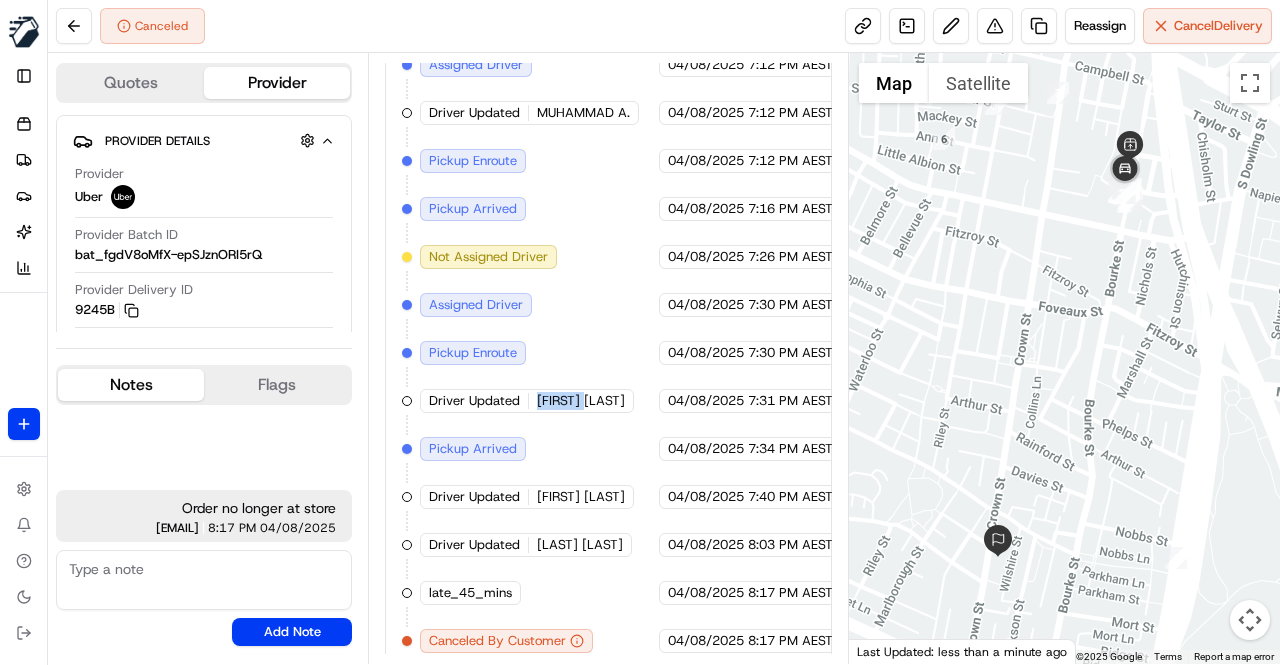 click on "Created (Sent To Provider) Uber 04/08/2025 7:02 PM AEST Not Assigned Driver Uber 04/08/2025 7:02 PM AEST Assigned Driver Uber 04/08/2025 7:12 PM AEST Driver Updated MUHAMMAD A. Uber 04/08/2025 7:12 PM AEST Pickup Enroute Uber 04/08/2025 7:12 PM AEST Pickup Arrived Uber 04/08/2025 7:16 PM AEST Not Assigned Driver Uber 04/08/2025 7:26 PM AEST Assigned Driver Uber 04/08/2025 7:30 PM AEST Pickup Enroute Uber 04/08/2025 7:30 PM AEST Driver Updated RYUTARO K. Uber 04/08/2025 7:31 PM AEST Pickup Arrived Uber 04/08/2025 7:34 PM AEST Driver Updated JOSE O. Uber 04/08/2025 7:40 PM AEST Driver Updated ZIDANE S. Uber 04/08/2025 8:03 PM AEST late_45_mins MILKRUN 04/08/2025 8:17 PM AEST Canceled By Customer Uber 04/08/2025 8:17 PM AEST" at bounding box center (608, 305) 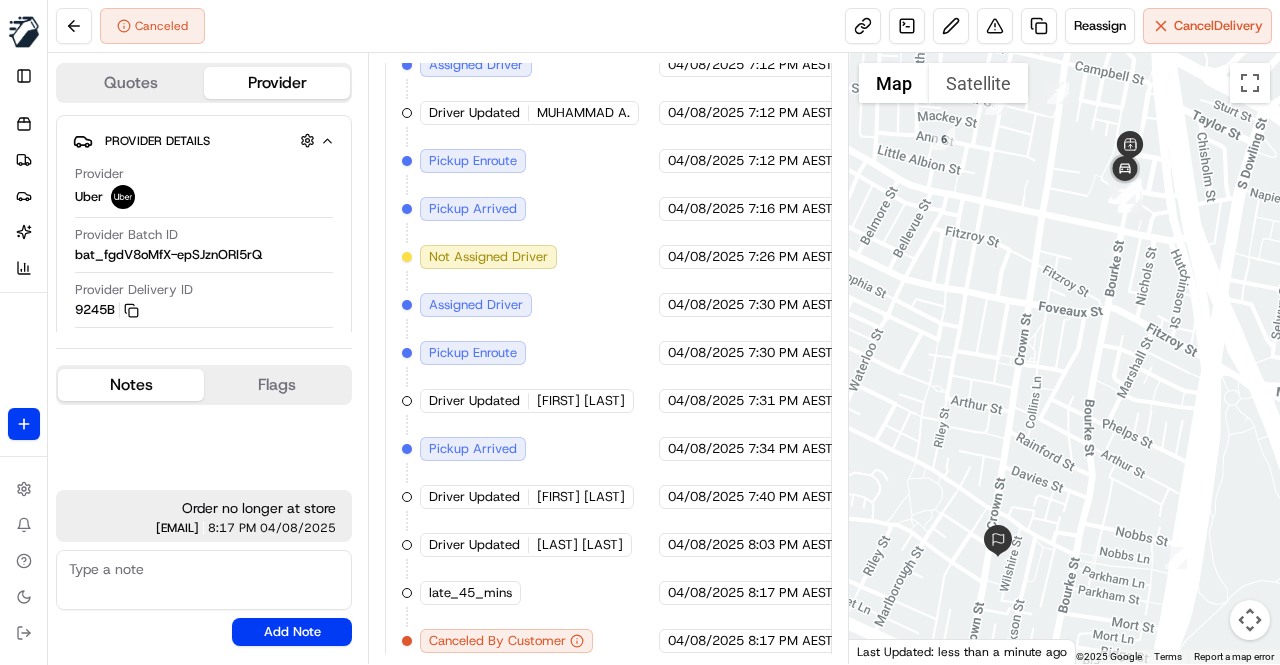click on "Created (Sent To Provider) Uber 04/08/2025 7:02 PM AEST Not Assigned Driver Uber 04/08/2025 7:02 PM AEST Assigned Driver Uber 04/08/2025 7:12 PM AEST Driver Updated MUHAMMAD A. Uber 04/08/2025 7:12 PM AEST Pickup Enroute Uber 04/08/2025 7:12 PM AEST Pickup Arrived Uber 04/08/2025 7:16 PM AEST Not Assigned Driver Uber 04/08/2025 7:26 PM AEST Assigned Driver Uber 04/08/2025 7:30 PM AEST Pickup Enroute Uber 04/08/2025 7:30 PM AEST Driver Updated RYUTARO K. Uber 04/08/2025 7:31 PM AEST Pickup Arrived Uber 04/08/2025 7:34 PM AEST Driver Updated JOSE O. Uber 04/08/2025 7:40 PM AEST Driver Updated ZIDANE S. Uber 04/08/2025 8:03 PM AEST late_45_mins MILKRUN 04/08/2025 8:17 PM AEST Canceled By Customer Uber 04/08/2025 8:17 PM AEST" at bounding box center (608, 305) 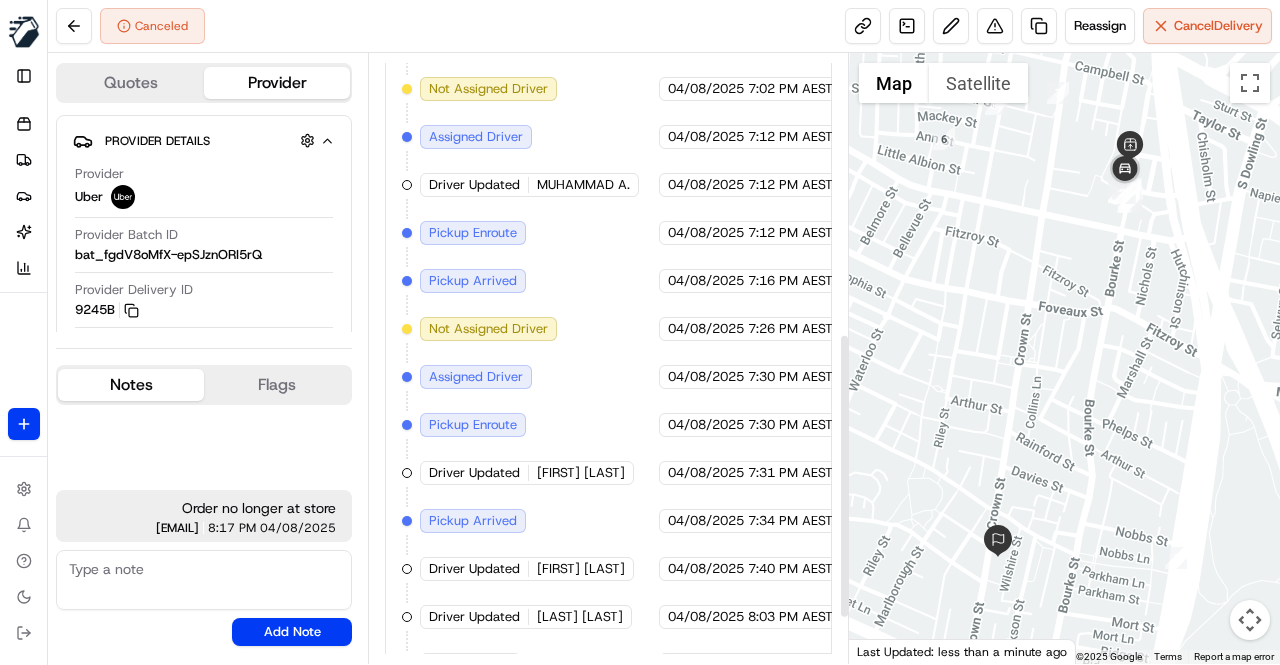 scroll, scrollTop: 693, scrollLeft: 0, axis: vertical 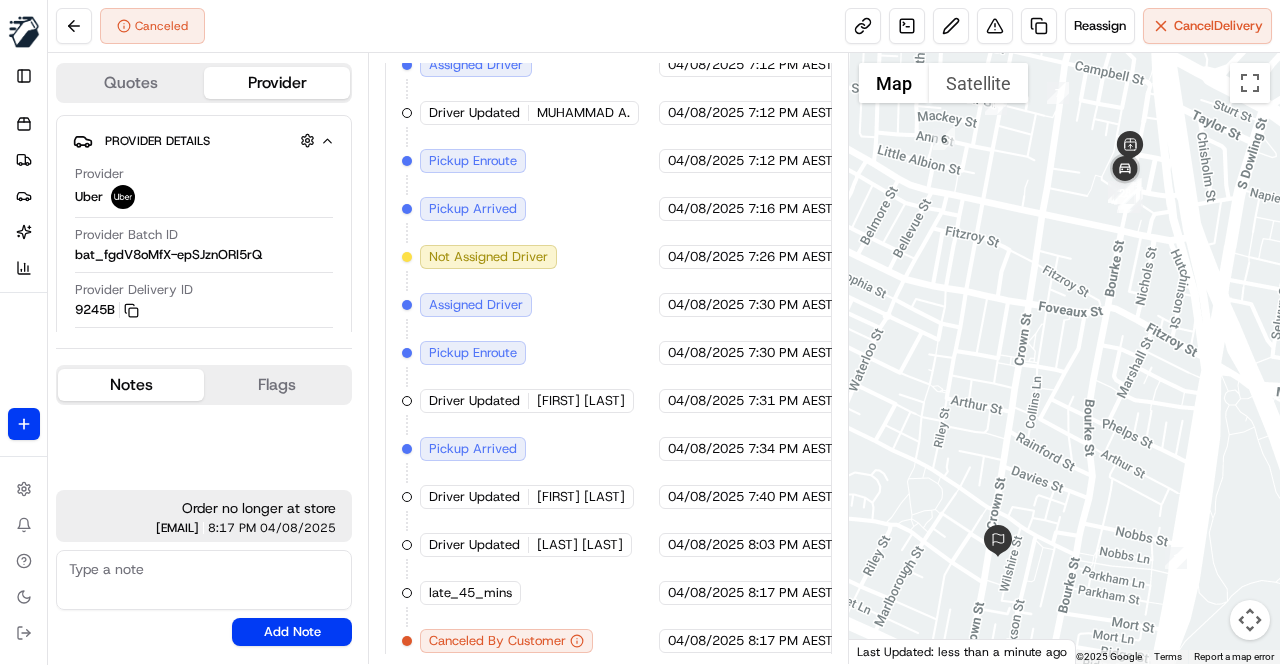 click on "Created (Sent To Provider) Uber 04/08/2025 7:02 PM AEST Not Assigned Driver Uber 04/08/2025 7:02 PM AEST Assigned Driver Uber 04/08/2025 7:12 PM AEST Driver Updated MUHAMMAD A. Uber 04/08/2025 7:12 PM AEST Pickup Enroute Uber 04/08/2025 7:12 PM AEST Pickup Arrived Uber 04/08/2025 7:16 PM AEST Not Assigned Driver Uber 04/08/2025 7:26 PM AEST Assigned Driver Uber 04/08/2025 7:30 PM AEST Pickup Enroute Uber 04/08/2025 7:30 PM AEST Driver Updated RYUTARO K. Uber 04/08/2025 7:31 PM AEST Pickup Arrived Uber 04/08/2025 7:34 PM AEST Driver Updated JOSE O. Uber 04/08/2025 7:40 PM AEST Driver Updated ZIDANE S. Uber 04/08/2025 8:03 PM AEST late_45_mins MILKRUN 04/08/2025 8:17 PM AEST Canceled By Customer Uber 04/08/2025 8:17 PM AEST" at bounding box center [608, 305] 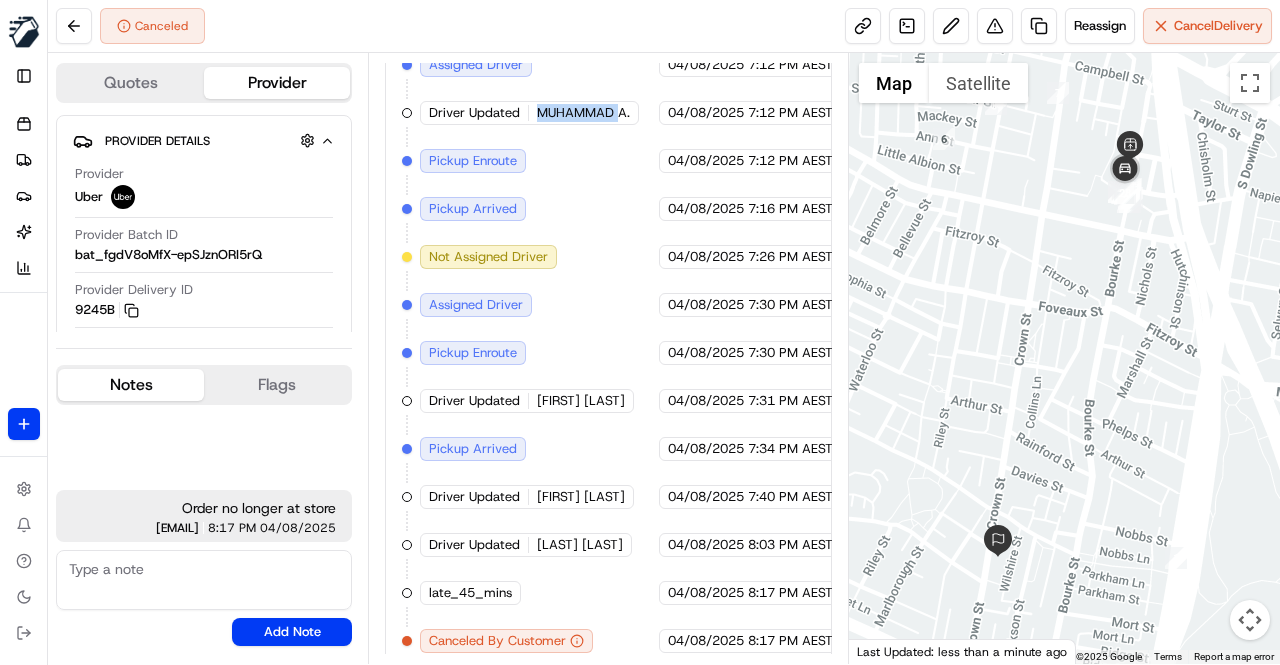 click on "MUHAMMAD A." at bounding box center [583, 113] 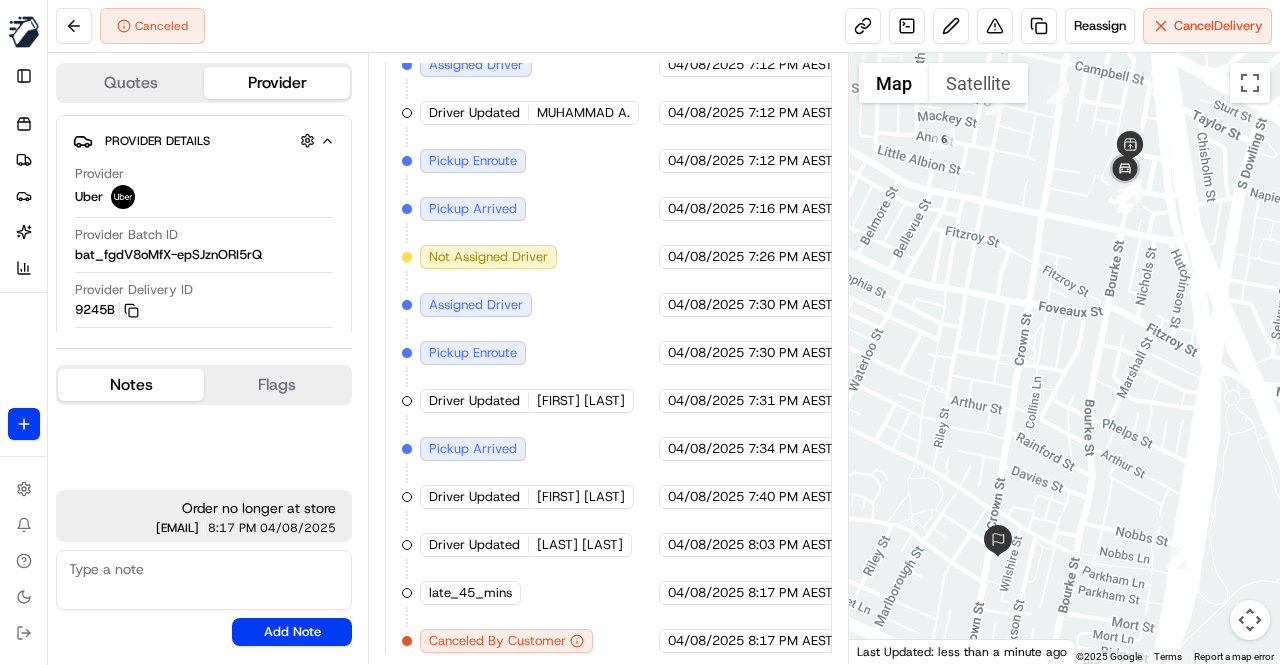 click on "Created (Sent To Provider) Uber 04/08/2025 7:02 PM AEST Not Assigned Driver Uber 04/08/2025 7:02 PM AEST Assigned Driver Uber 04/08/2025 7:12 PM AEST Driver Updated MUHAMMAD A. Uber 04/08/2025 7:12 PM AEST Pickup Enroute Uber 04/08/2025 7:12 PM AEST Pickup Arrived Uber 04/08/2025 7:16 PM AEST Not Assigned Driver Uber 04/08/2025 7:26 PM AEST Assigned Driver Uber 04/08/2025 7:30 PM AEST Pickup Enroute Uber 04/08/2025 7:30 PM AEST Driver Updated RYUTARO K. Uber 04/08/2025 7:31 PM AEST Pickup Arrived Uber 04/08/2025 7:34 PM AEST Driver Updated JOSE O. Uber 04/08/2025 7:40 PM AEST Driver Updated ZIDANE S. Uber 04/08/2025 8:03 PM AEST late_45_mins MILKRUN 04/08/2025 8:17 PM AEST Canceled By Customer Uber 04/08/2025 8:17 PM AEST" at bounding box center (608, 305) 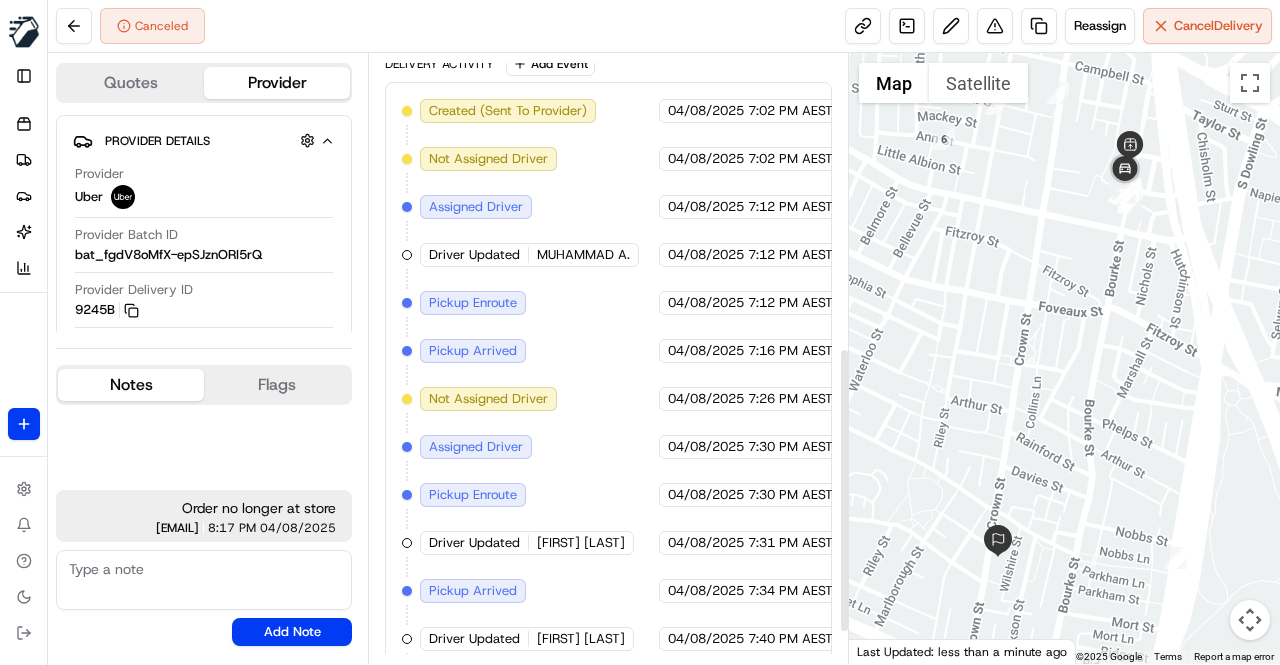 scroll, scrollTop: 693, scrollLeft: 0, axis: vertical 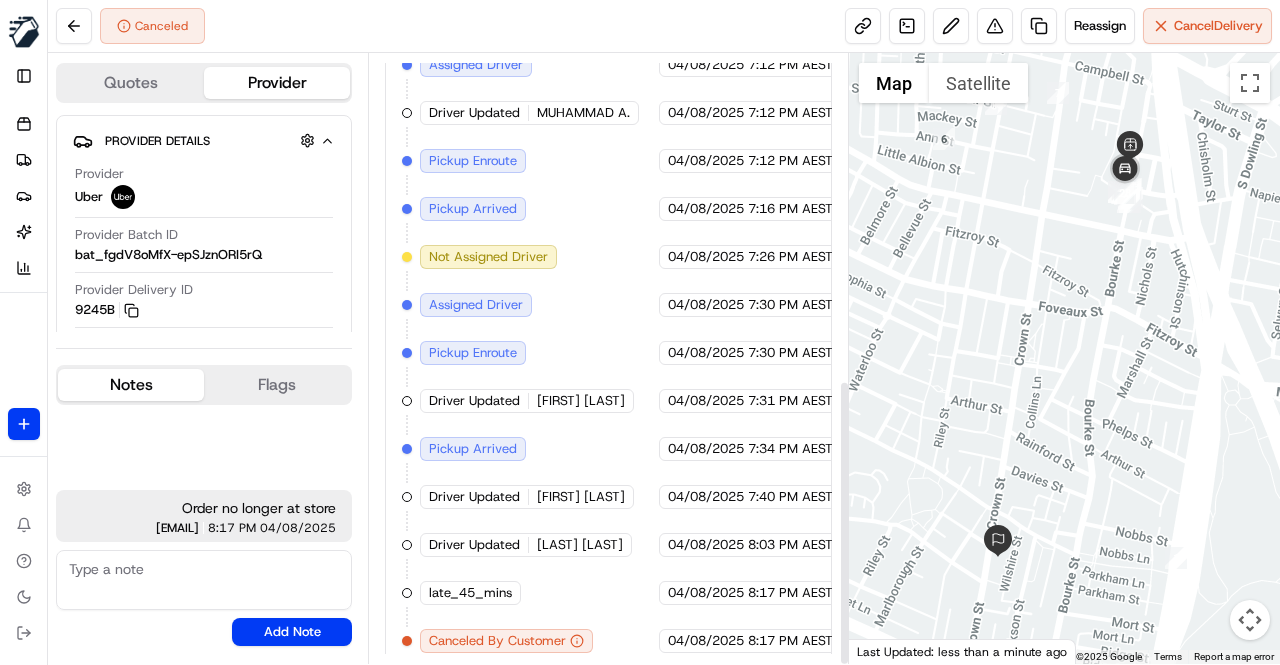 click on "Created (Sent To Provider) Uber 04/08/2025 7:02 PM AEST Not Assigned Driver Uber 04/08/2025 7:02 PM AEST Assigned Driver Uber 04/08/2025 7:12 PM AEST Driver Updated MUHAMMAD A. Uber 04/08/2025 7:12 PM AEST Pickup Enroute Uber 04/08/2025 7:12 PM AEST Pickup Arrived Uber 04/08/2025 7:16 PM AEST Not Assigned Driver Uber 04/08/2025 7:26 PM AEST Assigned Driver Uber 04/08/2025 7:30 PM AEST Pickup Enroute Uber 04/08/2025 7:30 PM AEST Driver Updated RYUTARO K. Uber 04/08/2025 7:31 PM AEST Pickup Arrived Uber 04/08/2025 7:34 PM AEST Driver Updated JOSE O. Uber 04/08/2025 7:40 PM AEST Driver Updated ZIDANE S. Uber 04/08/2025 8:03 PM AEST late_45_mins MILKRUN 04/08/2025 8:17 PM AEST Canceled By Customer Uber 04/08/2025 8:17 PM AEST" at bounding box center (608, 305) 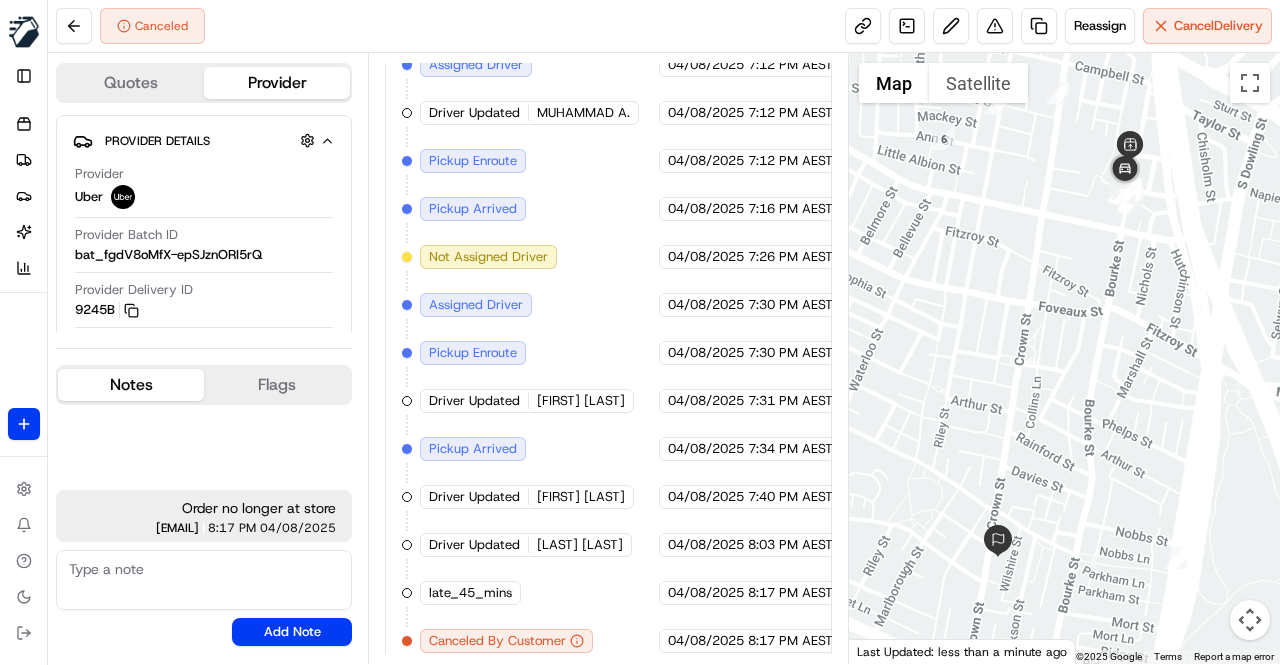 click on "Created (Sent To Provider) Uber 04/08/2025 7:02 PM AEST Not Assigned Driver Uber 04/08/2025 7:02 PM AEST Assigned Driver Uber 04/08/2025 7:12 PM AEST Driver Updated MUHAMMAD A. Uber 04/08/2025 7:12 PM AEST Pickup Enroute Uber 04/08/2025 7:12 PM AEST Pickup Arrived Uber 04/08/2025 7:16 PM AEST Not Assigned Driver Uber 04/08/2025 7:26 PM AEST Assigned Driver Uber 04/08/2025 7:30 PM AEST Pickup Enroute Uber 04/08/2025 7:30 PM AEST Driver Updated RYUTARO K. Uber 04/08/2025 7:31 PM AEST Pickup Arrived Uber 04/08/2025 7:34 PM AEST Driver Updated JOSE O. Uber 04/08/2025 7:40 PM AEST Driver Updated ZIDANE S. Uber 04/08/2025 8:03 PM AEST late_45_mins MILKRUN 04/08/2025 8:17 PM AEST Canceled By Customer Uber 04/08/2025 8:17 PM AEST" at bounding box center [608, 305] 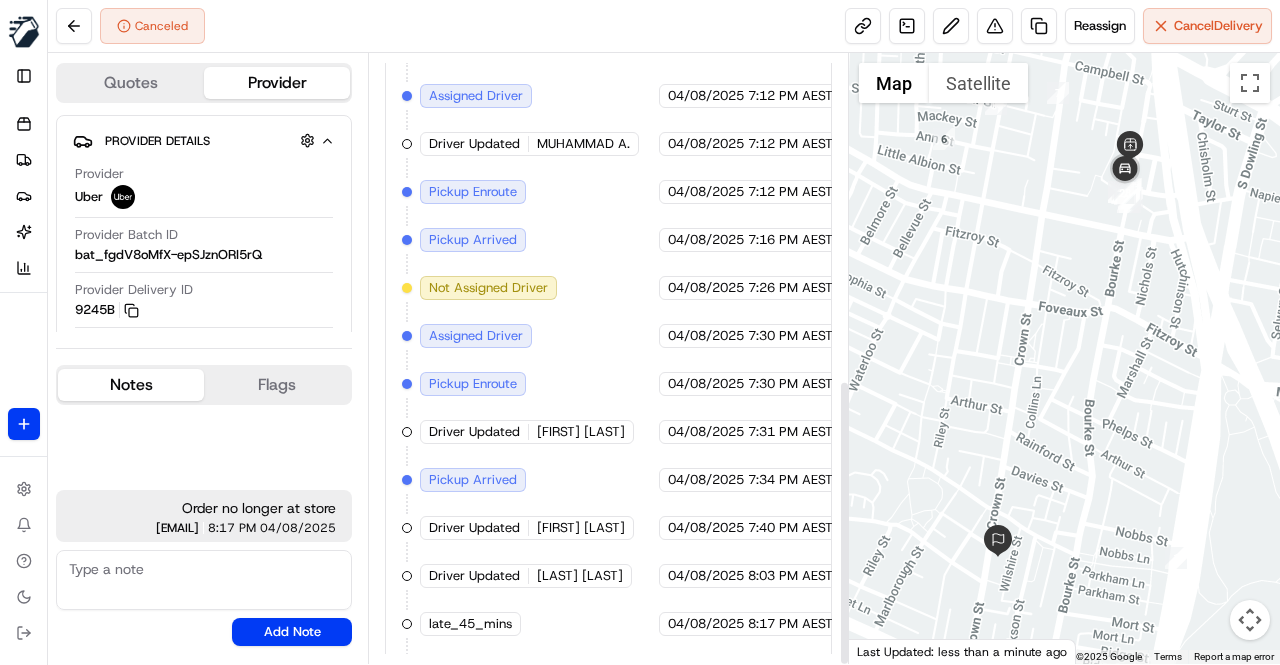 scroll, scrollTop: 693, scrollLeft: 0, axis: vertical 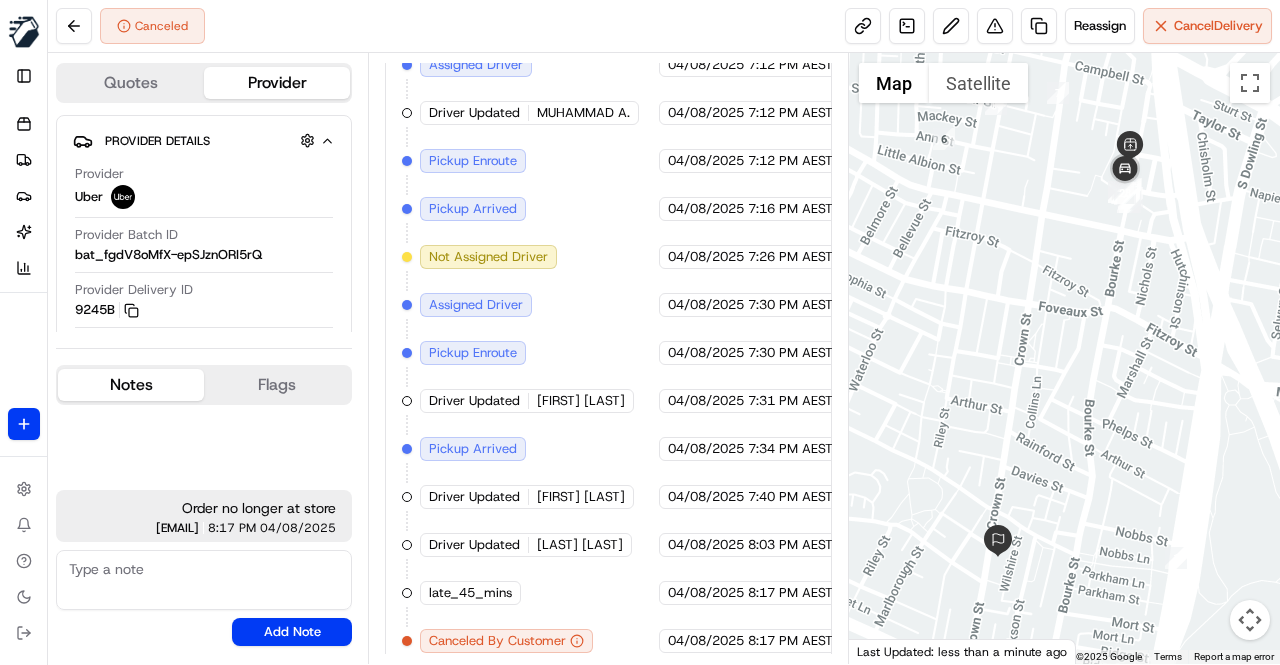 click on "Created (Sent To Provider) Uber 04/08/2025 7:02 PM AEST Not Assigned Driver Uber 04/08/2025 7:02 PM AEST Assigned Driver Uber 04/08/2025 7:12 PM AEST Driver Updated MUHAMMAD A. Uber 04/08/2025 7:12 PM AEST Pickup Enroute Uber 04/08/2025 7:12 PM AEST Pickup Arrived Uber 04/08/2025 7:16 PM AEST Not Assigned Driver Uber 04/08/2025 7:26 PM AEST Assigned Driver Uber 04/08/2025 7:30 PM AEST Pickup Enroute Uber 04/08/2025 7:30 PM AEST Driver Updated RYUTARO K. Uber 04/08/2025 7:31 PM AEST Pickup Arrived Uber 04/08/2025 7:34 PM AEST Driver Updated JOSE O. Uber 04/08/2025 7:40 PM AEST Driver Updated ZIDANE S. Uber 04/08/2025 8:03 PM AEST late_45_mins MILKRUN 04/08/2025 8:17 PM AEST Canceled By Customer Uber 04/08/2025 8:17 PM AEST" at bounding box center (608, 305) 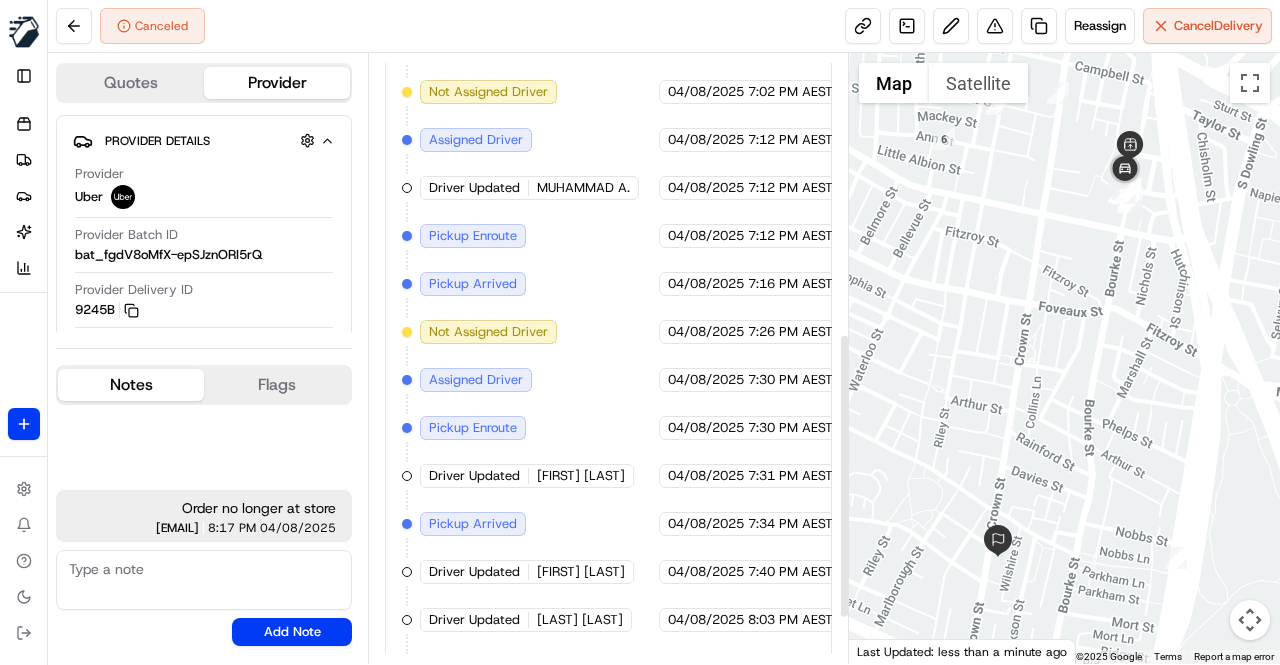 scroll, scrollTop: 693, scrollLeft: 0, axis: vertical 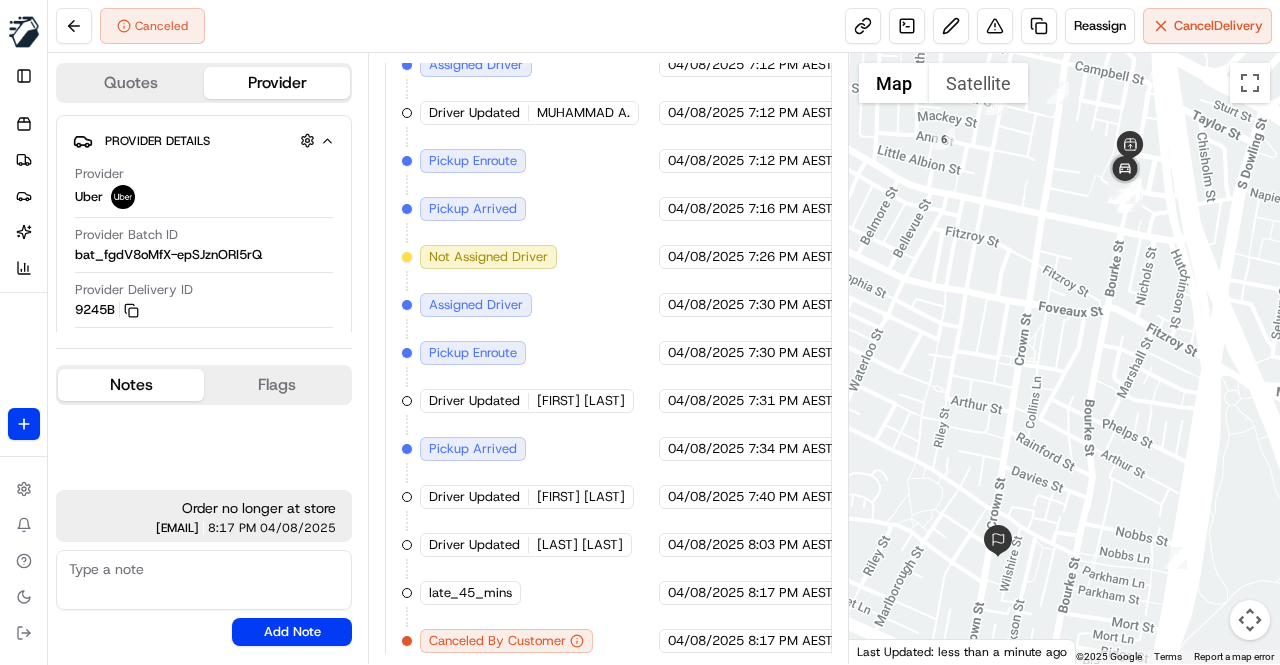 click on "Created (Sent To Provider) Uber 04/08/2025 7:02 PM AEST Not Assigned Driver Uber 04/08/2025 7:02 PM AEST Assigned Driver Uber 04/08/2025 7:12 PM AEST Driver Updated MUHAMMAD A. Uber 04/08/2025 7:12 PM AEST Pickup Enroute Uber 04/08/2025 7:12 PM AEST Pickup Arrived Uber 04/08/2025 7:16 PM AEST Not Assigned Driver Uber 04/08/2025 7:26 PM AEST Assigned Driver Uber 04/08/2025 7:30 PM AEST Pickup Enroute Uber 04/08/2025 7:30 PM AEST Driver Updated RYUTARO K. Uber 04/08/2025 7:31 PM AEST Pickup Arrived Uber 04/08/2025 7:34 PM AEST Driver Updated JOSE O. Uber 04/08/2025 7:40 PM AEST Driver Updated ZIDANE S. Uber 04/08/2025 8:03 PM AEST late_45_mins MILKRUN 04/08/2025 8:17 PM AEST Canceled By Customer Uber 04/08/2025 8:17 PM AEST" at bounding box center [608, 305] 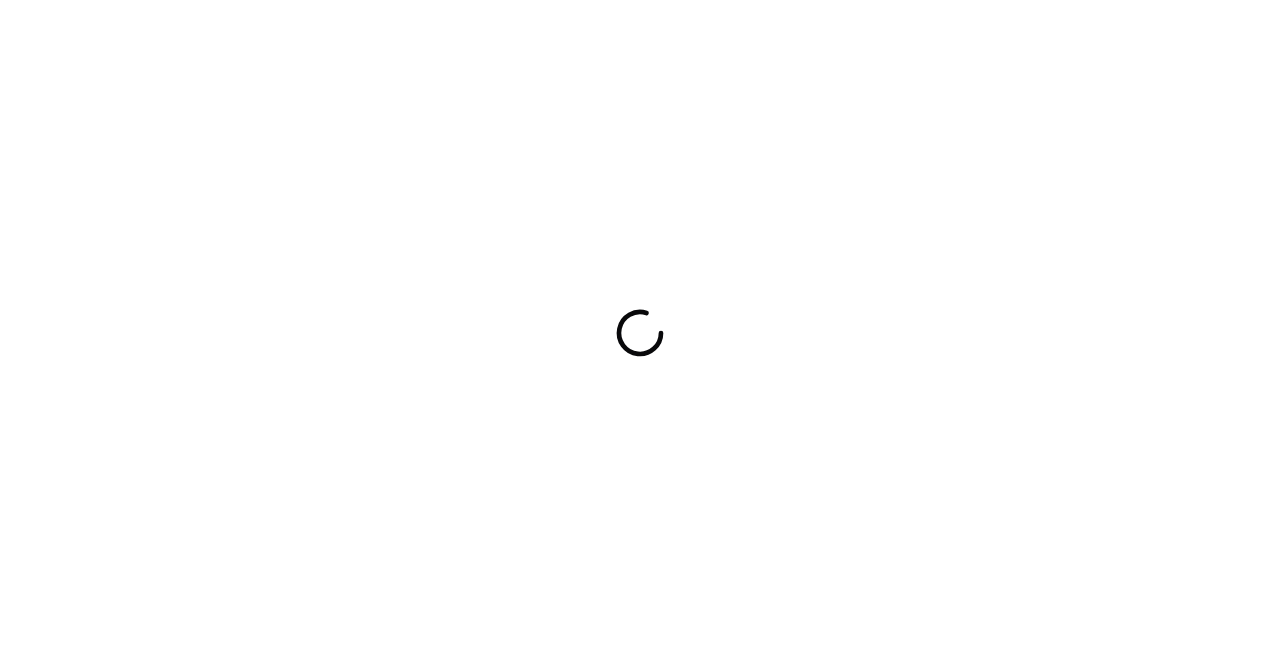 scroll, scrollTop: 0, scrollLeft: 0, axis: both 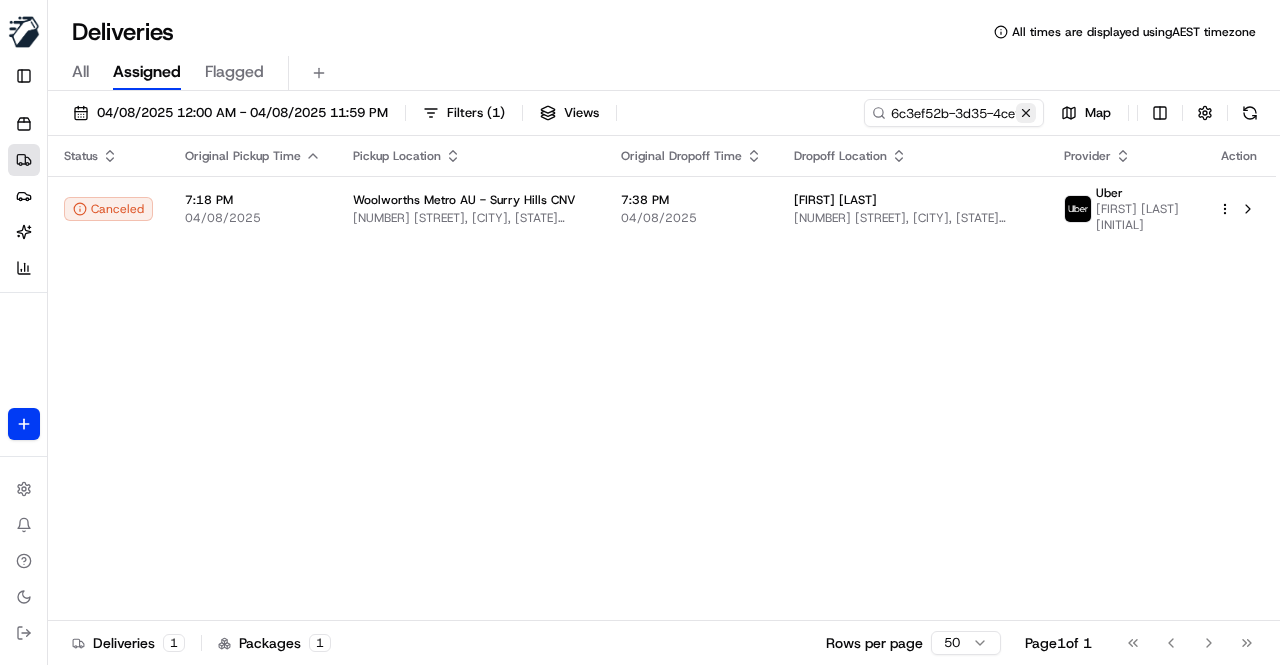 click at bounding box center (1026, 113) 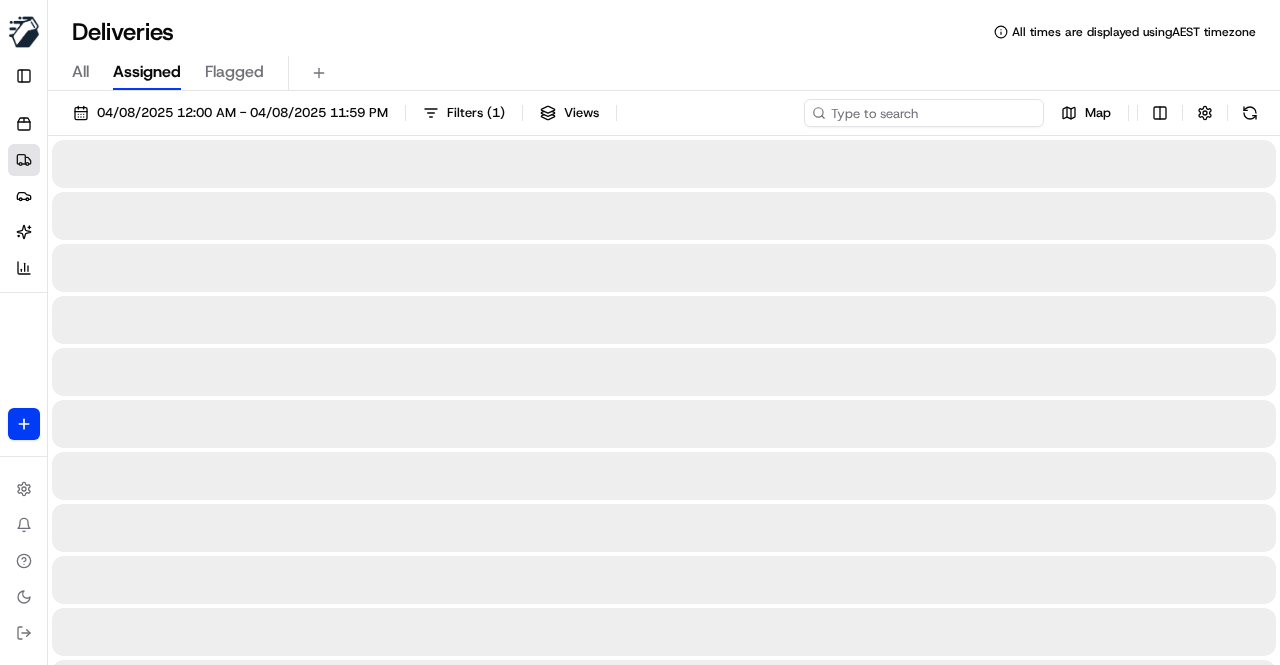 click at bounding box center [924, 113] 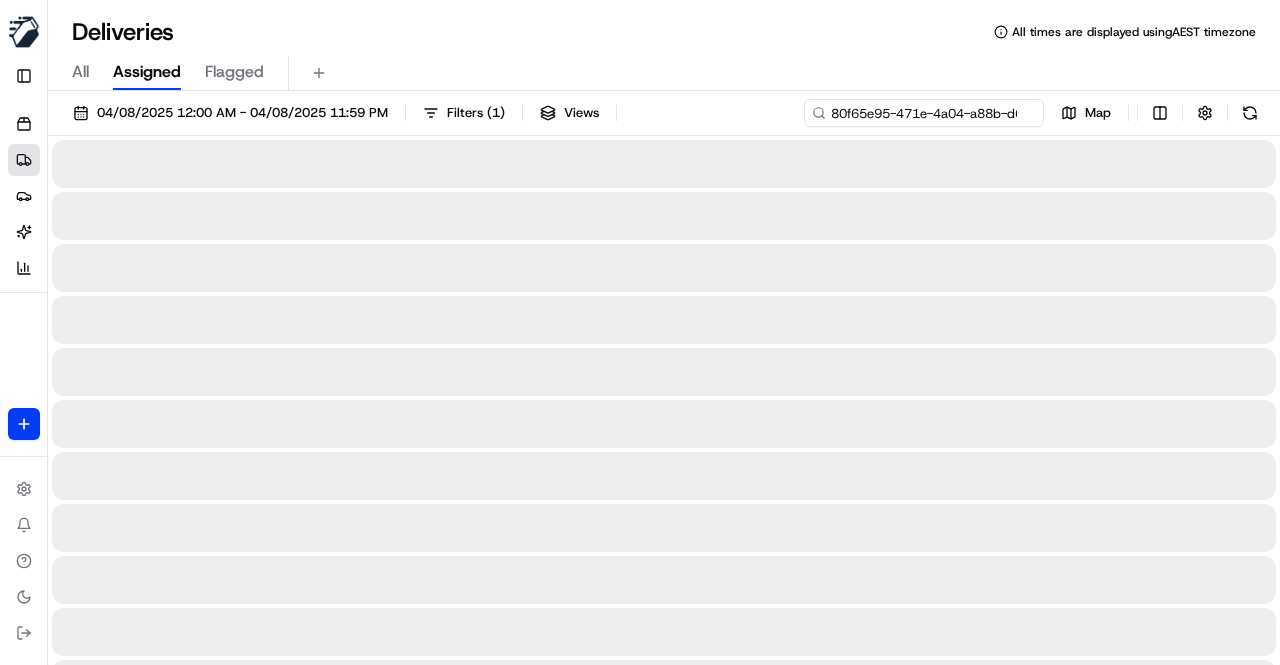 scroll, scrollTop: 0, scrollLeft: 94, axis: horizontal 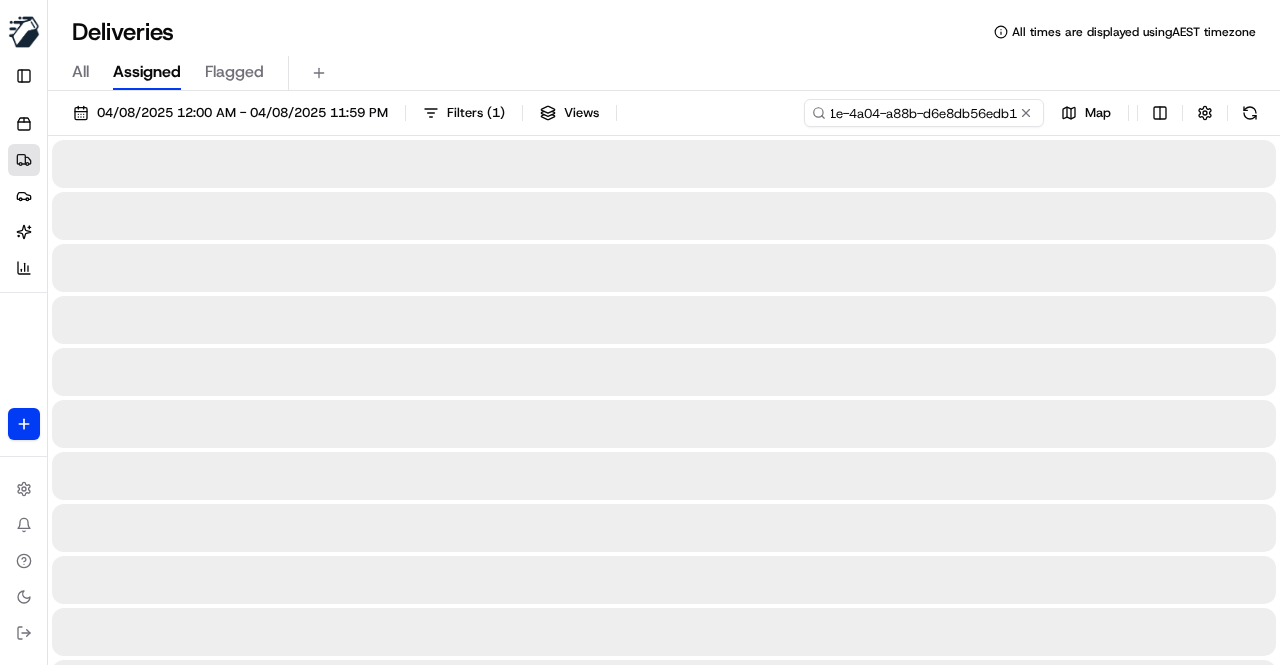 type on "80f65e95-471e-4a04-a88b-d6e8db56edb1" 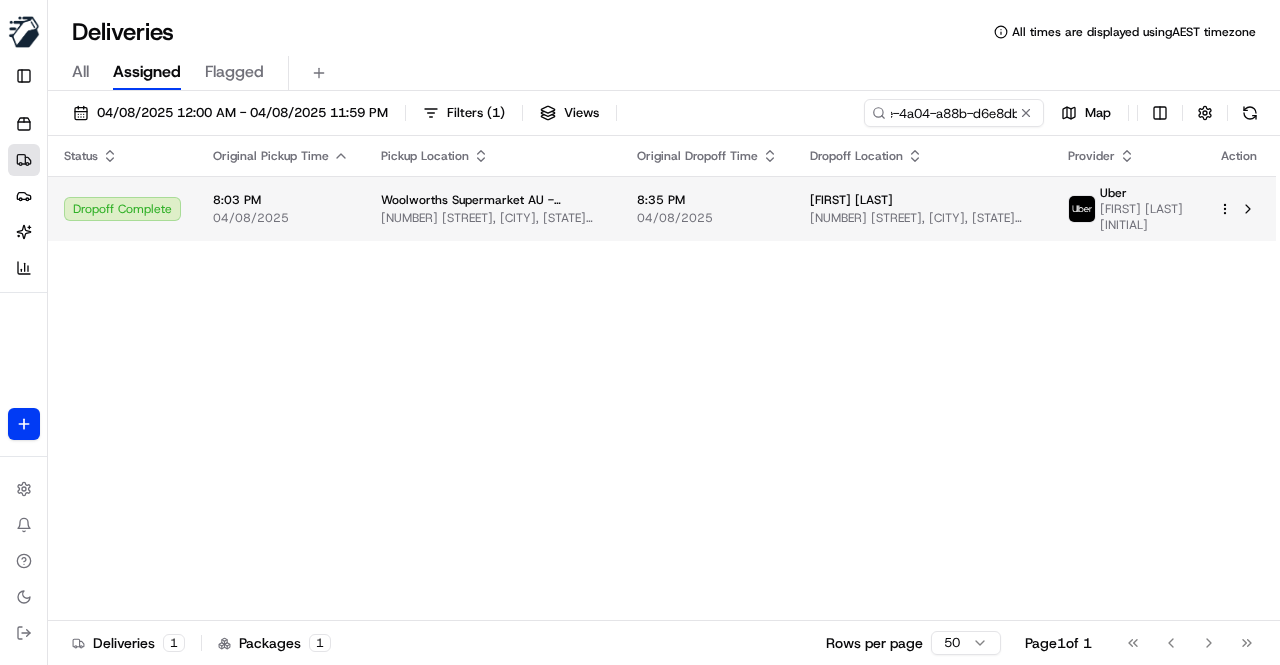 click on "04/08/2025" at bounding box center [707, 218] 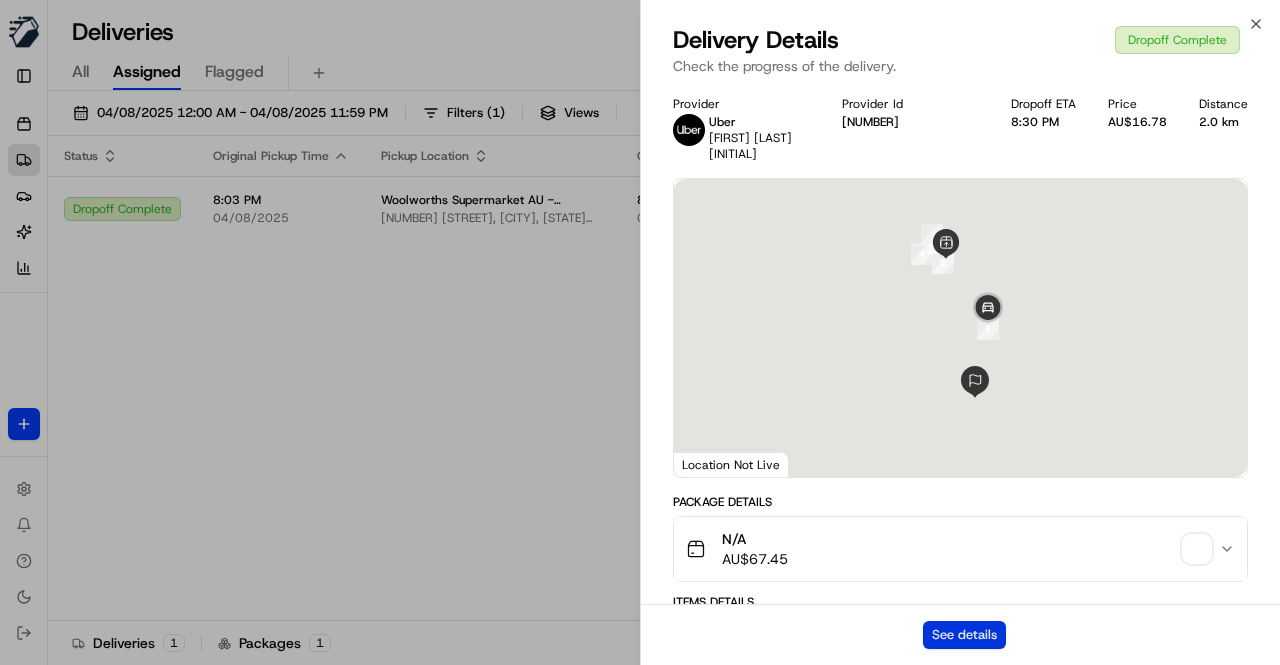 click on "See details" at bounding box center [964, 635] 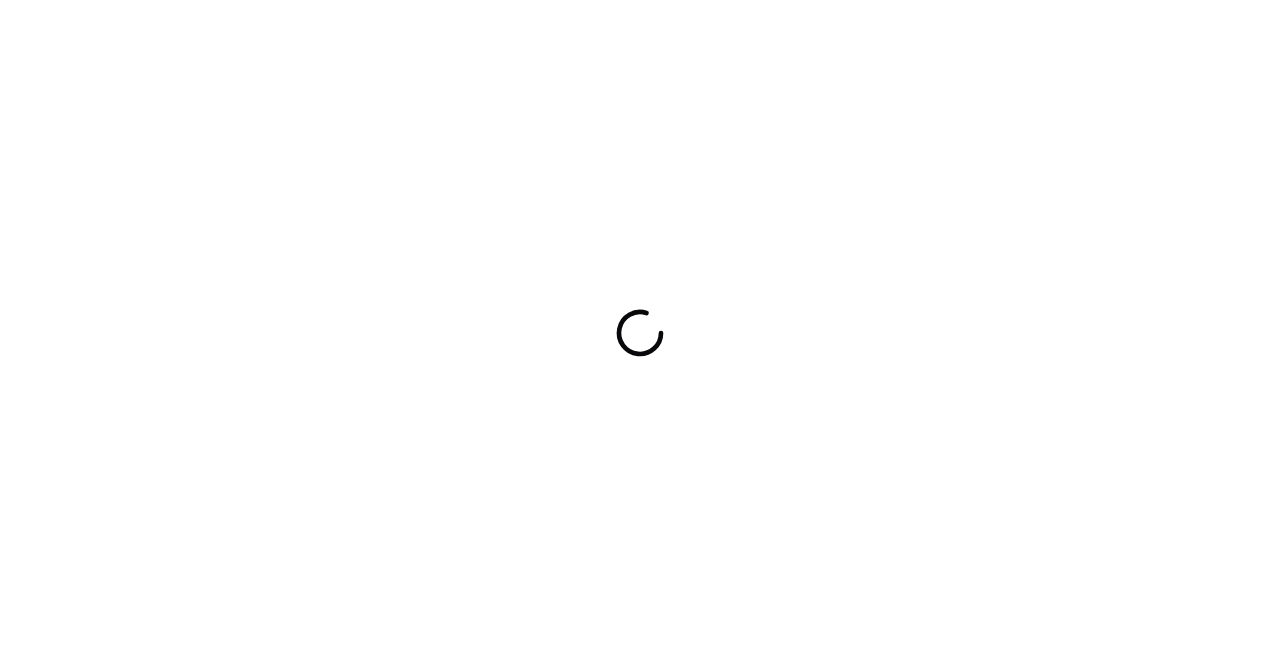 scroll, scrollTop: 0, scrollLeft: 0, axis: both 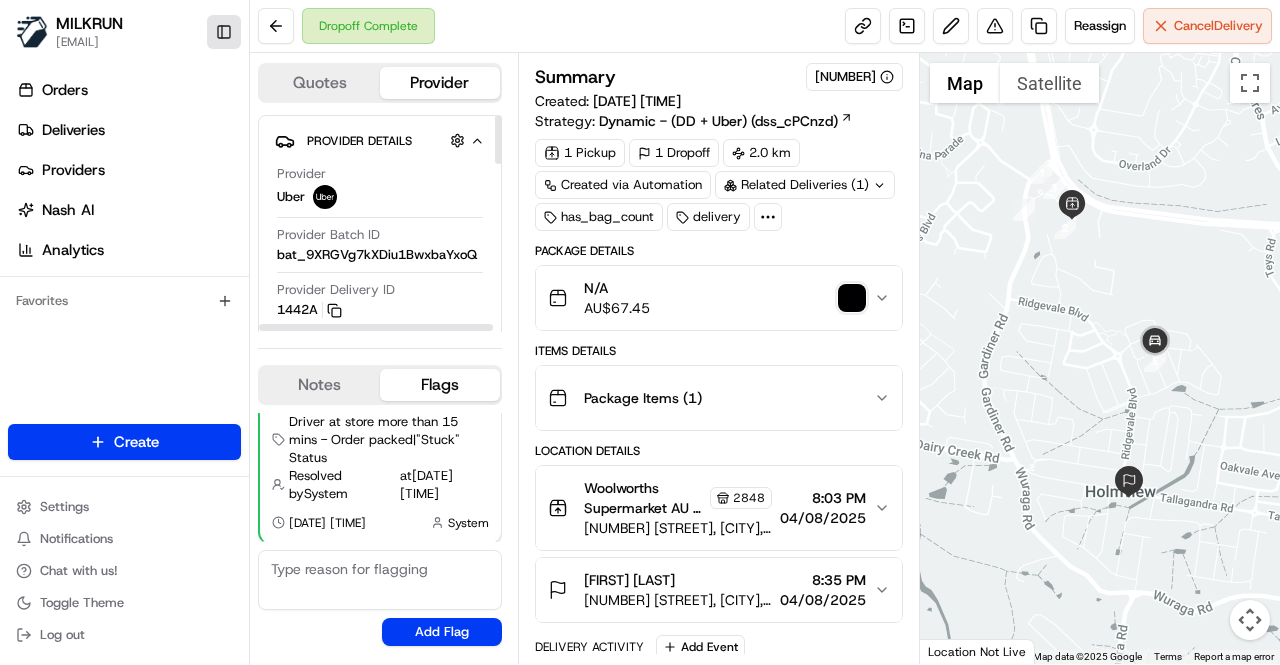 click on "Toggle Sidebar" at bounding box center (224, 32) 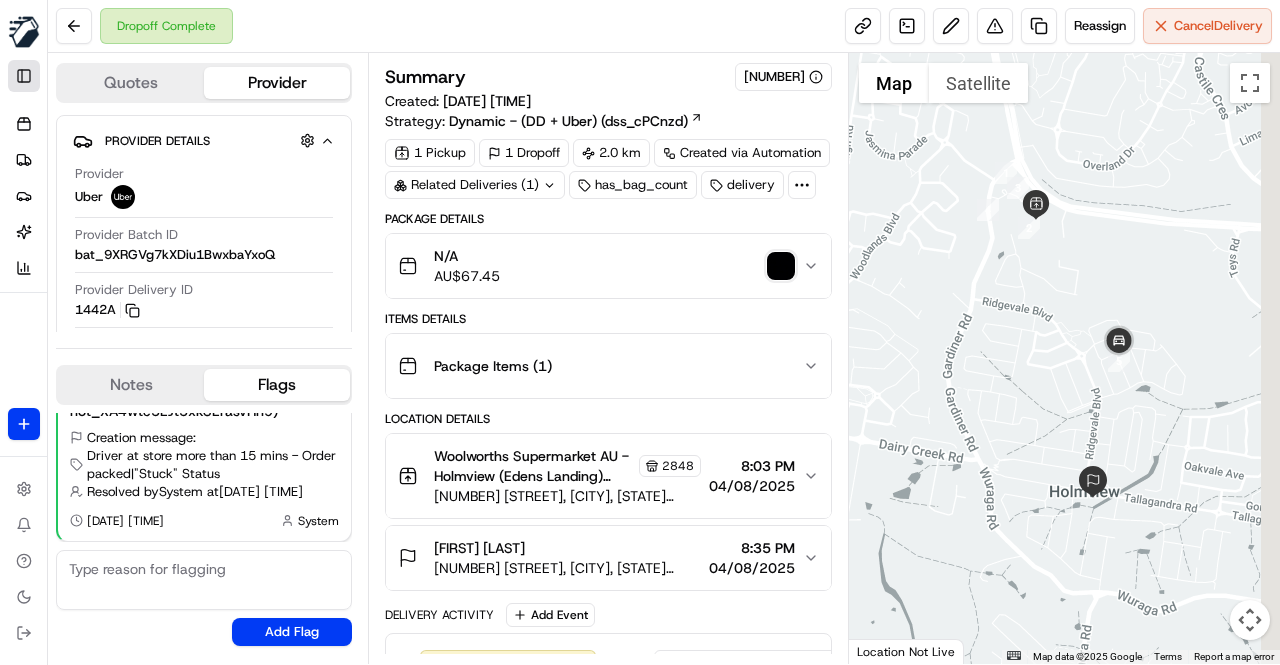 scroll, scrollTop: 93, scrollLeft: 0, axis: vertical 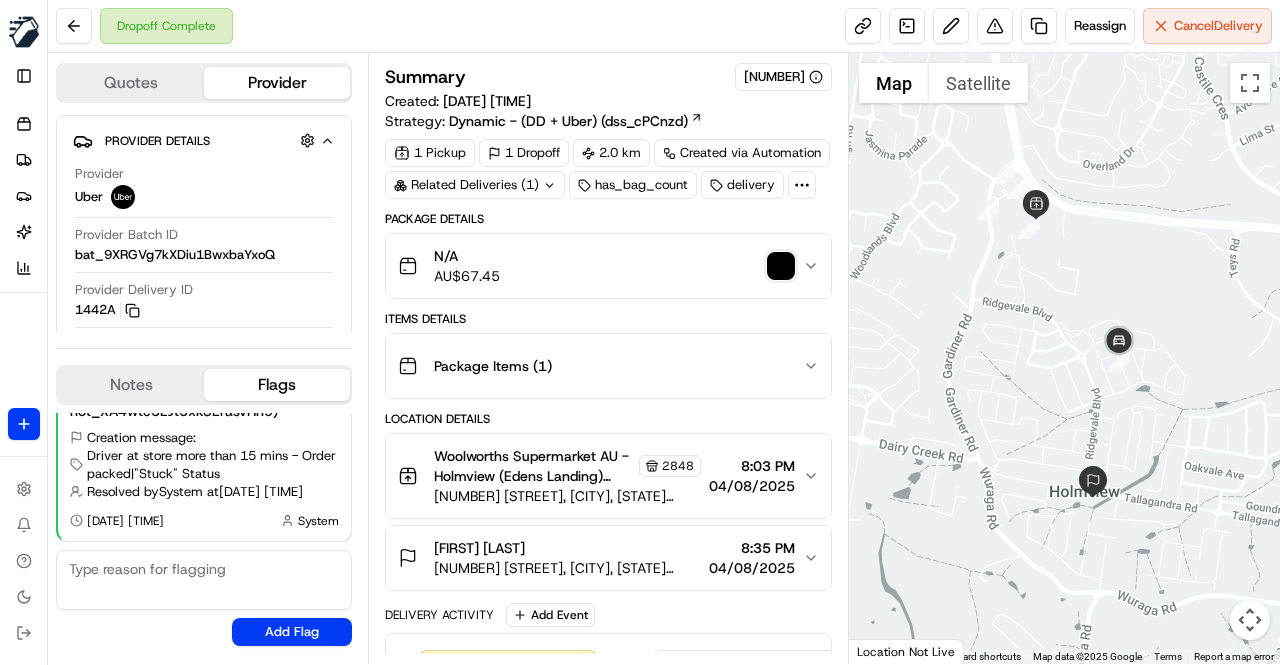 click at bounding box center (781, 266) 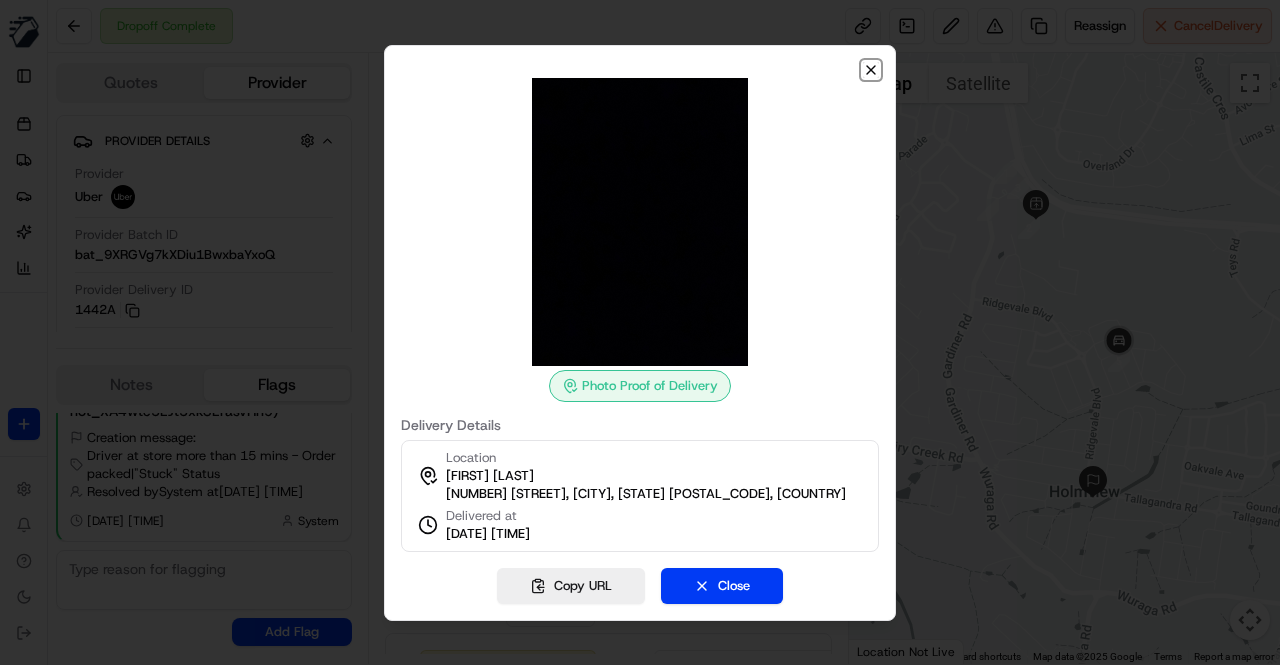 click 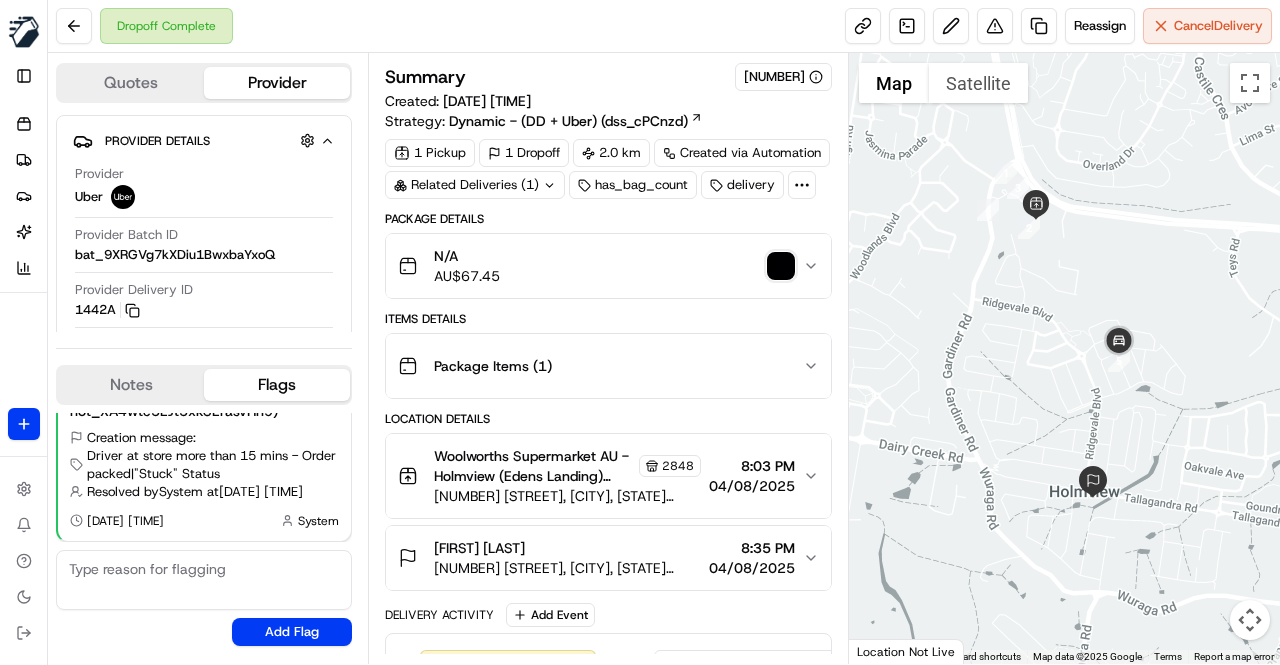 click on "Package Details N/A AU$ 67.45 Items Details Package Items ( 1 ) Location Details Woolworths Supermarket AU - Holmview (Edens Landing) Store Manager 2848 17 Gardiner Rd, Holmview, QLD 4207, AU 8:03 PM [DATE]  [FIRST] [LAST] 287 Tallagandra Rd, Holmview, QLD 4207, AU 8:35 PM [DATE]  Delivery Activity Add Event Created (Sent To Provider) Uber [DATE] [TIME] AEST Not Assigned Driver Uber [DATE] [TIME] AEST Assigned Driver Uber [DATE] [TIME] AEST Driver Updated [FIRST] [LAST] S. Uber [DATE] [TIME] AEST Pickup Enroute Uber [DATE] [TIME] AEST Pickup Arrived Uber [DATE] [TIME] AEST Pickup Complete Uber [DATE] [TIME] AEST Dropoff Enroute Uber [DATE] [TIME] AEST Dropoff Arrived Uber [DATE] [TIME] AEST Dropoff Complete Uber [DATE] [TIME] AEST" at bounding box center (608, 667) 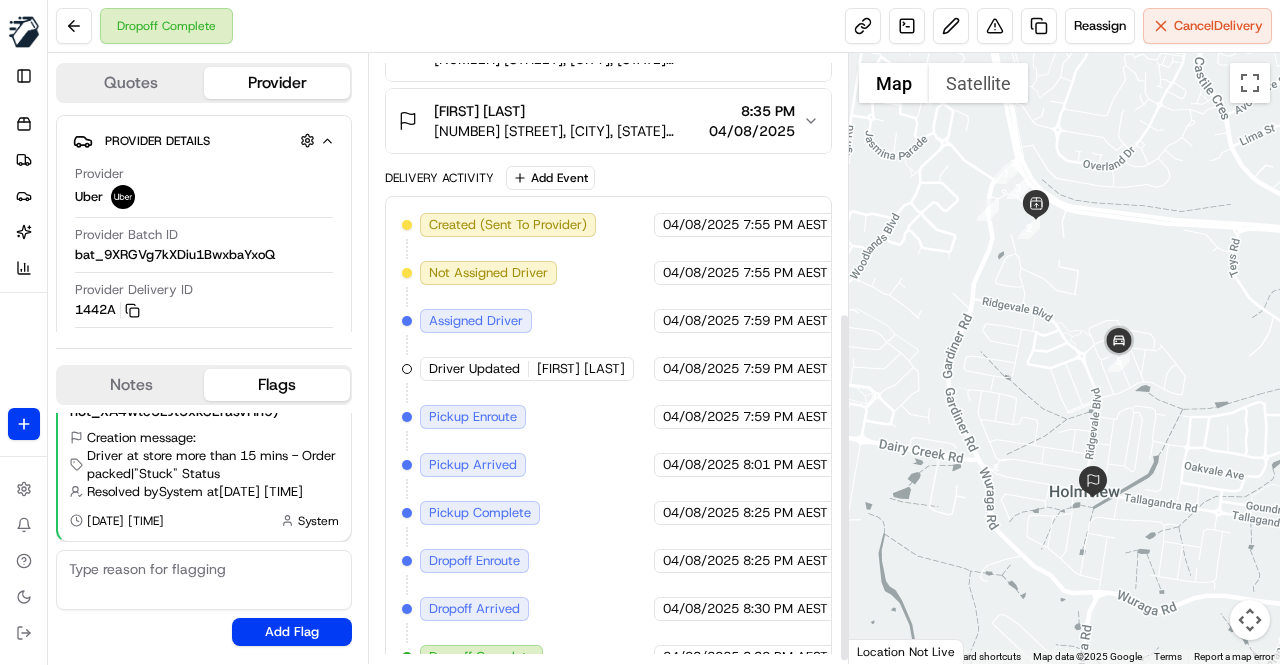 scroll, scrollTop: 456, scrollLeft: 0, axis: vertical 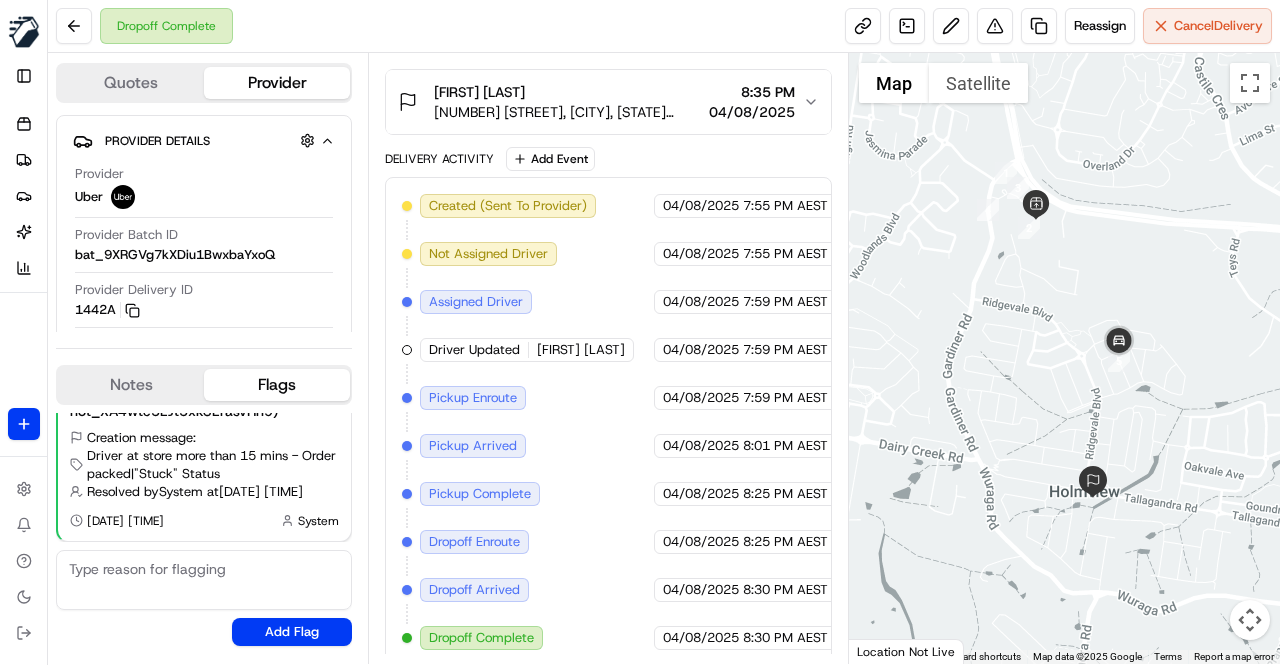 click on "Created (Sent To Provider) Uber [DATE] [TIME] AEST Not Assigned Driver Uber [DATE] [TIME] AEST Assigned Driver Uber [DATE] [TIME] AEST Driver Updated [FIRST] [LAST] S. Uber [DATE] [TIME] AEST Pickup Enroute Uber [DATE] [TIME] AEST Pickup Arrived Uber [DATE] [TIME] AEST Pickup Complete Uber [DATE] [TIME] AEST Dropoff Enroute Uber [DATE] [TIME] AEST Dropoff Arrived Uber [DATE] [TIME] AEST Dropoff Complete Uber [DATE] [TIME] AEST" at bounding box center [608, 422] 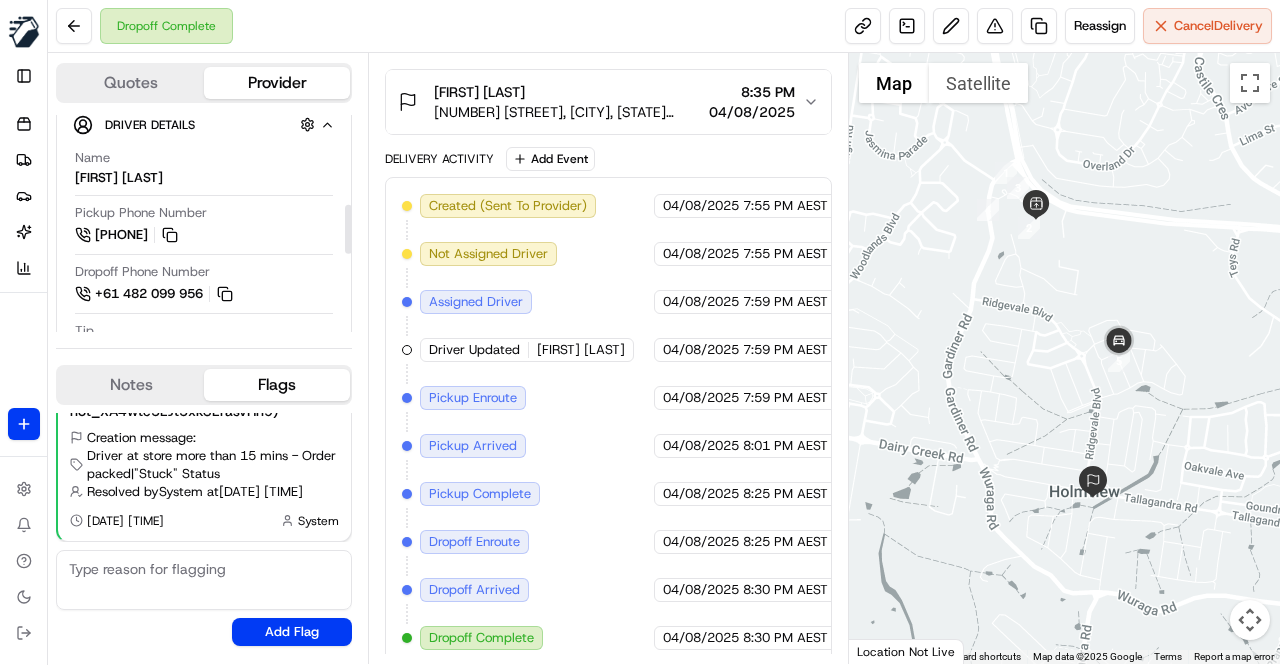 scroll, scrollTop: 400, scrollLeft: 0, axis: vertical 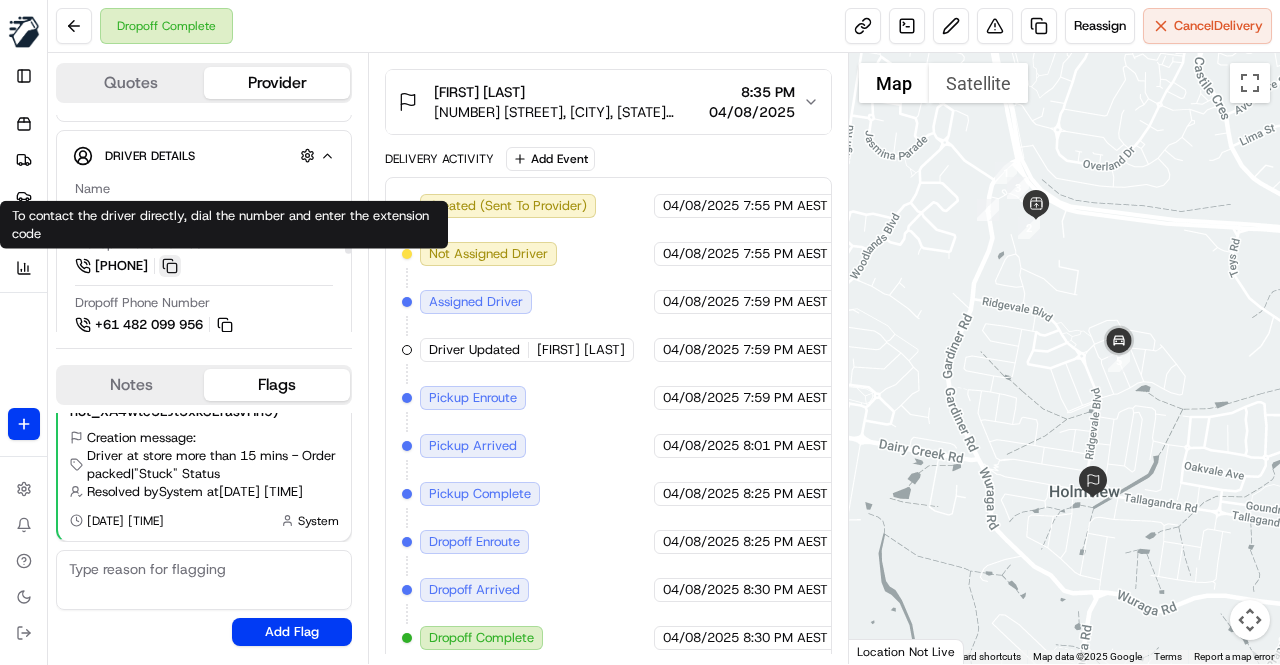 click at bounding box center [170, 266] 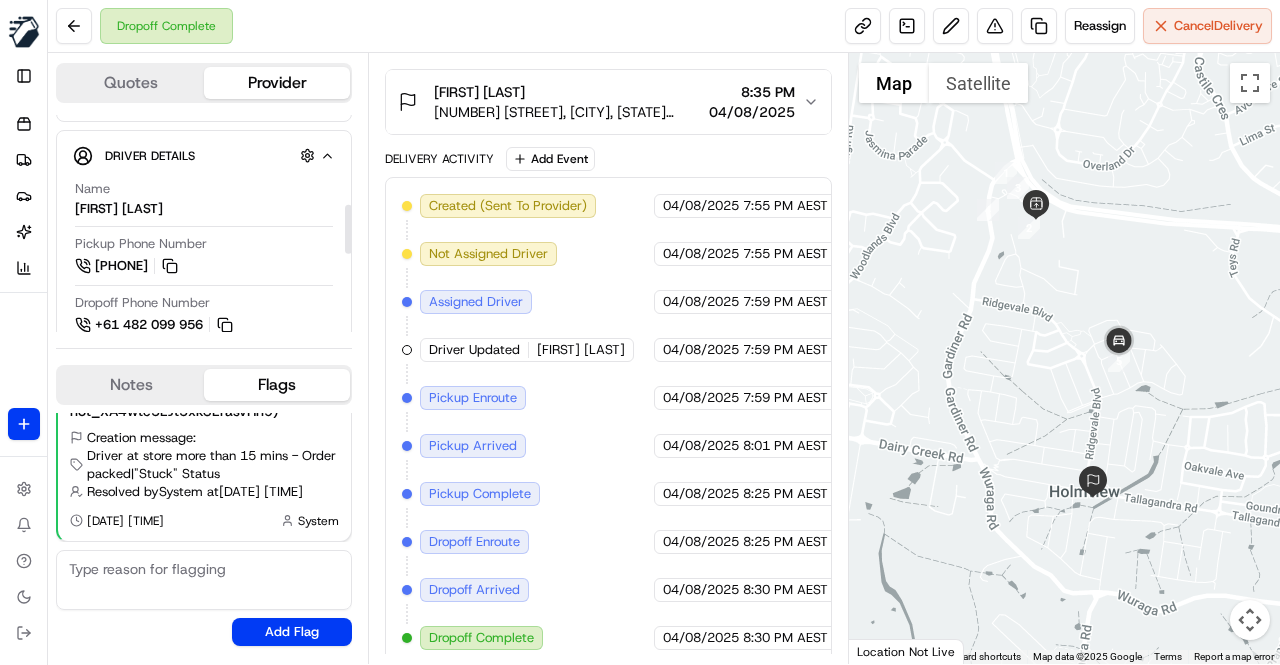 type 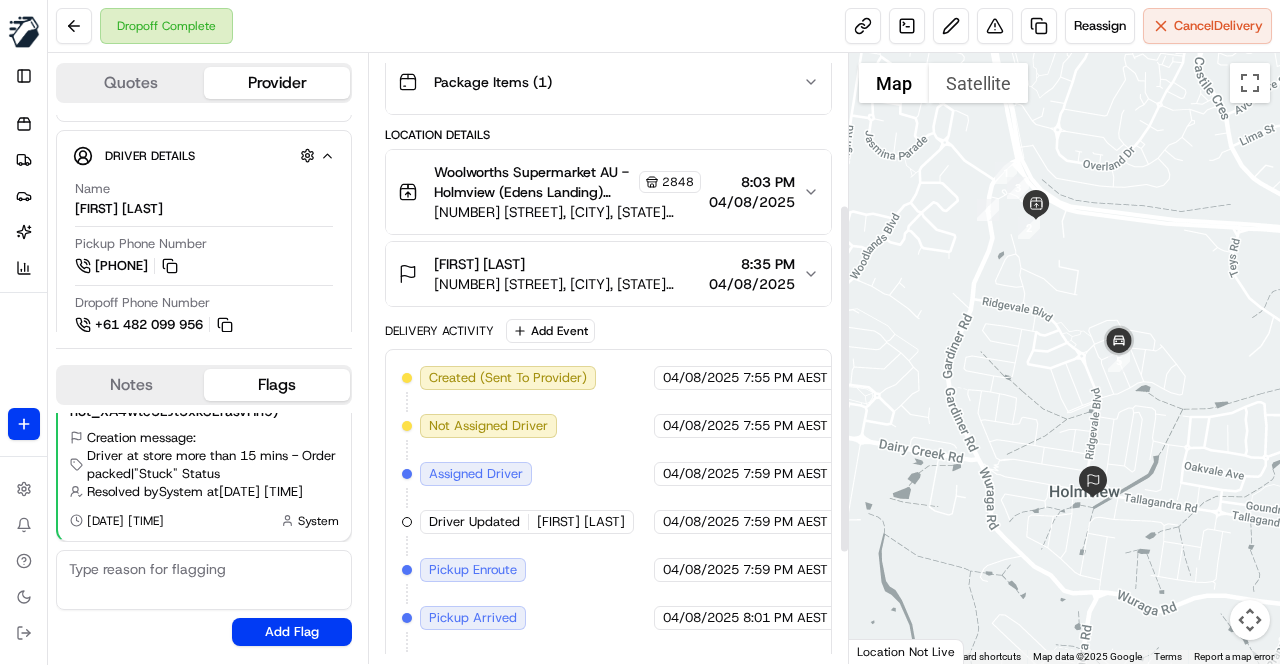 scroll, scrollTop: 256, scrollLeft: 0, axis: vertical 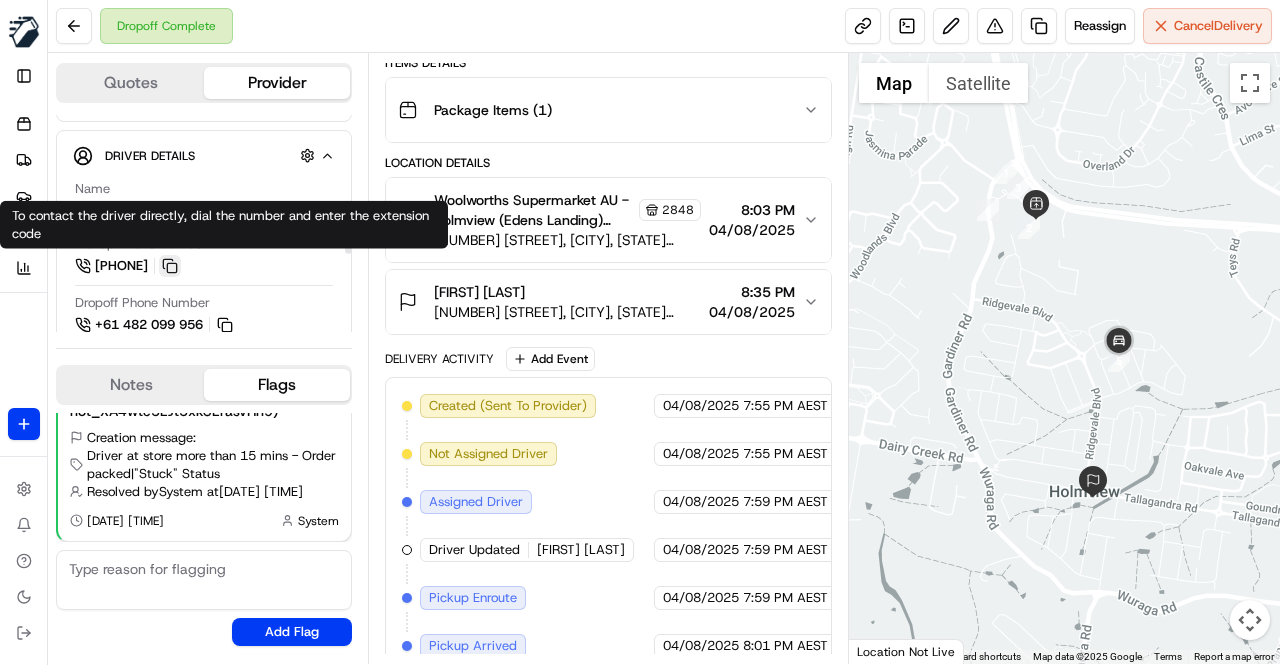 click at bounding box center [170, 266] 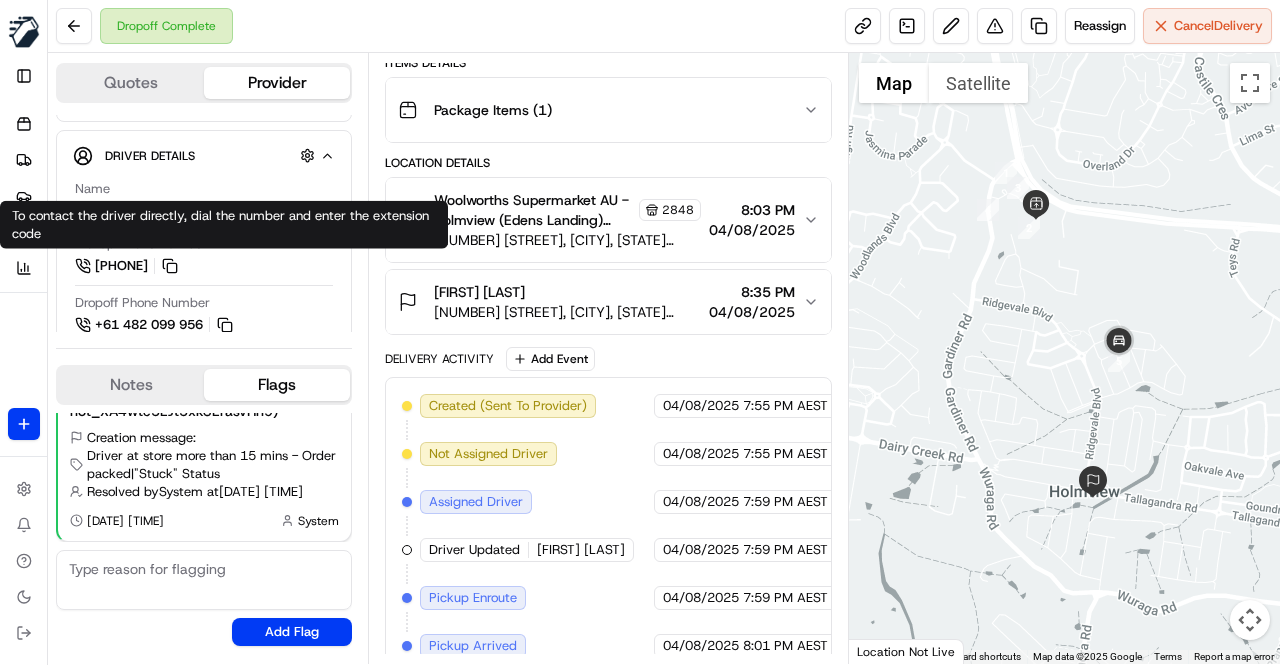 scroll, scrollTop: 456, scrollLeft: 0, axis: vertical 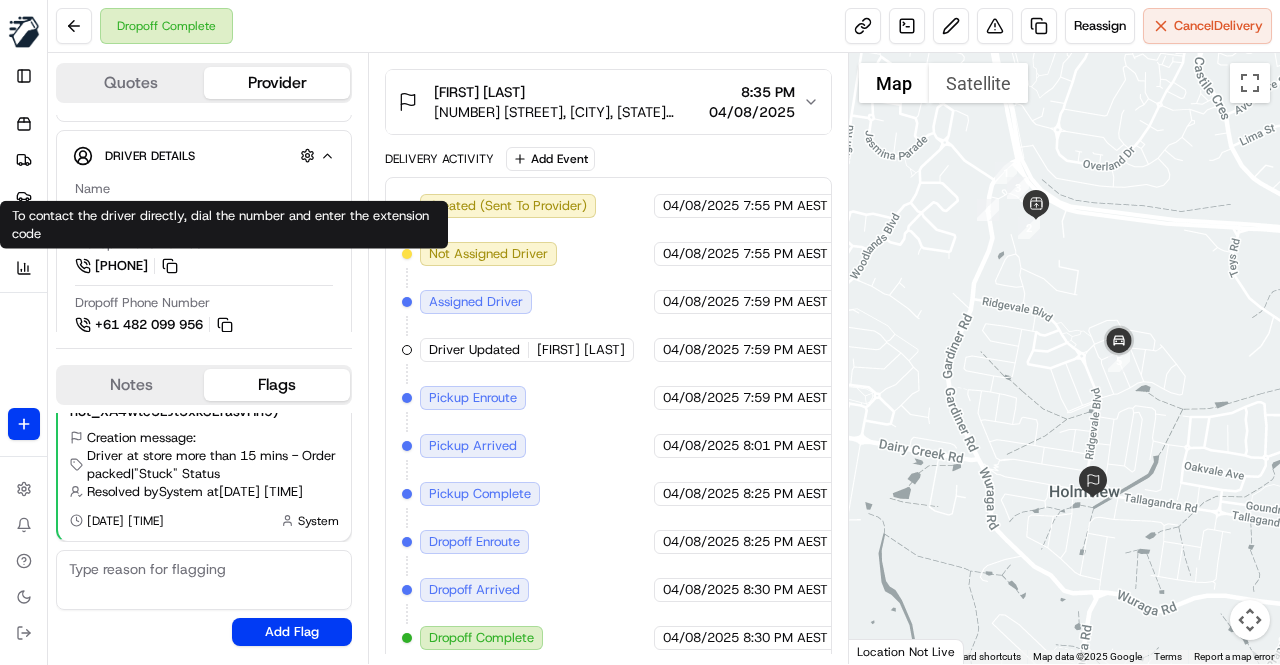 click on "Created (Sent To Provider) Uber [DATE] [TIME] AEST Not Assigned Driver Uber [DATE] [TIME] AEST Assigned Driver Uber [DATE] [TIME] AEST Driver Updated [FIRST] [LAST] S. Uber [DATE] [TIME] AEST Pickup Enroute Uber [DATE] [TIME] AEST Pickup Arrived Uber [DATE] [TIME] AEST Pickup Complete Uber [DATE] [TIME] AEST Dropoff Enroute Uber [DATE] [TIME] AEST Dropoff Arrived Uber [DATE] [TIME] AEST Dropoff Complete Uber [DATE] [TIME] AEST" at bounding box center [608, 422] 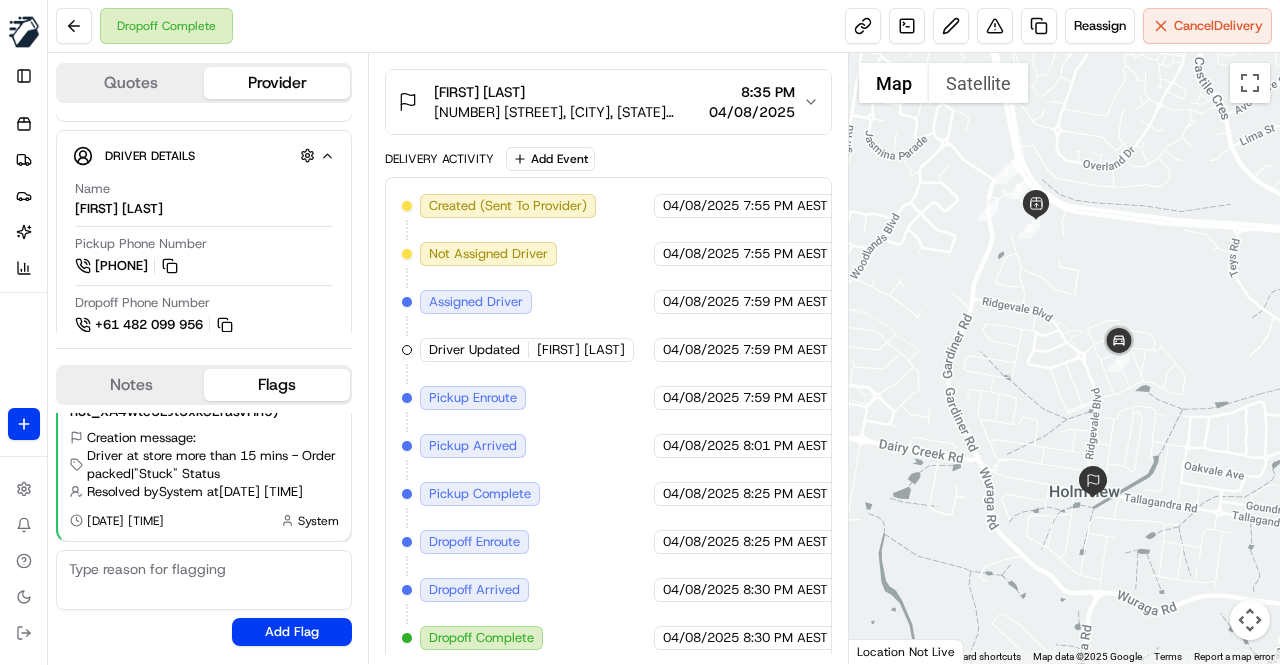 click on "Created (Sent To Provider) Uber [DATE] [TIME] AEST Not Assigned Driver Uber [DATE] [TIME] AEST Assigned Driver Uber [DATE] [TIME] AEST Driver Updated [FIRST] [LAST] S. Uber [DATE] [TIME] AEST Pickup Enroute Uber [DATE] [TIME] AEST Pickup Arrived Uber [DATE] [TIME] AEST Pickup Complete Uber [DATE] [TIME] AEST Dropoff Enroute Uber [DATE] [TIME] AEST Dropoff Arrived Uber [DATE] [TIME] AEST Dropoff Complete Uber [DATE] [TIME] AEST" at bounding box center [608, 422] 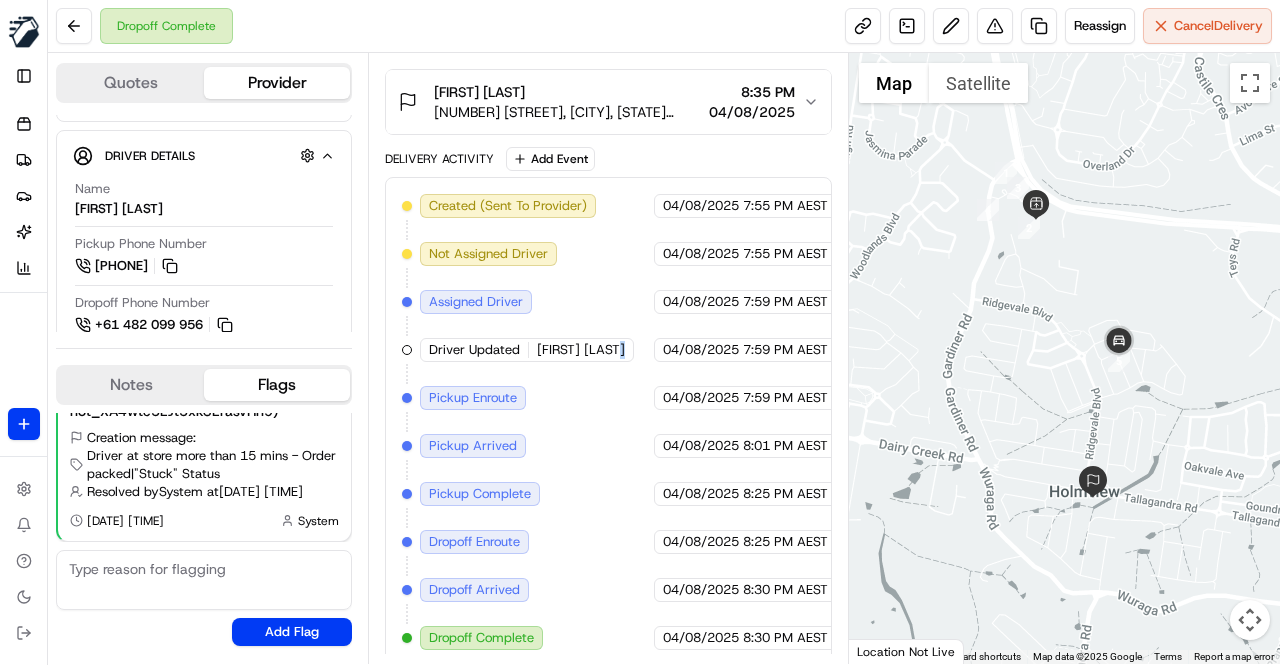 click on "Created (Sent To Provider) Uber [DATE] [TIME] AEST Not Assigned Driver Uber [DATE] [TIME] AEST Assigned Driver Uber [DATE] [TIME] AEST Driver Updated [FIRST] [LAST] S. Uber [DATE] [TIME] AEST Pickup Enroute Uber [DATE] [TIME] AEST Pickup Arrived Uber [DATE] [TIME] AEST Pickup Complete Uber [DATE] [TIME] AEST Dropoff Enroute Uber [DATE] [TIME] AEST Dropoff Arrived Uber [DATE] [TIME] AEST Dropoff Complete Uber [DATE] [TIME] AEST" at bounding box center [608, 422] 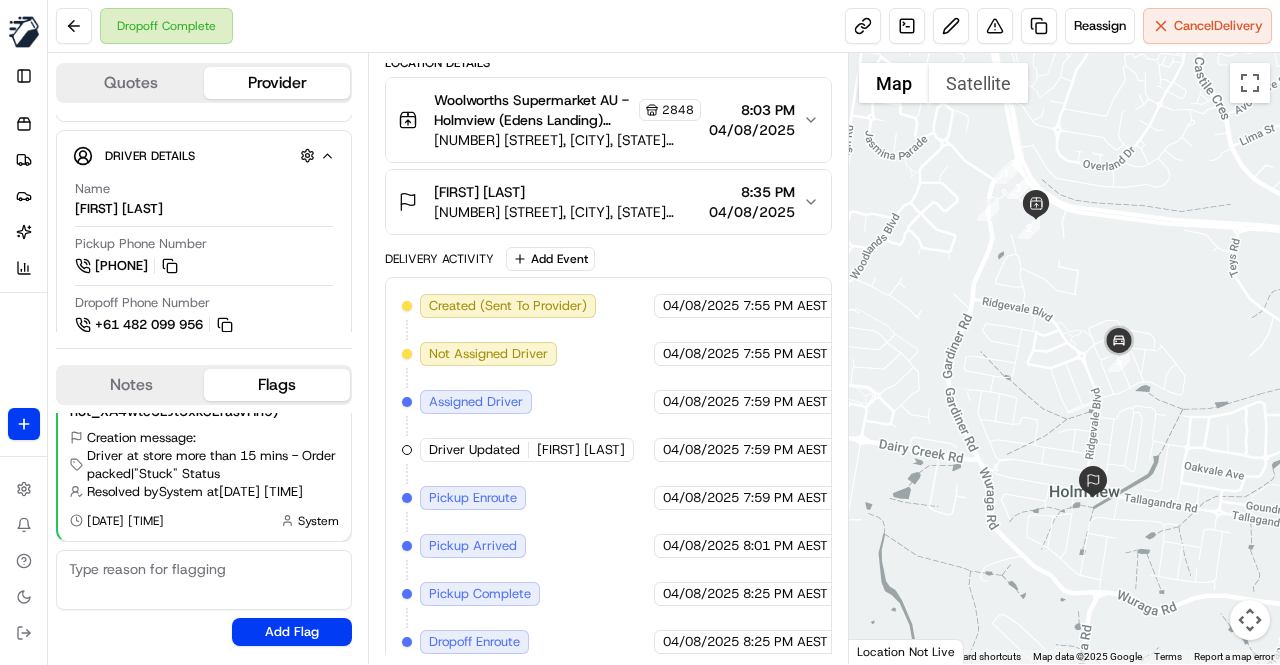 scroll, scrollTop: 456, scrollLeft: 0, axis: vertical 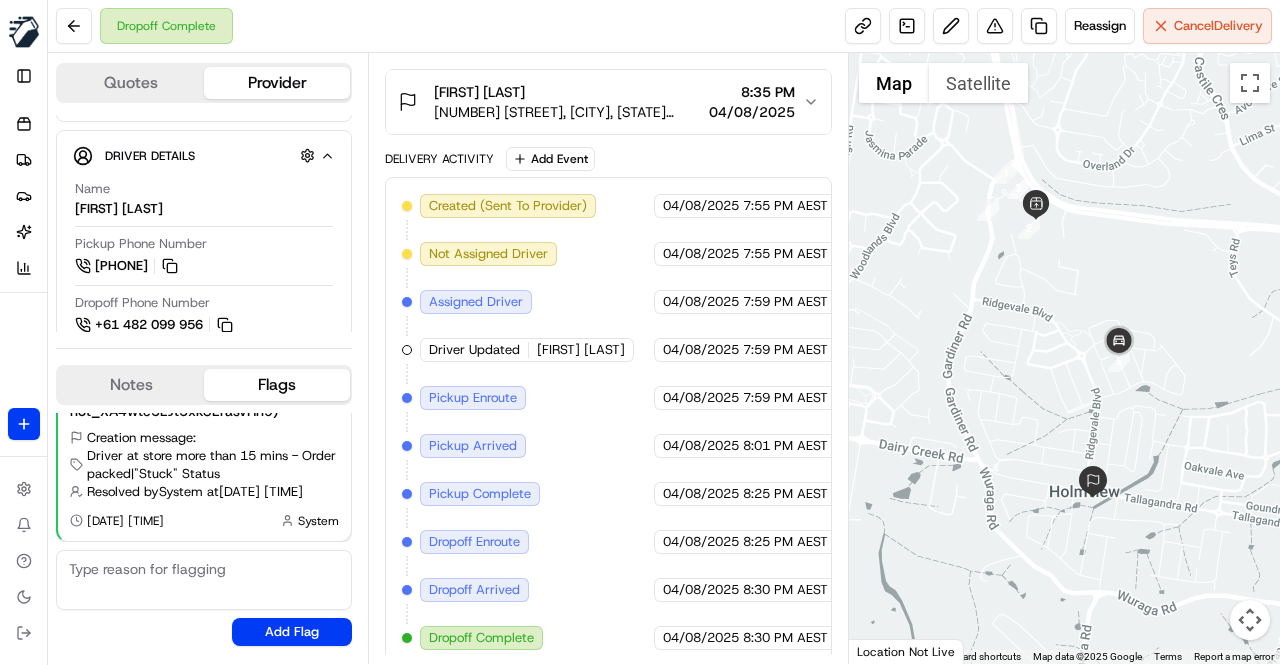 click on "Created (Sent To Provider) Uber [DATE] [TIME] AEST Not Assigned Driver Uber [DATE] [TIME] AEST Assigned Driver Uber [DATE] [TIME] AEST Driver Updated [FIRST] [LAST] S. Uber [DATE] [TIME] AEST Pickup Enroute Uber [DATE] [TIME] AEST Pickup Arrived Uber [DATE] [TIME] AEST Pickup Complete Uber [DATE] [TIME] AEST Dropoff Enroute Uber [DATE] [TIME] AEST Dropoff Arrived Uber [DATE] [TIME] AEST Dropoff Complete Uber [DATE] [TIME] AEST" at bounding box center (608, 422) 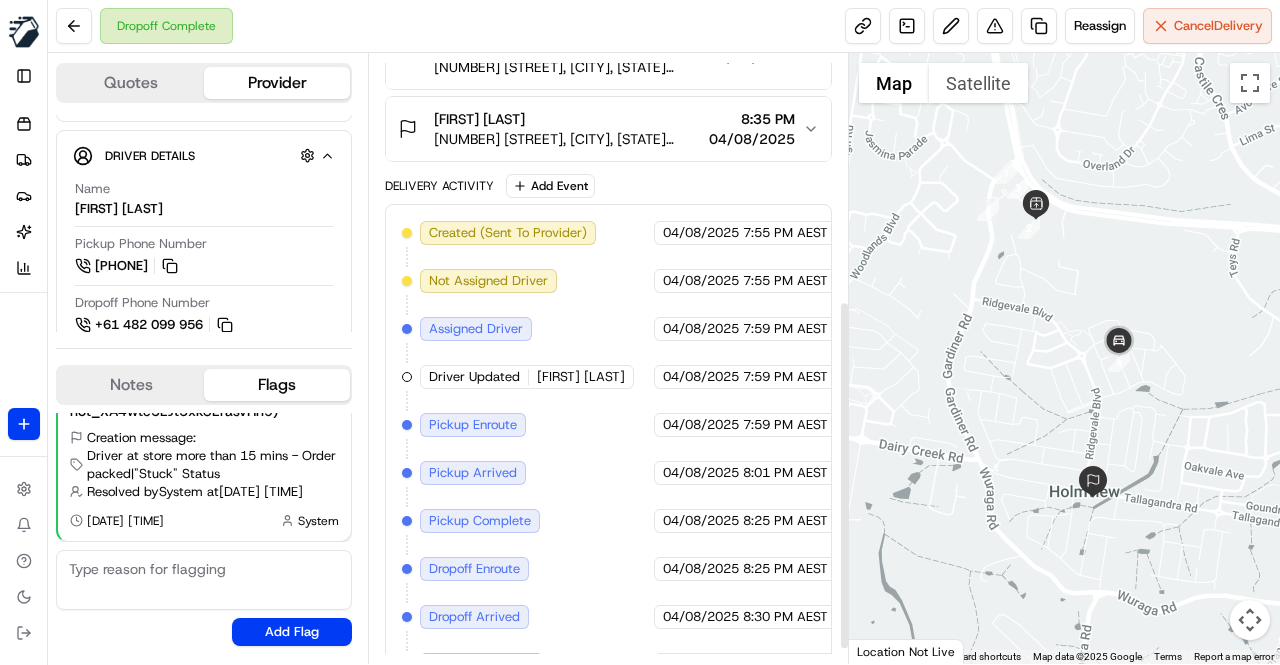 scroll, scrollTop: 456, scrollLeft: 0, axis: vertical 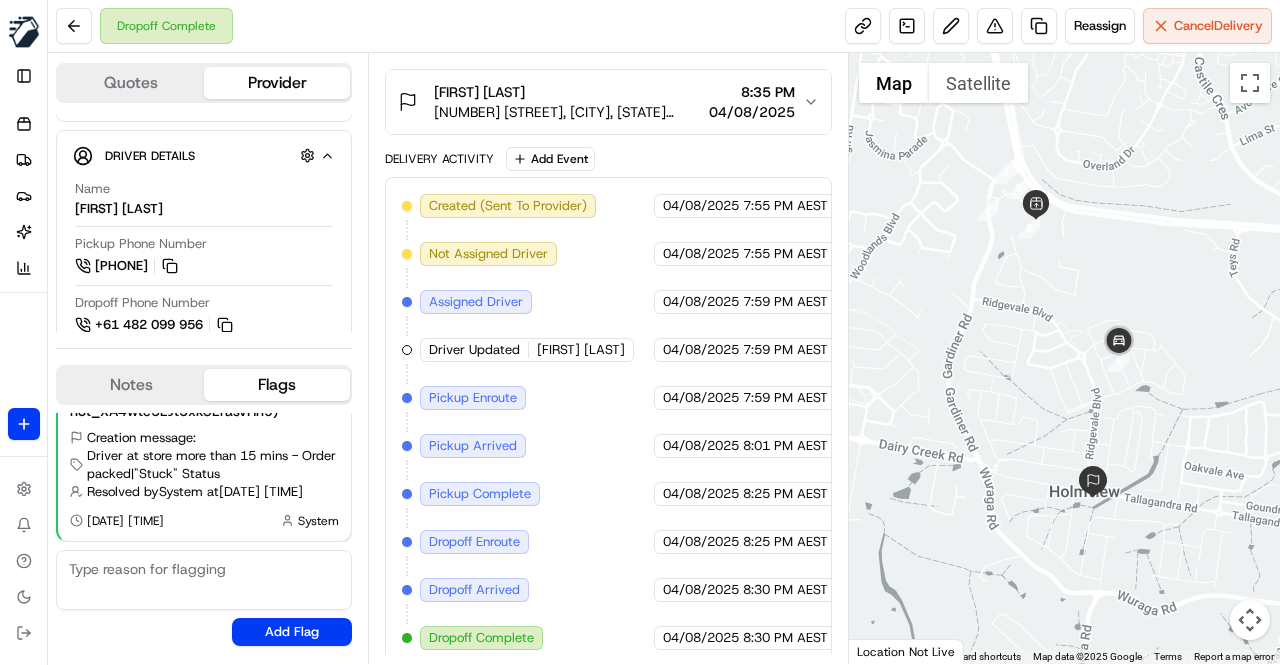 click on "Created (Sent To Provider) Uber [DATE] [TIME] AEST Not Assigned Driver Uber [DATE] [TIME] AEST Assigned Driver Uber [DATE] [TIME] AEST Driver Updated [FIRST] [LAST] S. Uber [DATE] [TIME] AEST Pickup Enroute Uber [DATE] [TIME] AEST Pickup Arrived Uber [DATE] [TIME] AEST Pickup Complete Uber [DATE] [TIME] AEST Dropoff Enroute Uber [DATE] [TIME] AEST Dropoff Arrived Uber [DATE] [TIME] AEST Dropoff Complete Uber [DATE] [TIME] AEST" at bounding box center [608, 422] 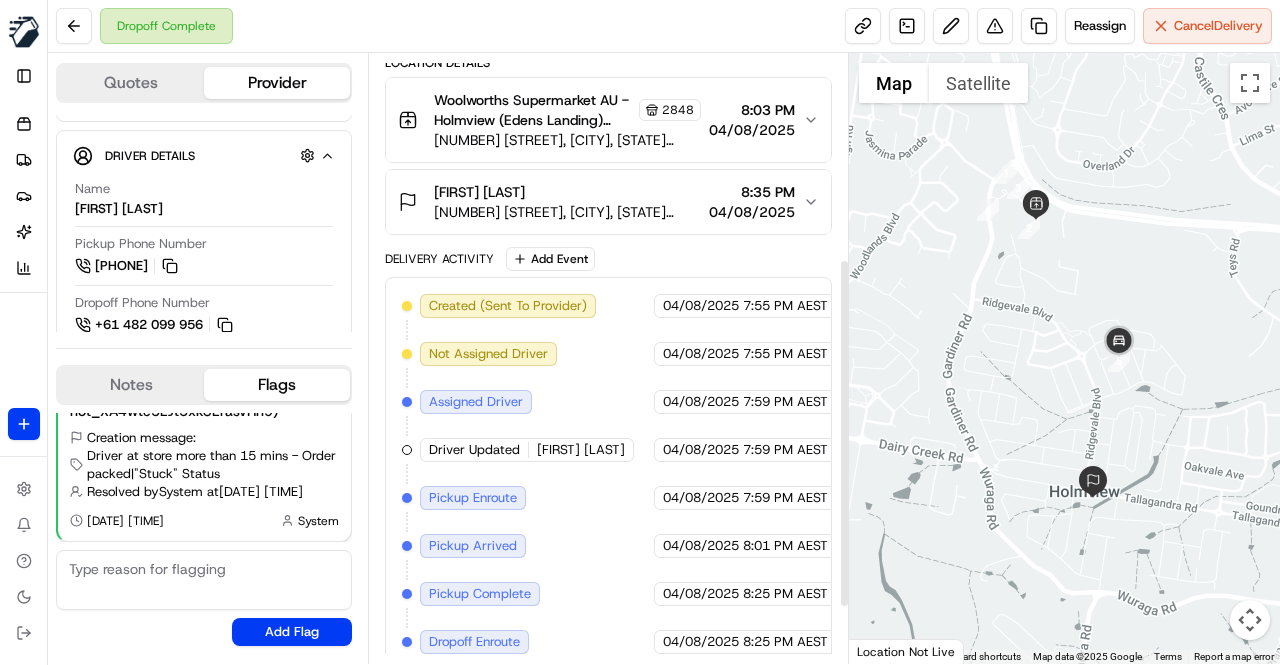 scroll, scrollTop: 456, scrollLeft: 0, axis: vertical 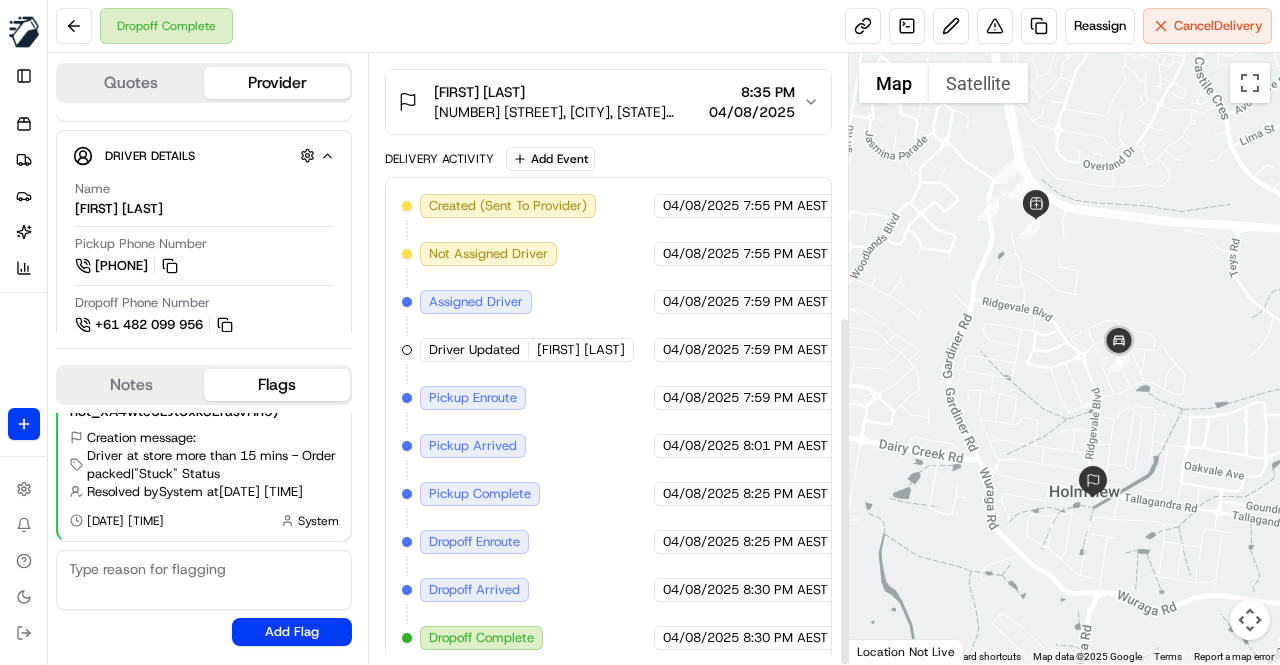 click on "Created (Sent To Provider) Uber [DATE] [TIME] AEST Not Assigned Driver Uber [DATE] [TIME] AEST Assigned Driver Uber [DATE] [TIME] AEST Driver Updated [FIRST] [LAST] S. Uber [DATE] [TIME] AEST Pickup Enroute Uber [DATE] [TIME] AEST Pickup Arrived Uber [DATE] [TIME] AEST Pickup Complete Uber [DATE] [TIME] AEST Dropoff Enroute Uber [DATE] [TIME] AEST Dropoff Arrived Uber [DATE] [TIME] AEST Dropoff Complete Uber [DATE] [TIME] AEST" at bounding box center (608, 422) 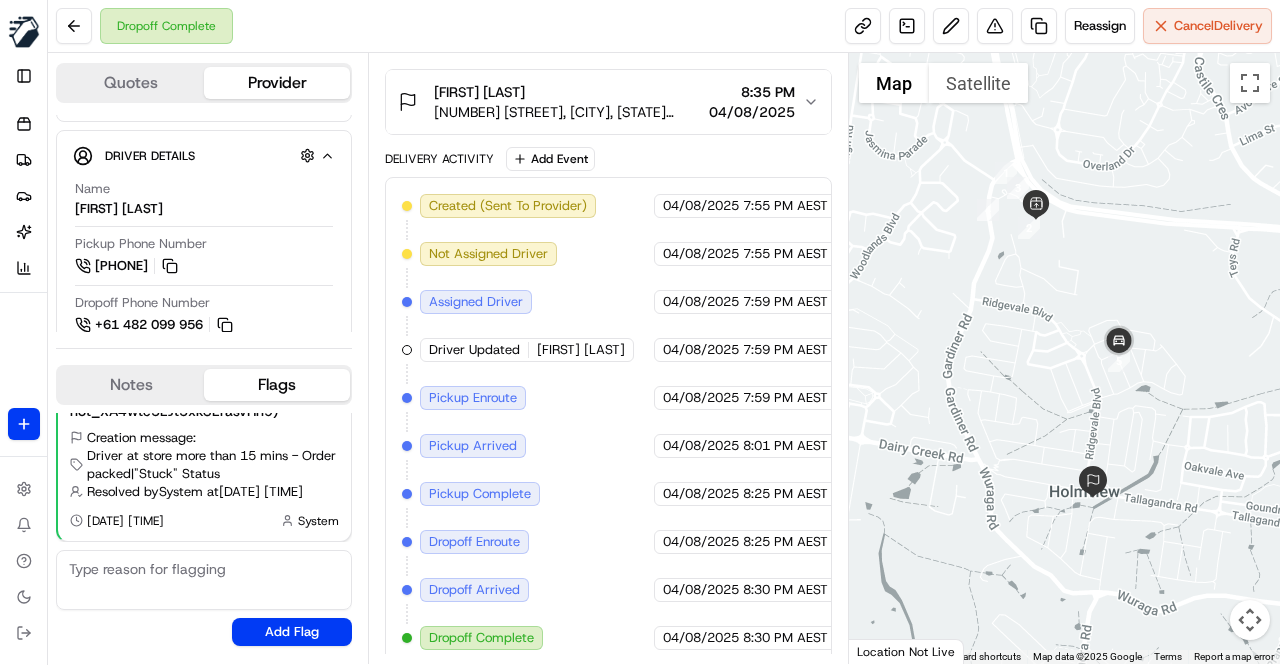 click on "Created (Sent To Provider) Uber [DATE] [TIME] AEST Not Assigned Driver Uber [DATE] [TIME] AEST Assigned Driver Uber [DATE] [TIME] AEST Driver Updated [FIRST] [LAST] S. Uber [DATE] [TIME] AEST Pickup Enroute Uber [DATE] [TIME] AEST Pickup Arrived Uber [DATE] [TIME] AEST Pickup Complete Uber [DATE] [TIME] AEST Dropoff Enroute Uber [DATE] [TIME] AEST Dropoff Arrived Uber [DATE] [TIME] AEST Dropoff Complete Uber [DATE] [TIME] AEST" at bounding box center [608, 422] 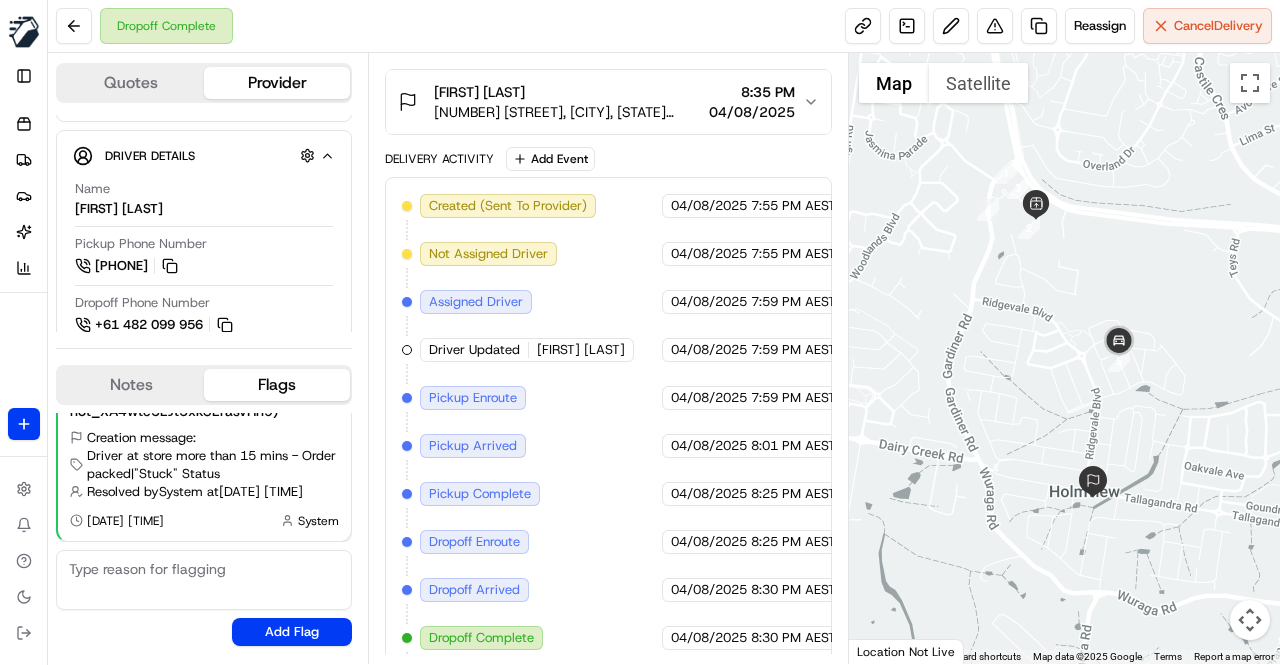 click on "Created (Sent To Provider) Uber [DATE] [TIME] AEST Not Assigned Driver Uber [DATE] [TIME] AEST Assigned Driver Uber [DATE] [TIME] AEST Driver Updated [FIRST] [LAST] S. Uber [DATE] [TIME] AEST Pickup Enroute Uber [DATE] [TIME] AEST Pickup Arrived Uber [DATE] [TIME] AEST Pickup Complete Uber [DATE] [TIME] AEST Dropoff Enroute Uber [DATE] [TIME] AEST Dropoff Arrived Uber [DATE] [TIME] AEST Dropoff Complete Uber [DATE] [TIME] AEST Customer Feedback Submitted Uber [DATE] [TIME] AEST" at bounding box center [608, 446] 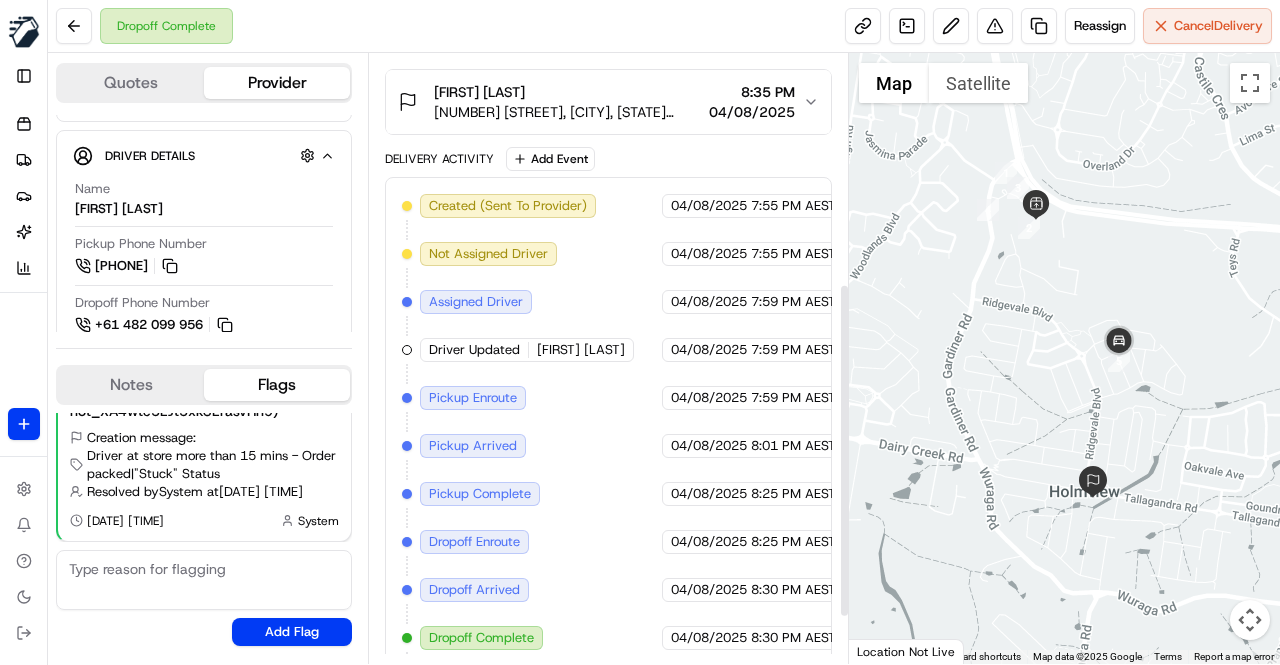 scroll, scrollTop: 356, scrollLeft: 0, axis: vertical 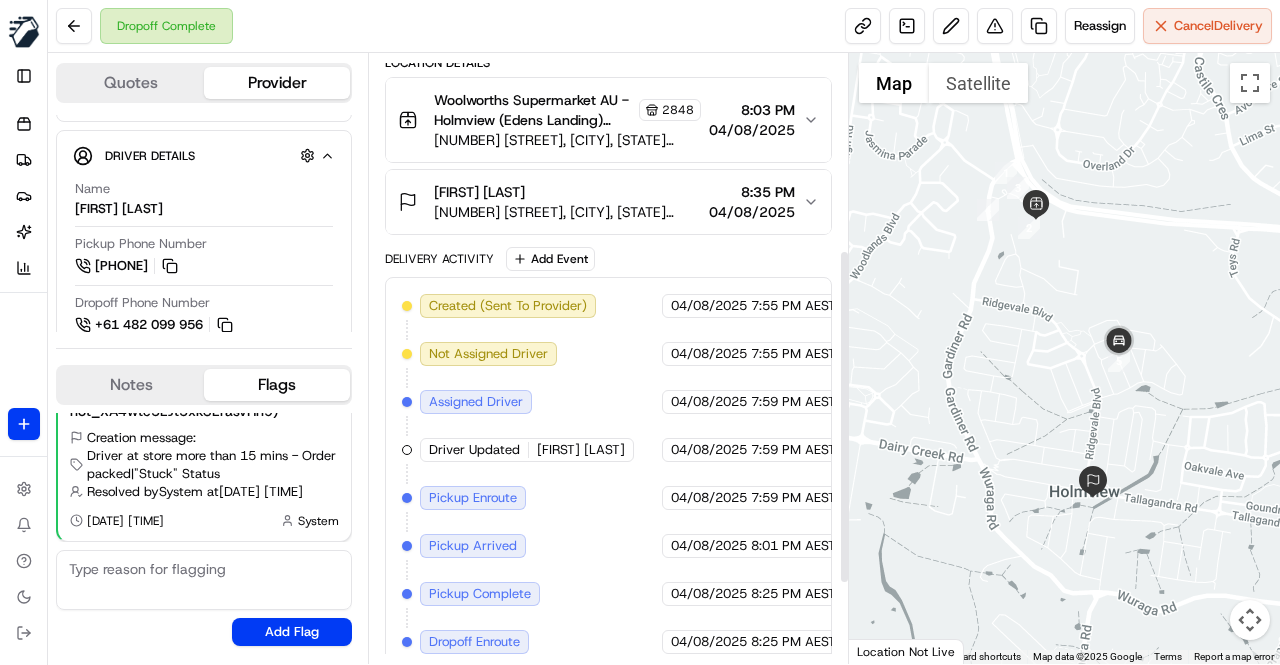 click on "Created (Sent To Provider) Uber [DATE] [TIME] AEST Not Assigned Driver Uber [DATE] [TIME] AEST Assigned Driver Uber [DATE] [TIME] AEST Driver Updated [FIRST] [LAST] S. Uber [DATE] [TIME] AEST Pickup Enroute Uber [DATE] [TIME] AEST Pickup Arrived Uber [DATE] [TIME] AEST Pickup Complete Uber [DATE] [TIME] AEST Dropoff Enroute Uber [DATE] [TIME] AEST Dropoff Arrived Uber [DATE] [TIME] AEST Dropoff Complete Uber [DATE] [TIME] AEST Customer Feedback Submitted Uber [DATE] [TIME] AEST" at bounding box center [608, 546] 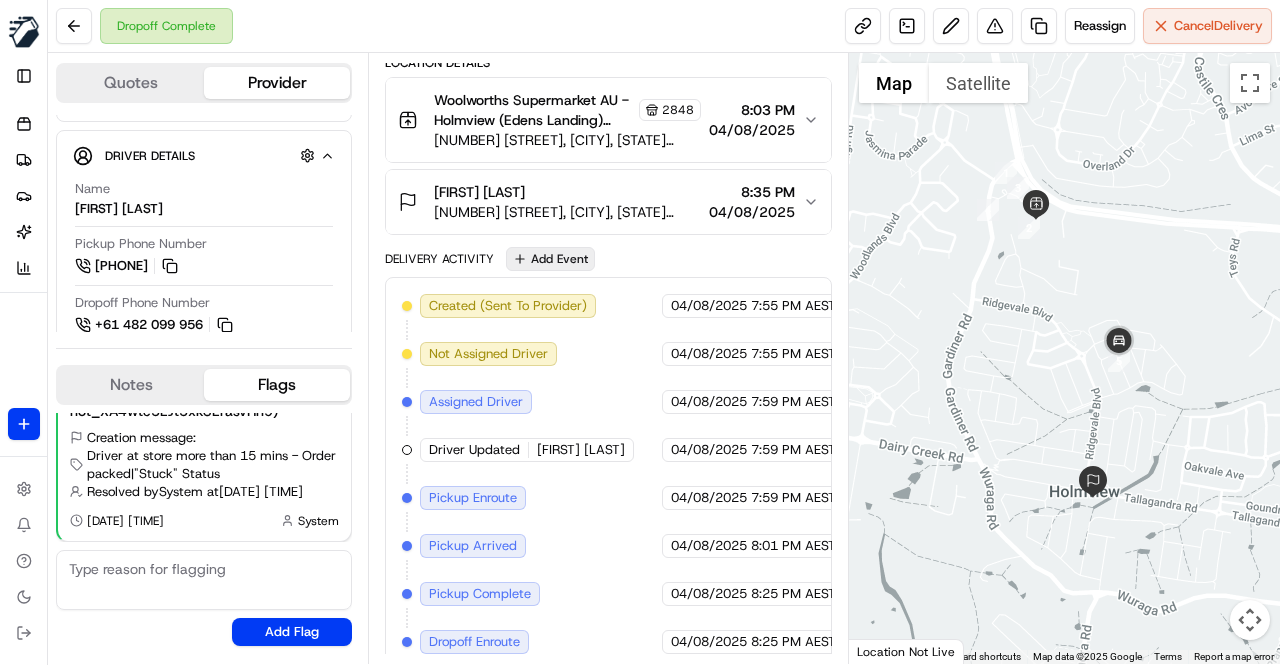 scroll, scrollTop: 256, scrollLeft: 0, axis: vertical 